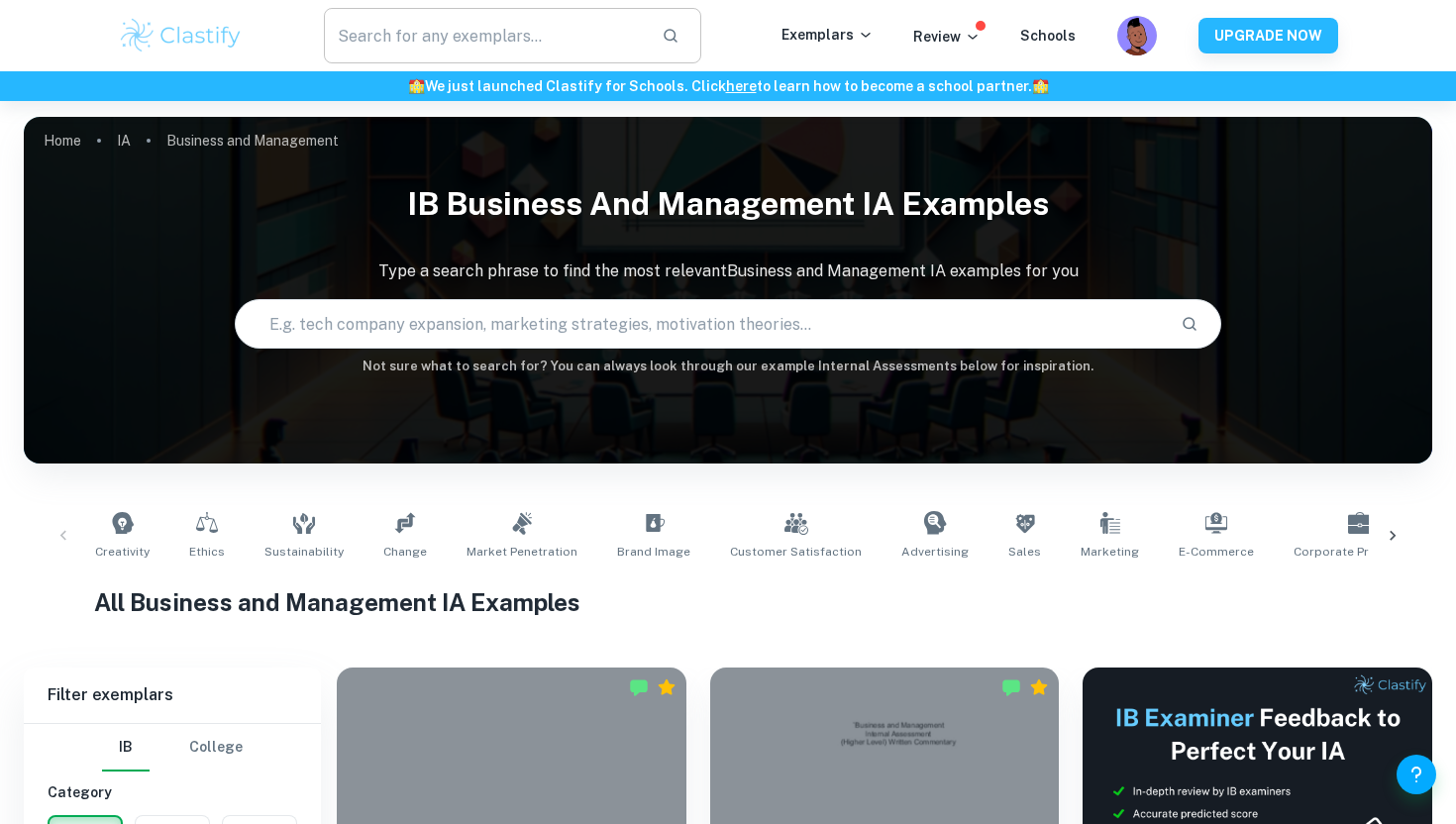 scroll, scrollTop: 0, scrollLeft: 0, axis: both 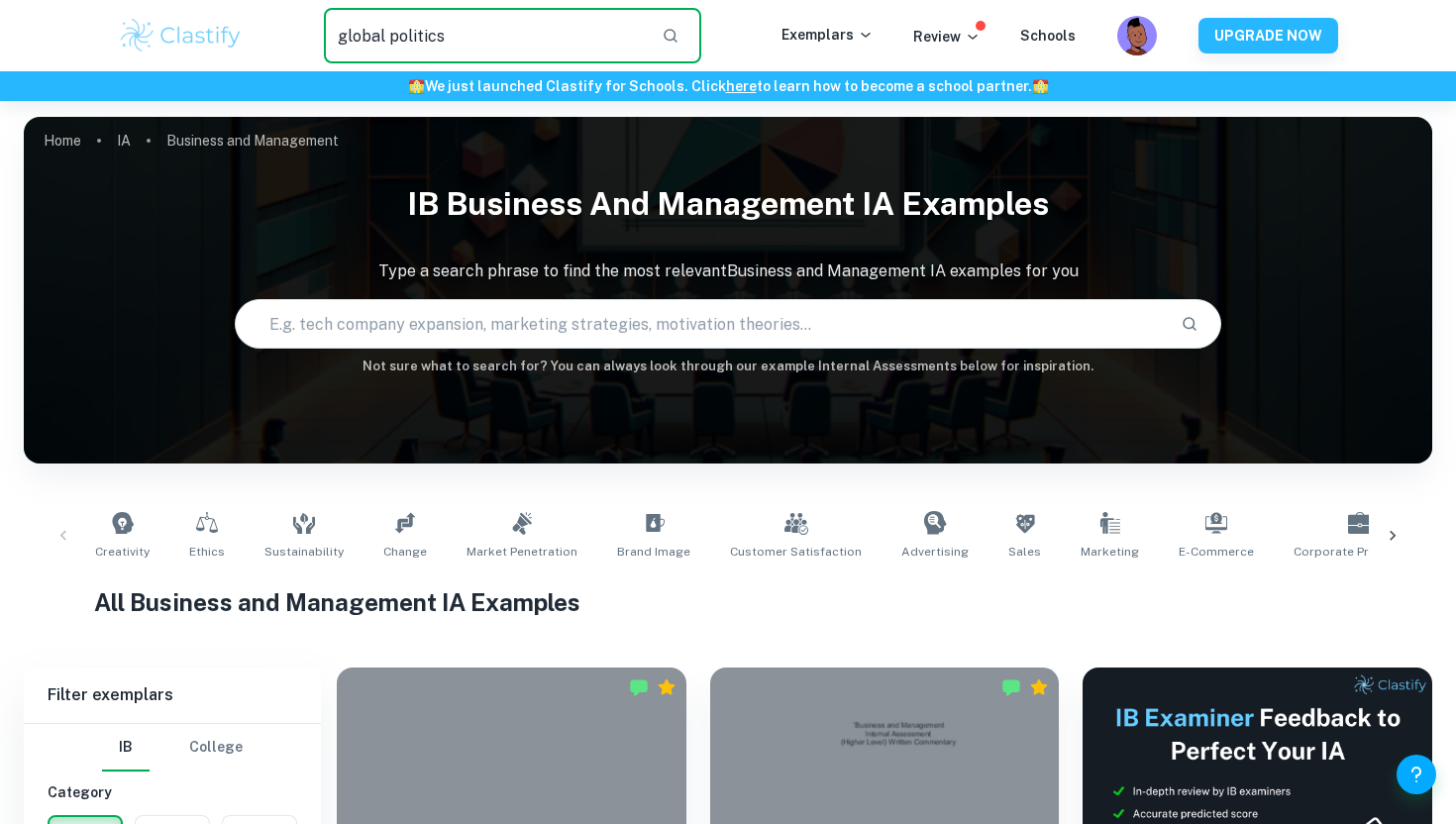 type on "global politics" 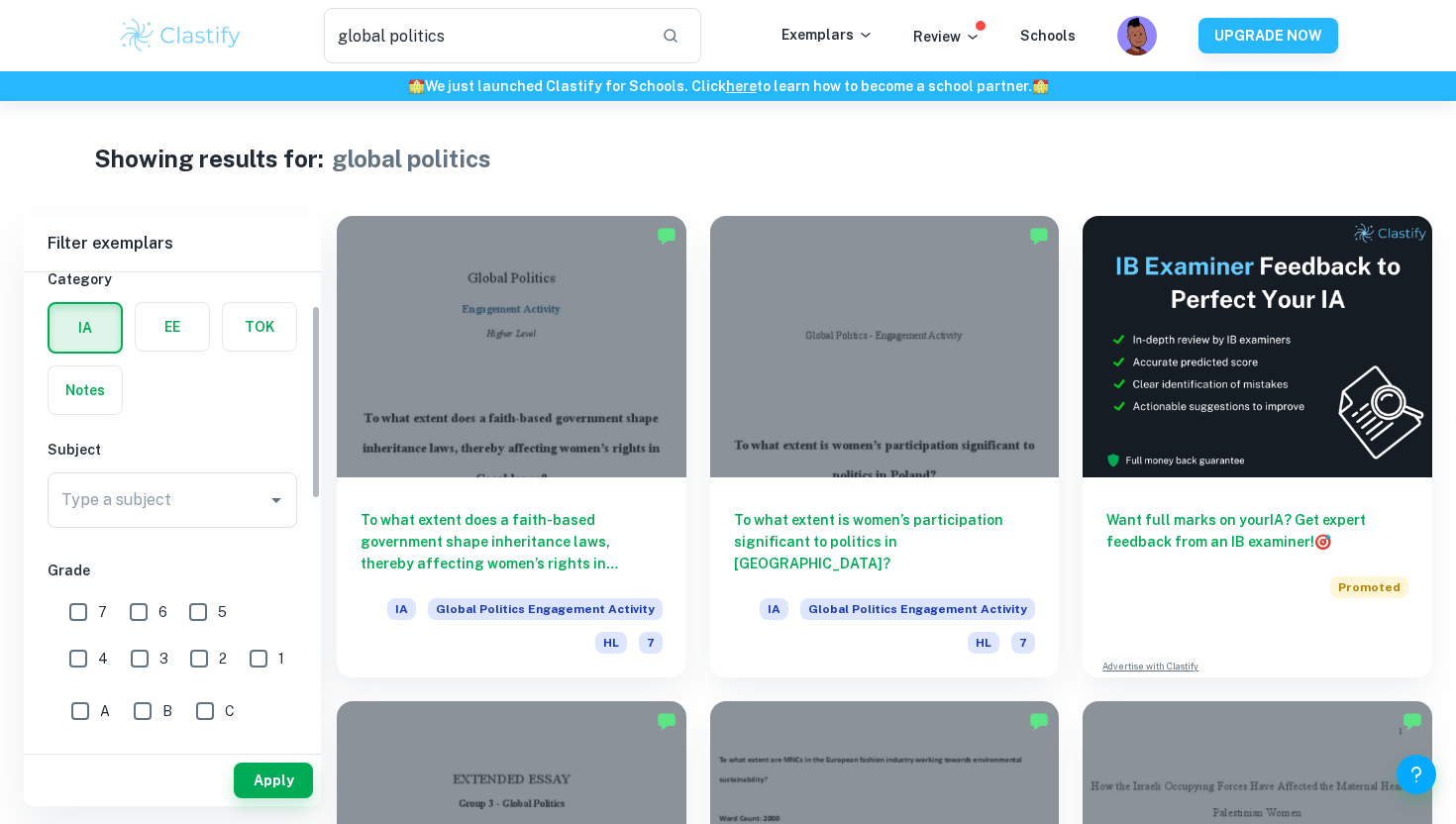 scroll, scrollTop: 61, scrollLeft: 0, axis: vertical 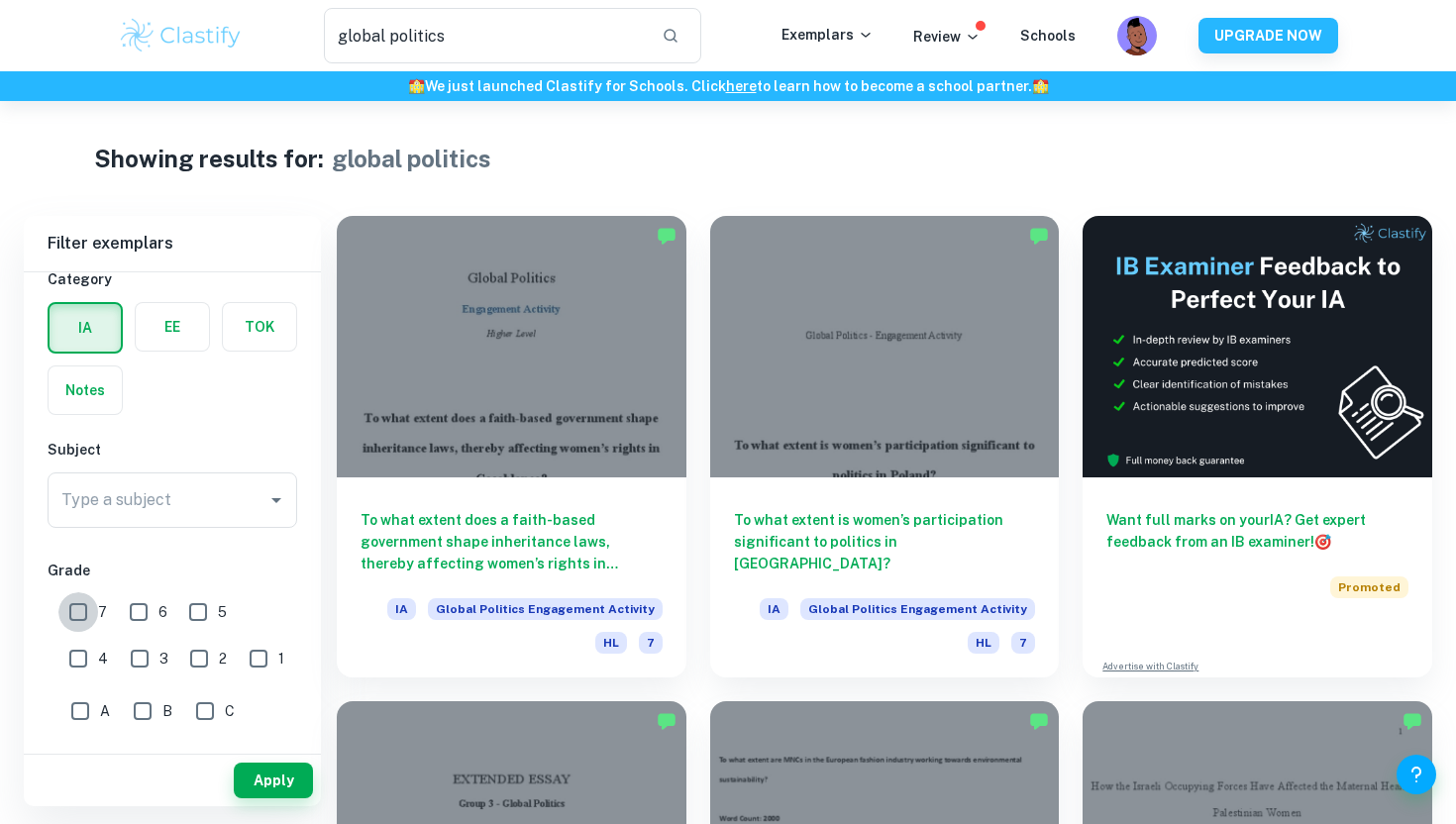 click on "7" at bounding box center (78, 612) 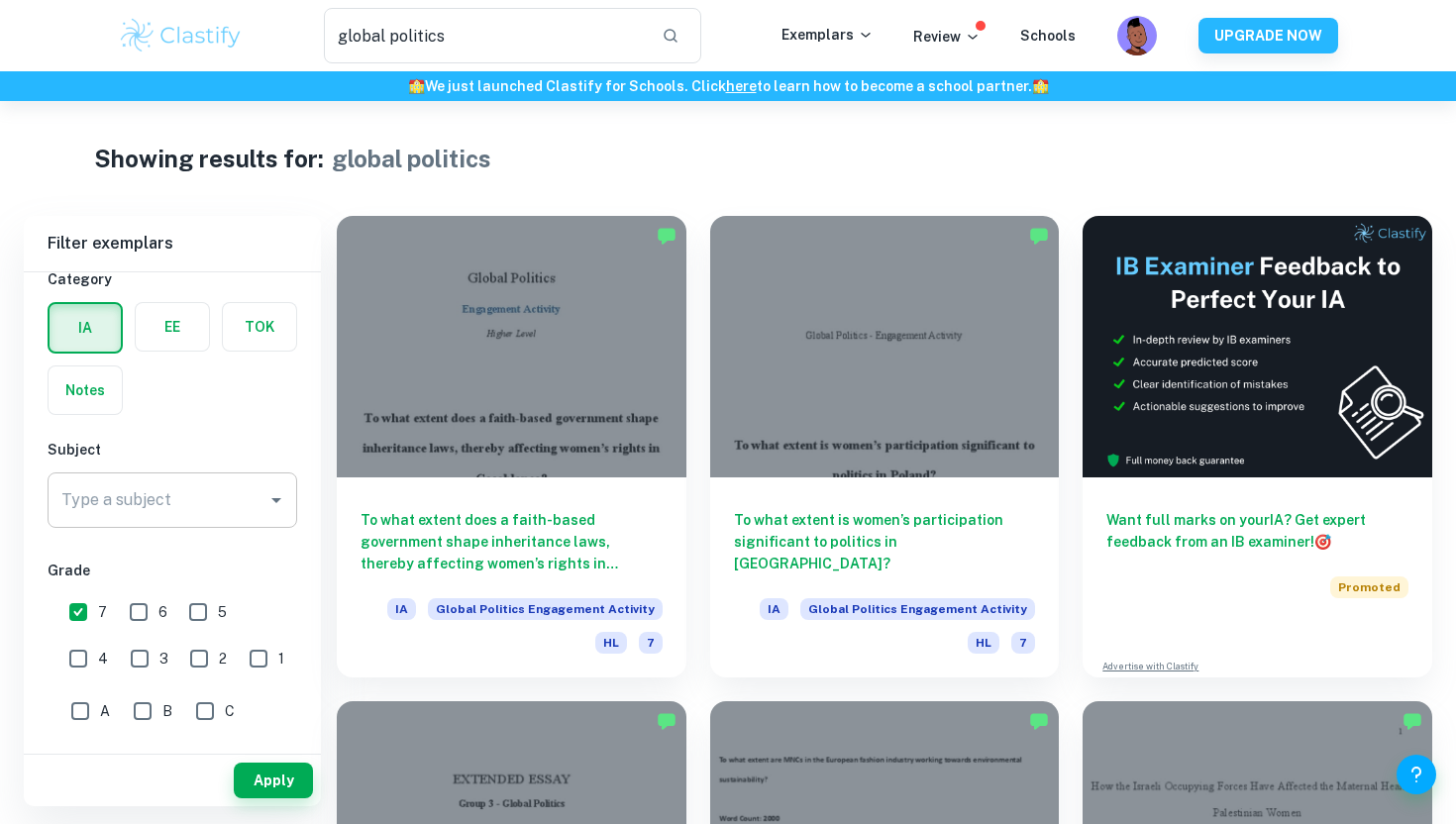 click on "Type a subject" at bounding box center (157, 500) 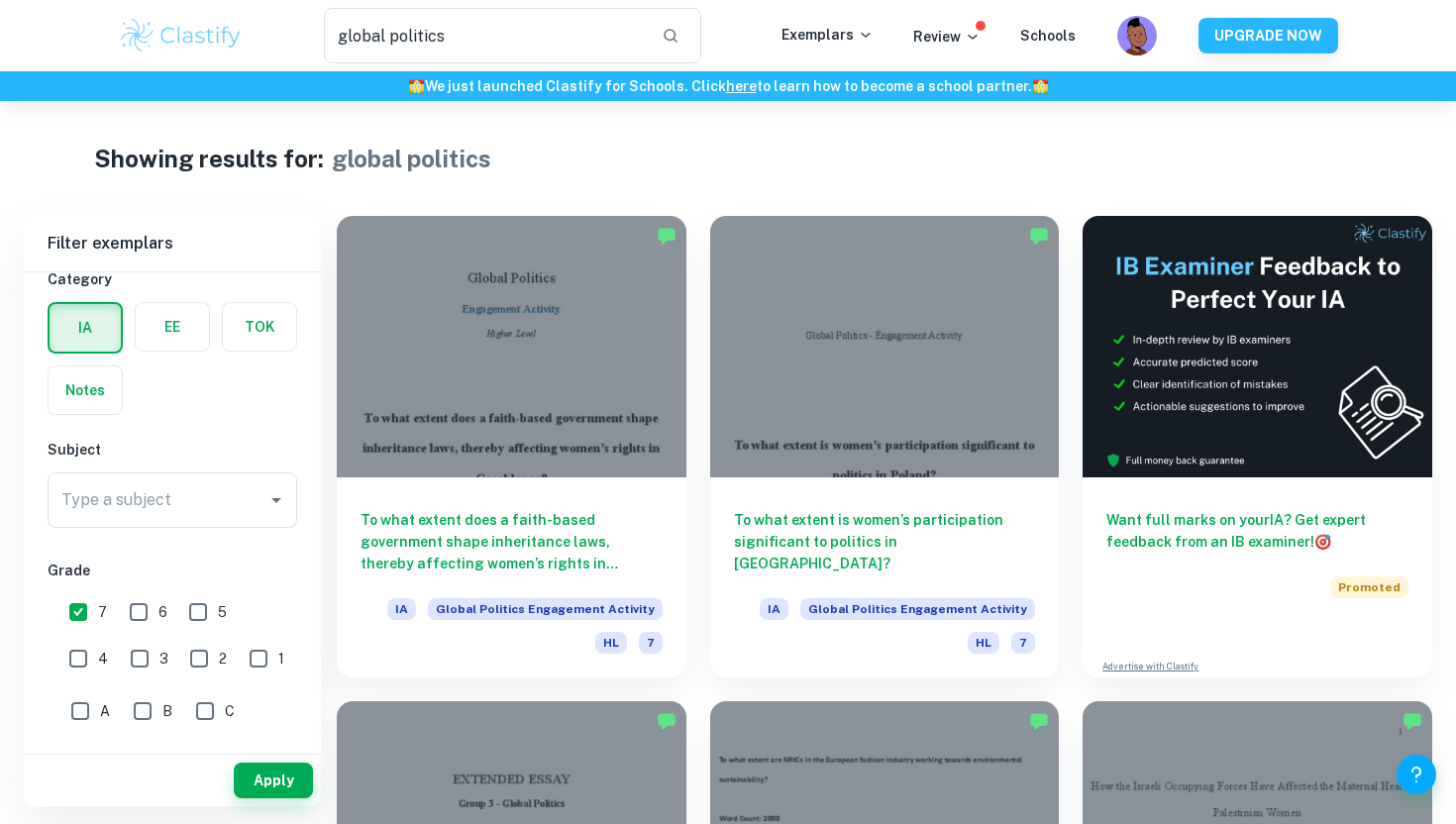 click on "IB College Category IA EE TOK Notes Subject Type a subject Type a subject Grade 7 6 5 4 3 2 1 A B C D E Level HL SL Session May 2026 May 2025 November 2024 May 2024 November 2023 May 2023 November 2022 May 2022 November 2021 May 2021 Other" at bounding box center (172, 786) 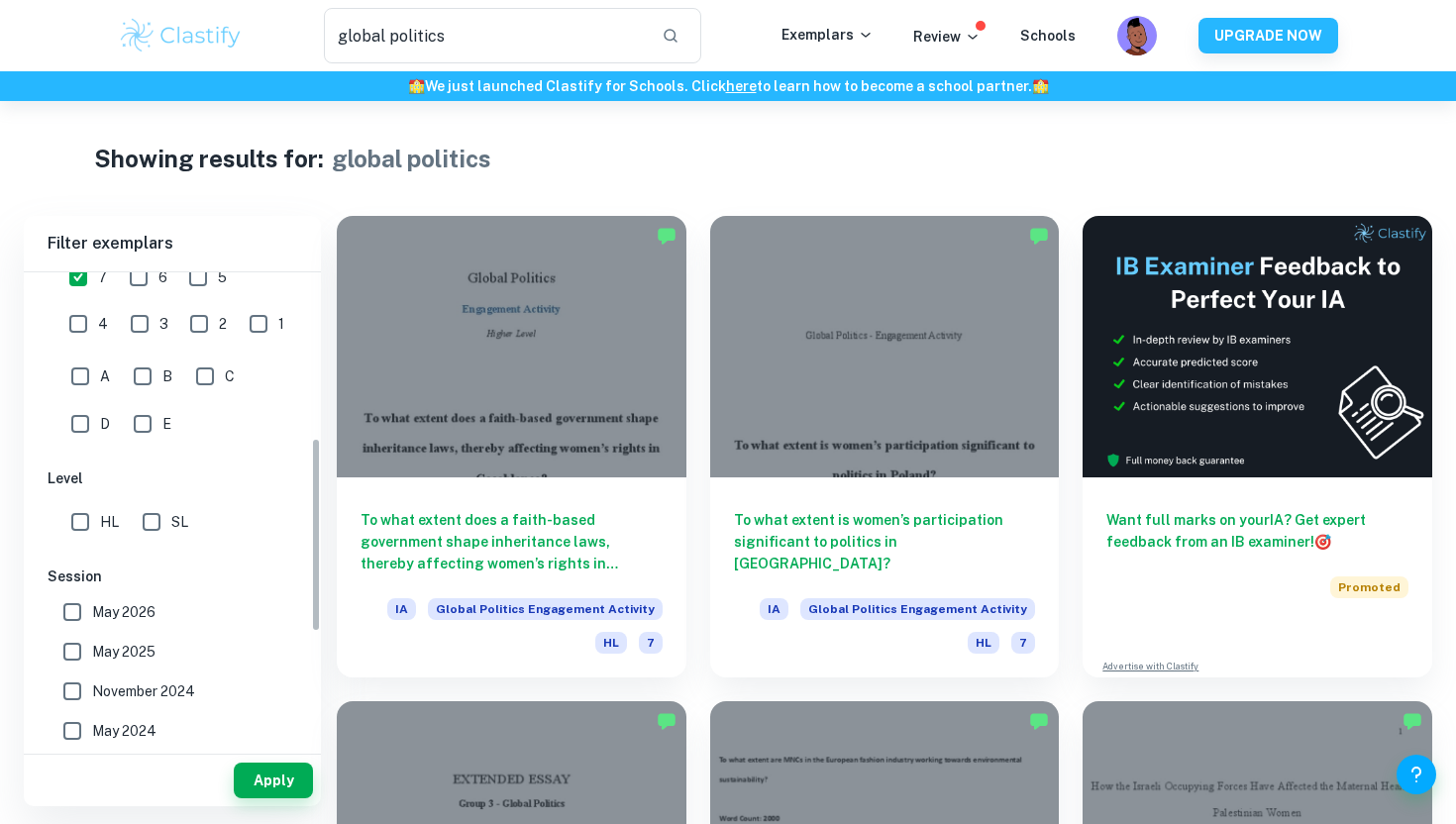scroll, scrollTop: 403, scrollLeft: 0, axis: vertical 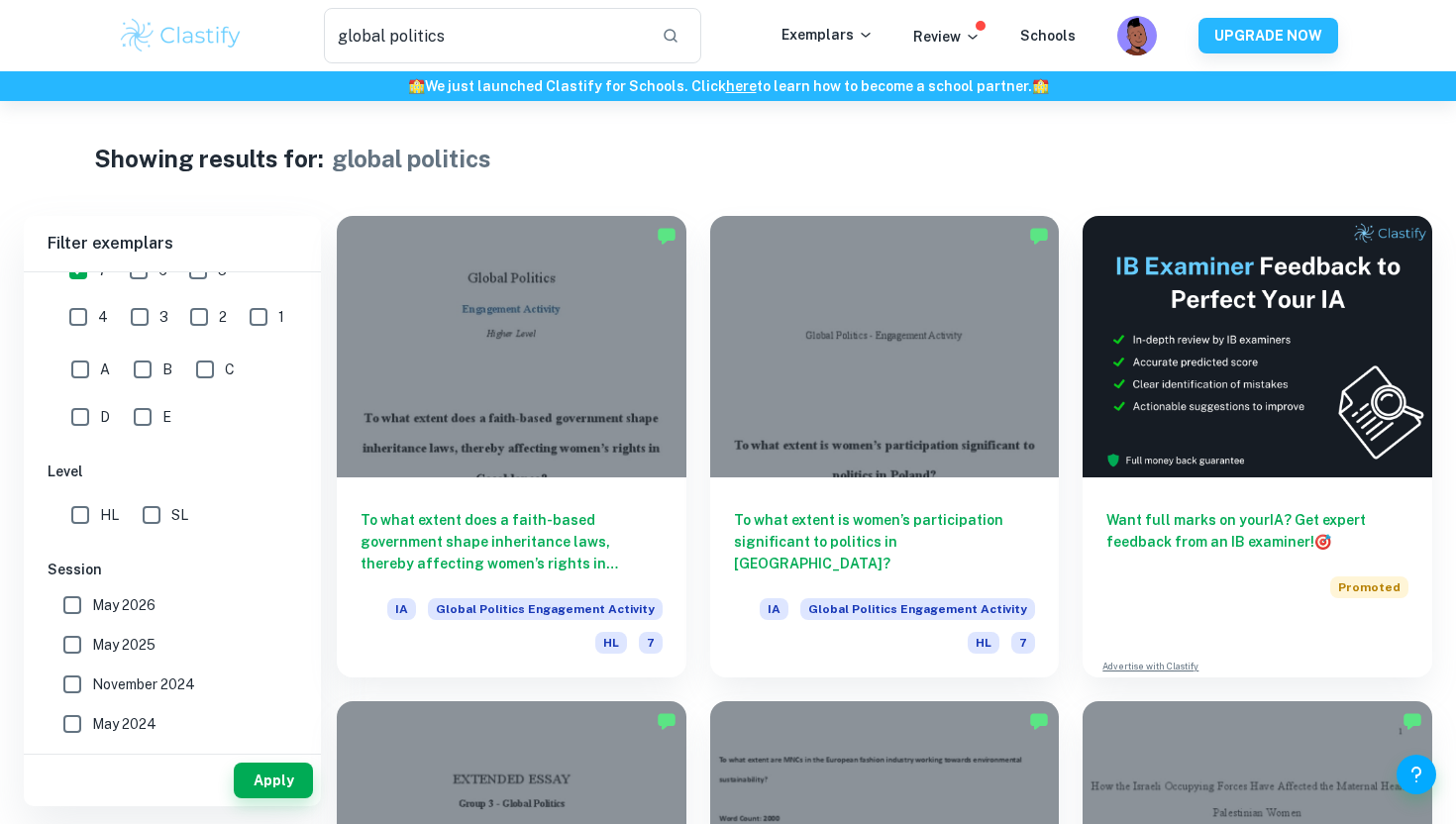 click on "HL" at bounding box center (80, 515) 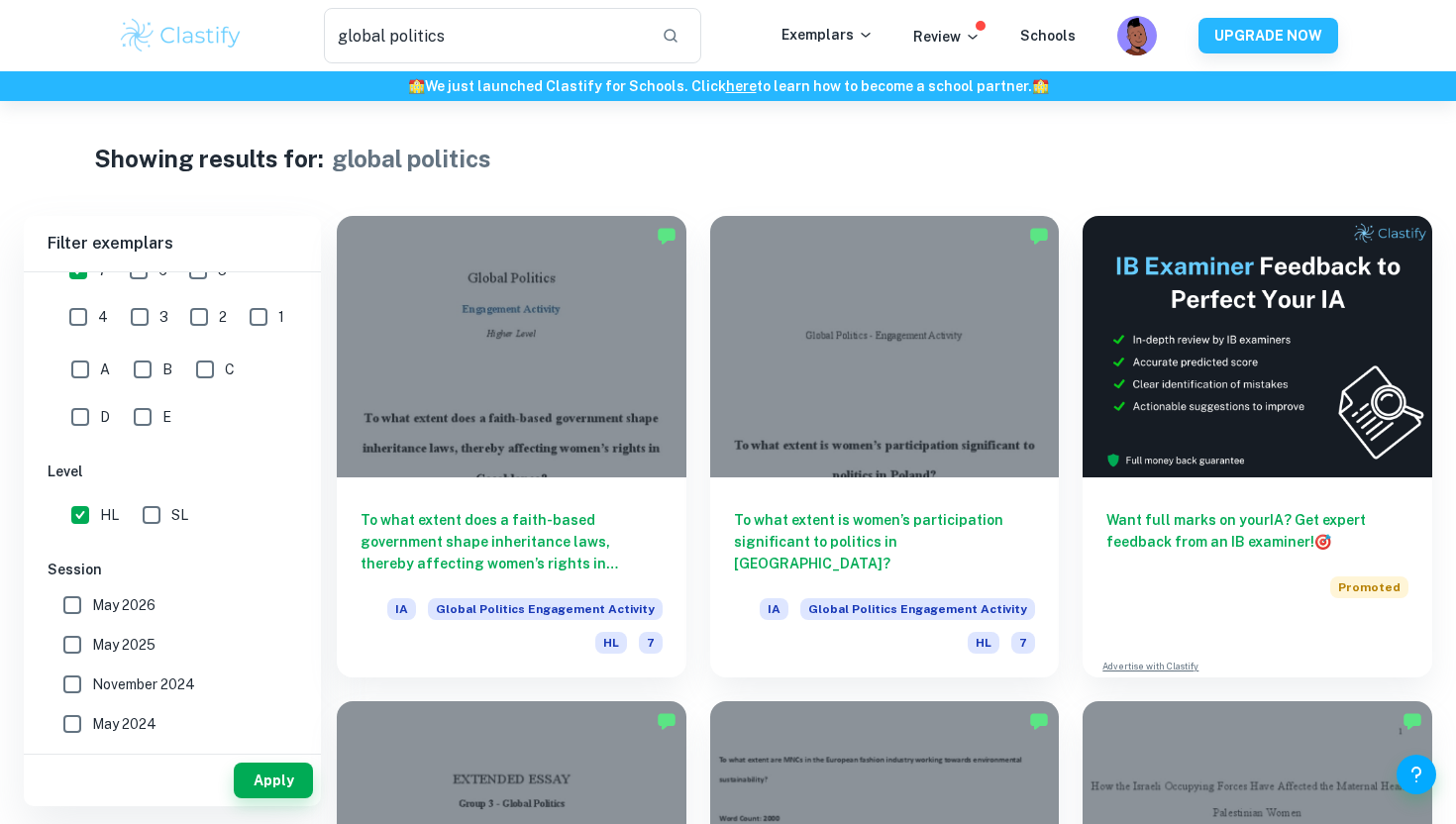 click on "May 2025" at bounding box center (72, 645) 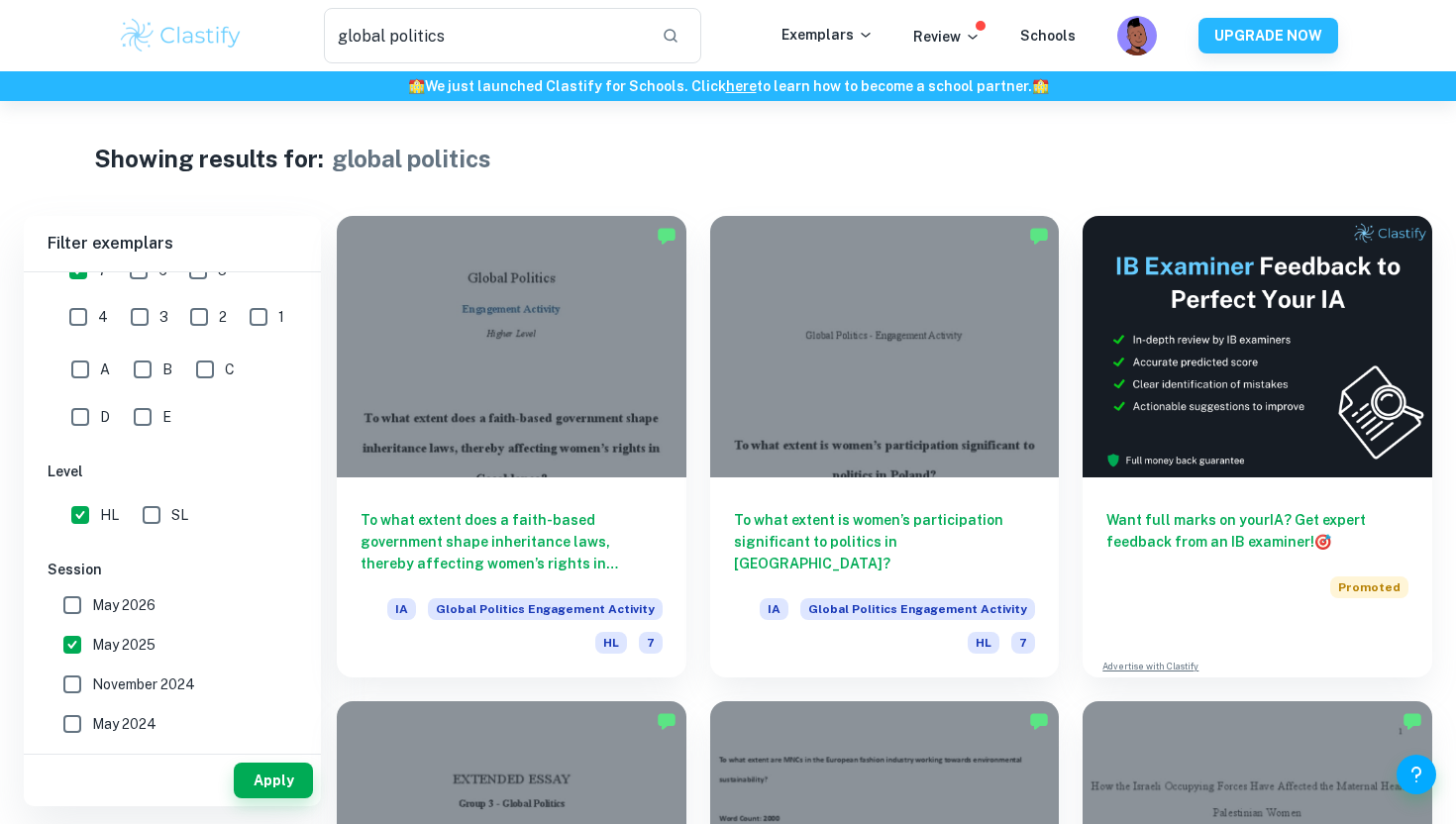 click on "May 2026" at bounding box center [72, 605] 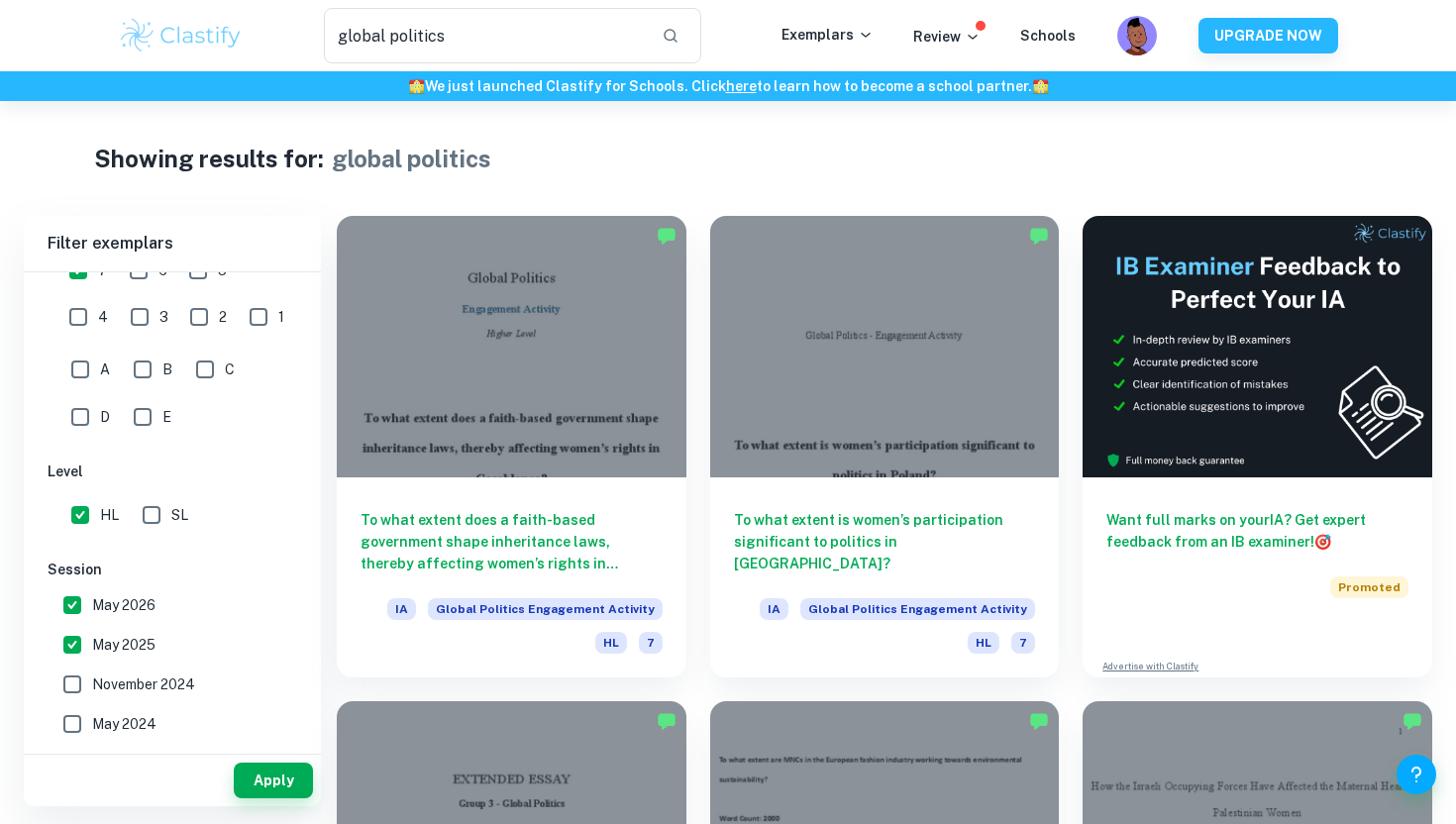 click on "May 2025" at bounding box center [72, 645] 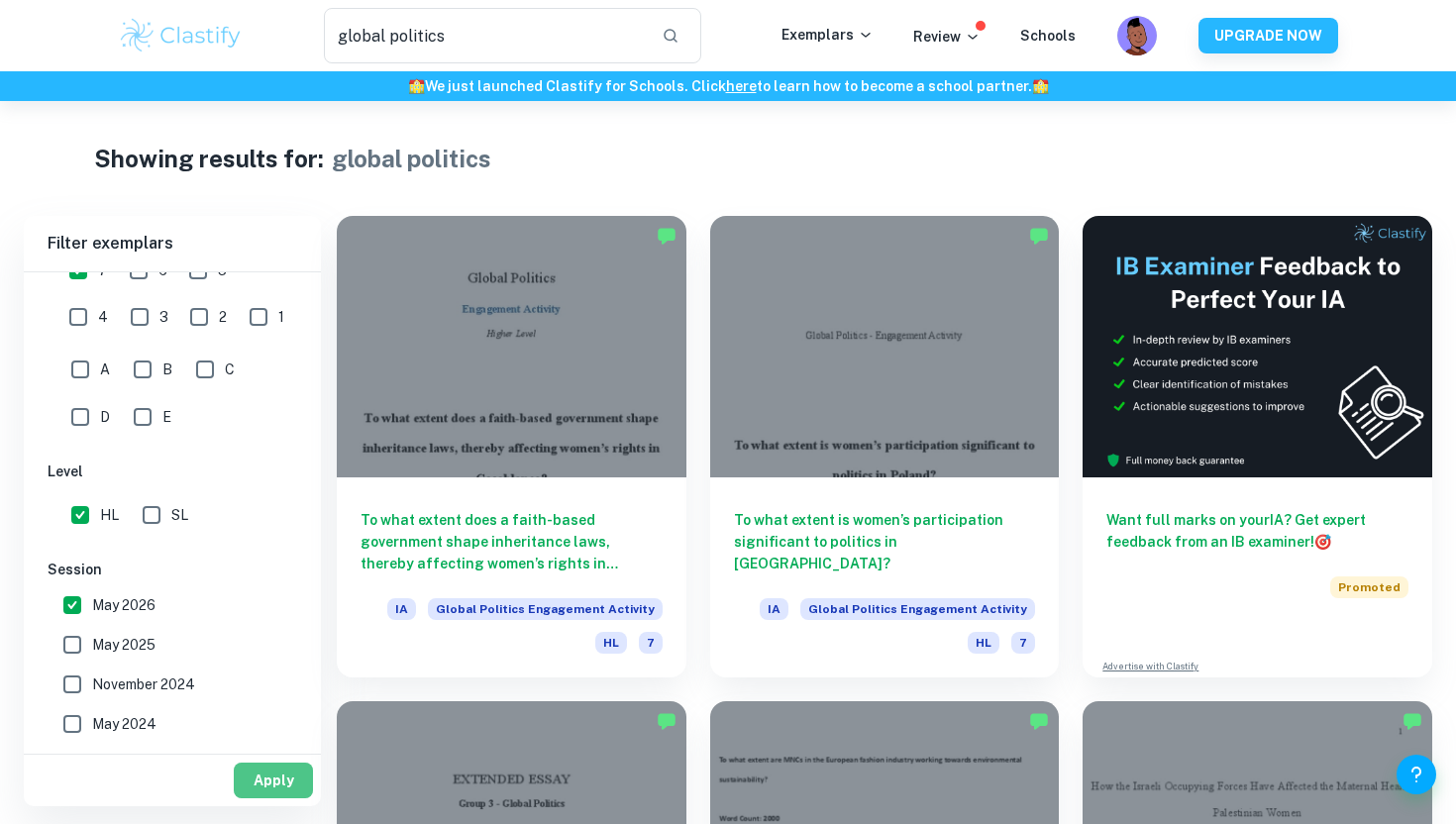 click on "Apply" at bounding box center (273, 780) 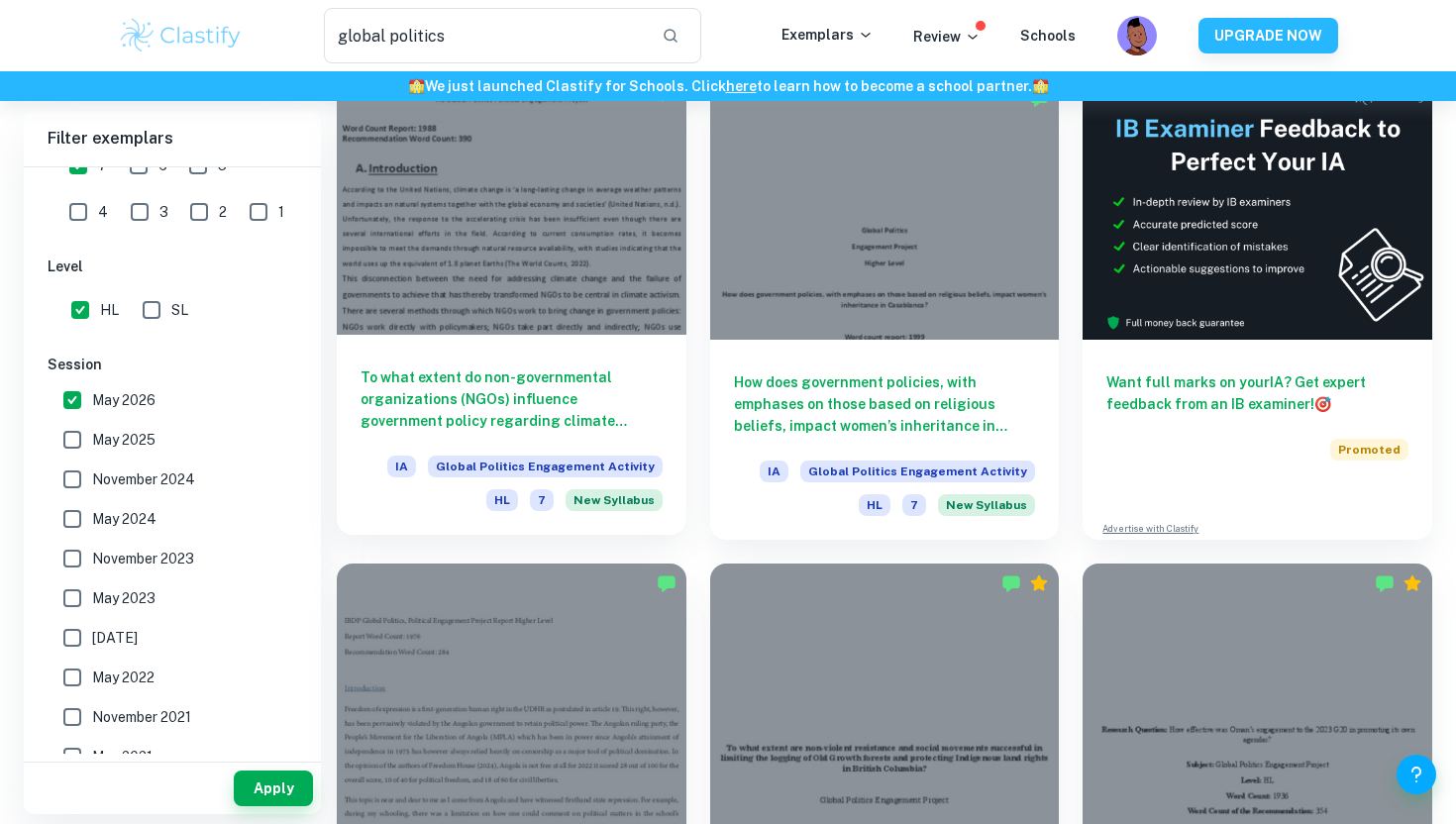 scroll, scrollTop: 145, scrollLeft: 0, axis: vertical 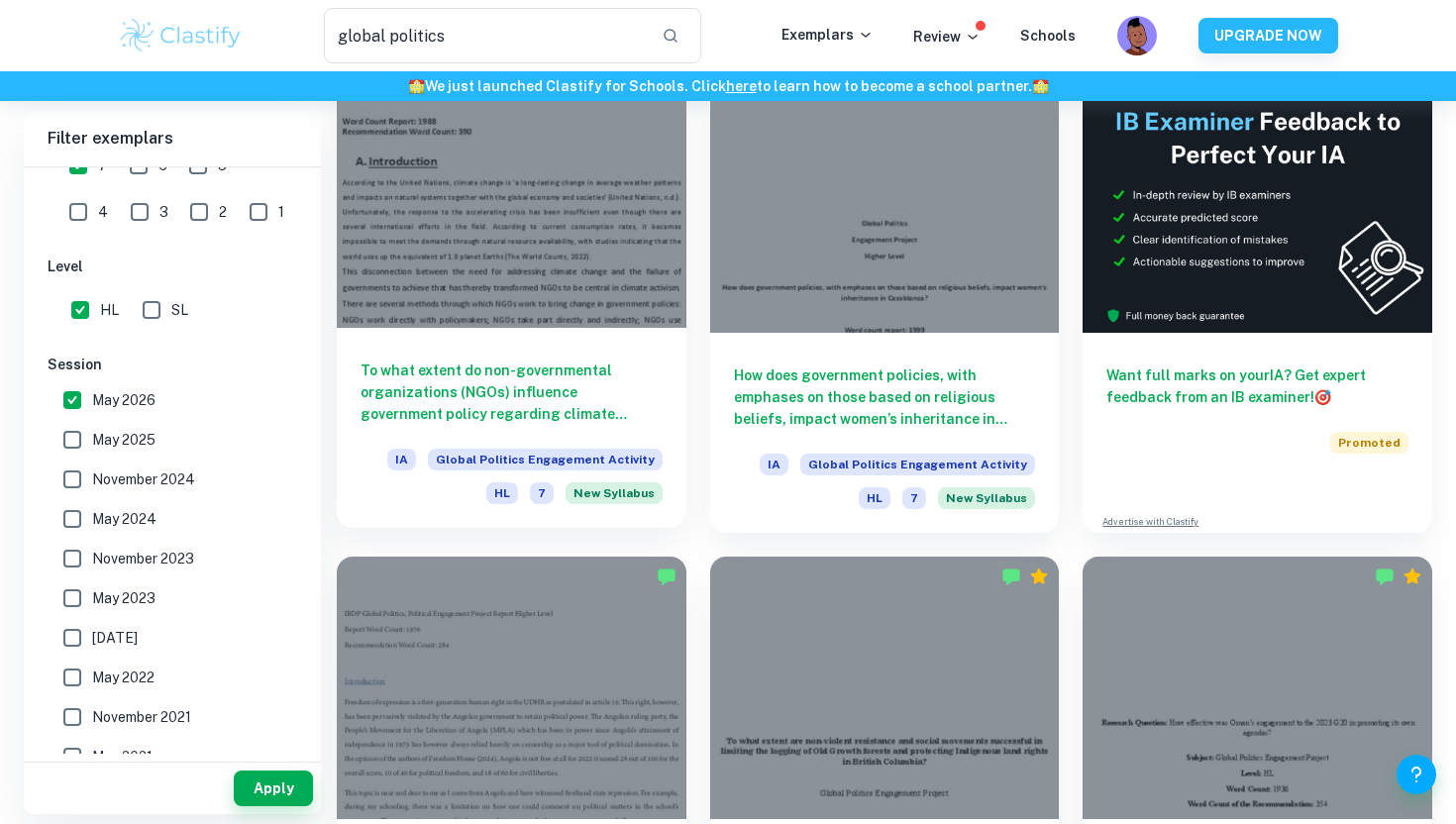 click on "To what extent do non-governmental organizations (NGOs) influence government policy regarding climate change?" at bounding box center (511, 392) 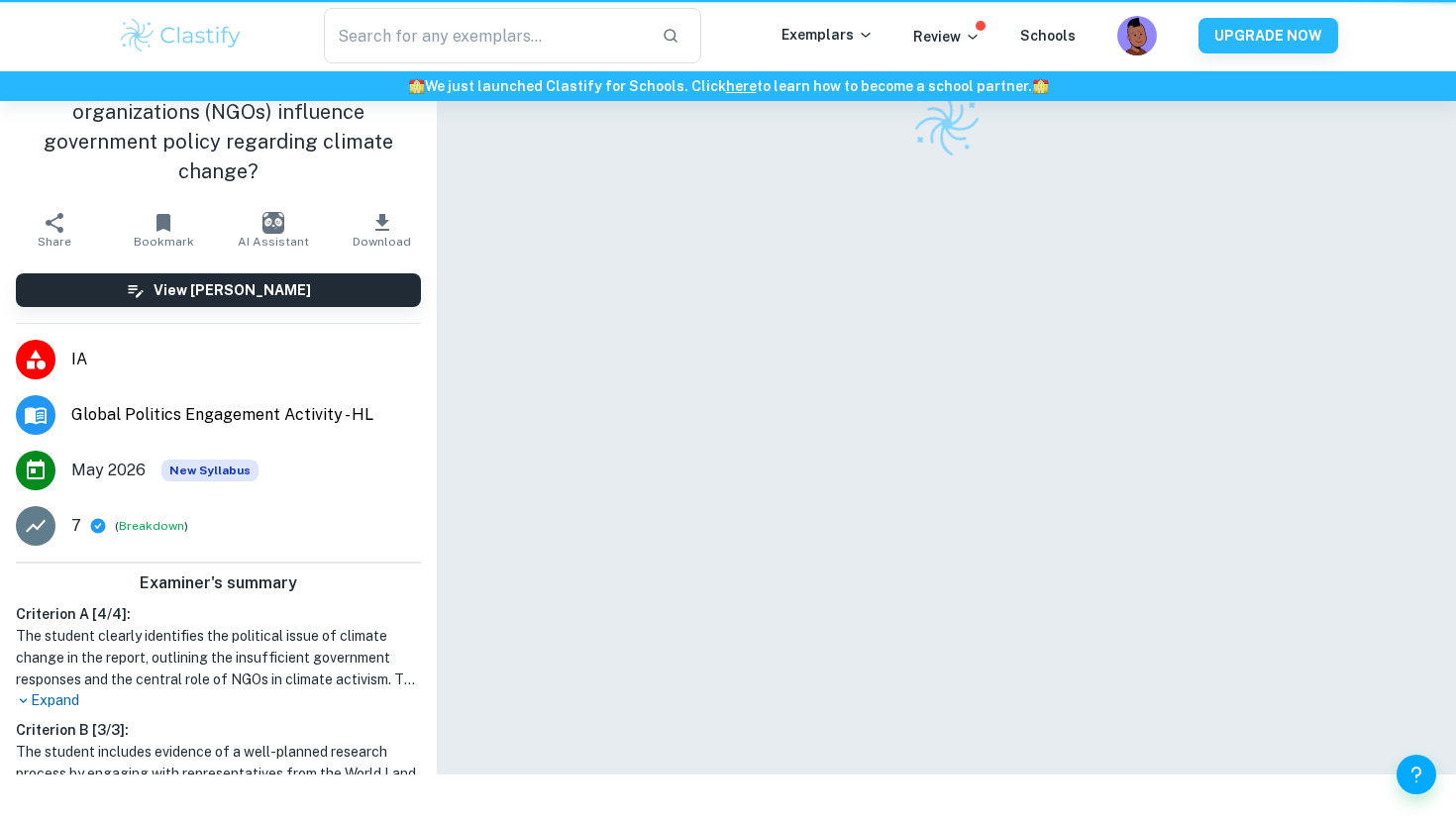 scroll, scrollTop: 0, scrollLeft: 0, axis: both 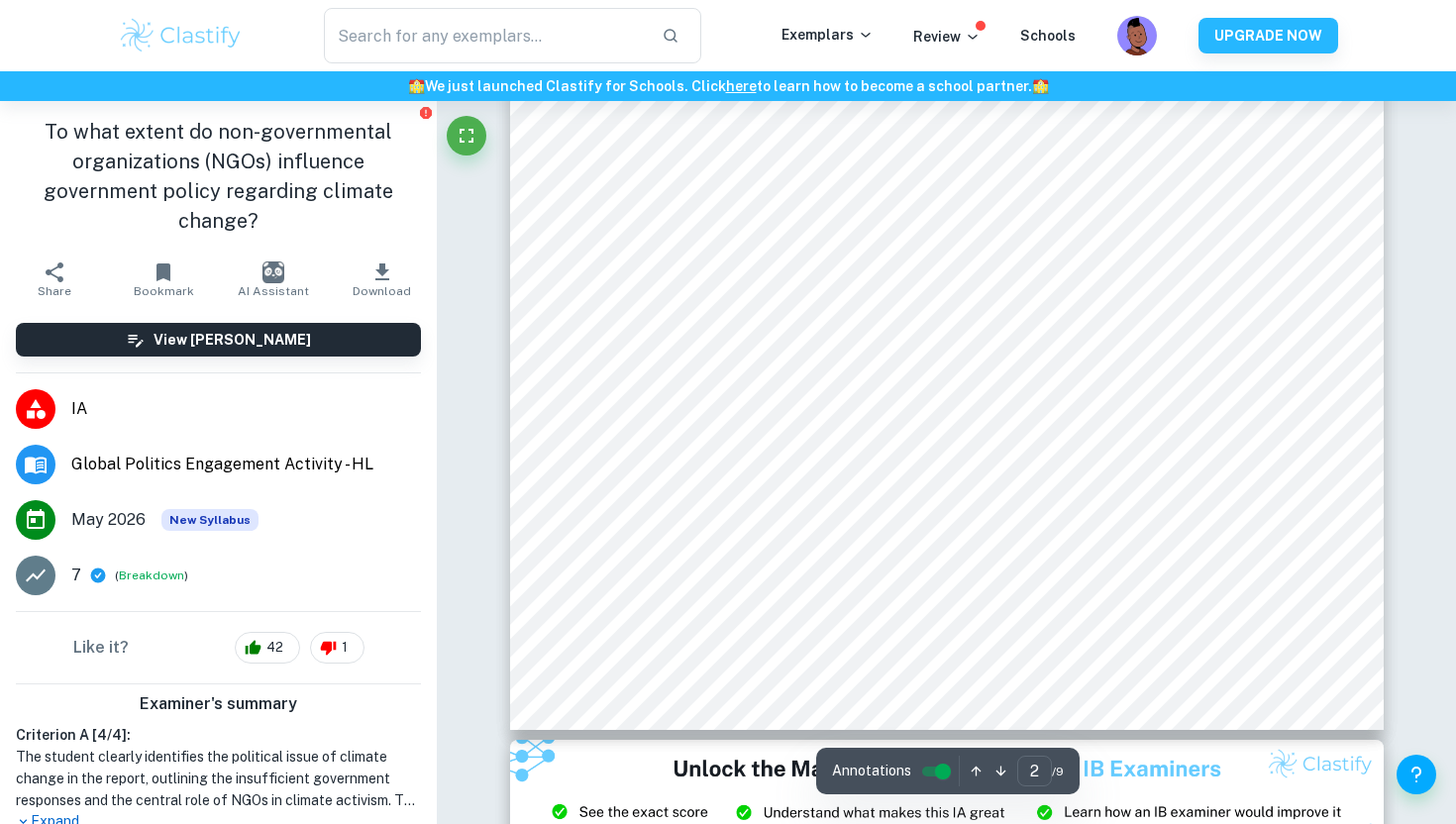 type on "1" 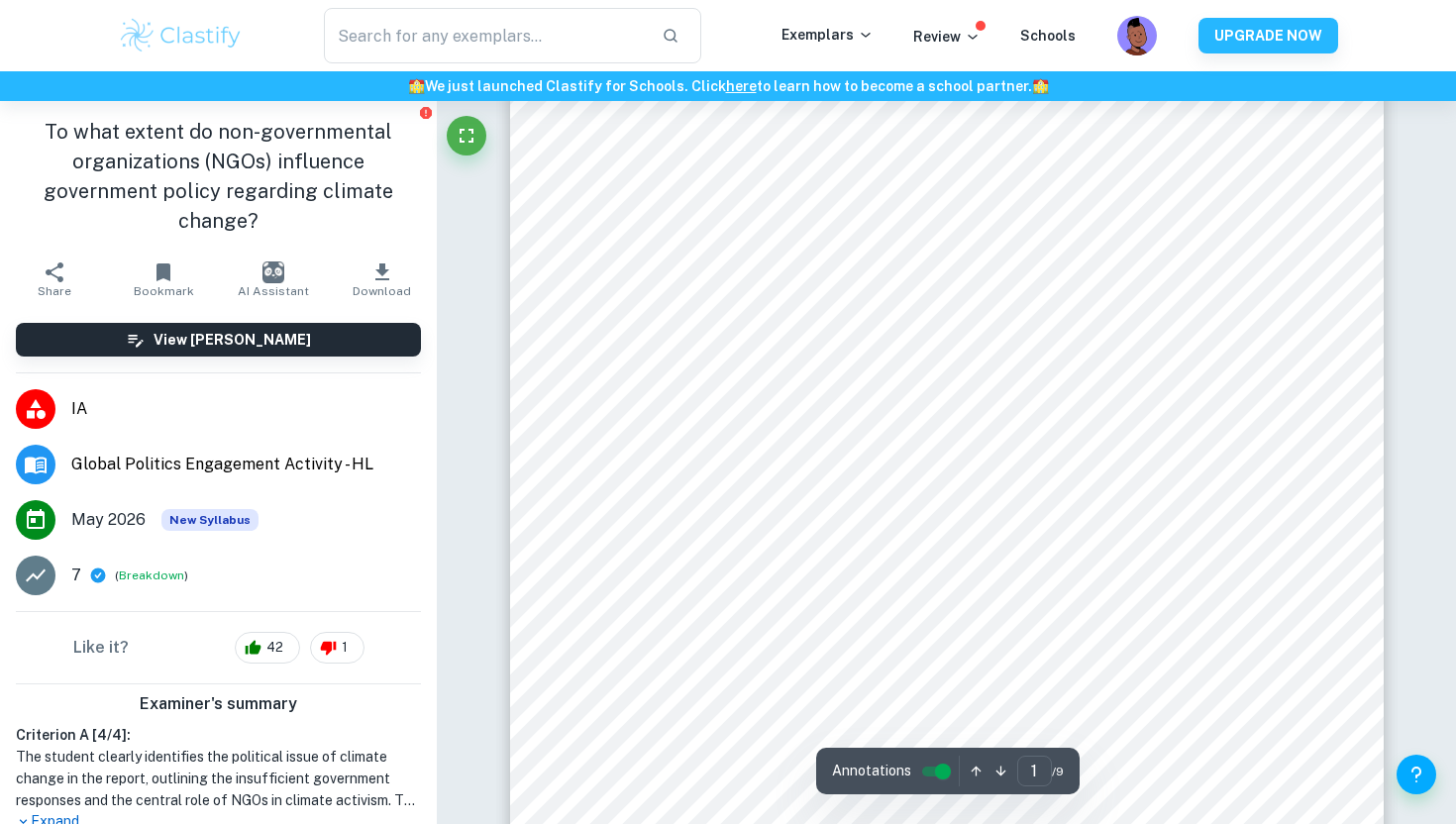 scroll, scrollTop: 373, scrollLeft: 0, axis: vertical 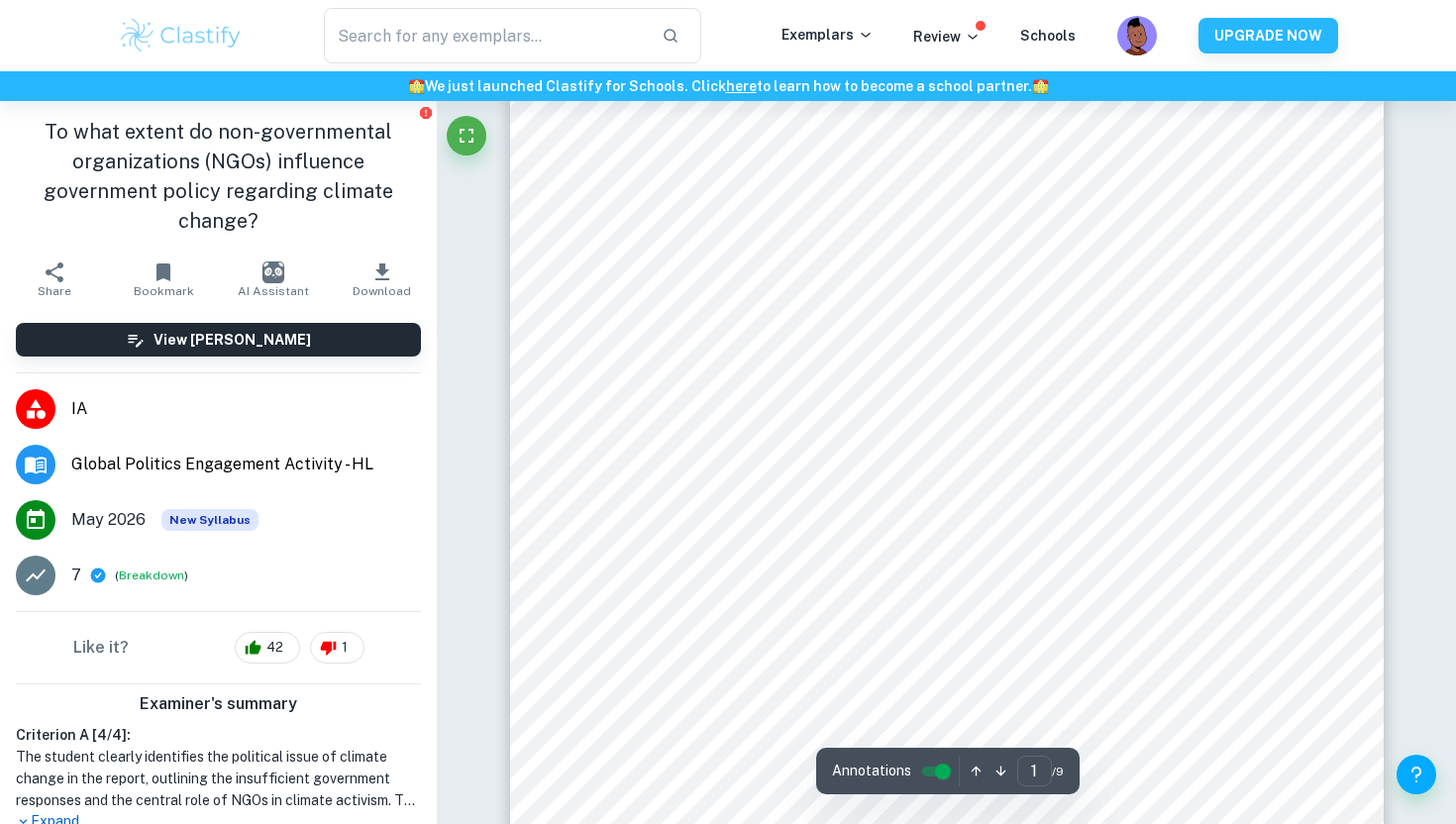 type on "global politics" 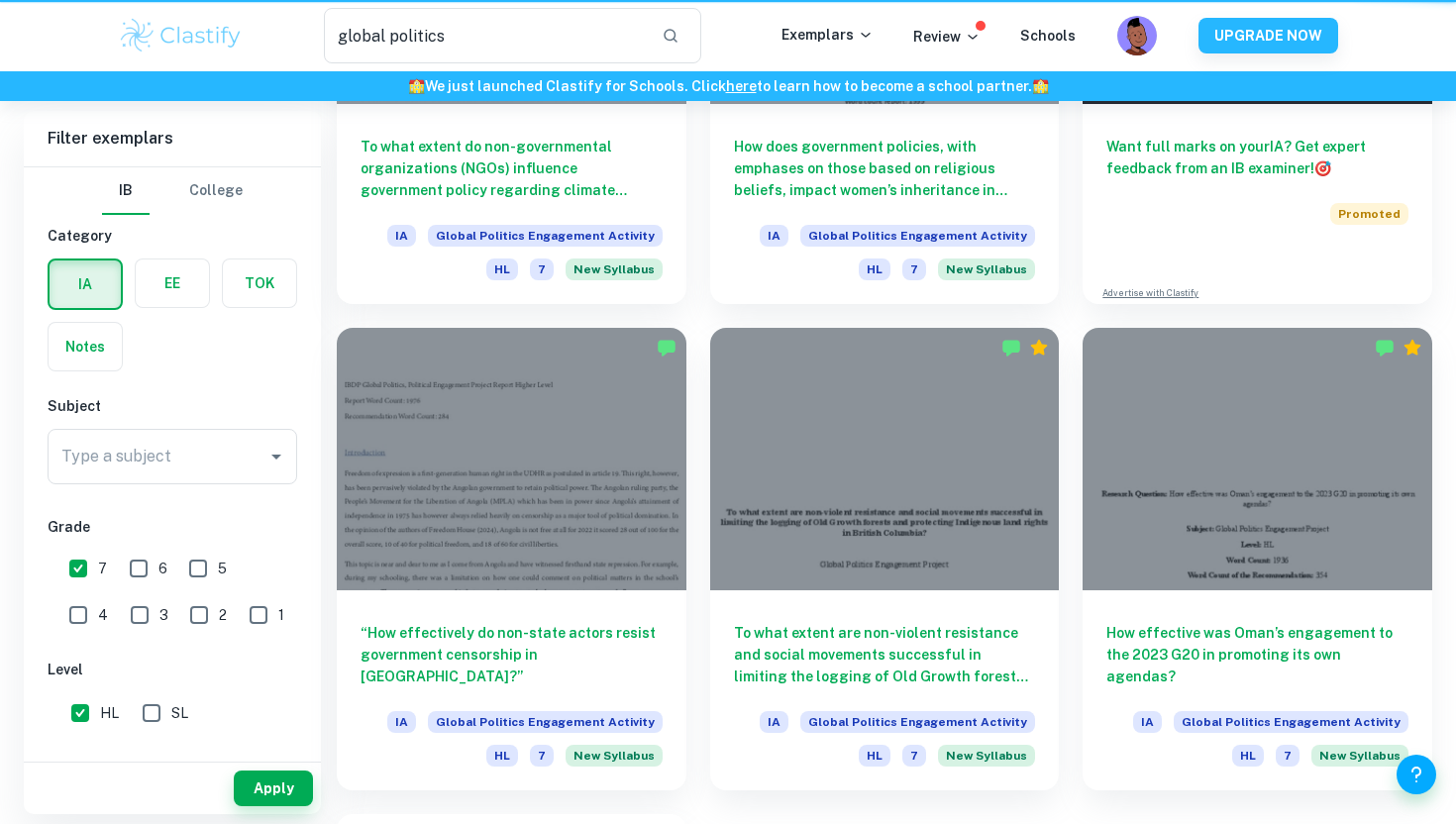 scroll, scrollTop: 145, scrollLeft: 0, axis: vertical 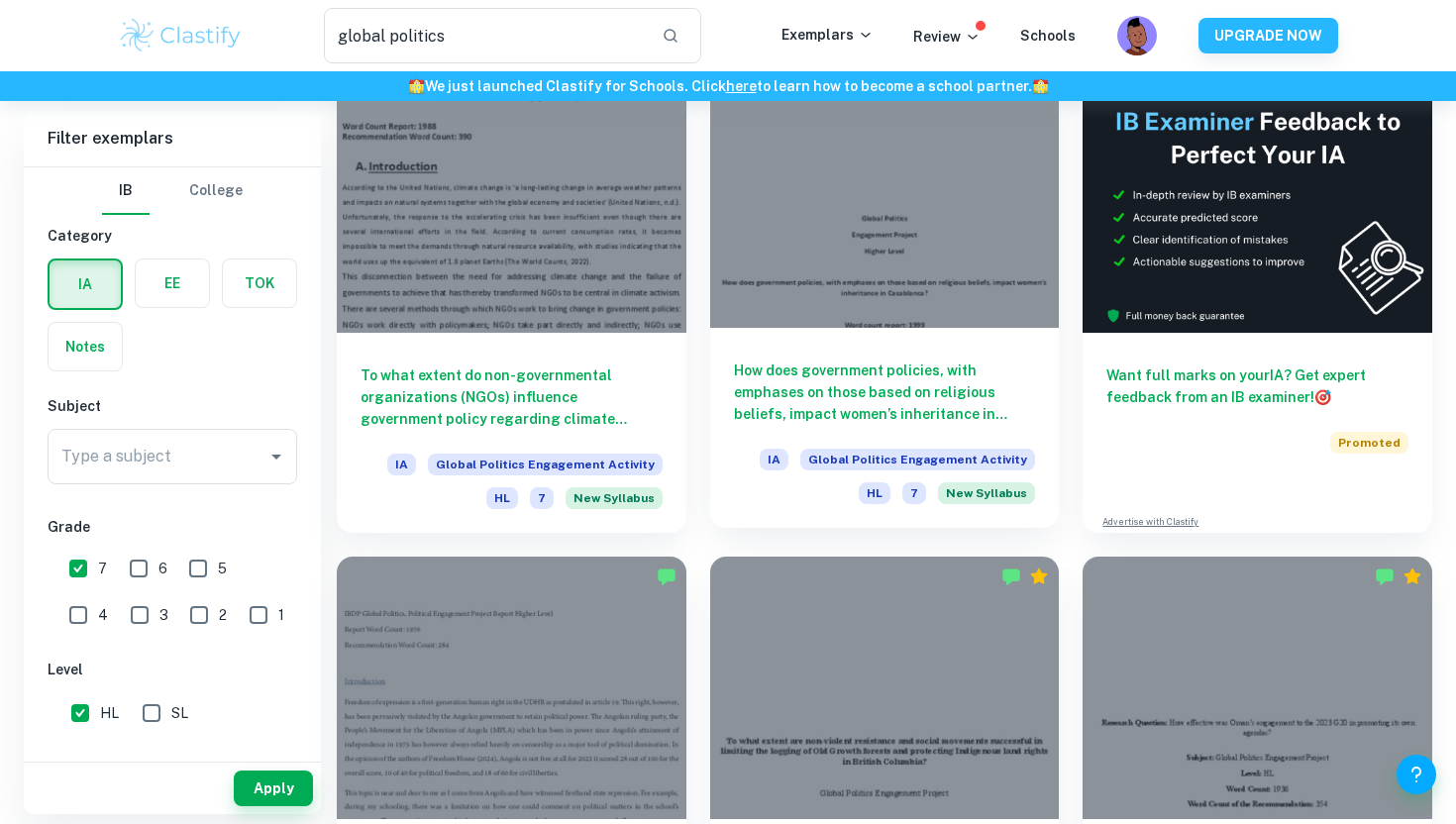 click on "How does government policies, with emphases on those based on religious beliefs, impact women’s  inheritance in [GEOGRAPHIC_DATA]?" at bounding box center [884, 392] 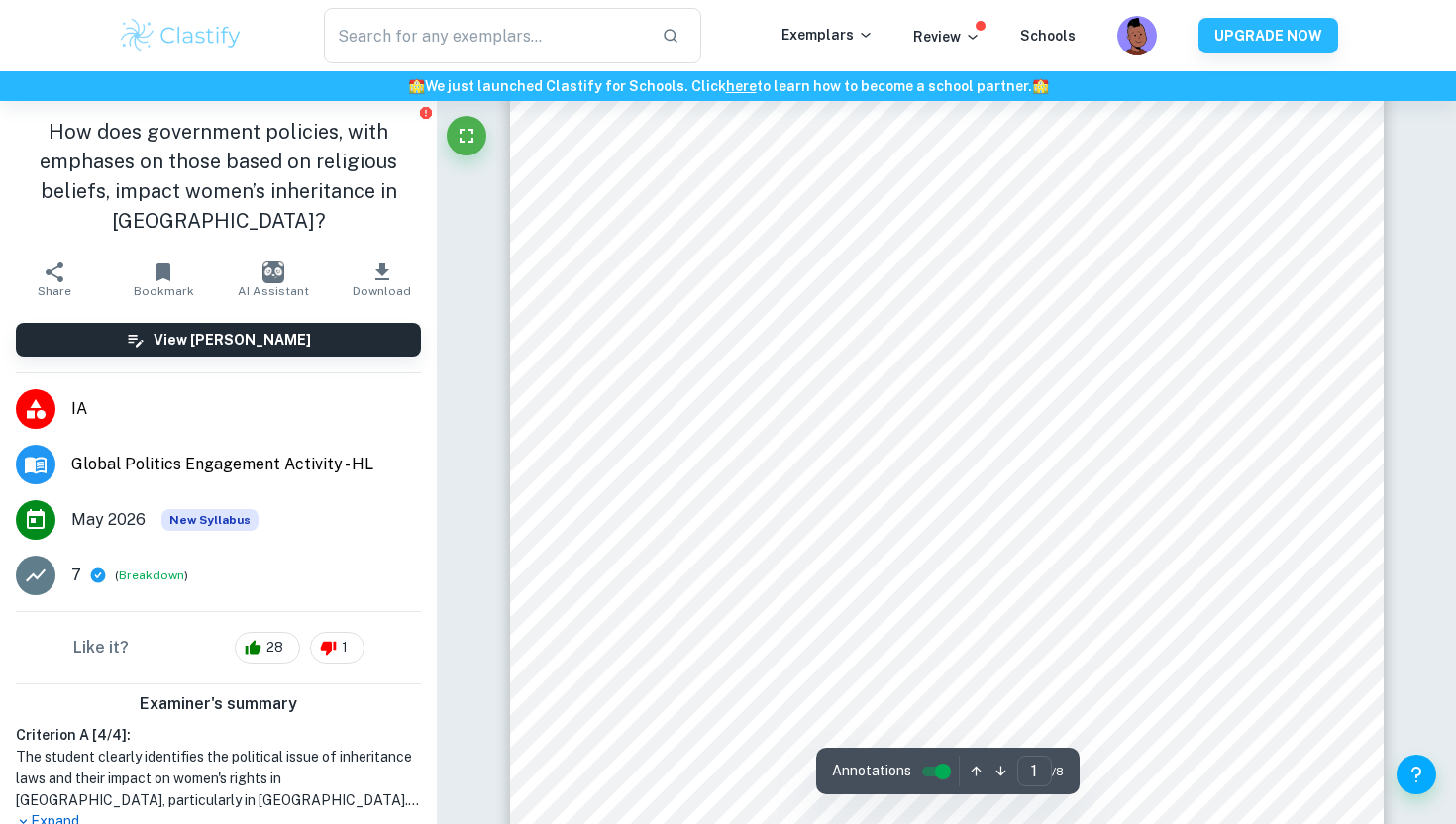 scroll, scrollTop: 255, scrollLeft: 0, axis: vertical 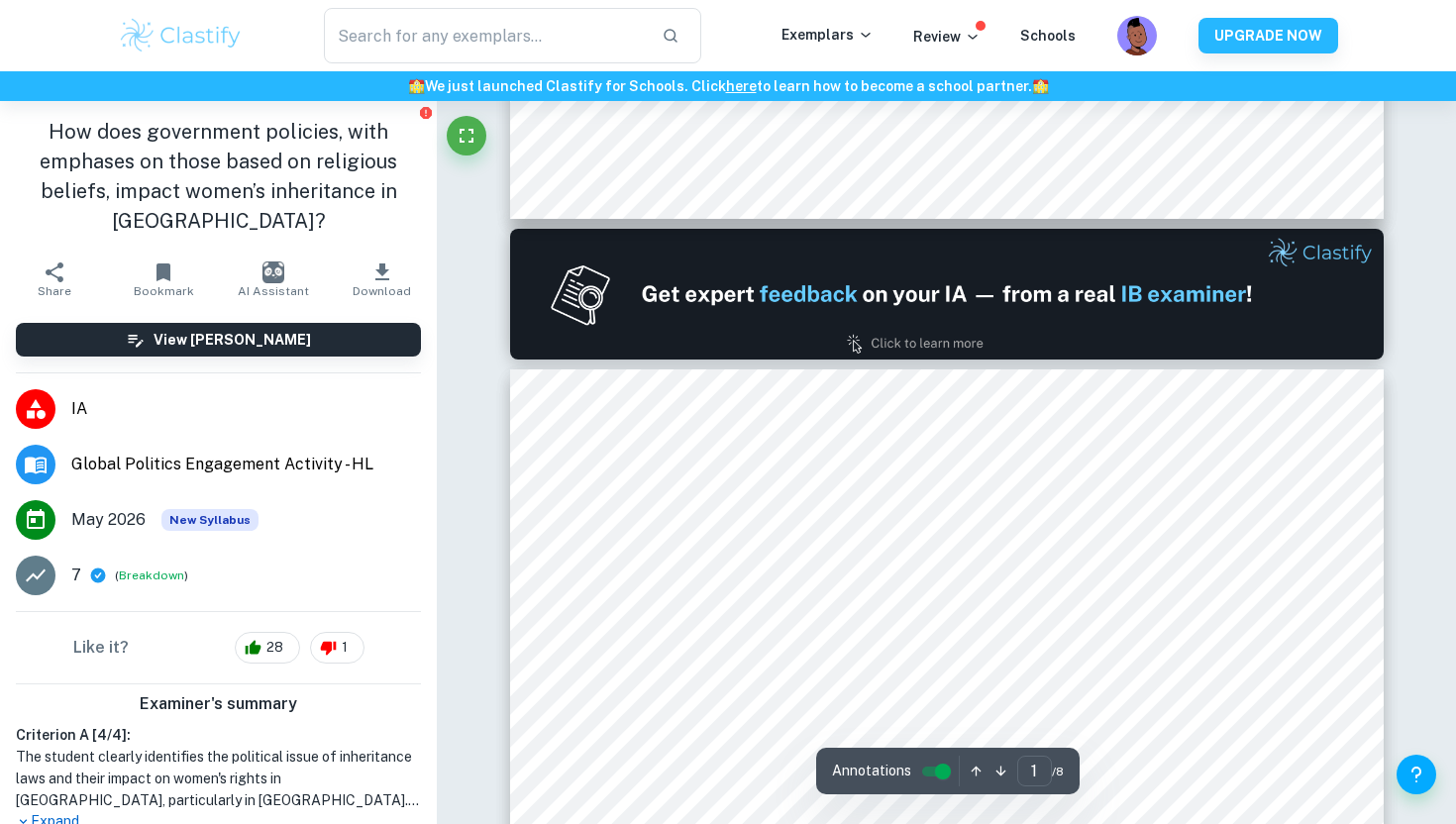 type on "2" 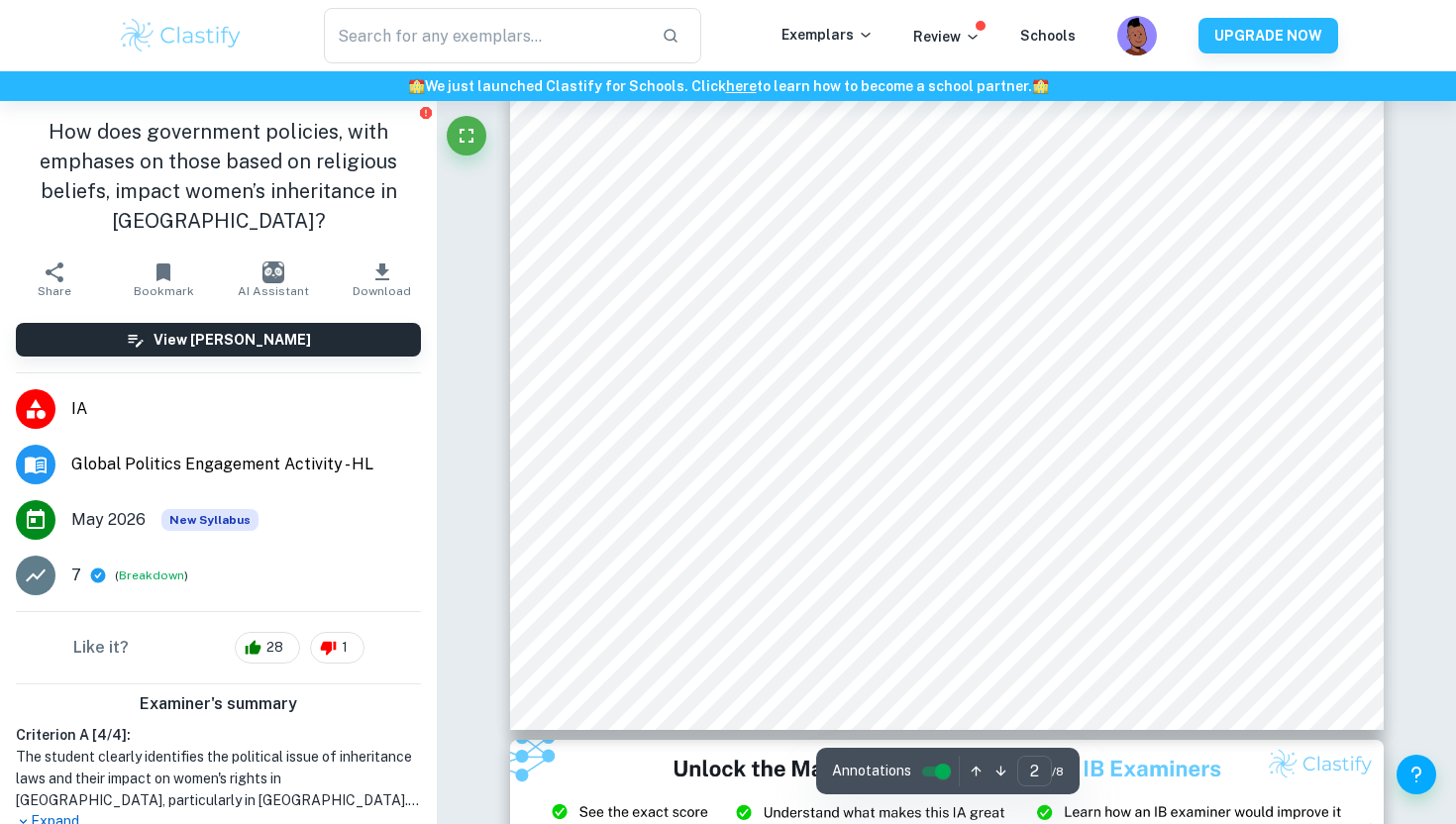 scroll, scrollTop: 1801, scrollLeft: 0, axis: vertical 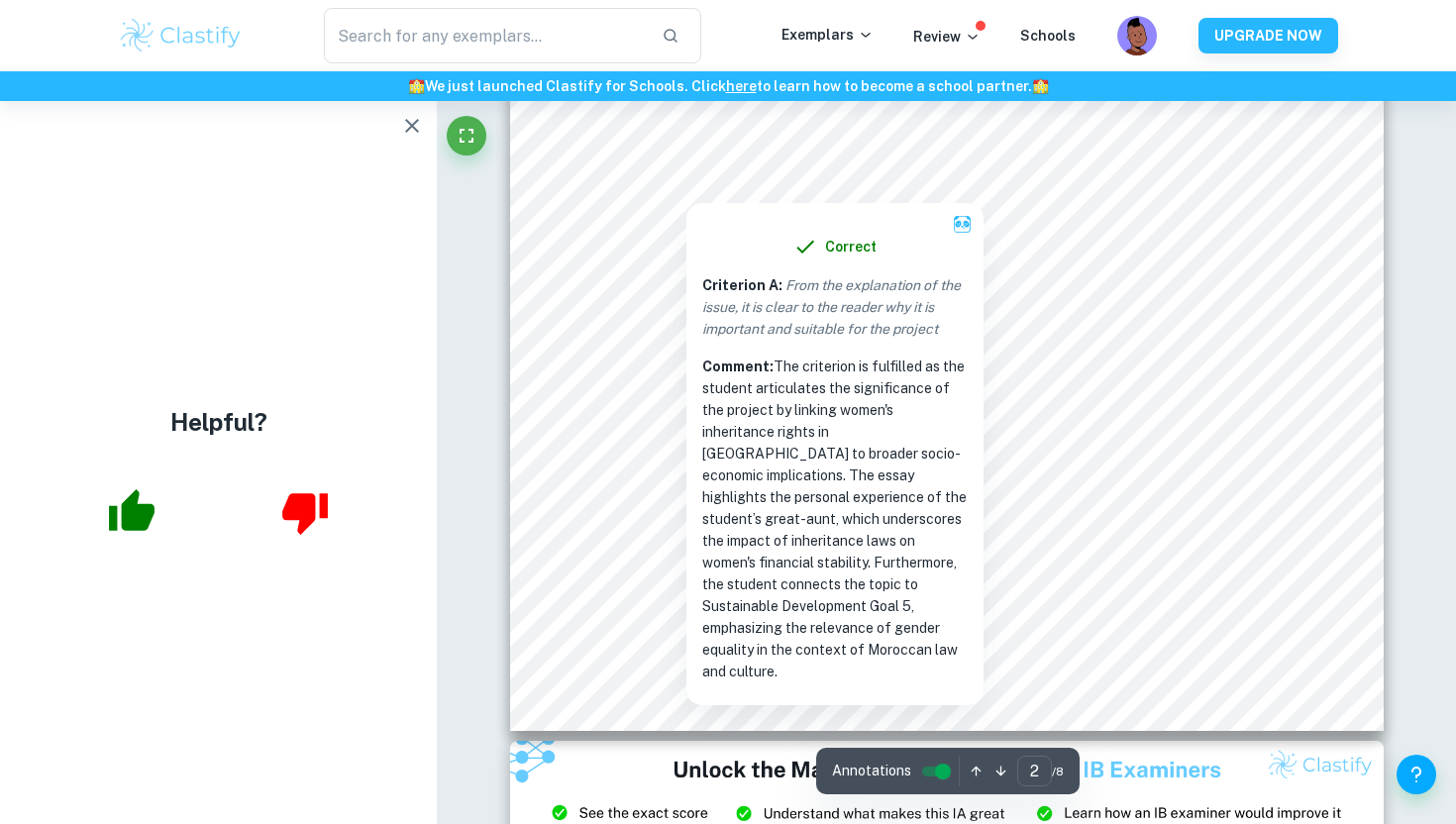 click 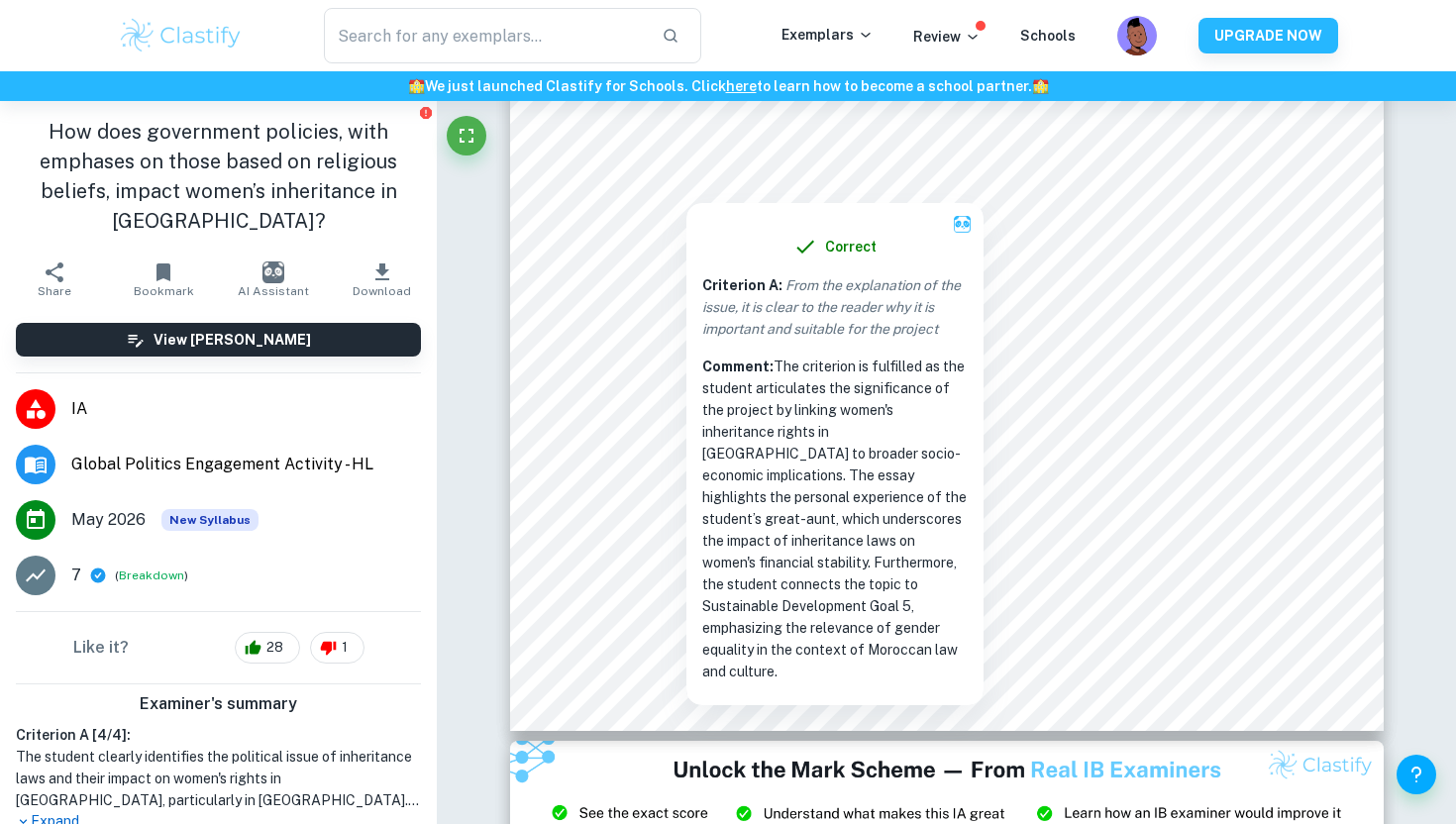 type on "global politics" 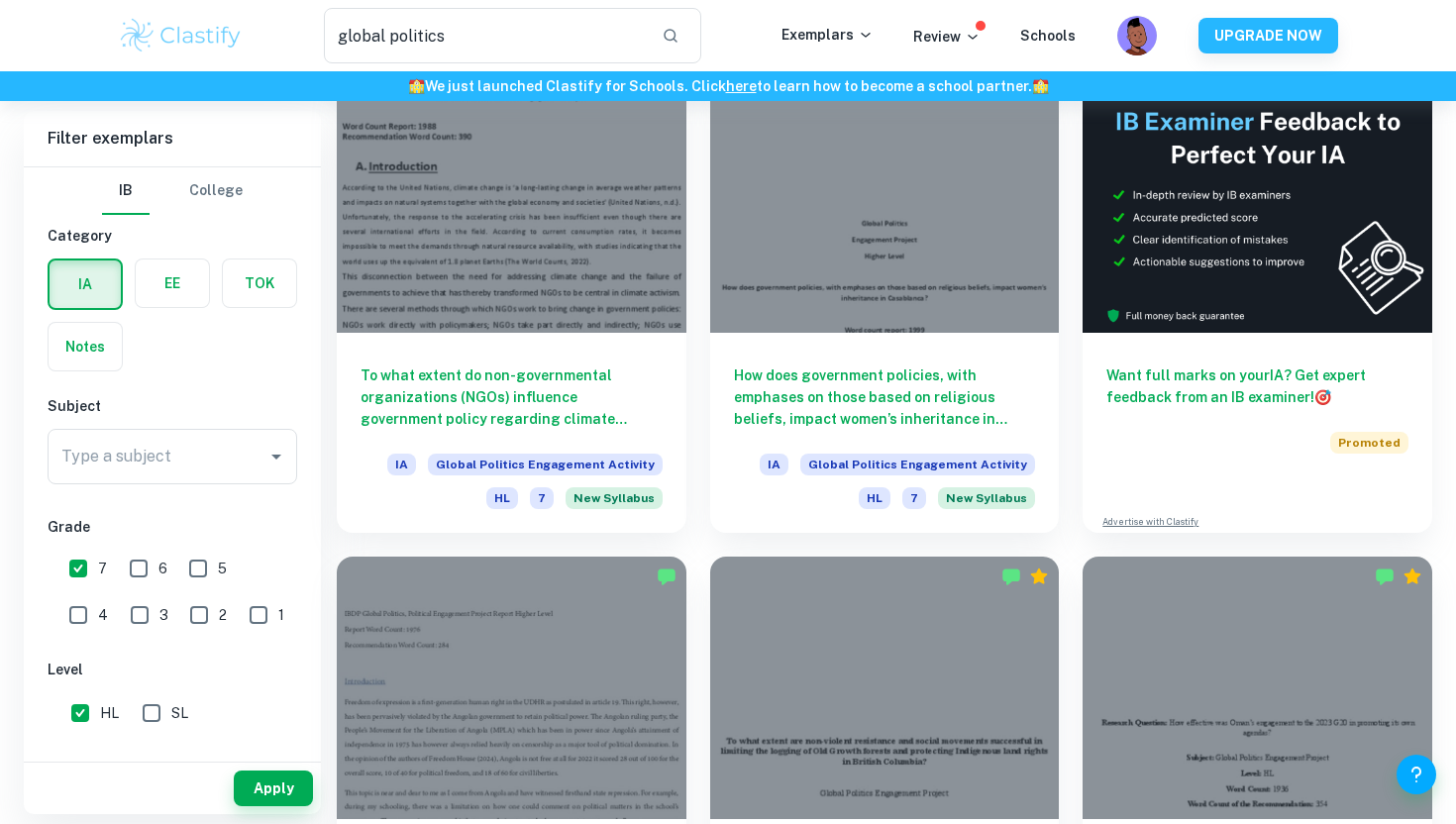 scroll, scrollTop: 0, scrollLeft: 0, axis: both 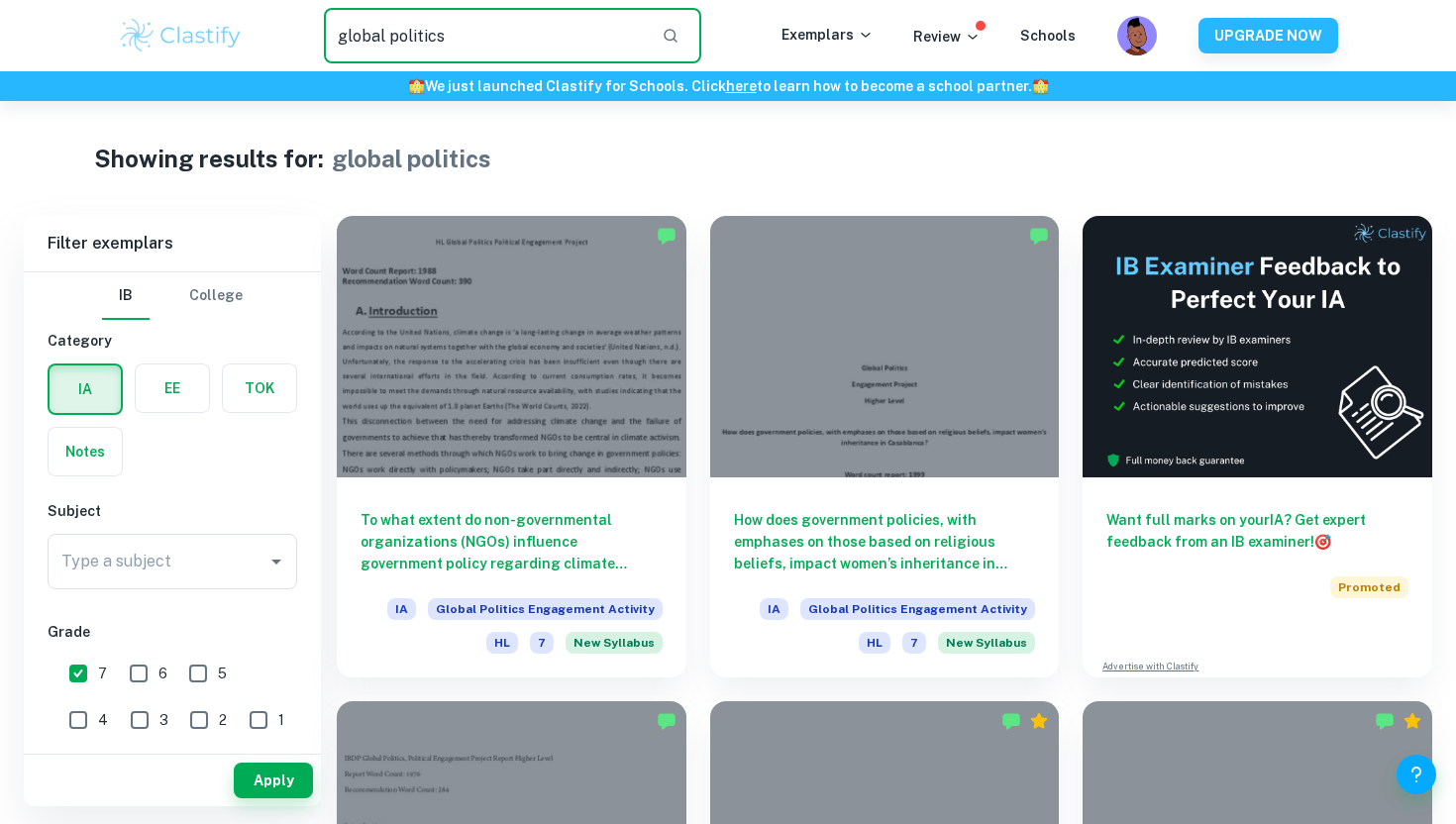 drag, startPoint x: 489, startPoint y: 41, endPoint x: 232, endPoint y: 26, distance: 257.43737 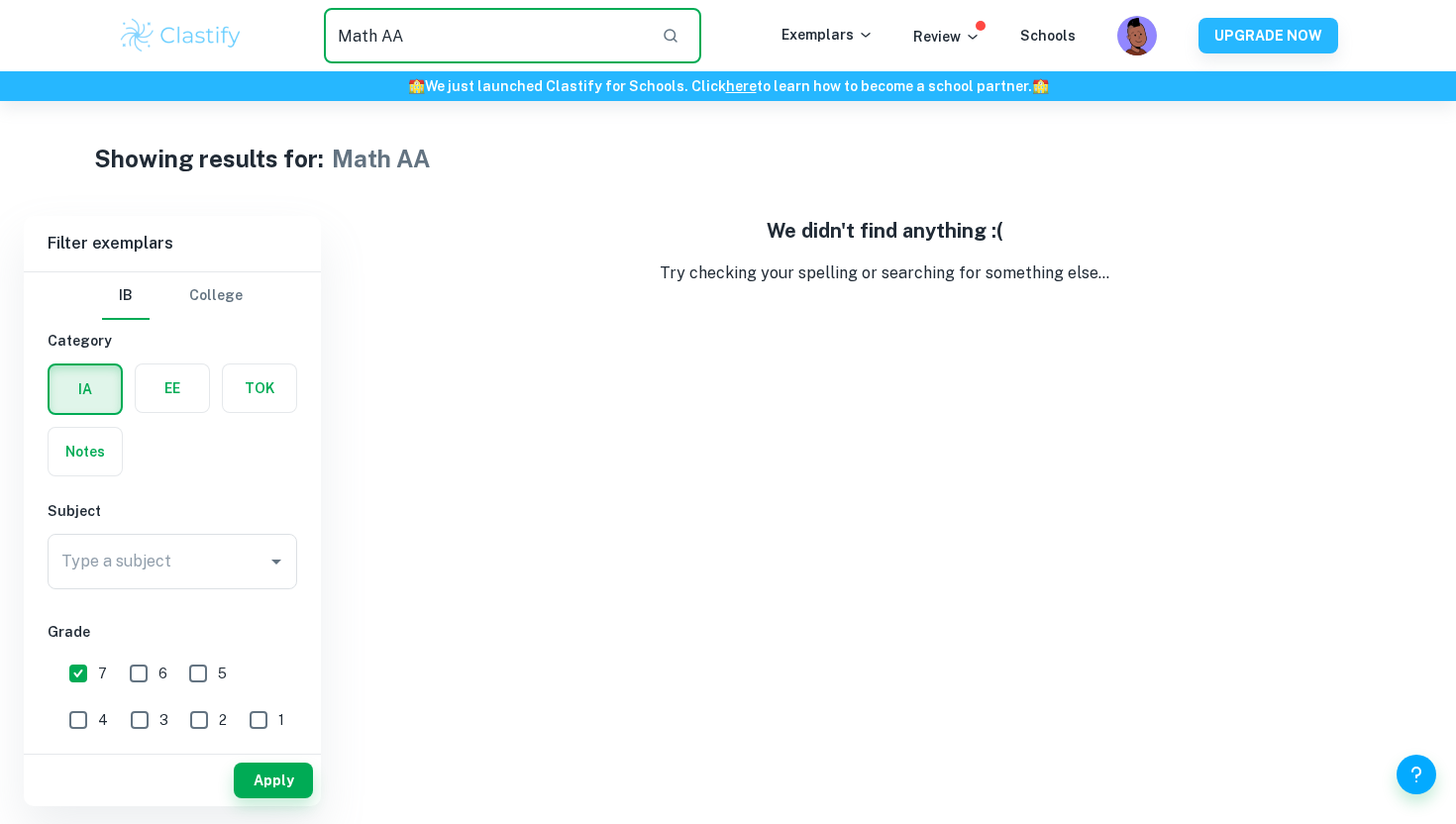 click on "Math AA" at bounding box center (484, 36) 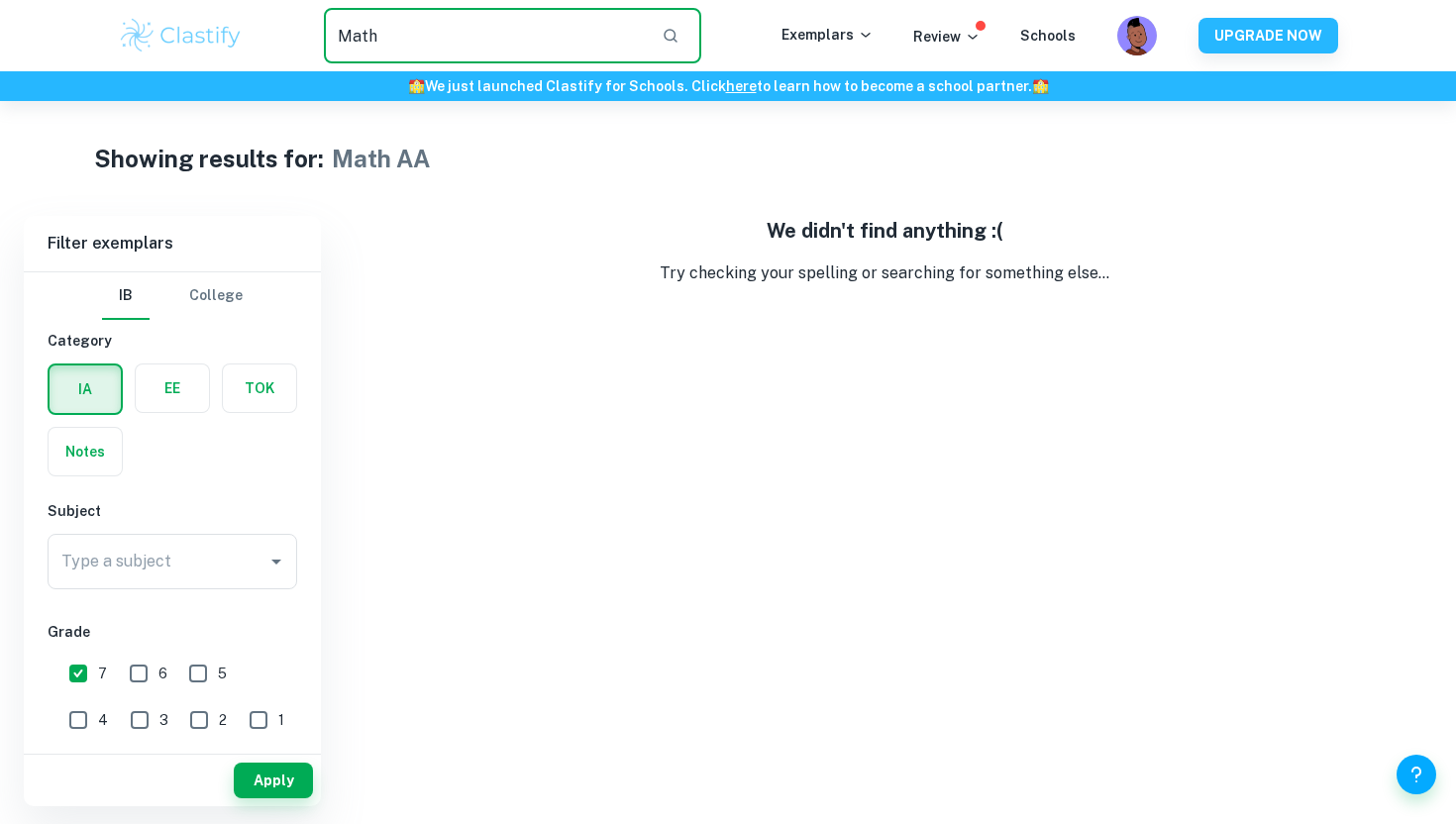 type on "Math" 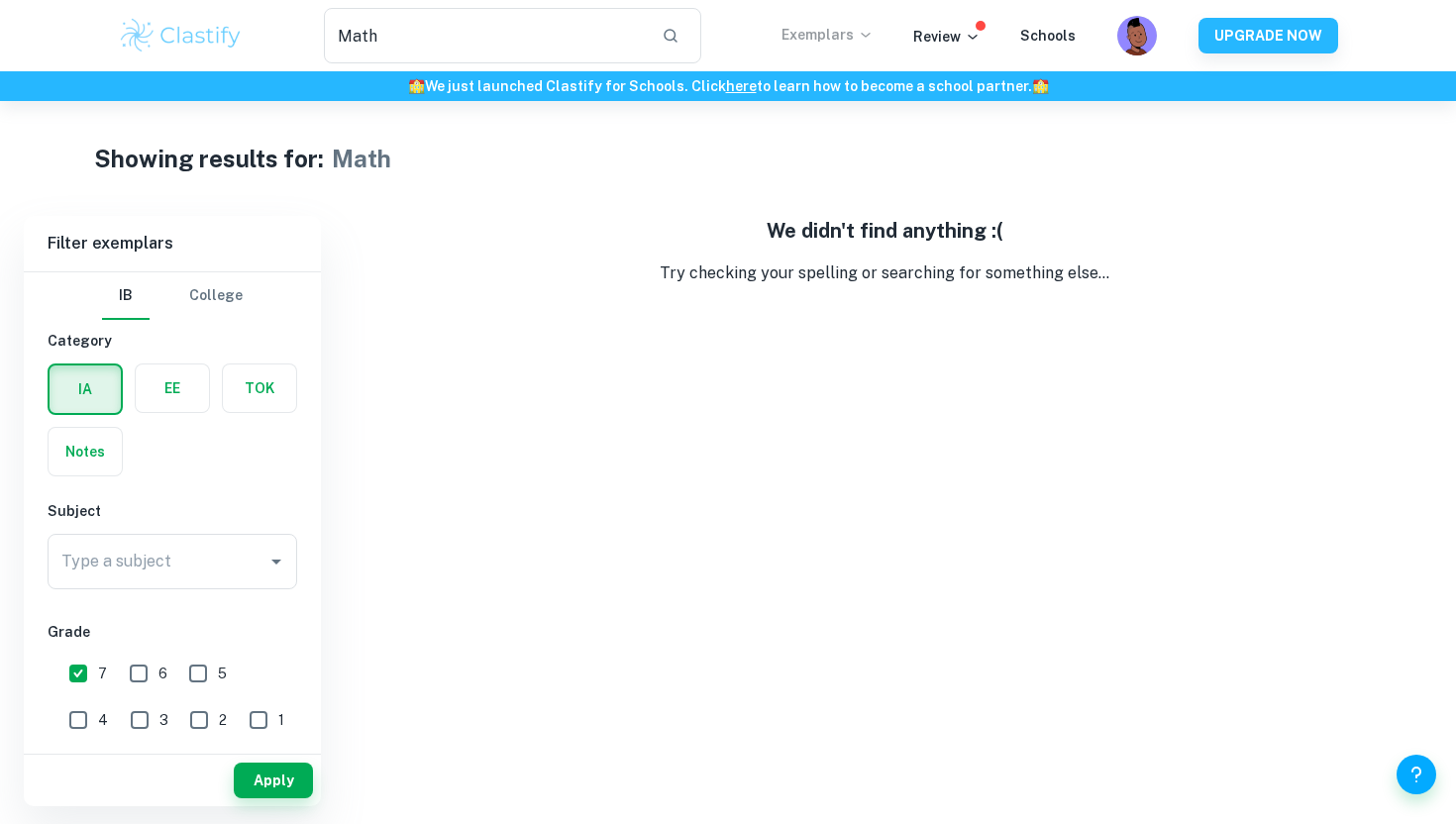 click on "Exemplars" at bounding box center [827, 35] 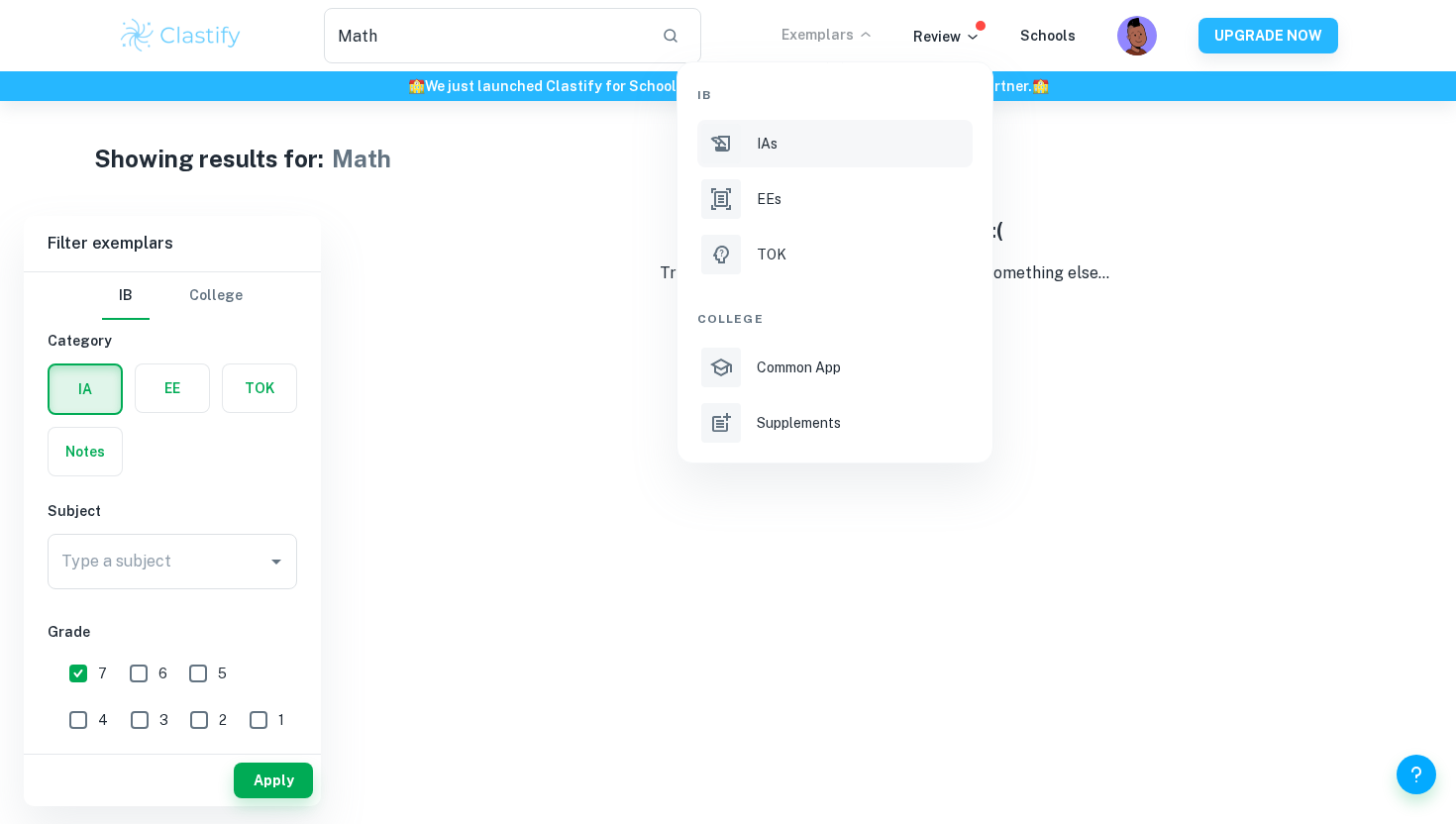 click on "IAs" at bounding box center (863, 144) 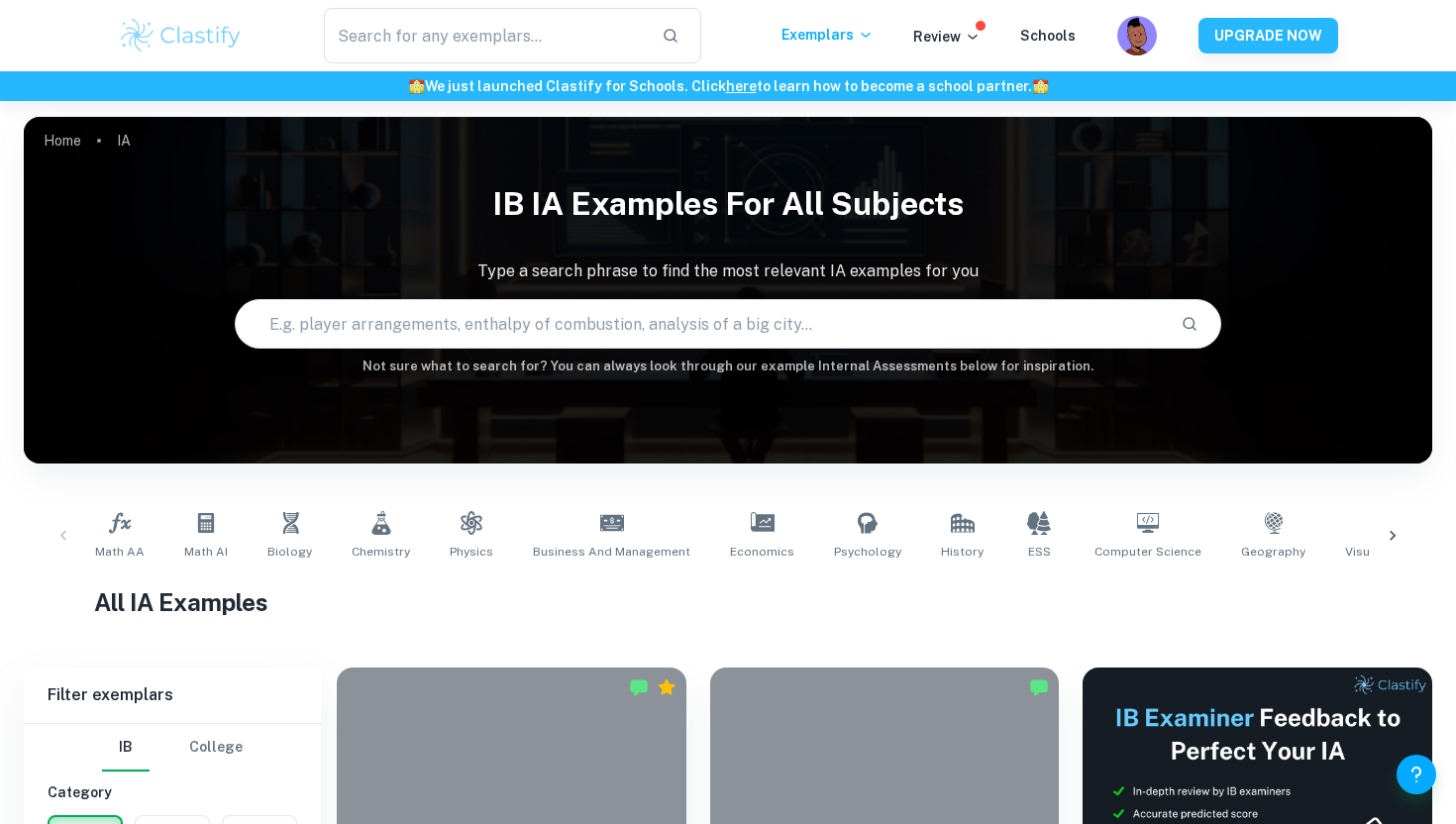click at bounding box center [699, 324] 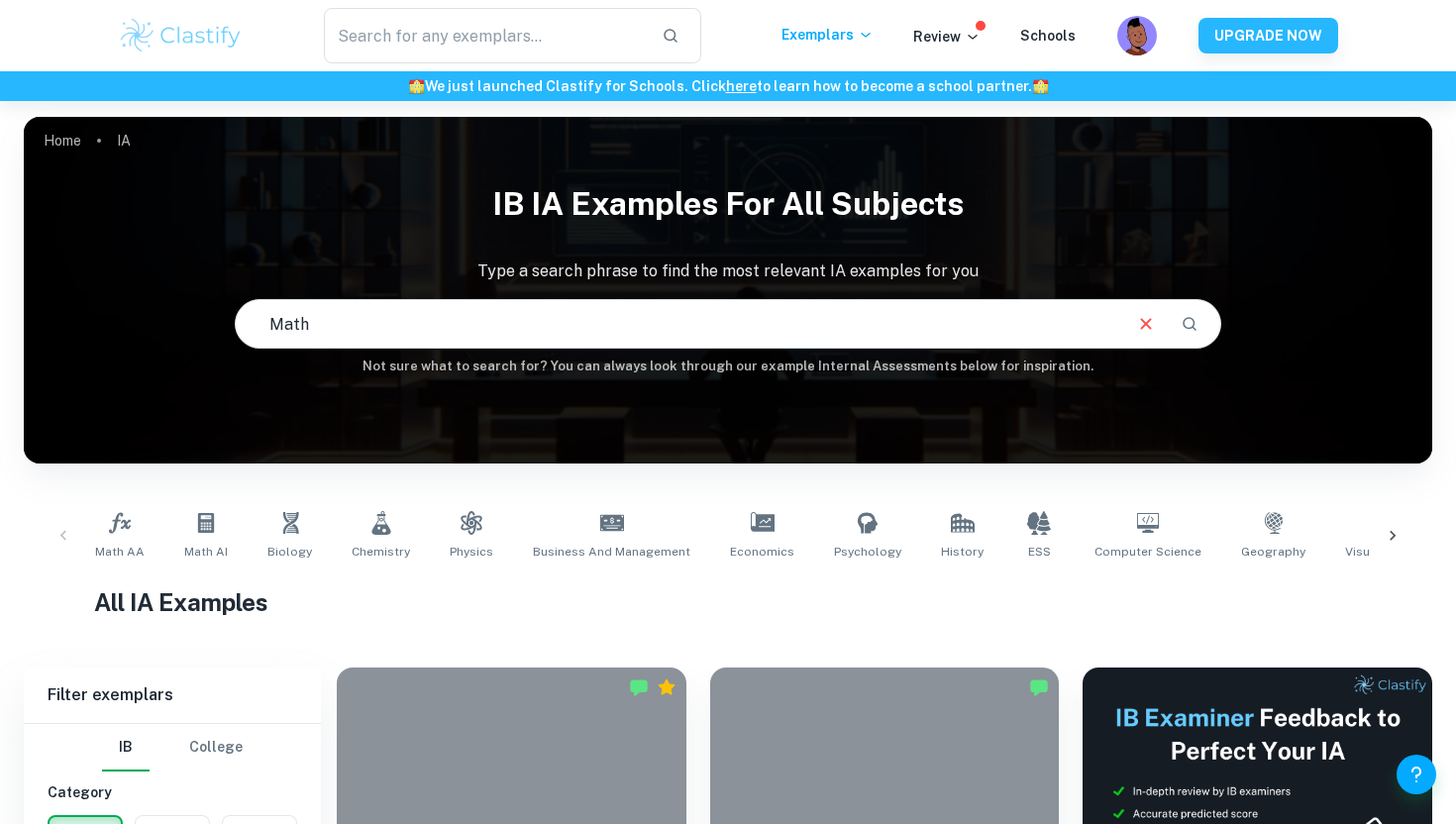 type on "Math" 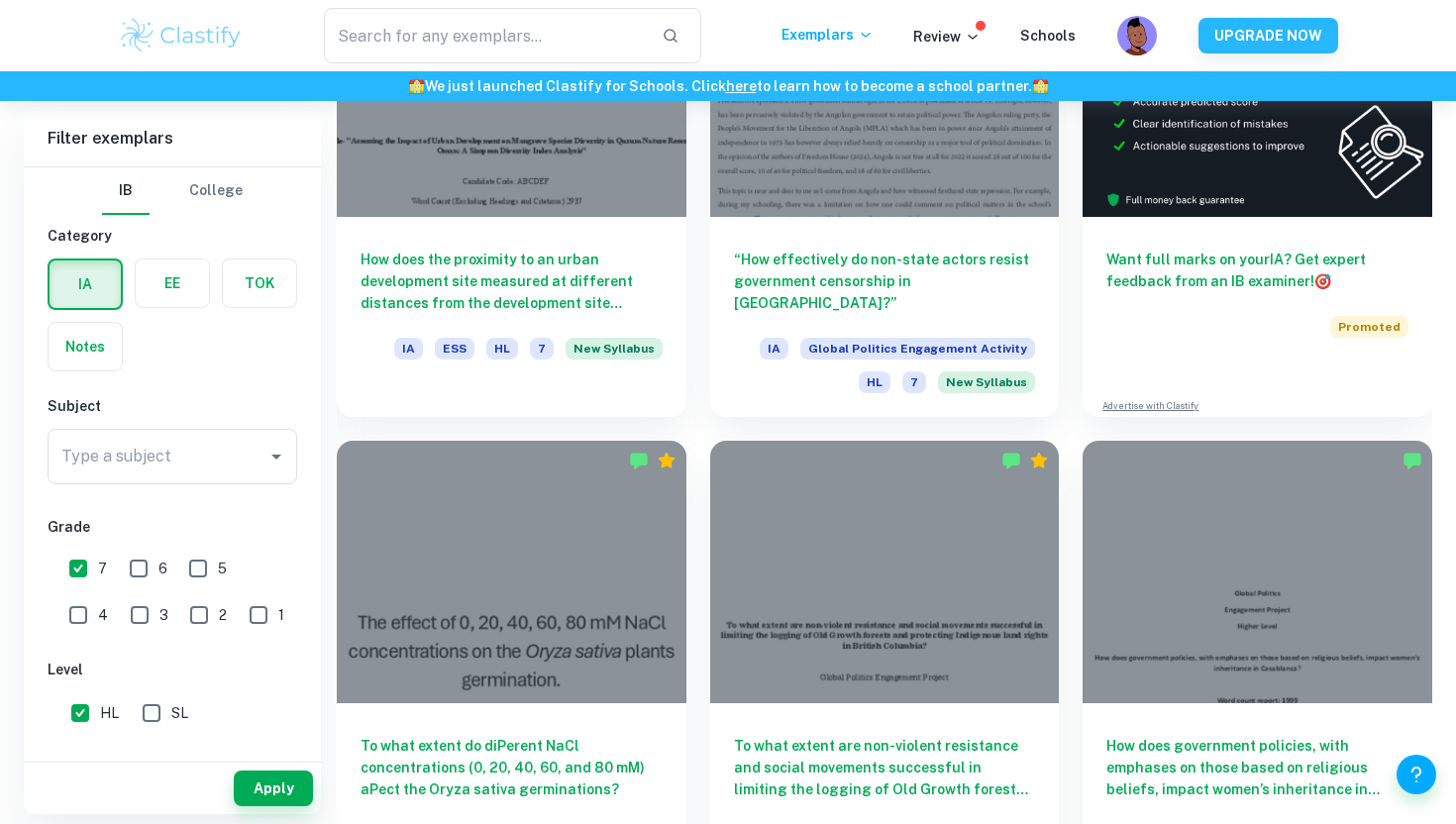 scroll, scrollTop: 717, scrollLeft: 0, axis: vertical 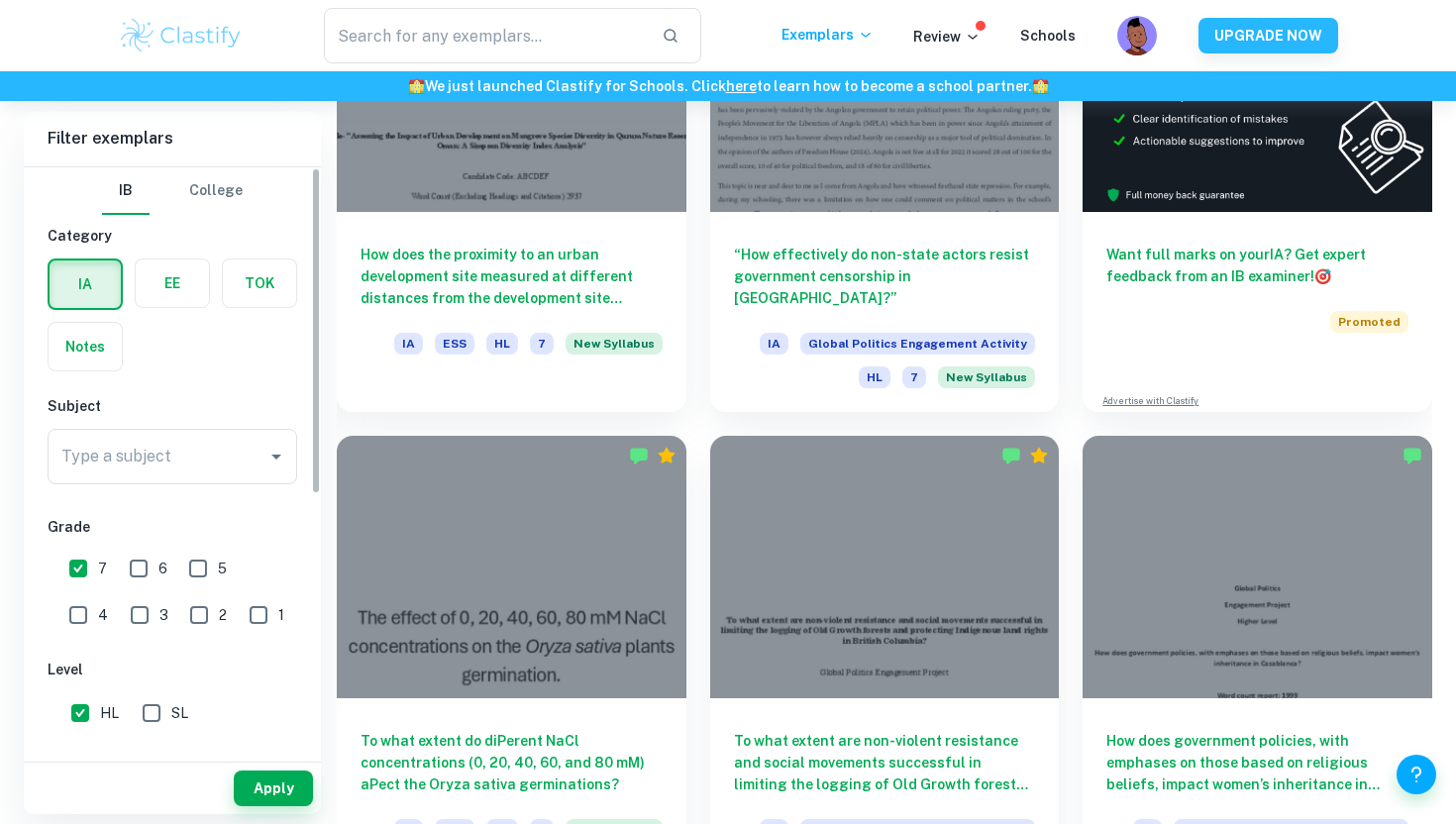 click on "Subject Type a subject Type a subject" at bounding box center [172, 444] 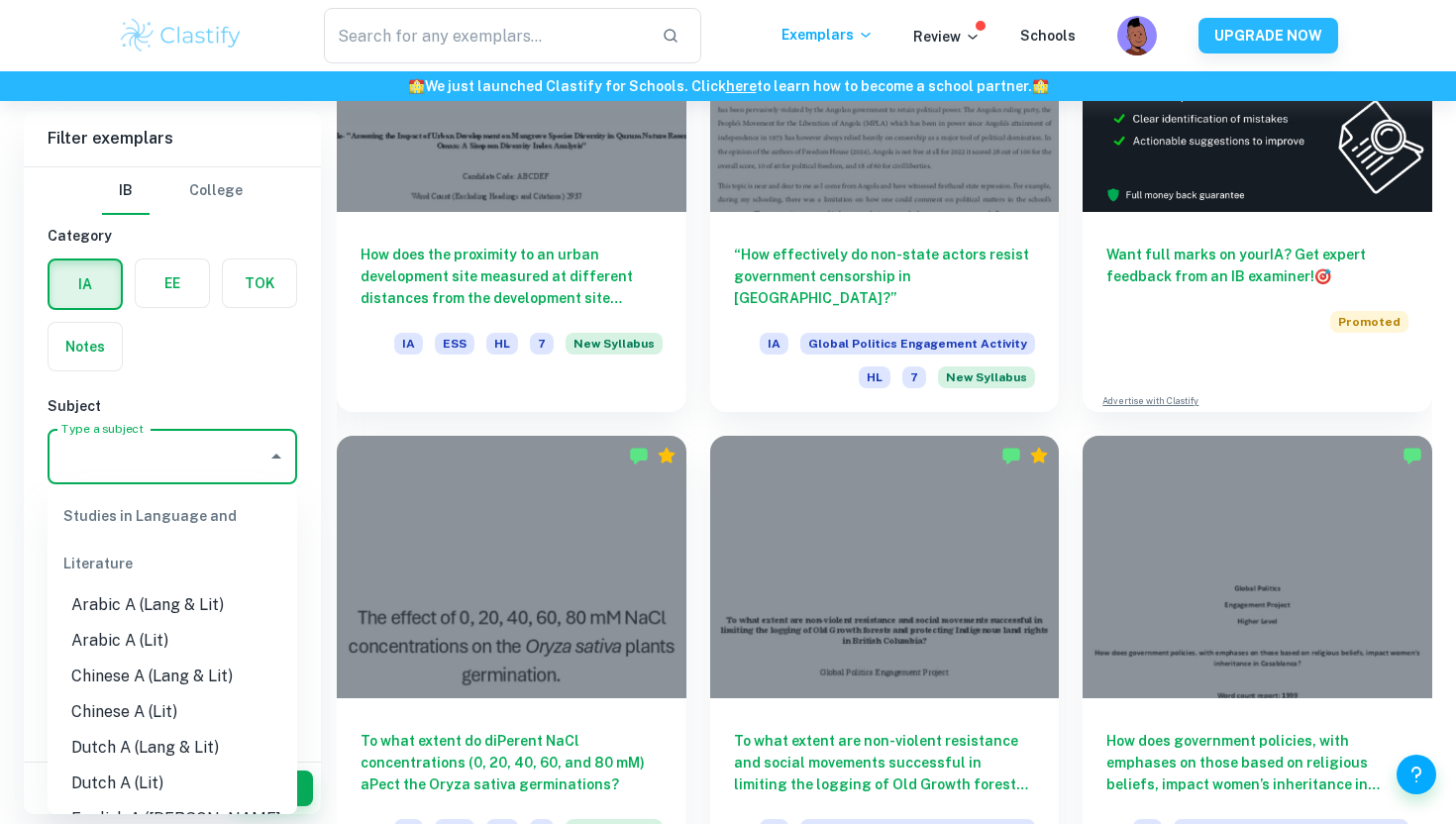 click on "Type a subject" at bounding box center (157, 457) 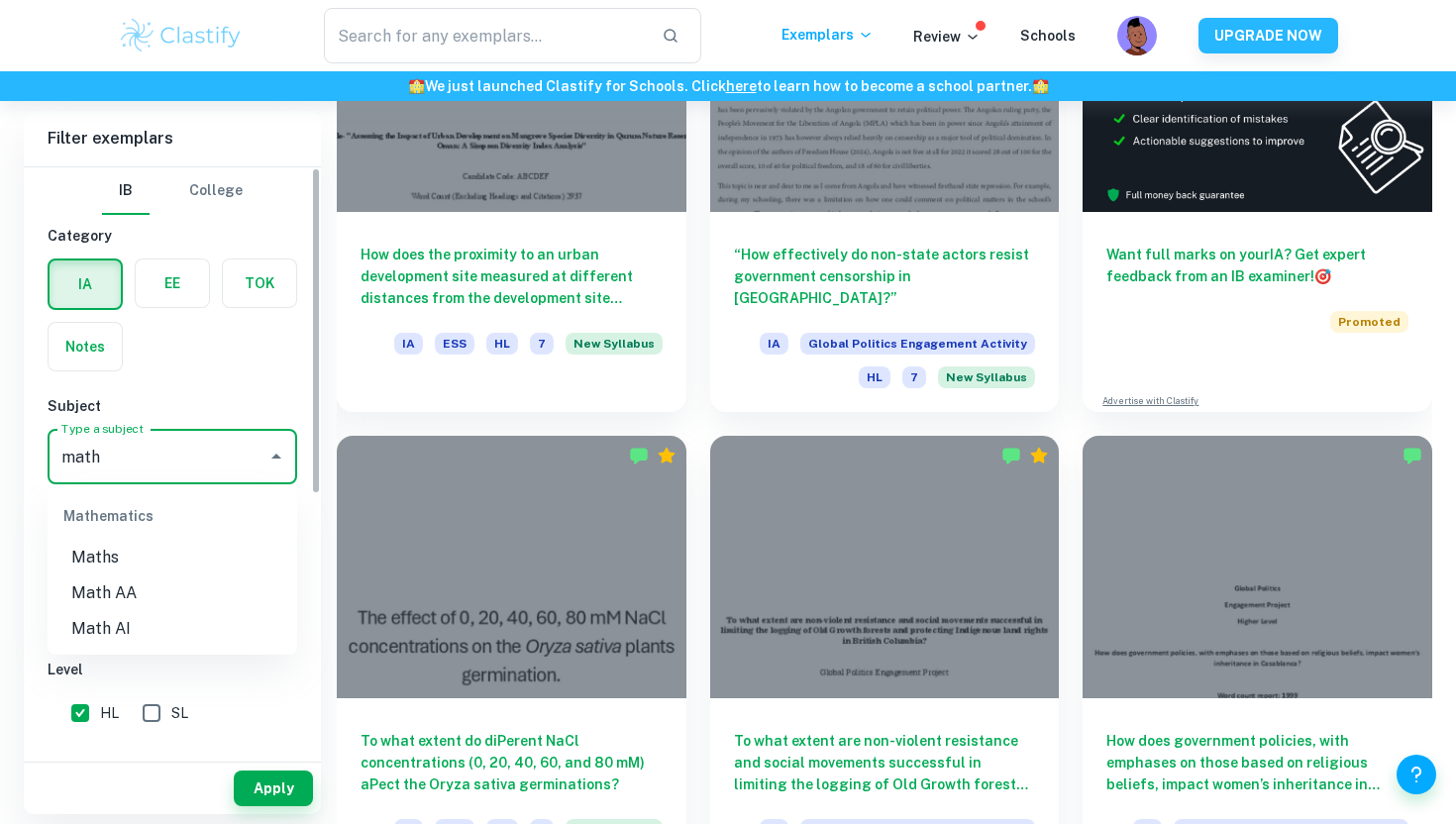 click on "Math AA" at bounding box center [172, 593] 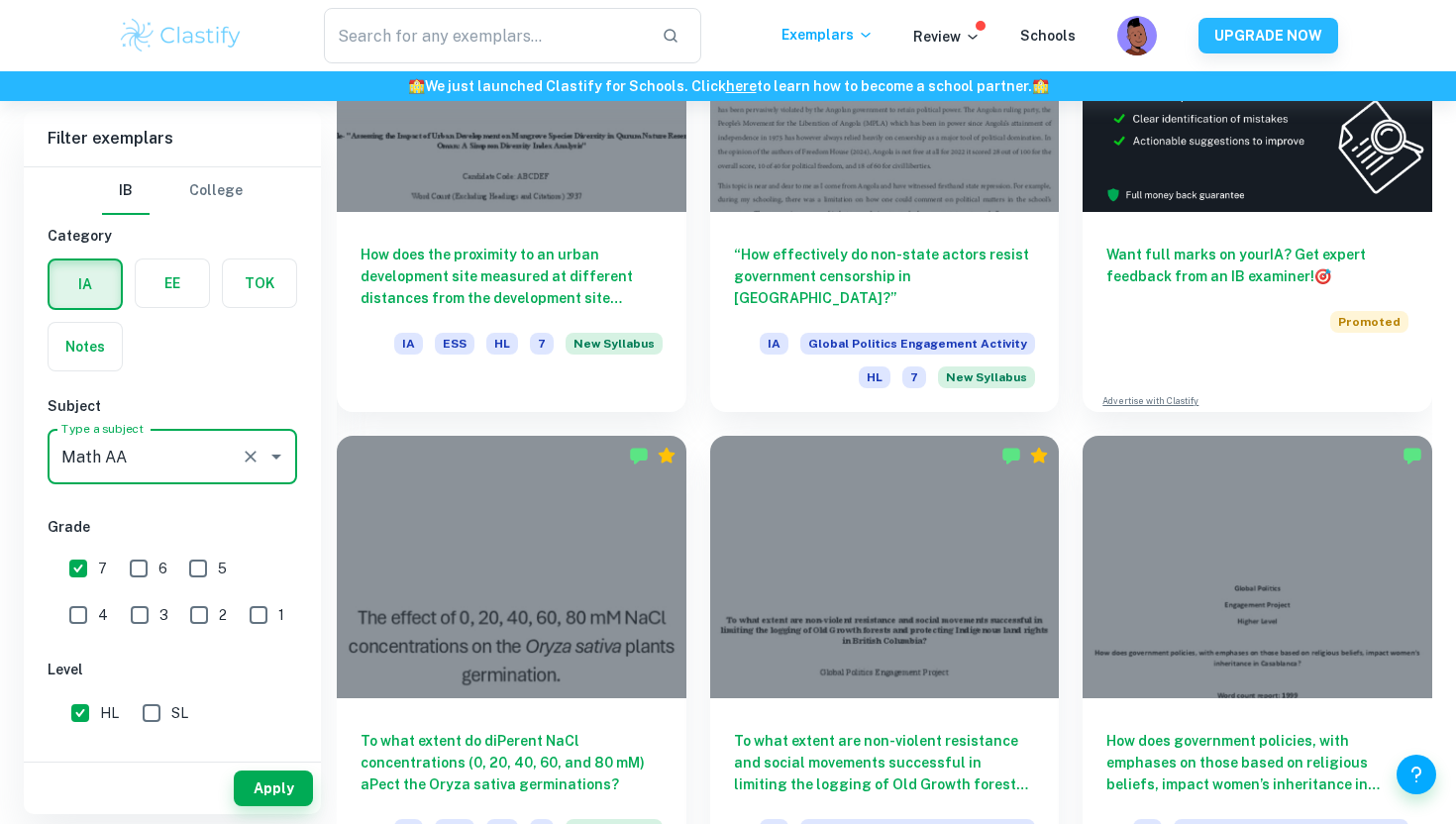 type on "Math AA" 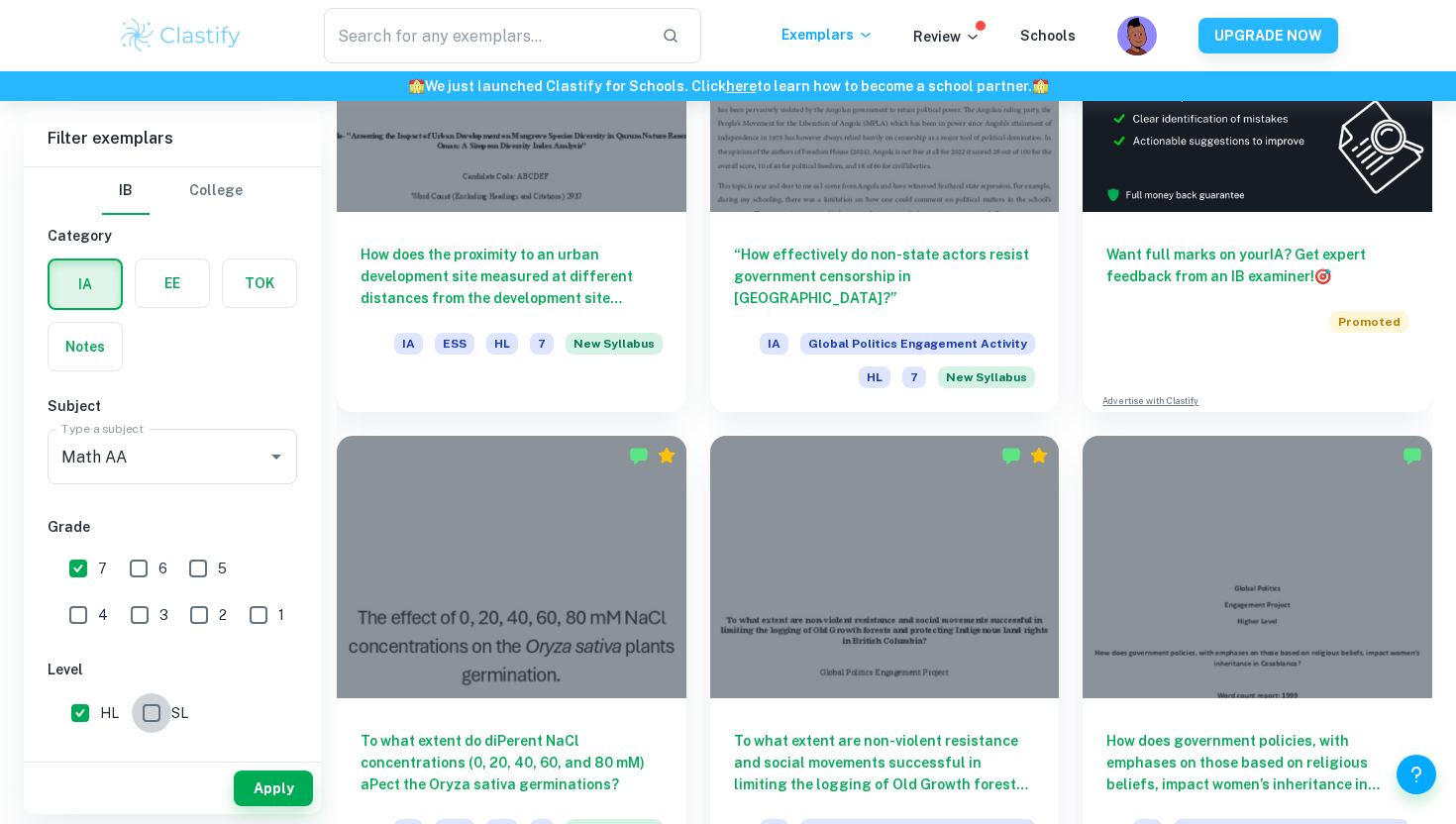 click on "SL" at bounding box center (152, 713) 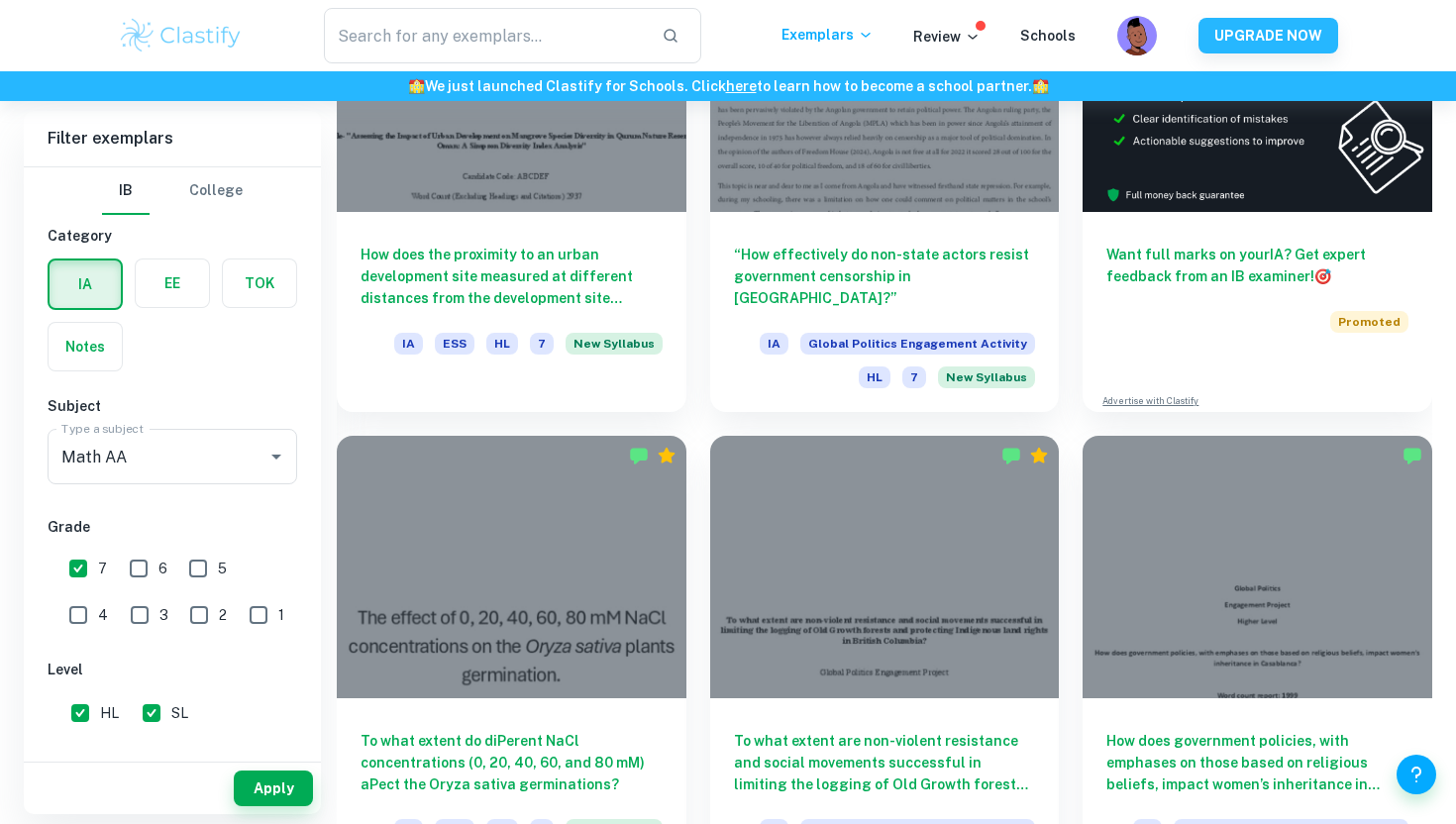 click on "HL" at bounding box center (80, 713) 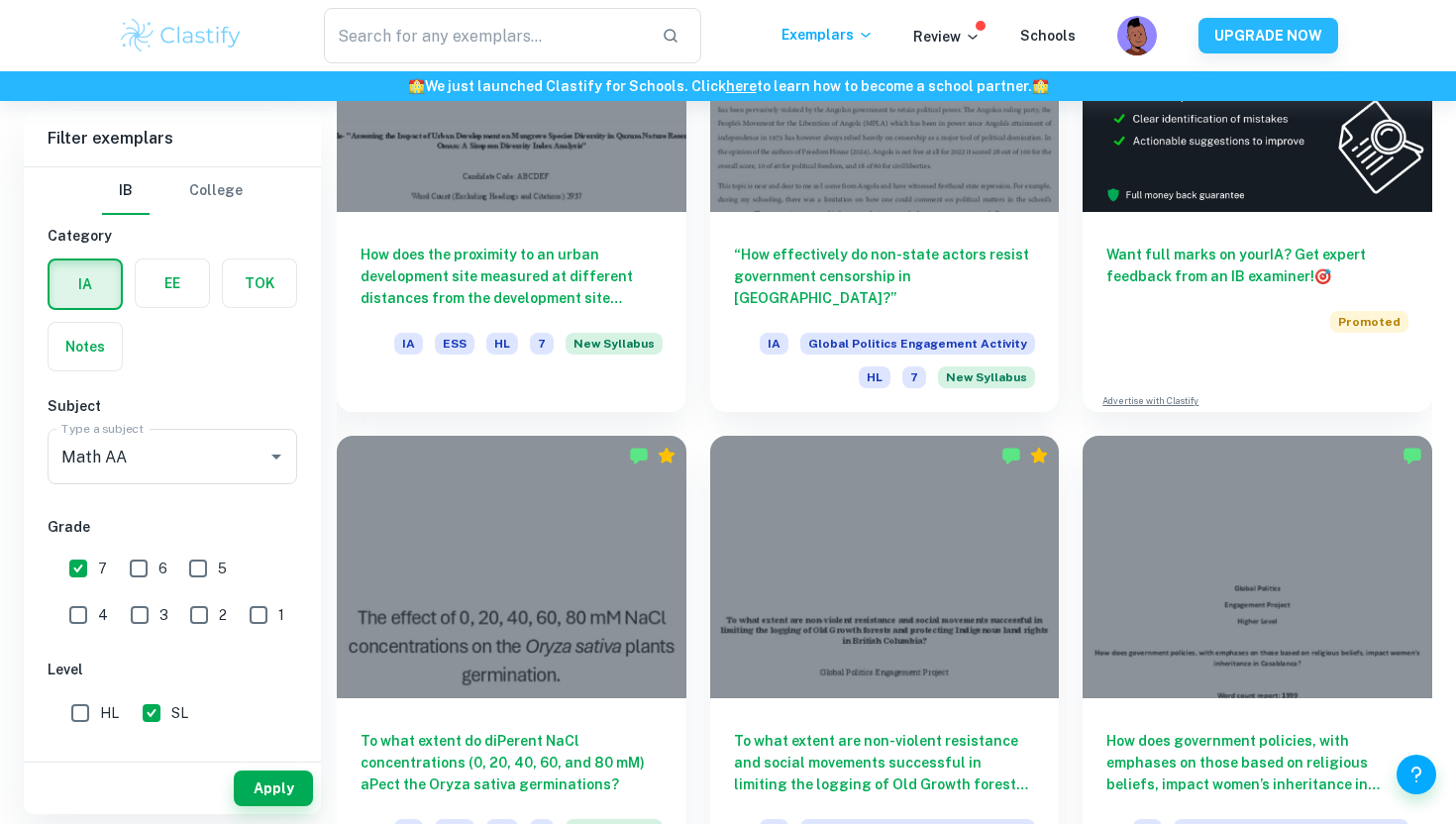click on "6" at bounding box center [139, 568] 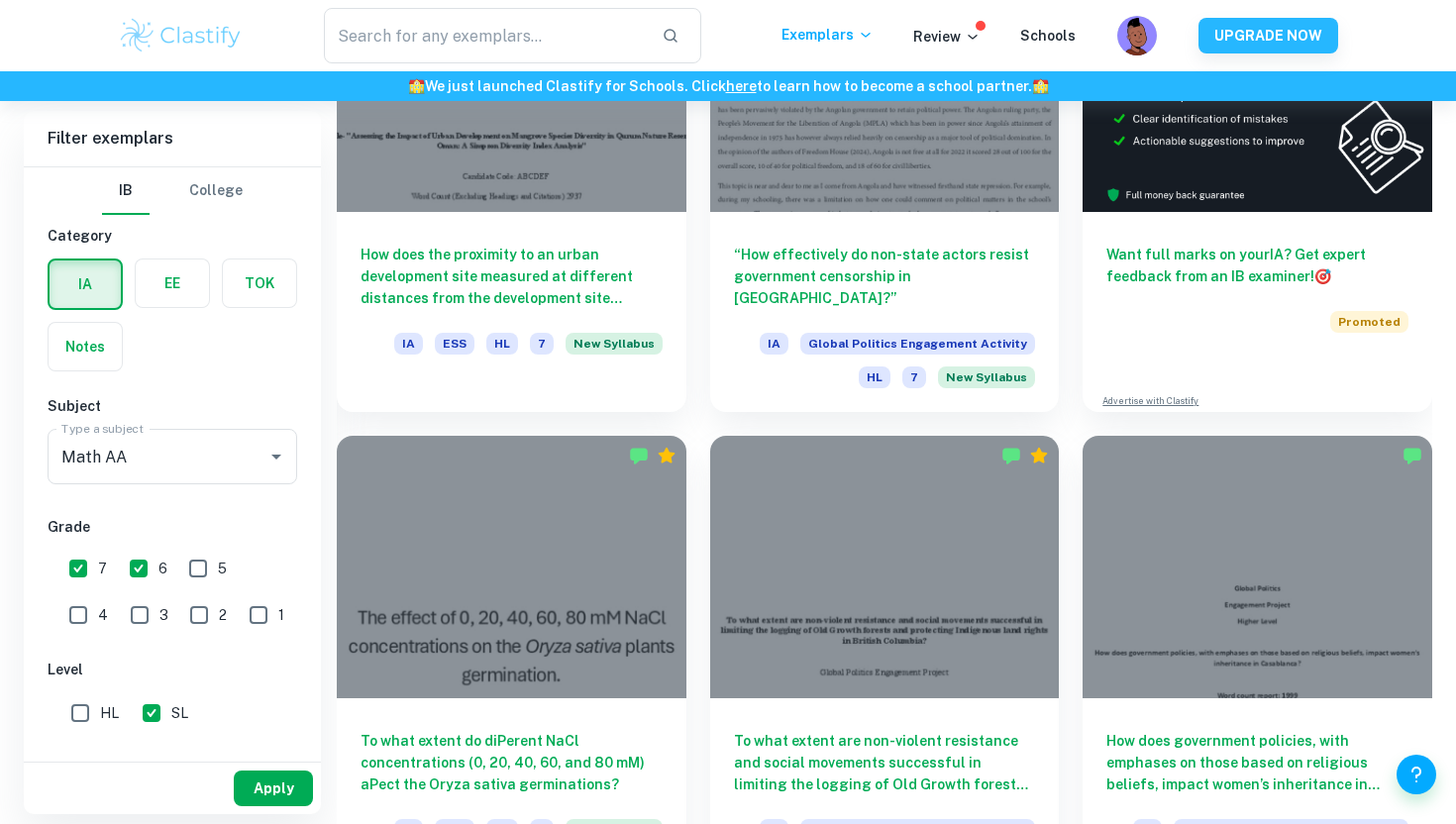 click on "Apply" at bounding box center (273, 788) 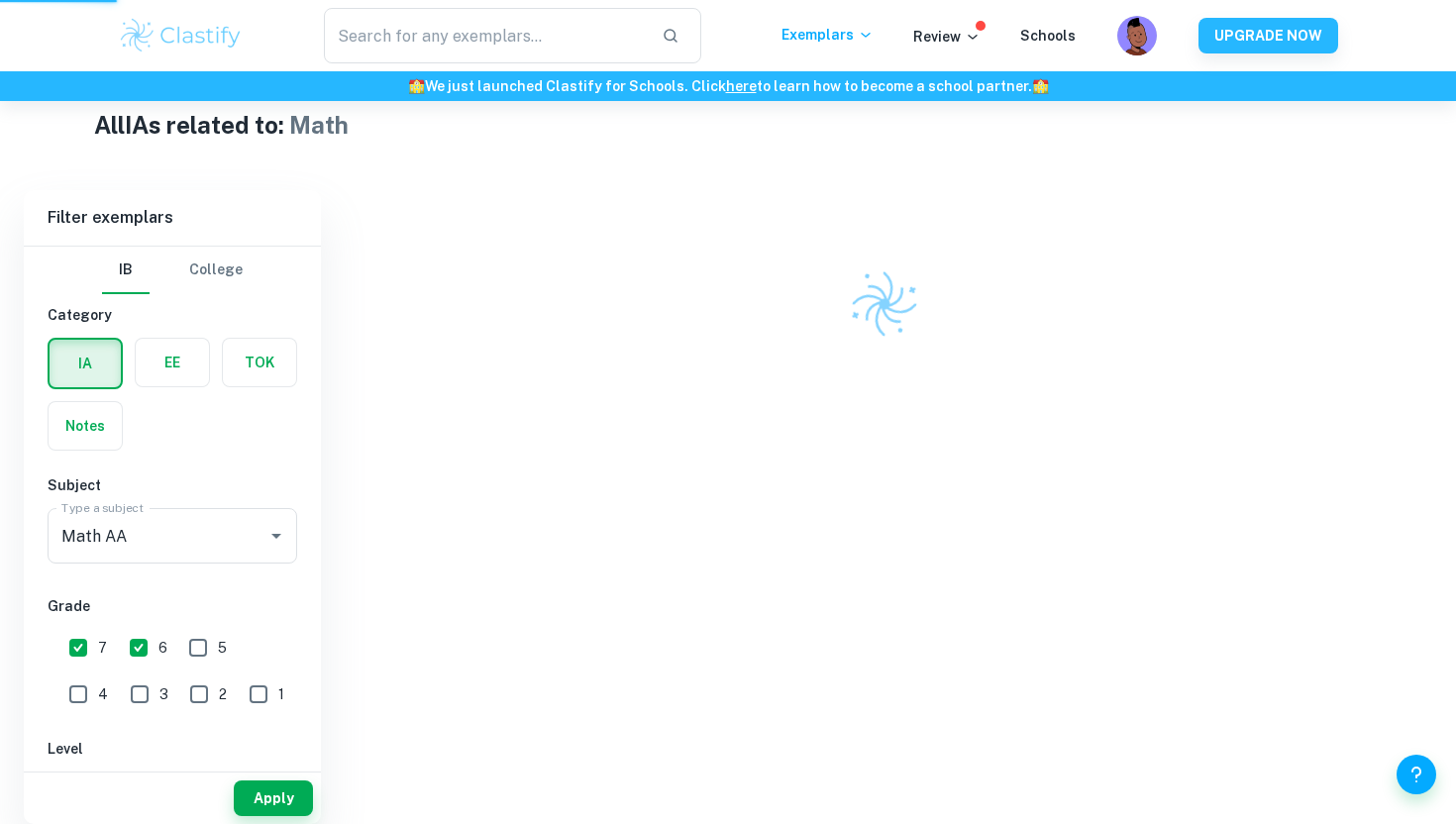 scroll, scrollTop: 448, scrollLeft: 0, axis: vertical 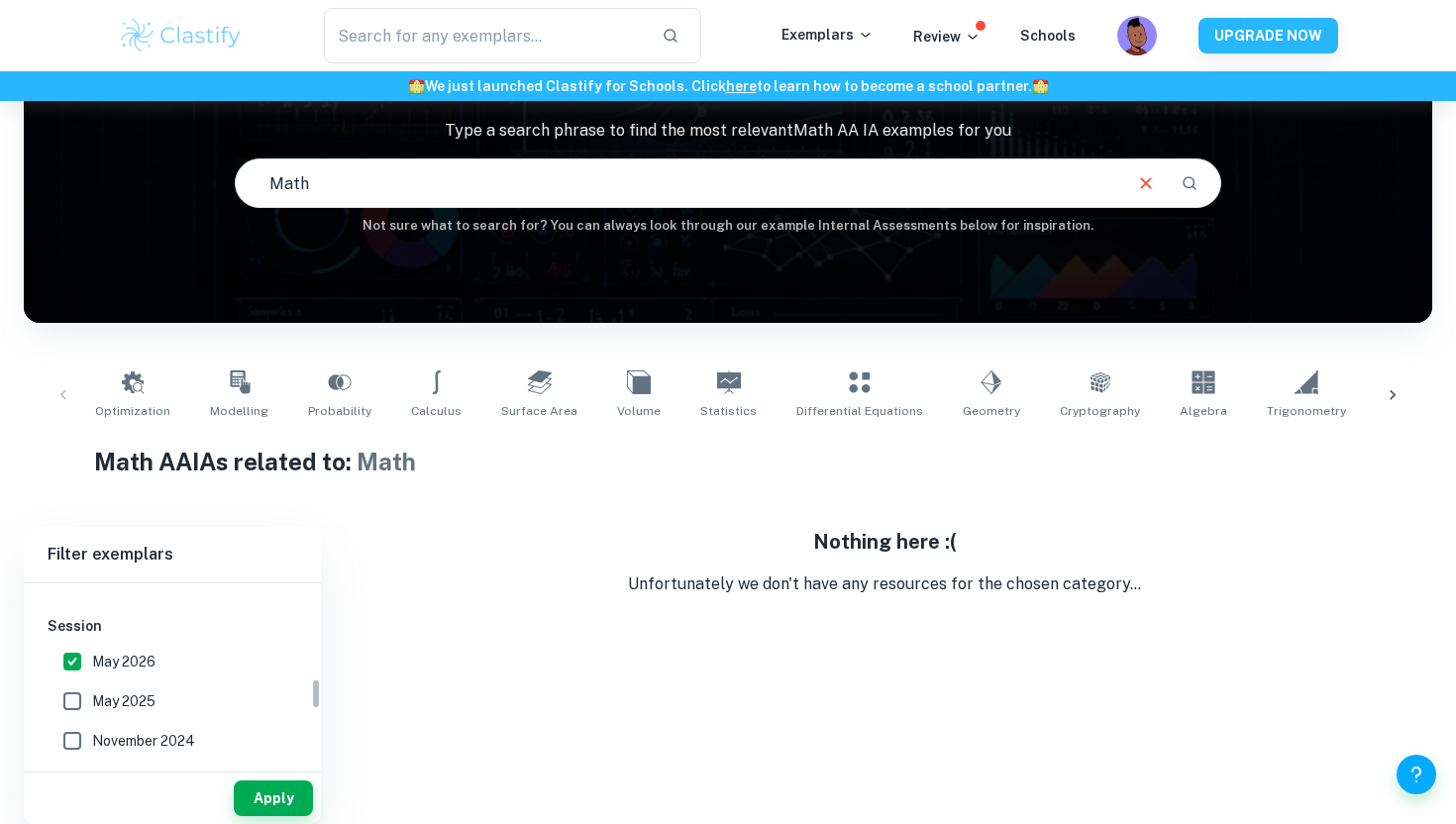 click on "May 2026" at bounding box center (72, 662) 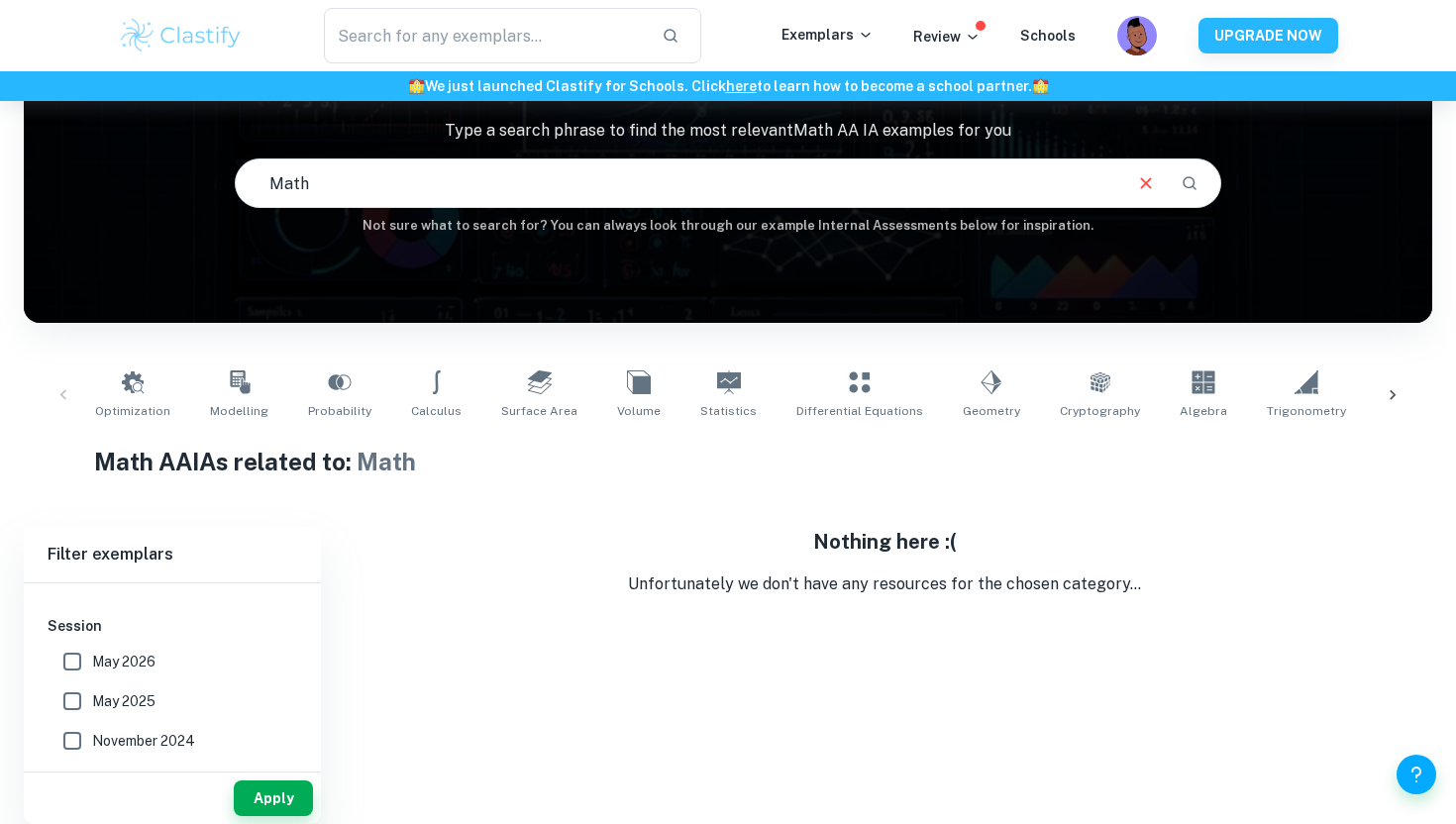 click on "May 2025" at bounding box center [72, 701] 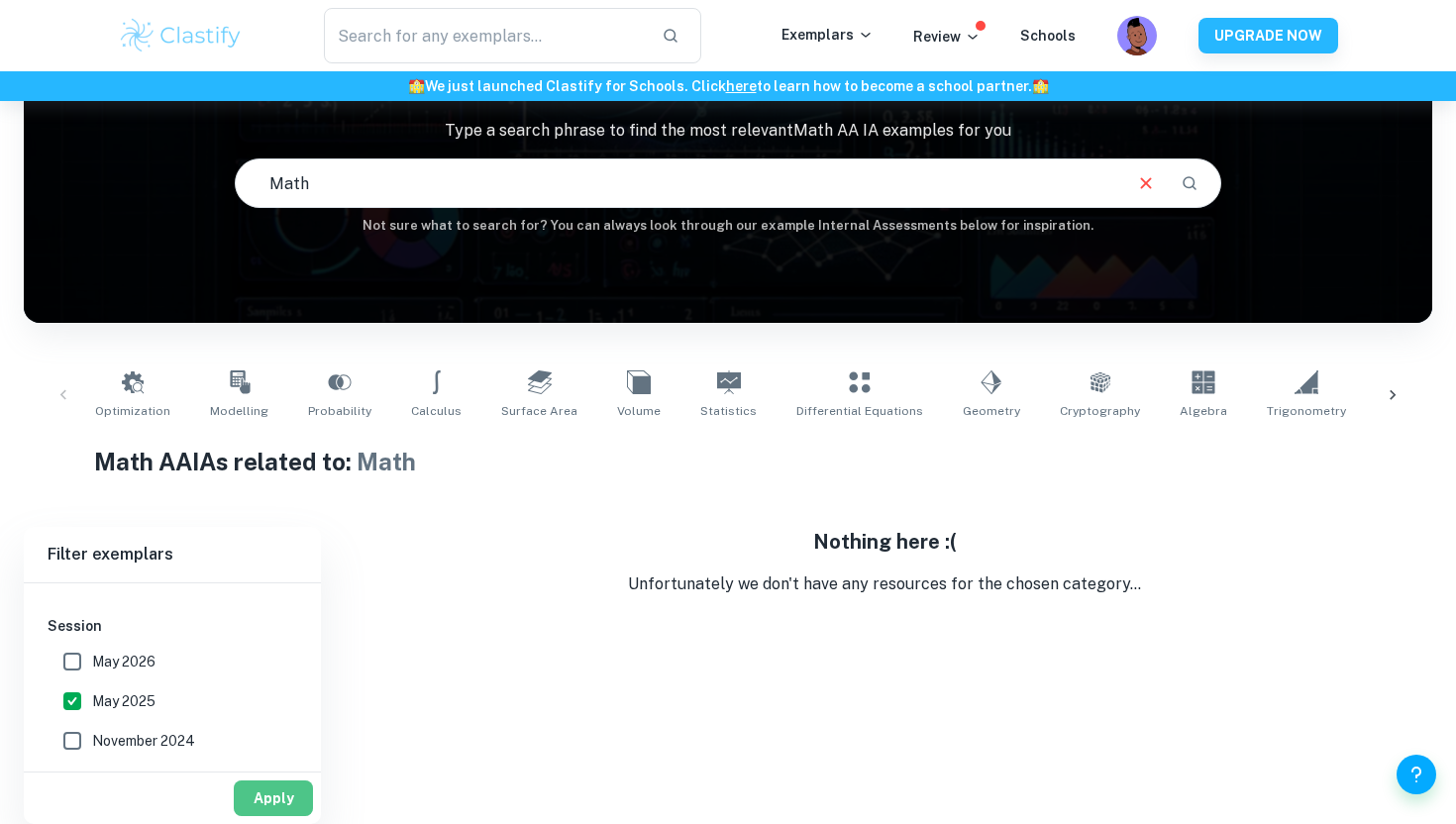 click on "Apply" at bounding box center (273, 798) 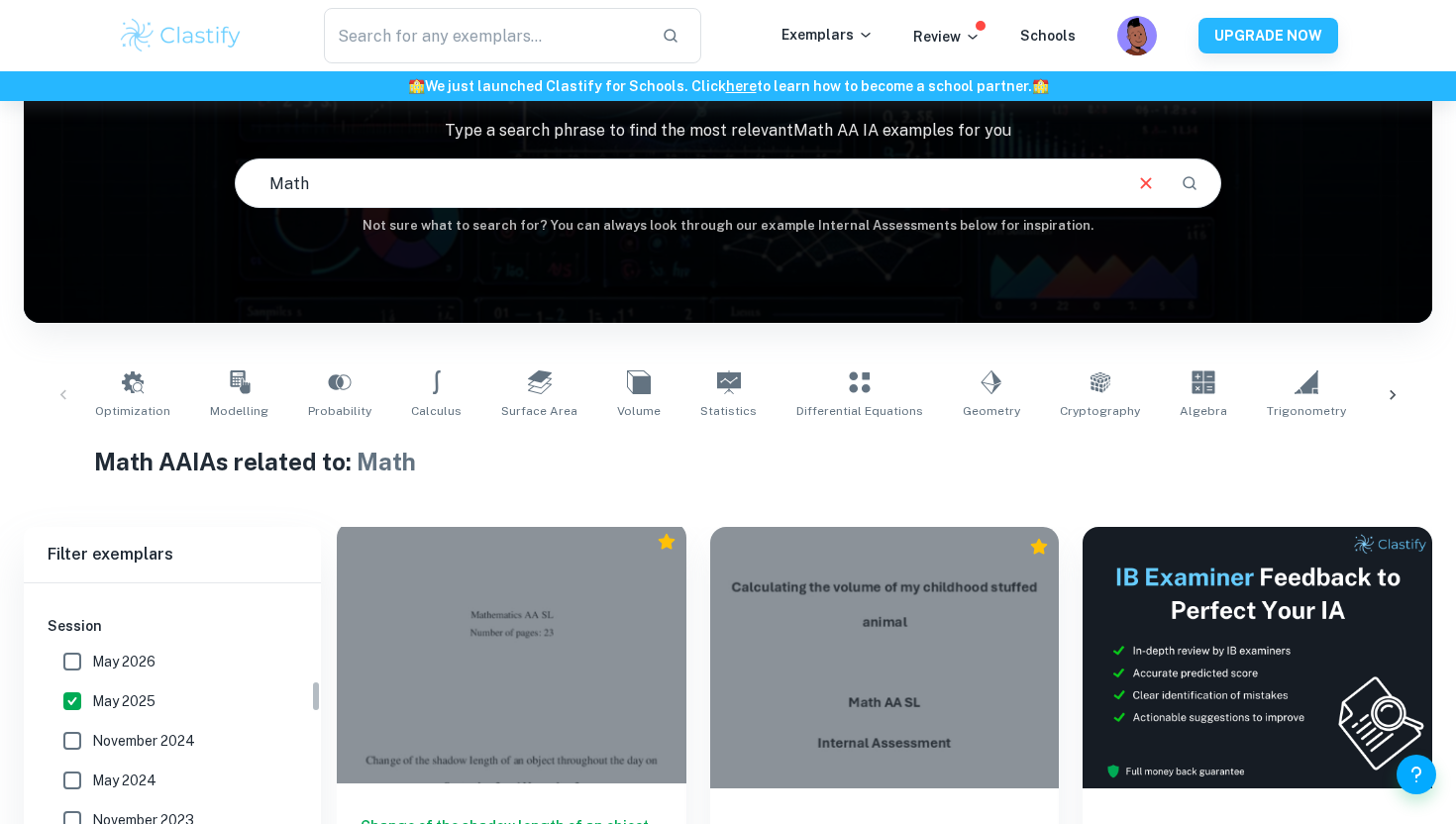 scroll, scrollTop: 482, scrollLeft: 0, axis: vertical 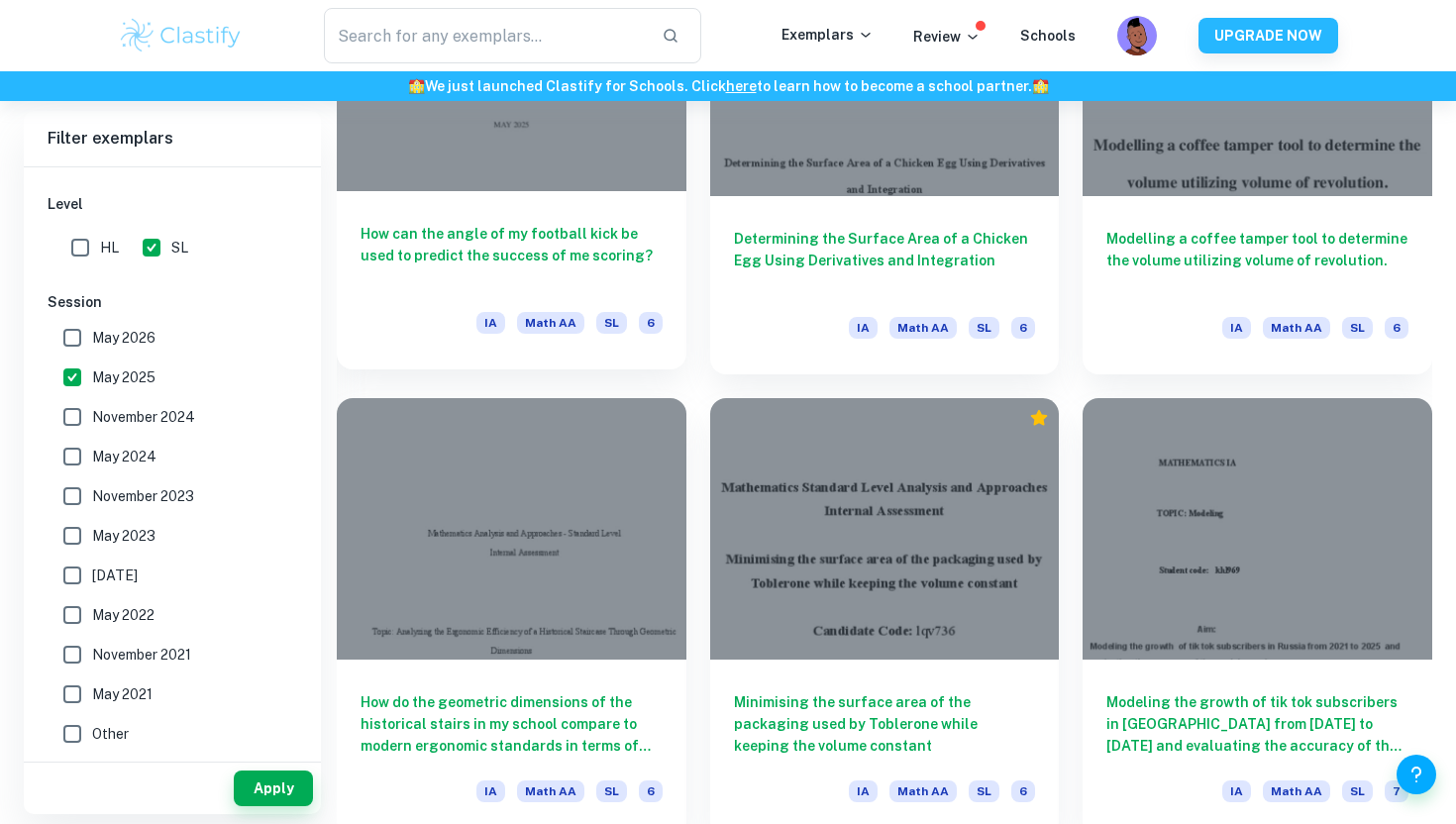 click on "How can the angle of my football kick be used to predict the success of me scoring?" at bounding box center [511, 256] 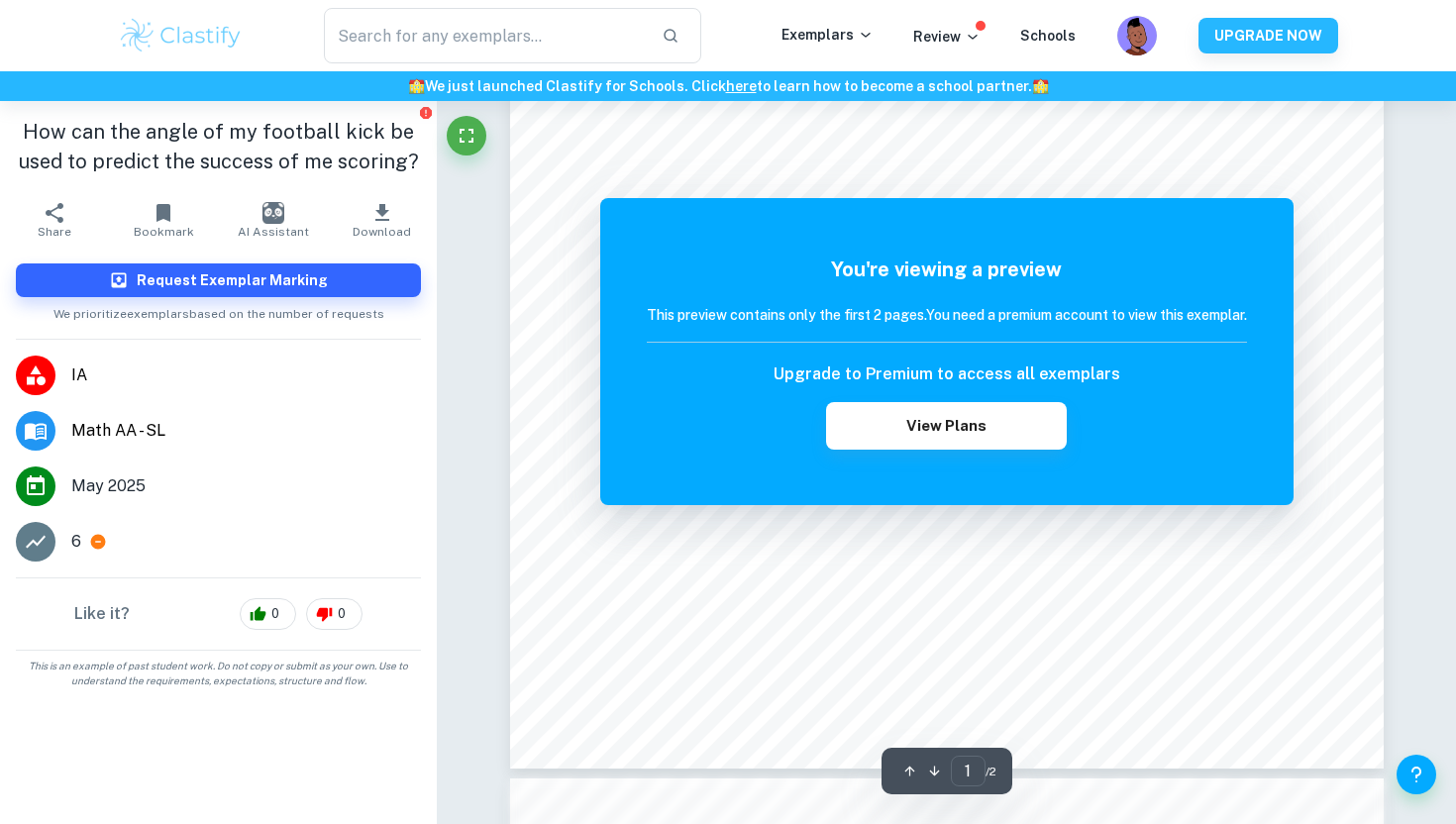 scroll, scrollTop: 0, scrollLeft: 0, axis: both 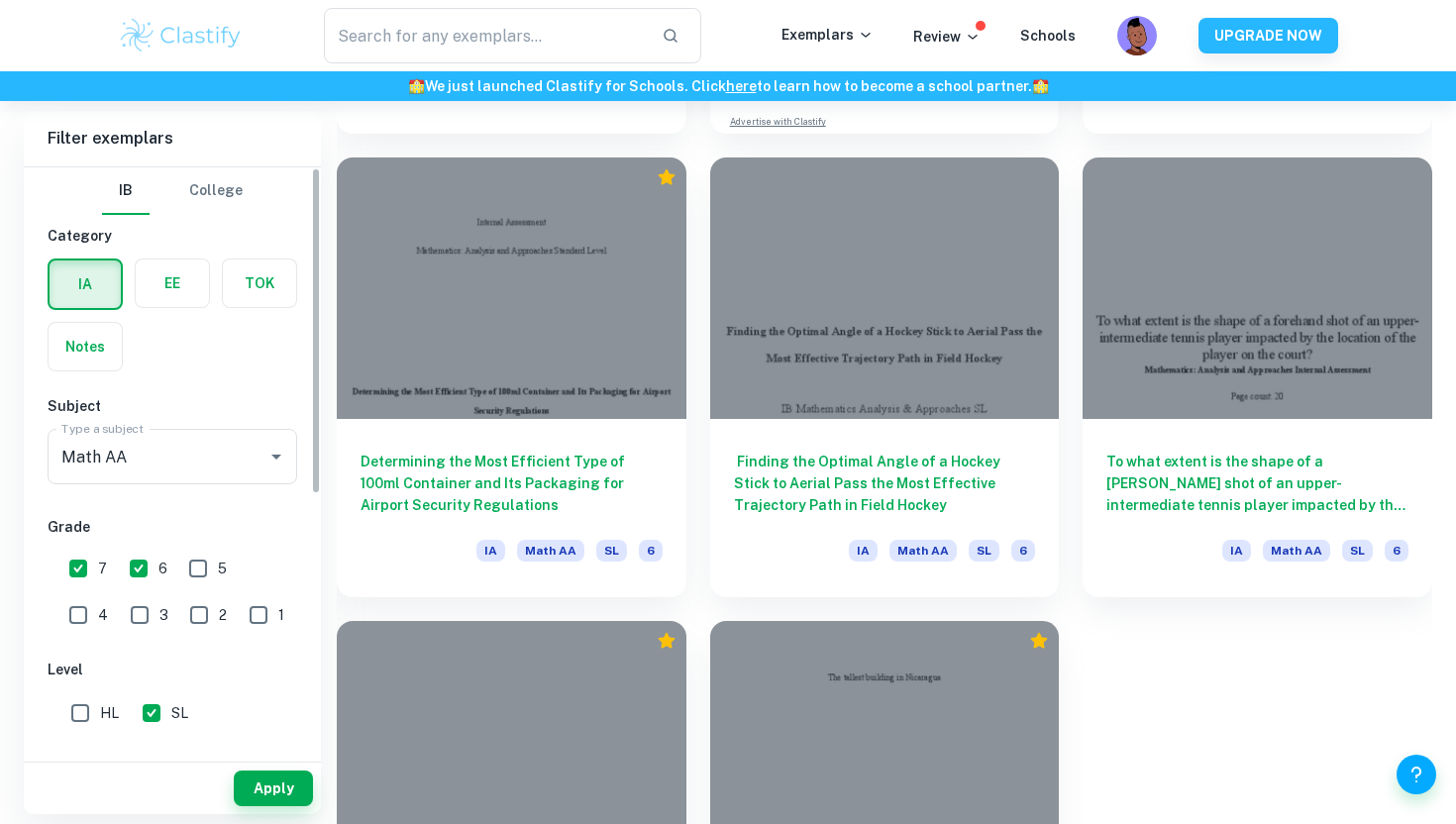 click on "6" at bounding box center [139, 568] 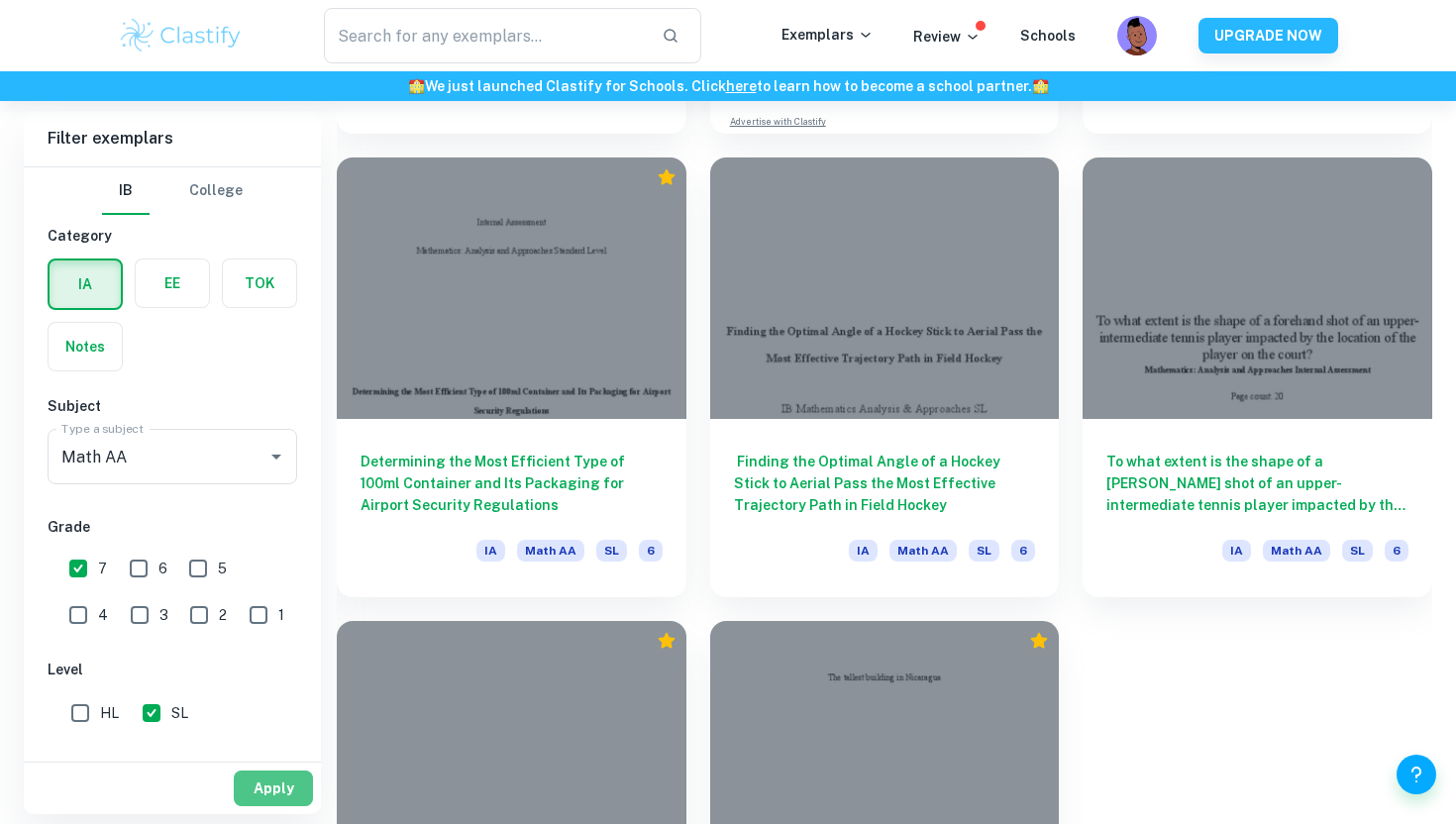 click on "Apply" at bounding box center (273, 788) 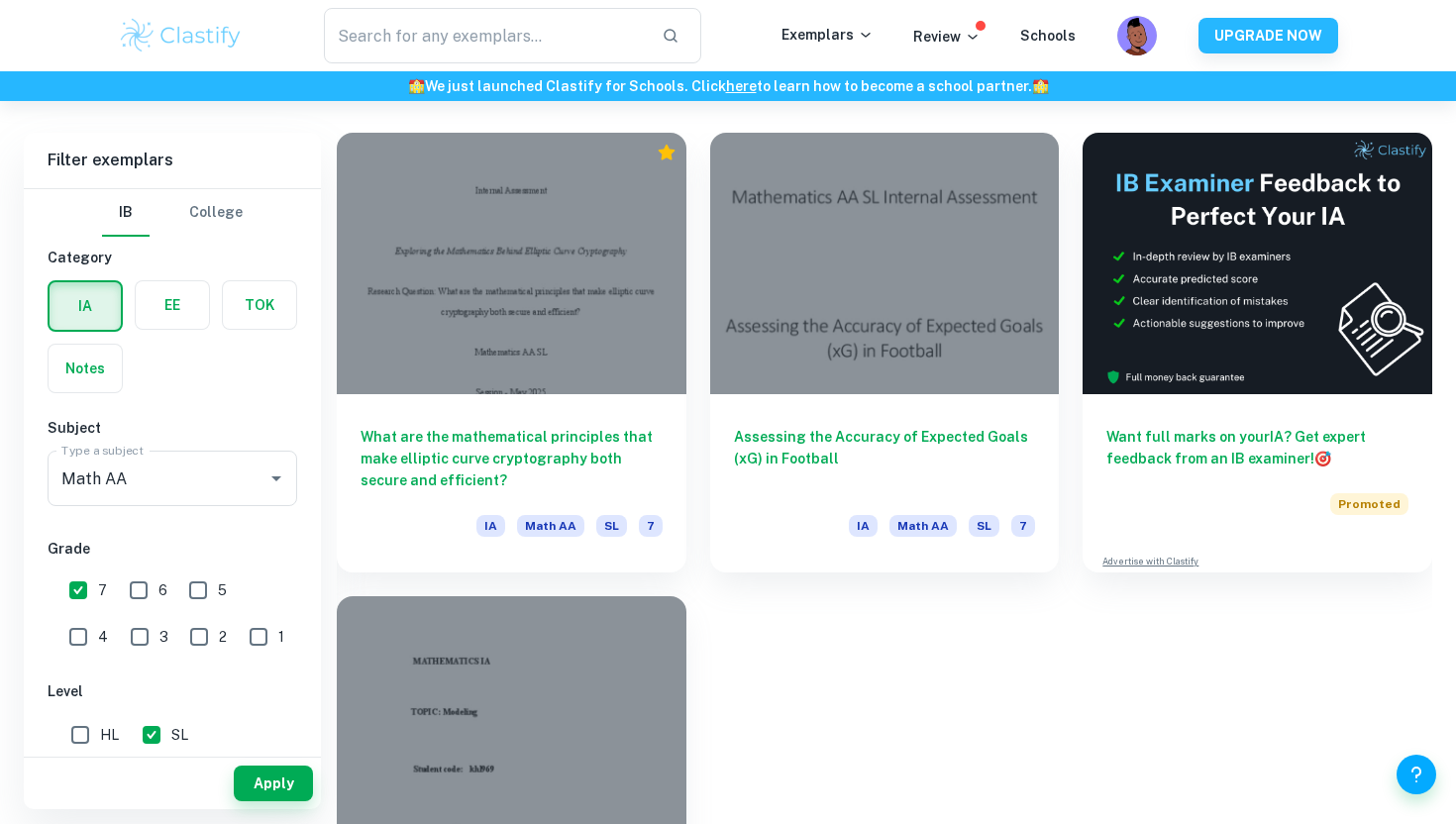 scroll, scrollTop: 530, scrollLeft: 0, axis: vertical 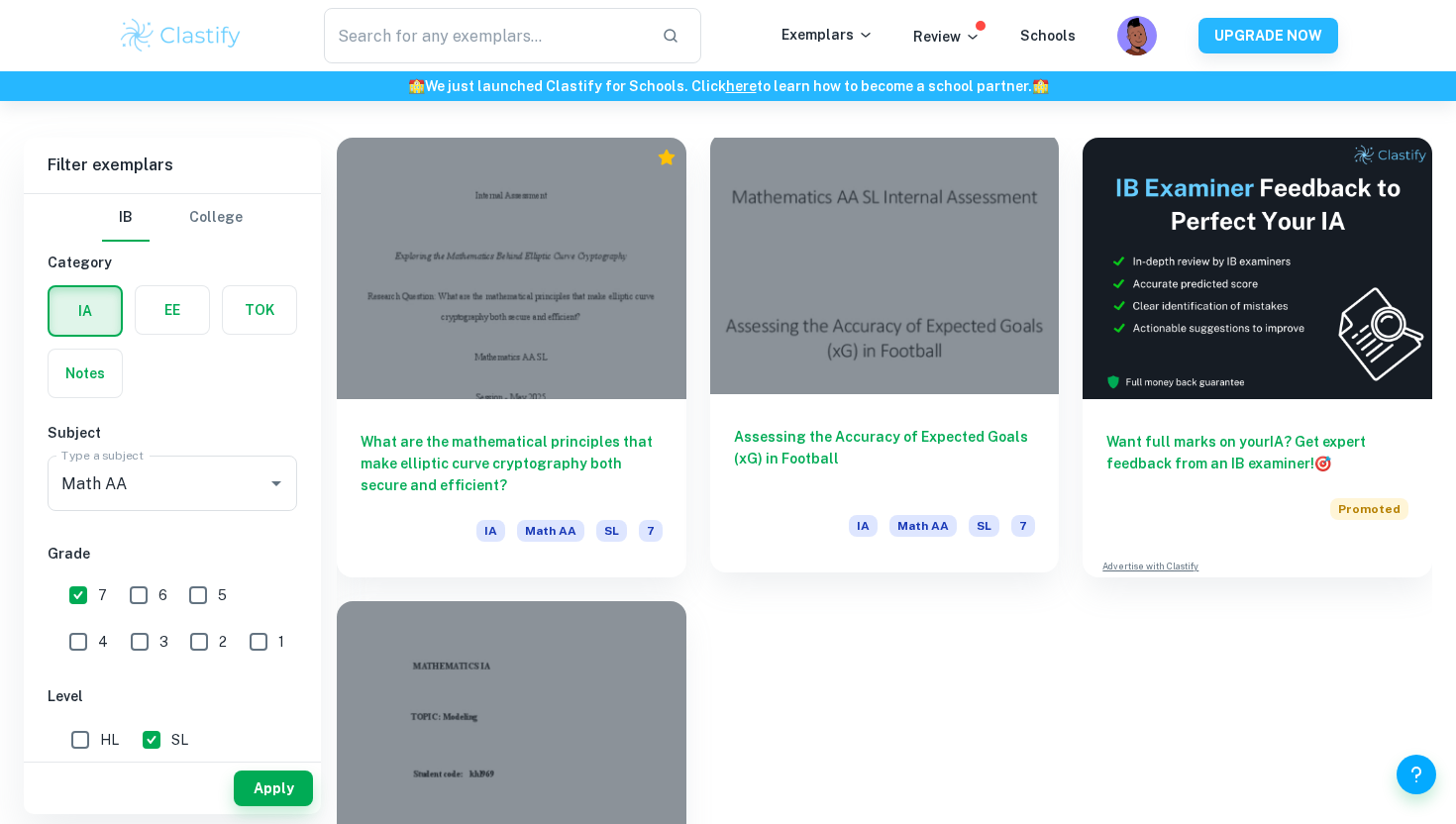 click on "Assessing the Accuracy of Expected Goals (xG) in Football" at bounding box center (884, 459) 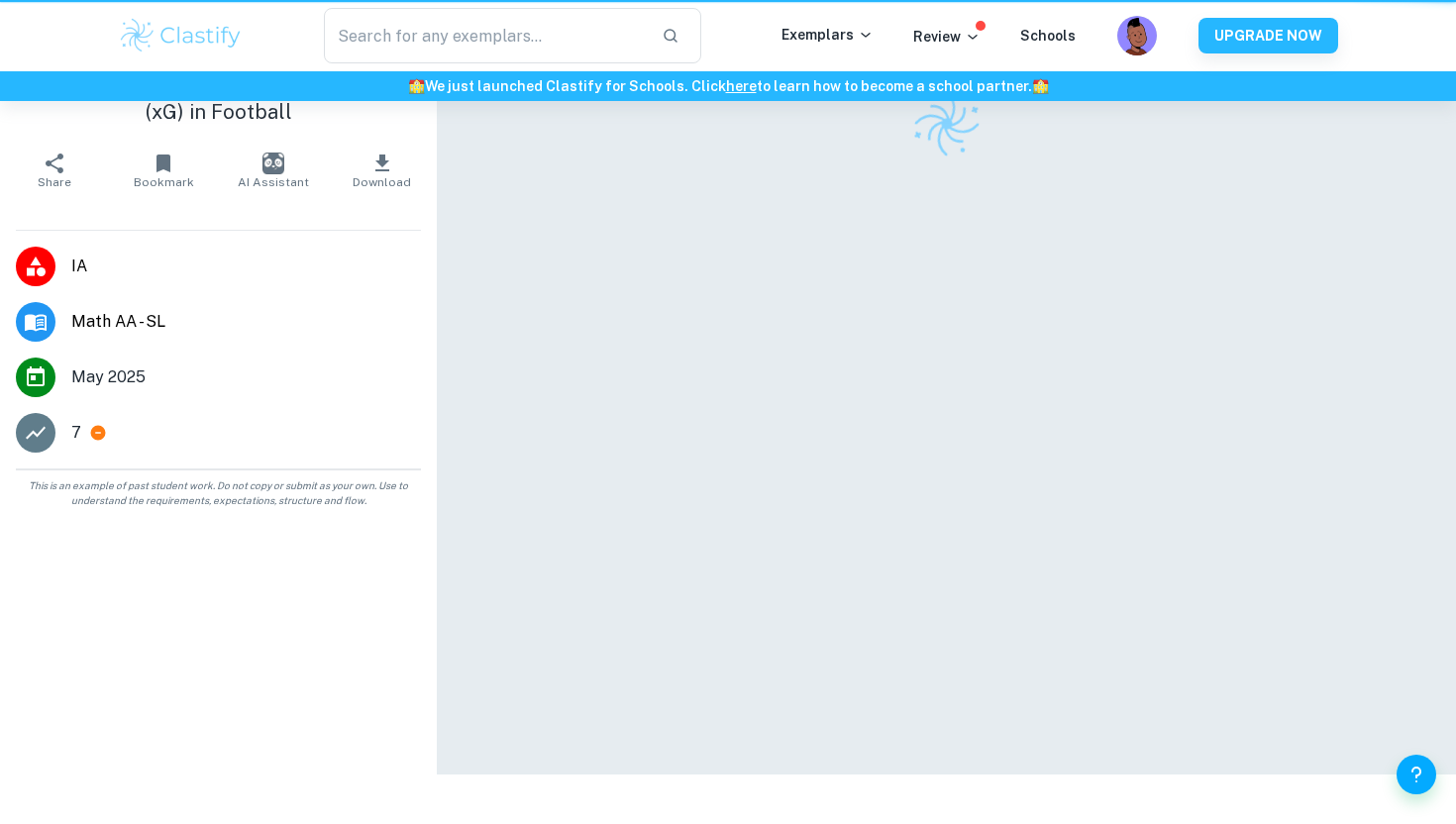 scroll, scrollTop: 0, scrollLeft: 0, axis: both 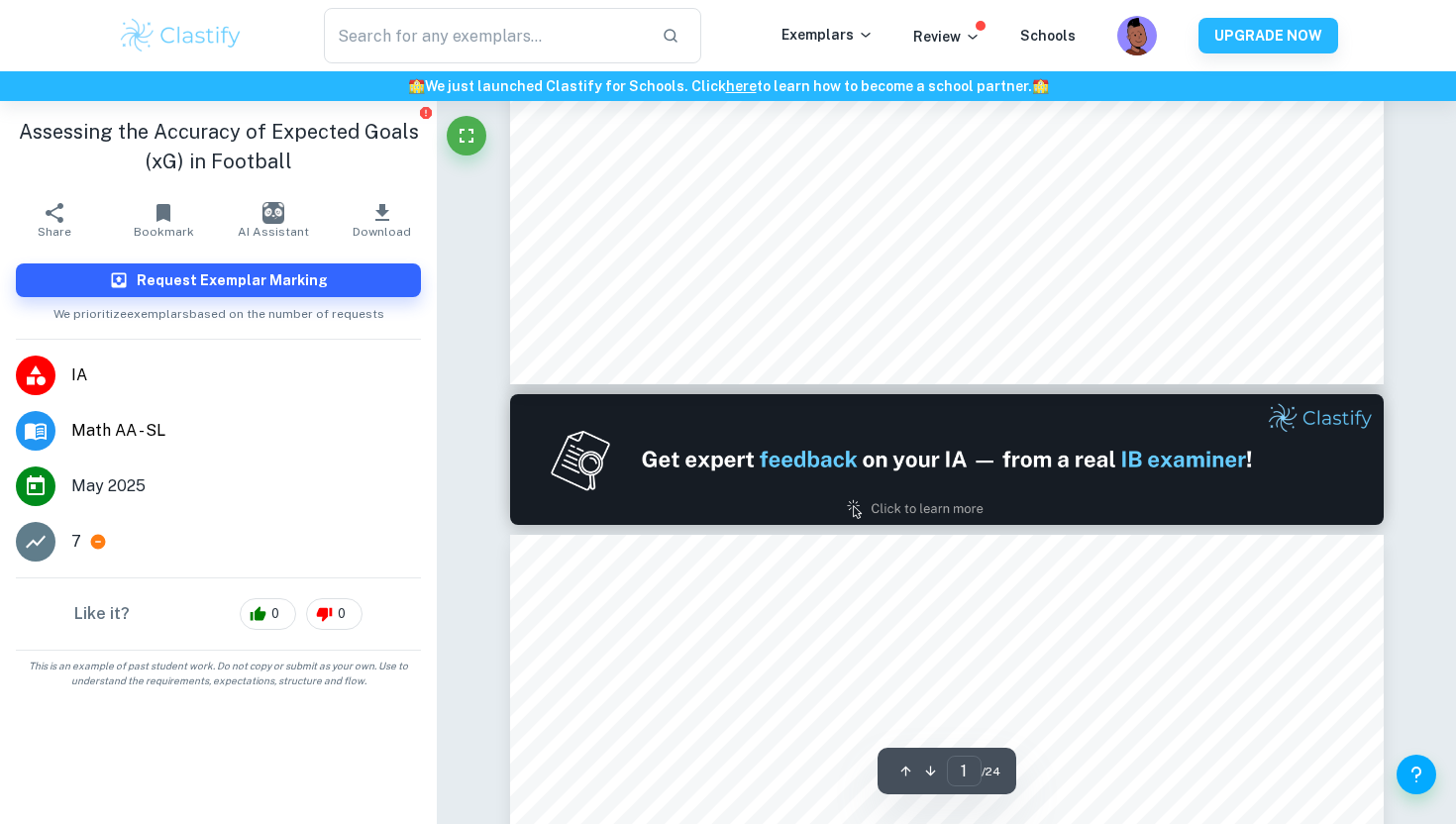 type on "2" 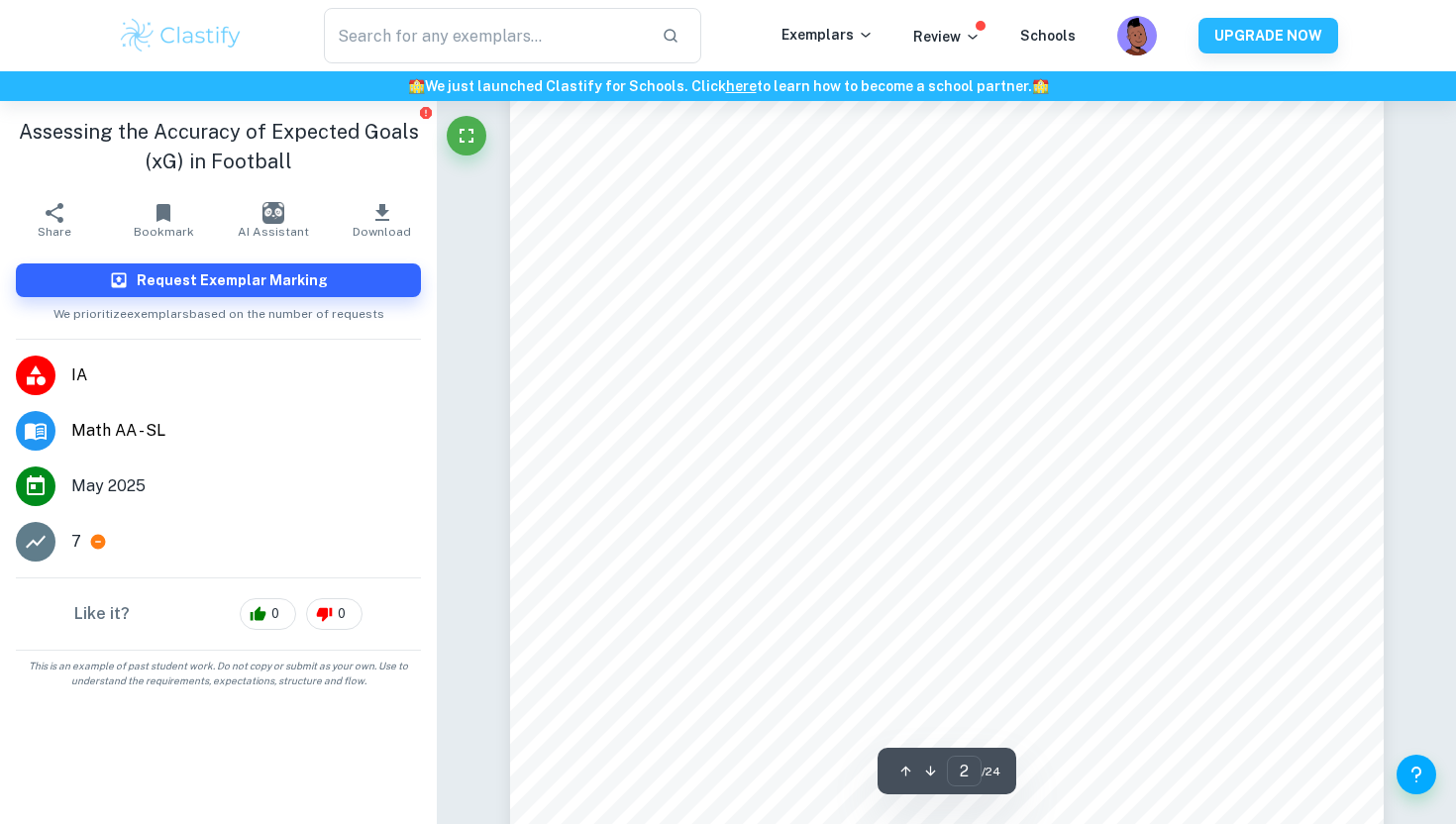 scroll, scrollTop: 1478, scrollLeft: 0, axis: vertical 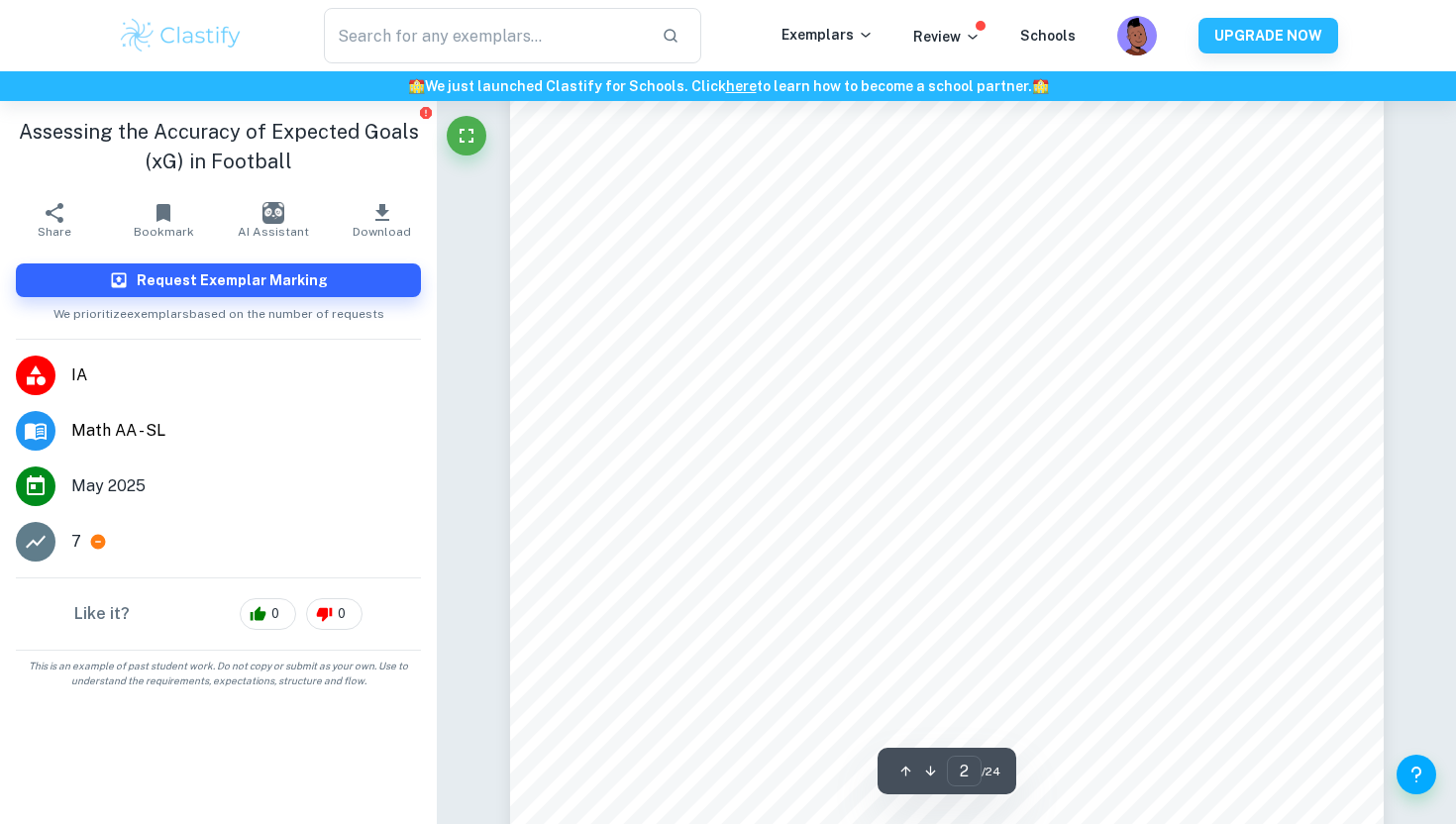 click 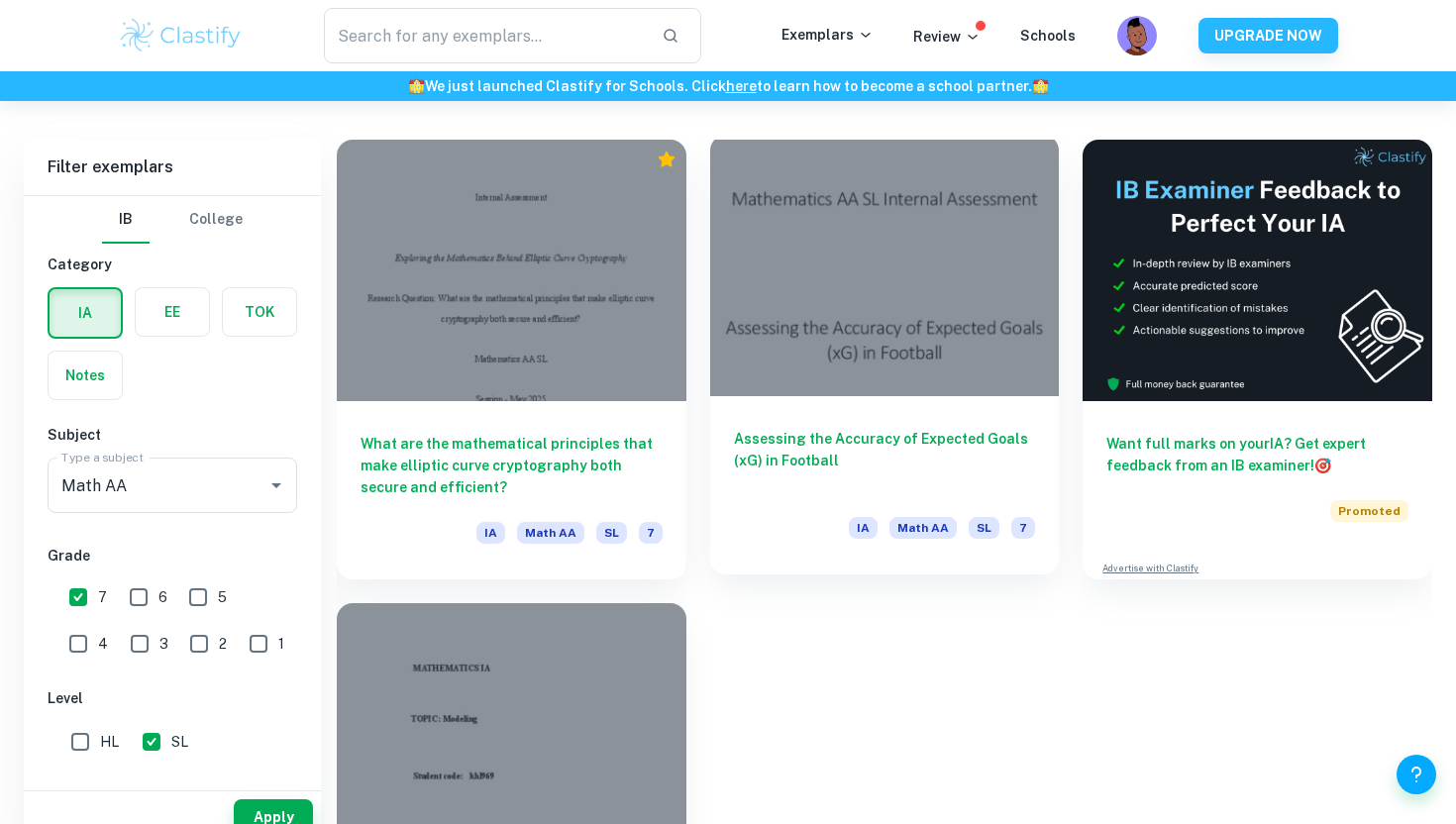 scroll, scrollTop: 748, scrollLeft: 0, axis: vertical 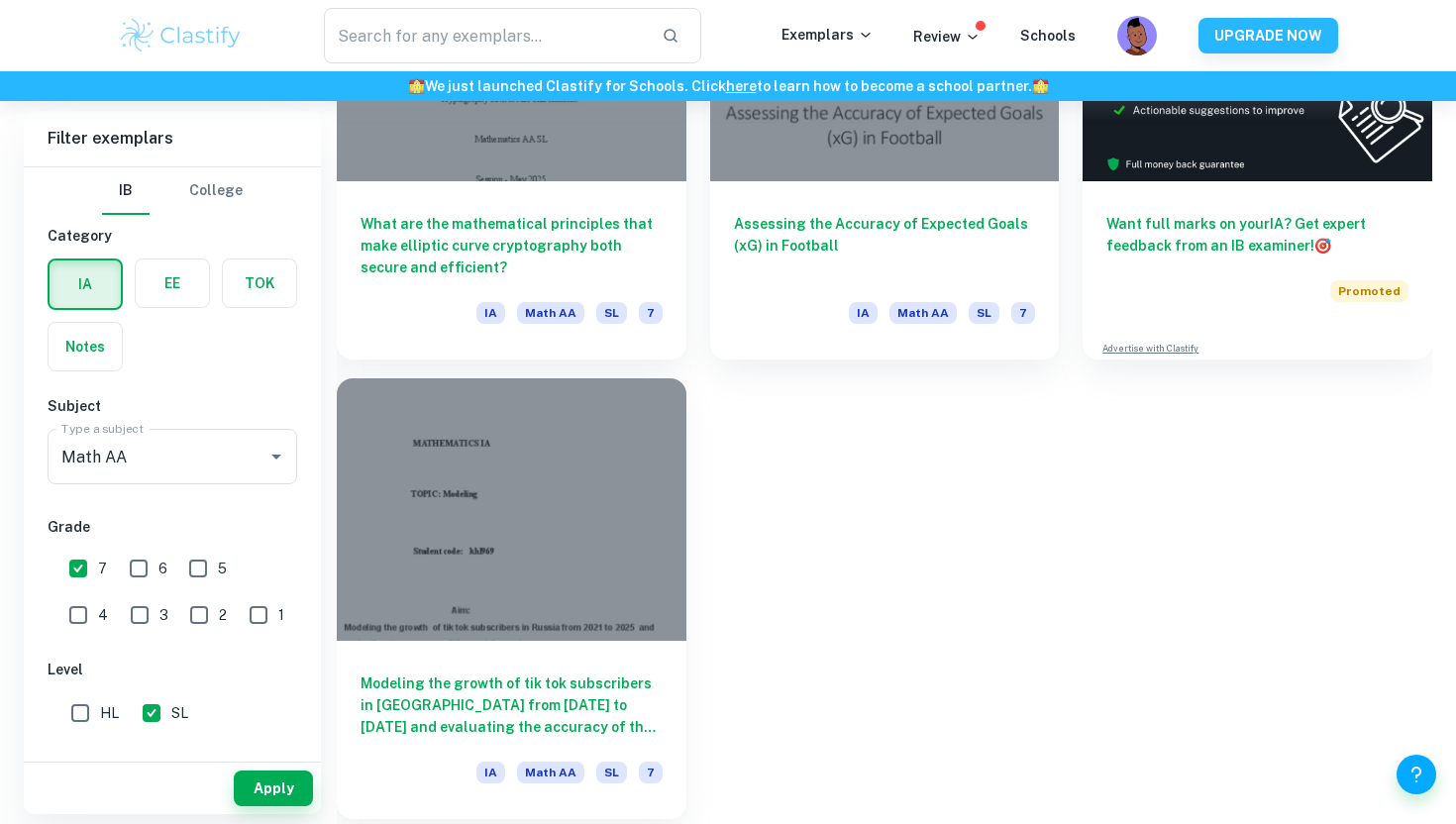 click on "Modeling the growth of tik tok subscribers in Russia from 2021 to 2025 and evaluating the accuracy of the models used." at bounding box center (511, 705) 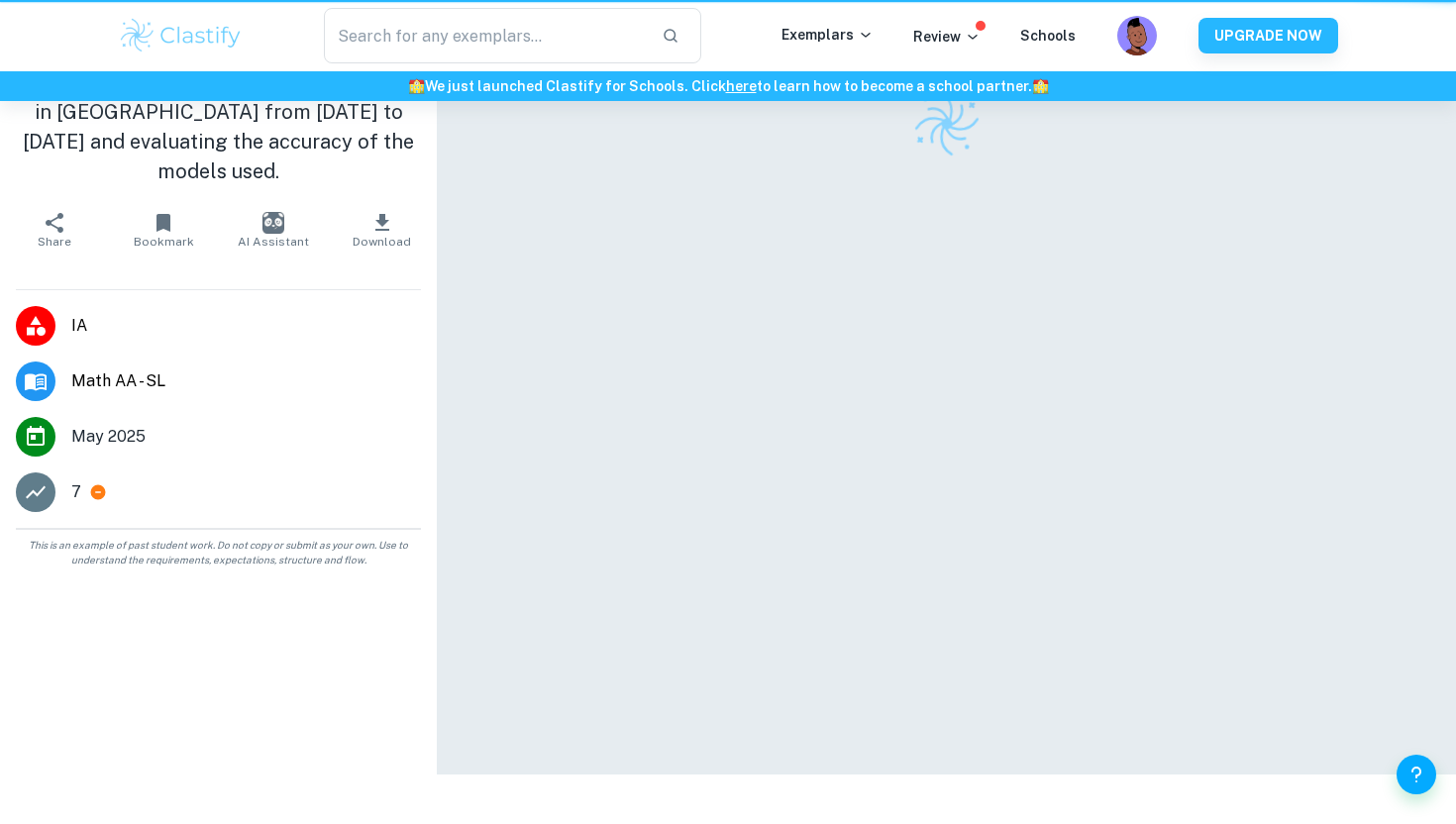 scroll, scrollTop: 0, scrollLeft: 0, axis: both 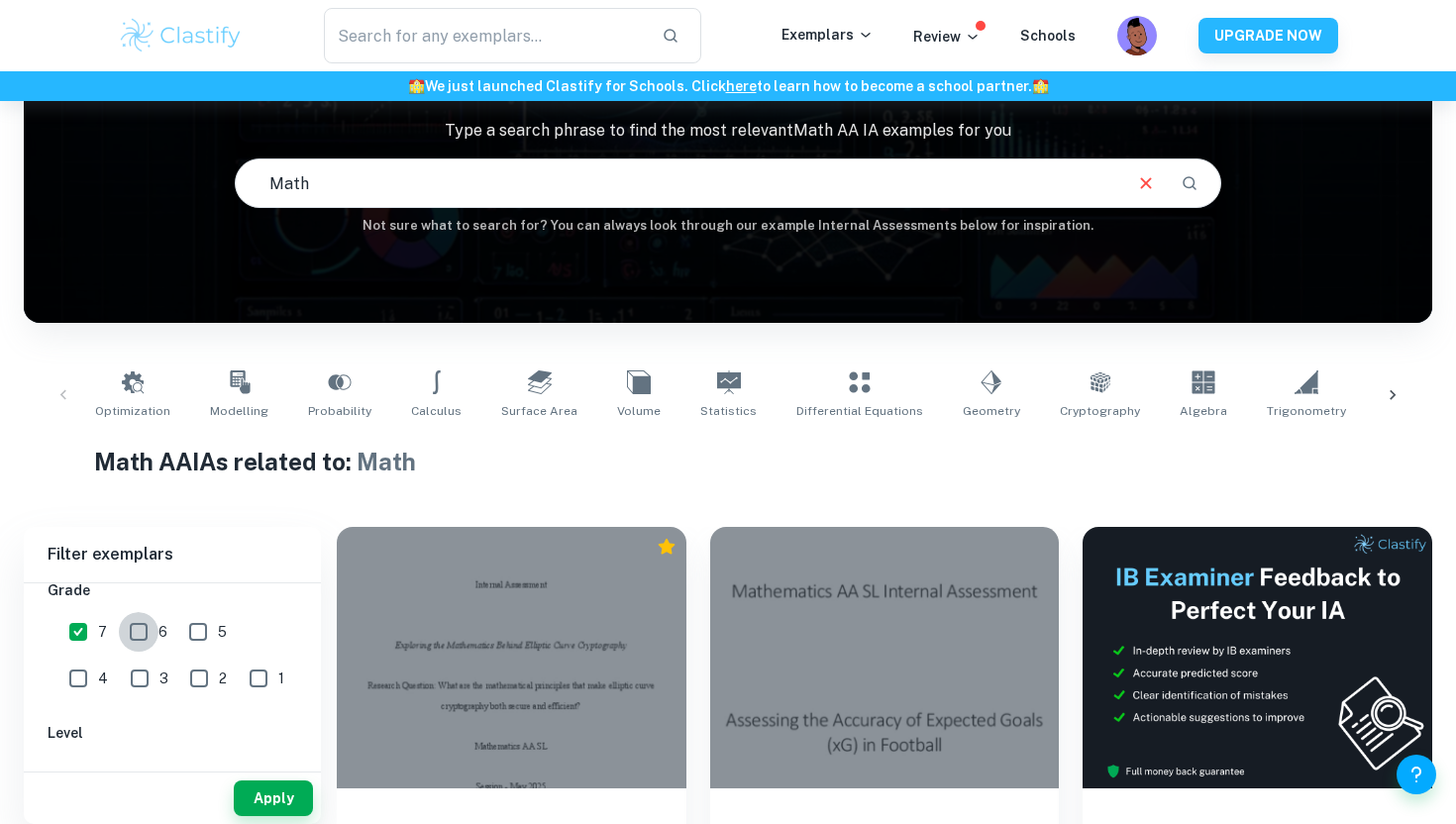 click on "6" at bounding box center [139, 632] 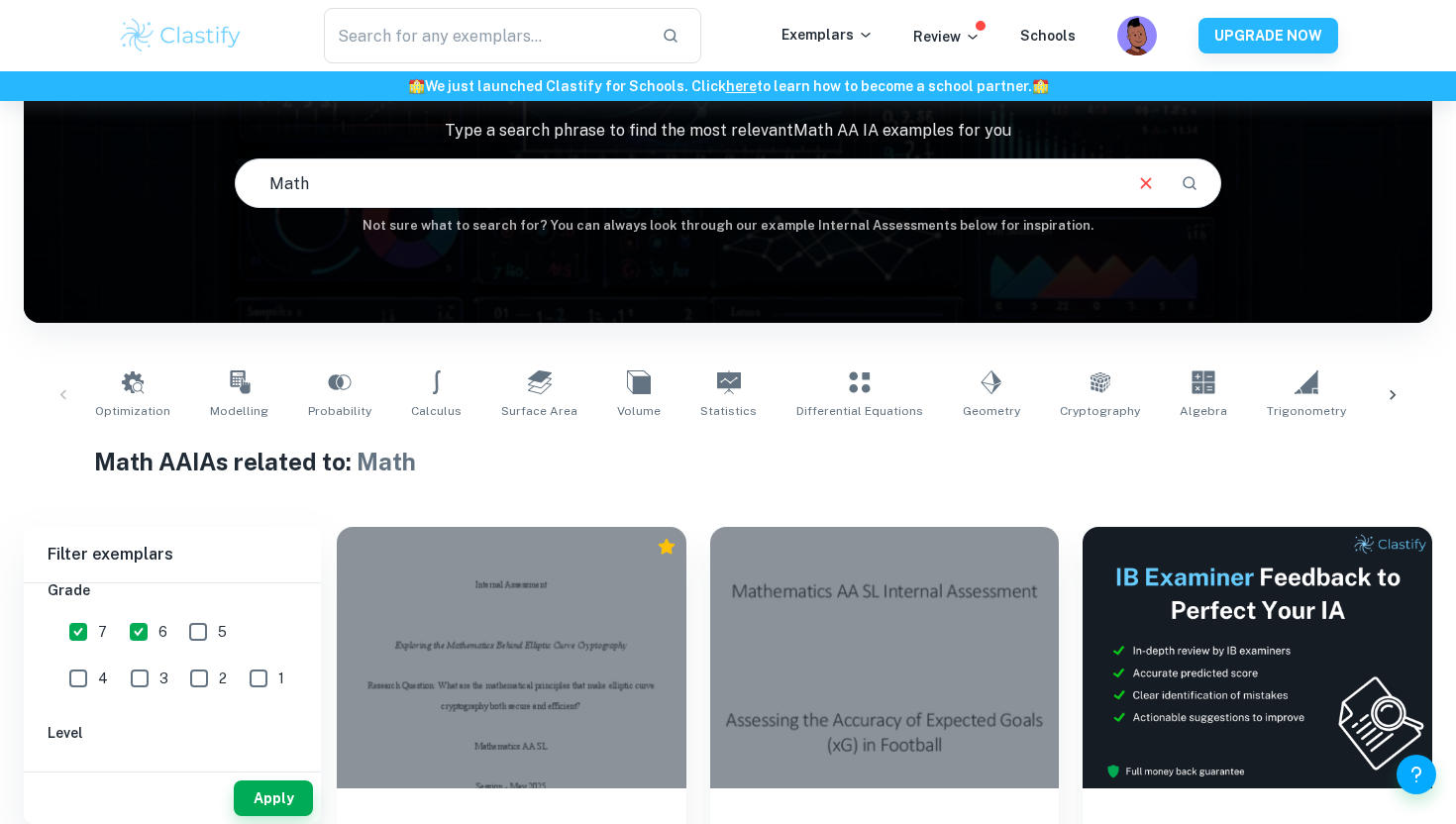 click on "Apply" at bounding box center [172, 798] 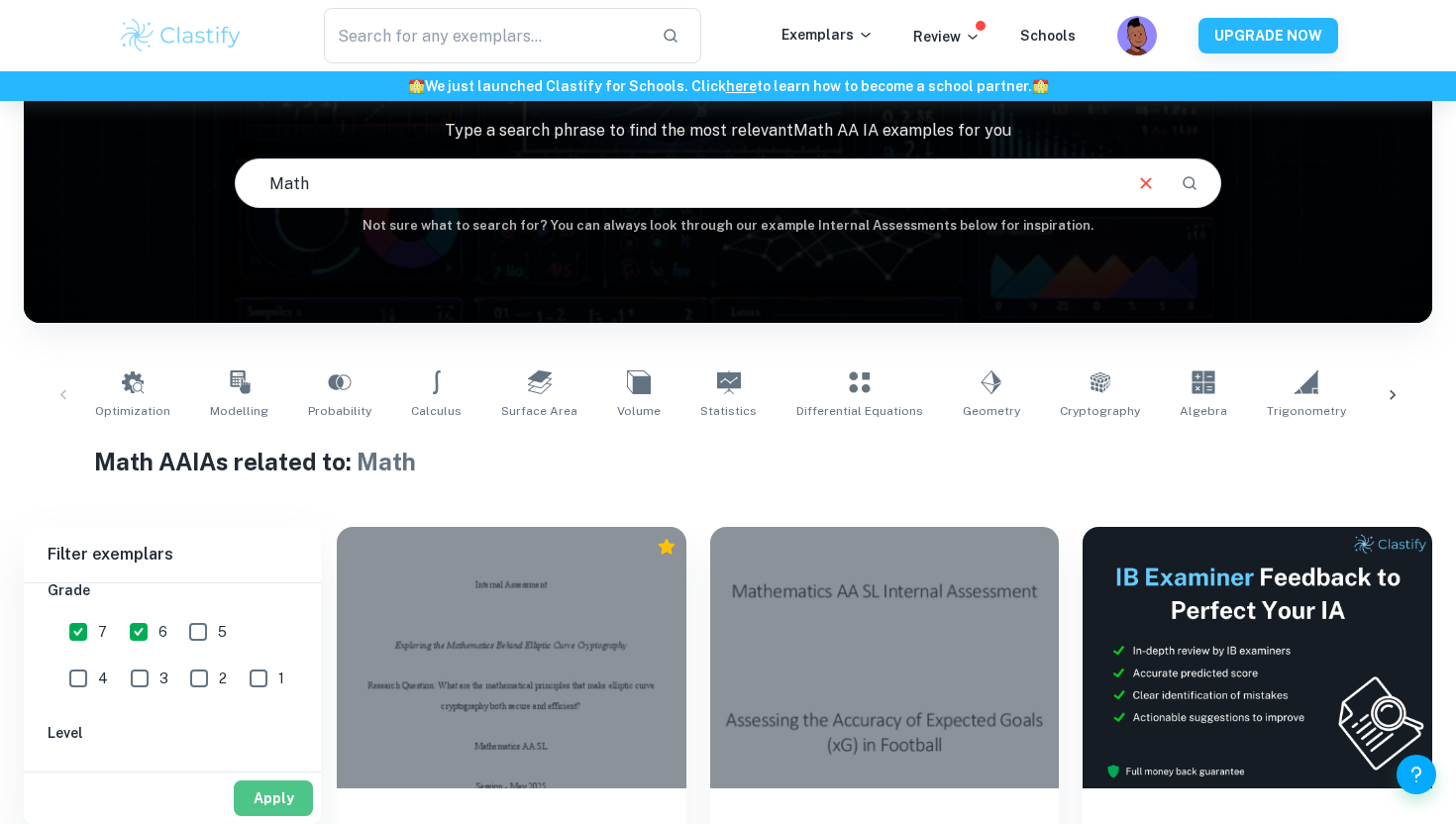 click on "Apply" at bounding box center (273, 798) 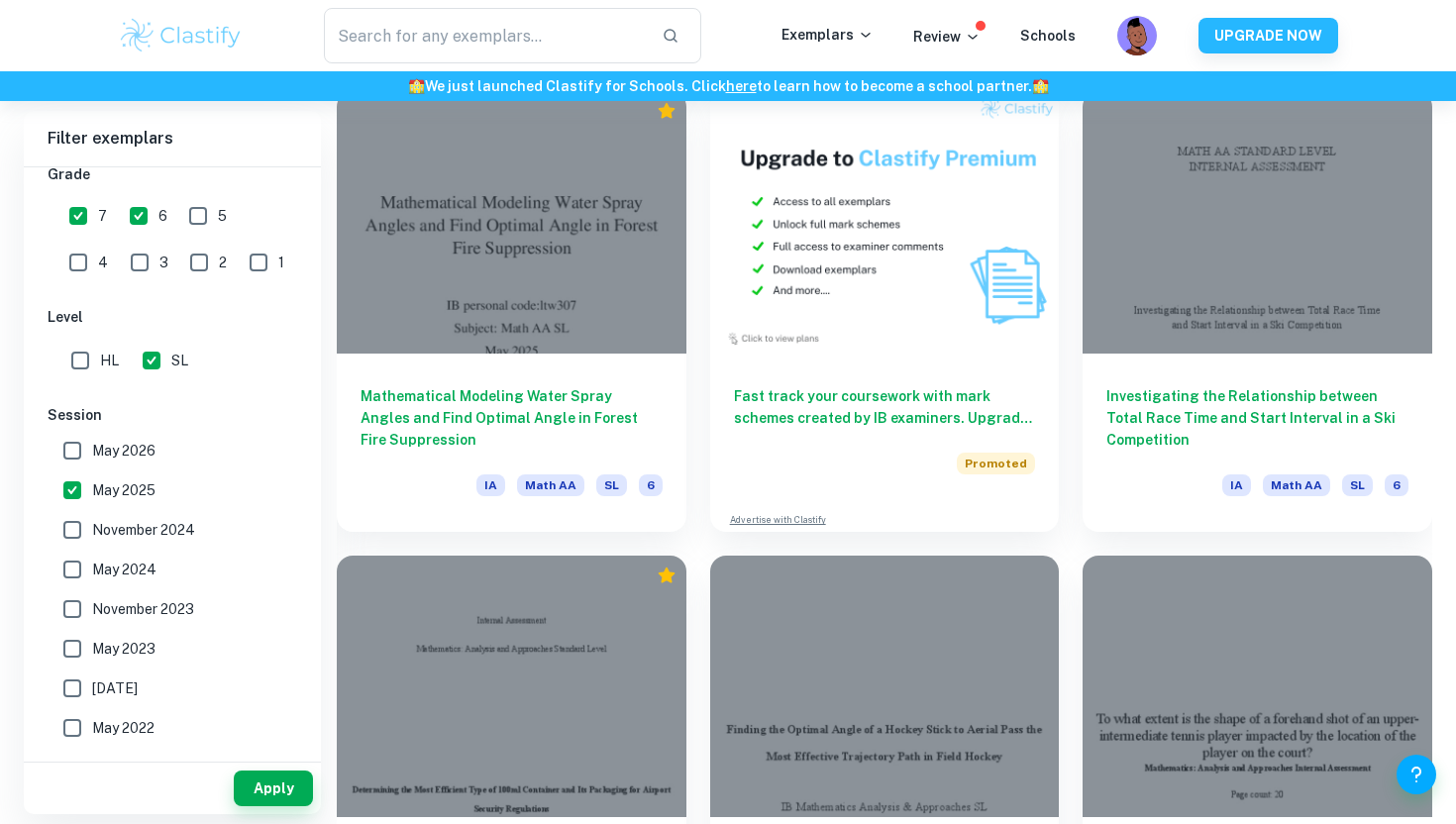 scroll, scrollTop: 3827, scrollLeft: 0, axis: vertical 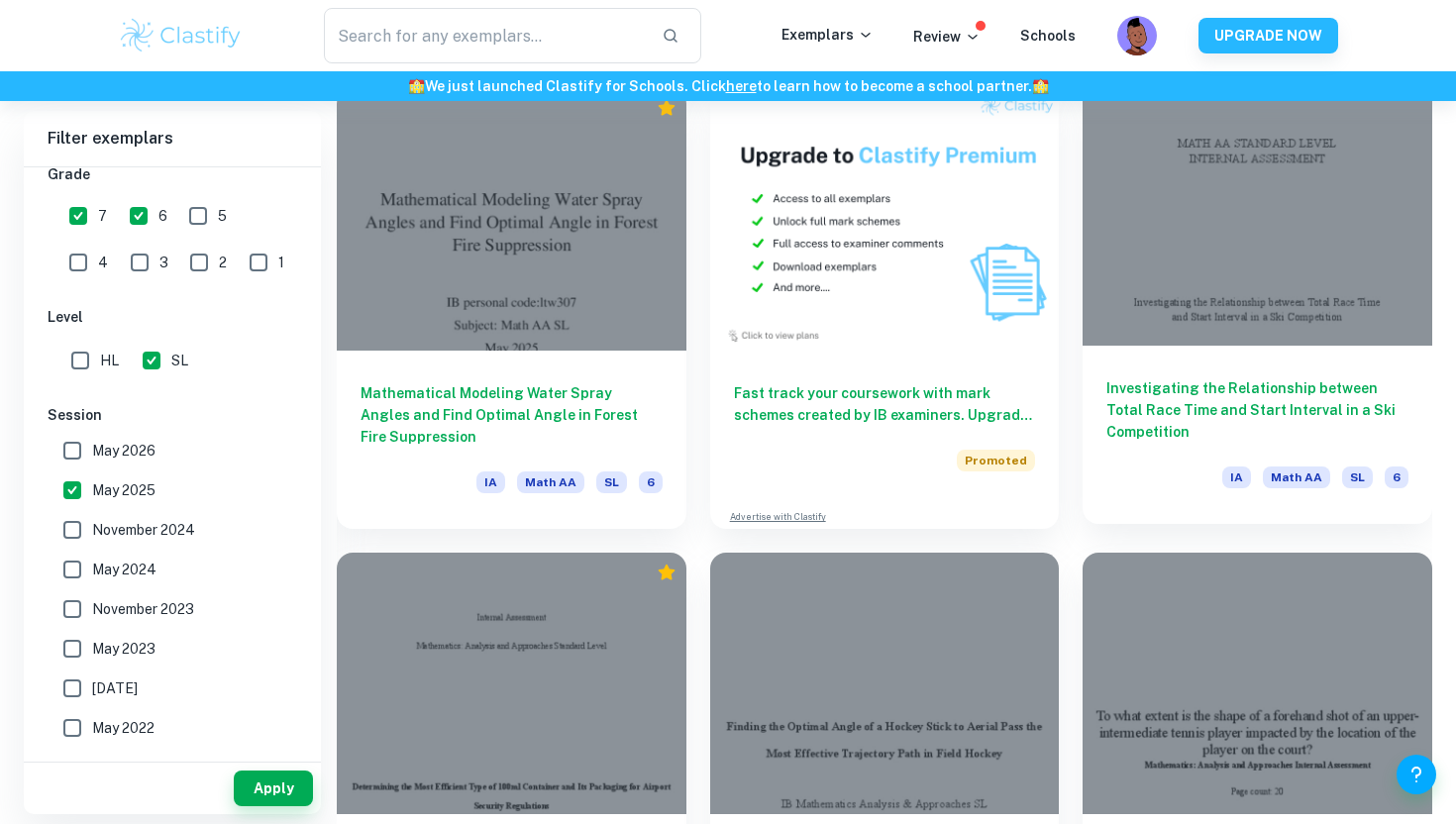 click on "Investigating the Relationship between Total Race Time and Start Interval in a Ski Competition" at bounding box center [1257, 410] 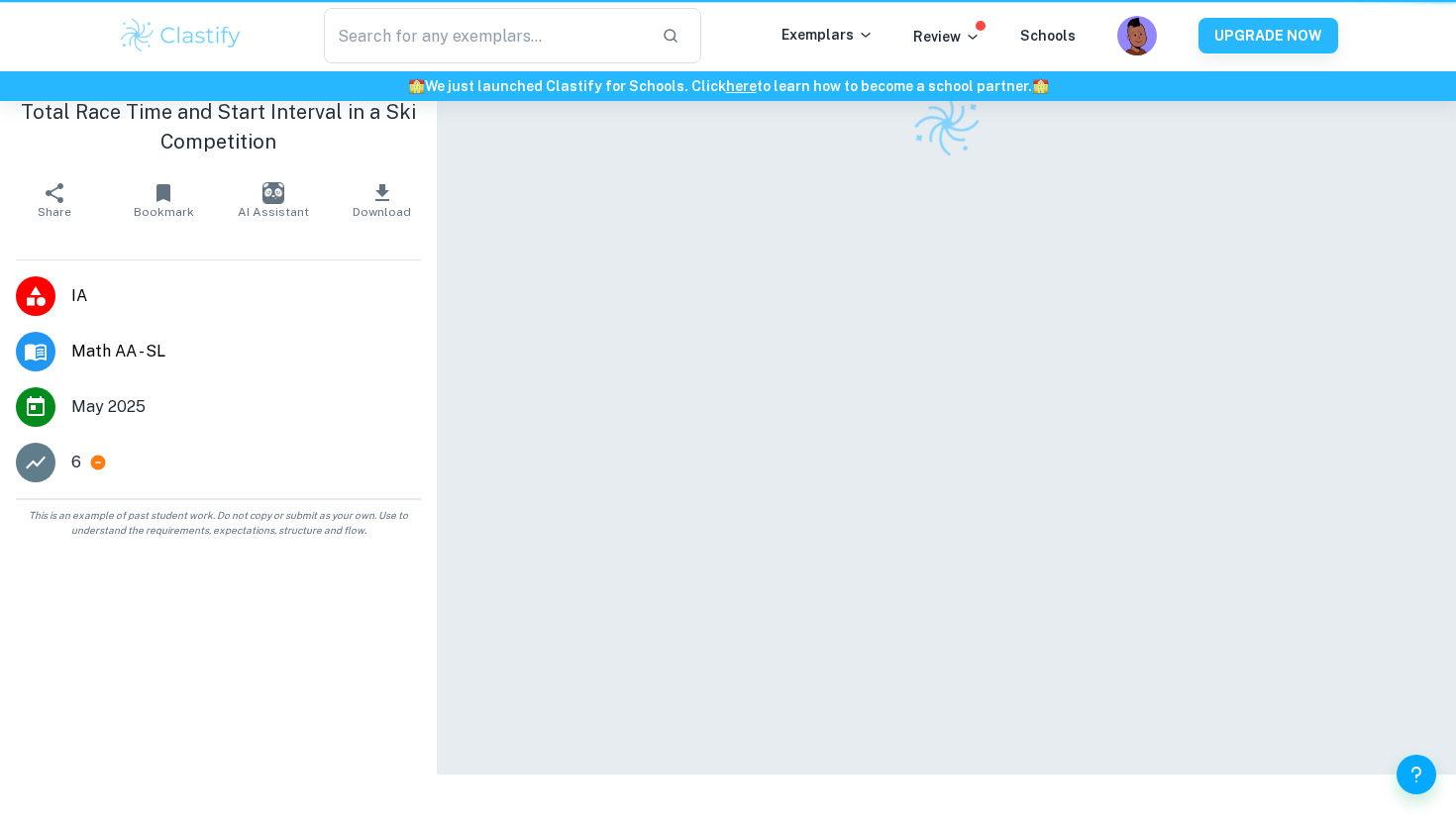 scroll, scrollTop: 0, scrollLeft: 0, axis: both 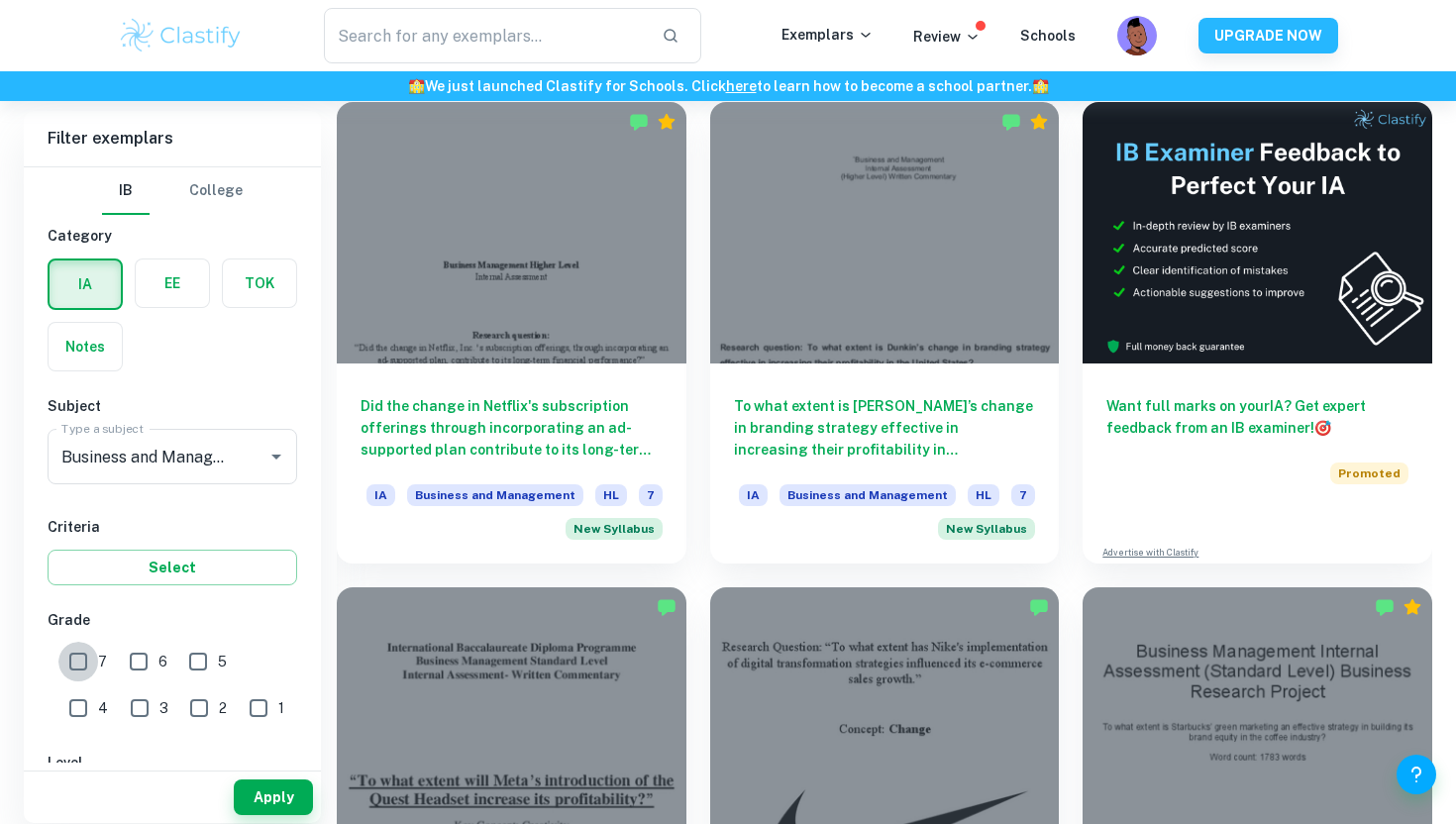 click on "7" at bounding box center [78, 662] 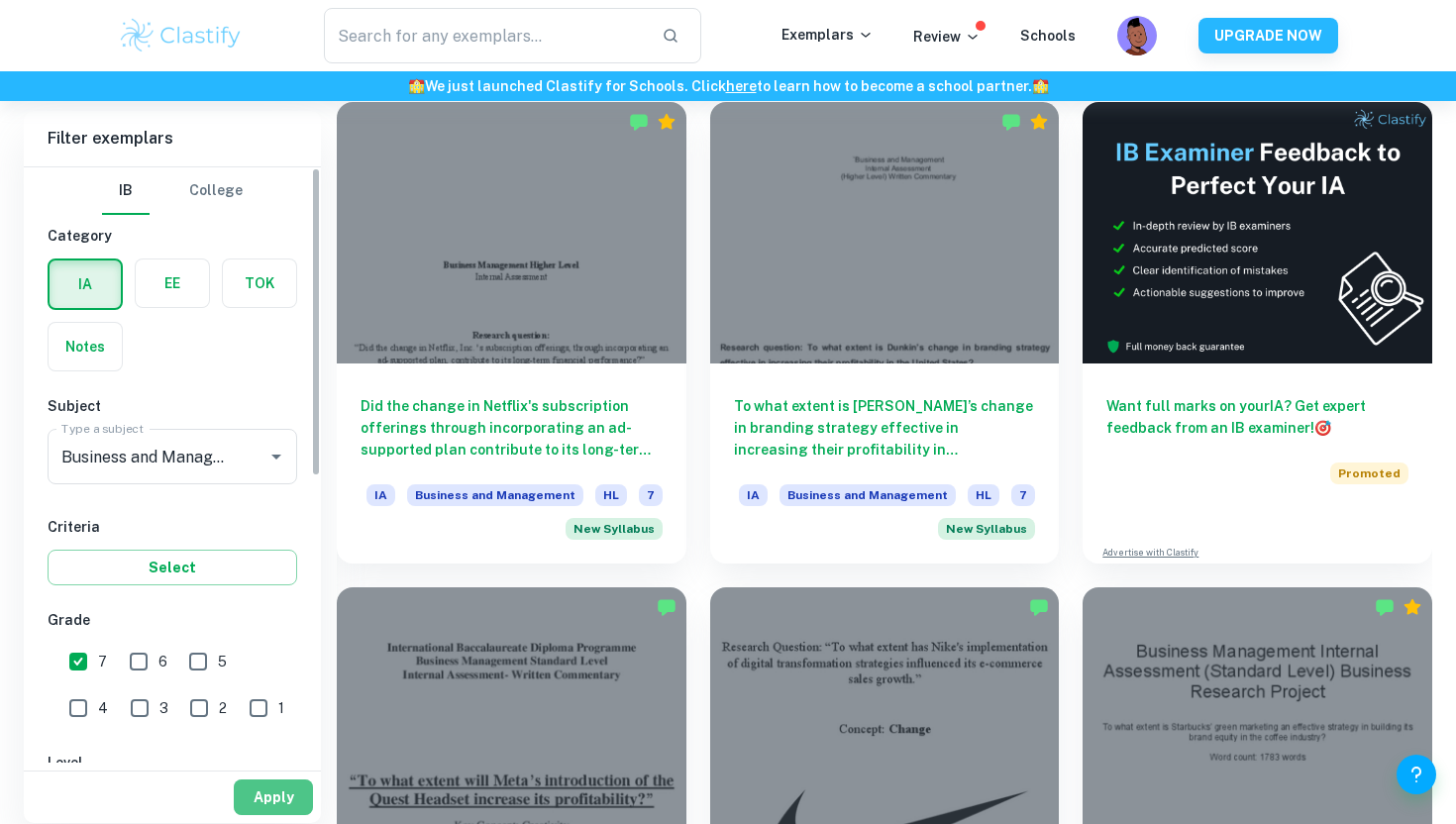click on "Apply" at bounding box center [273, 797] 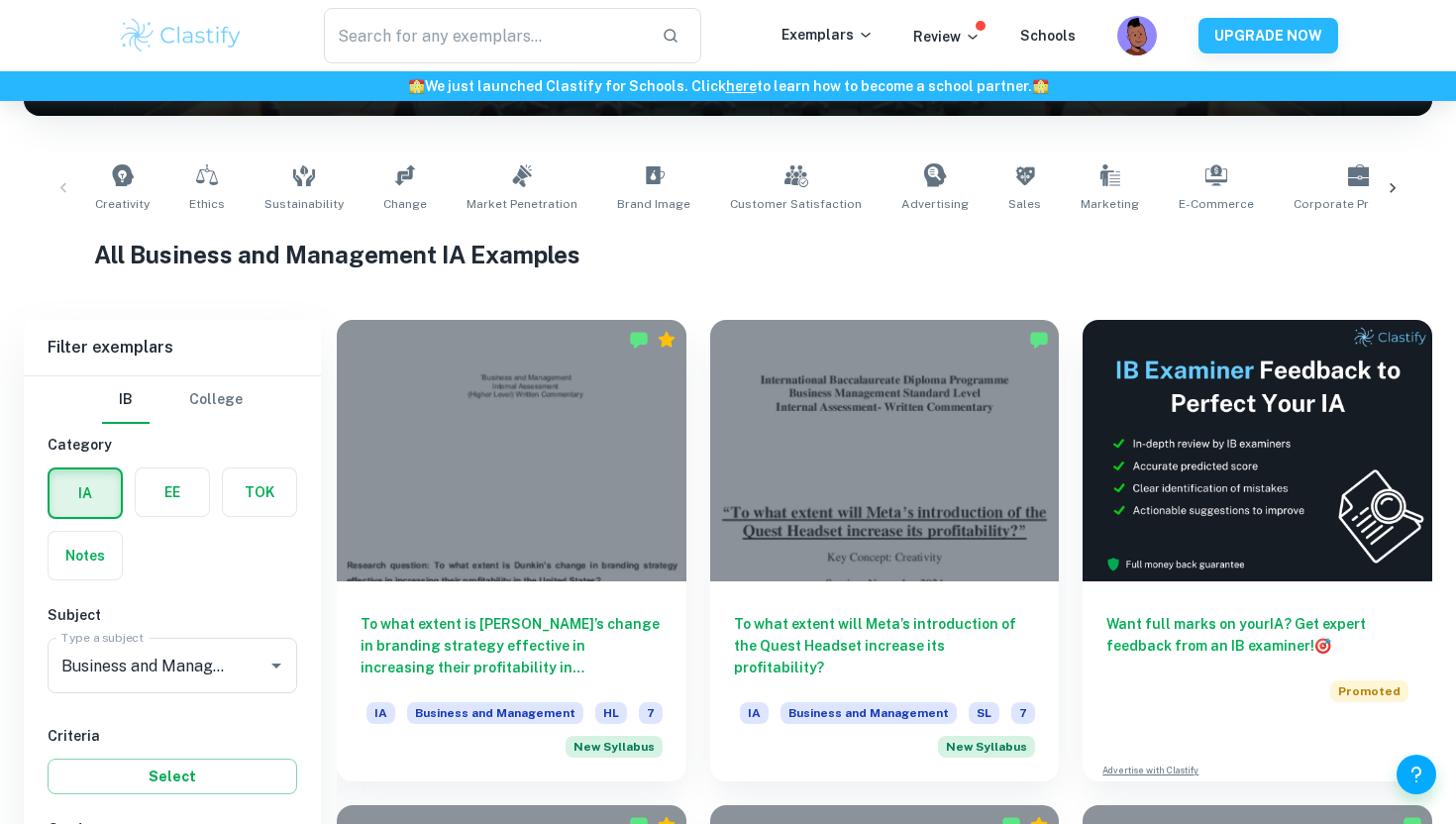 scroll, scrollTop: 566, scrollLeft: 0, axis: vertical 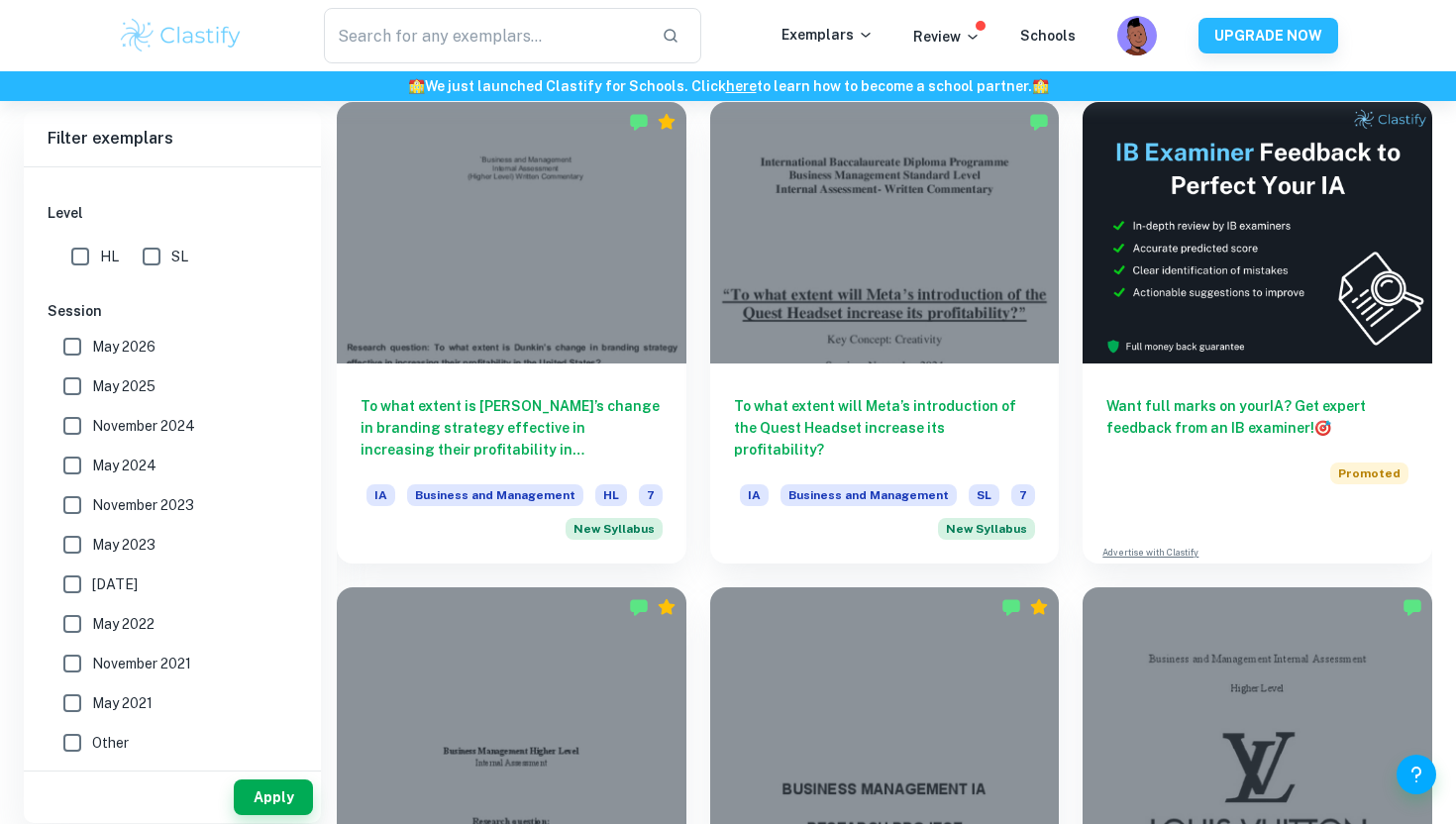 click on "May 2025" at bounding box center [124, 386] 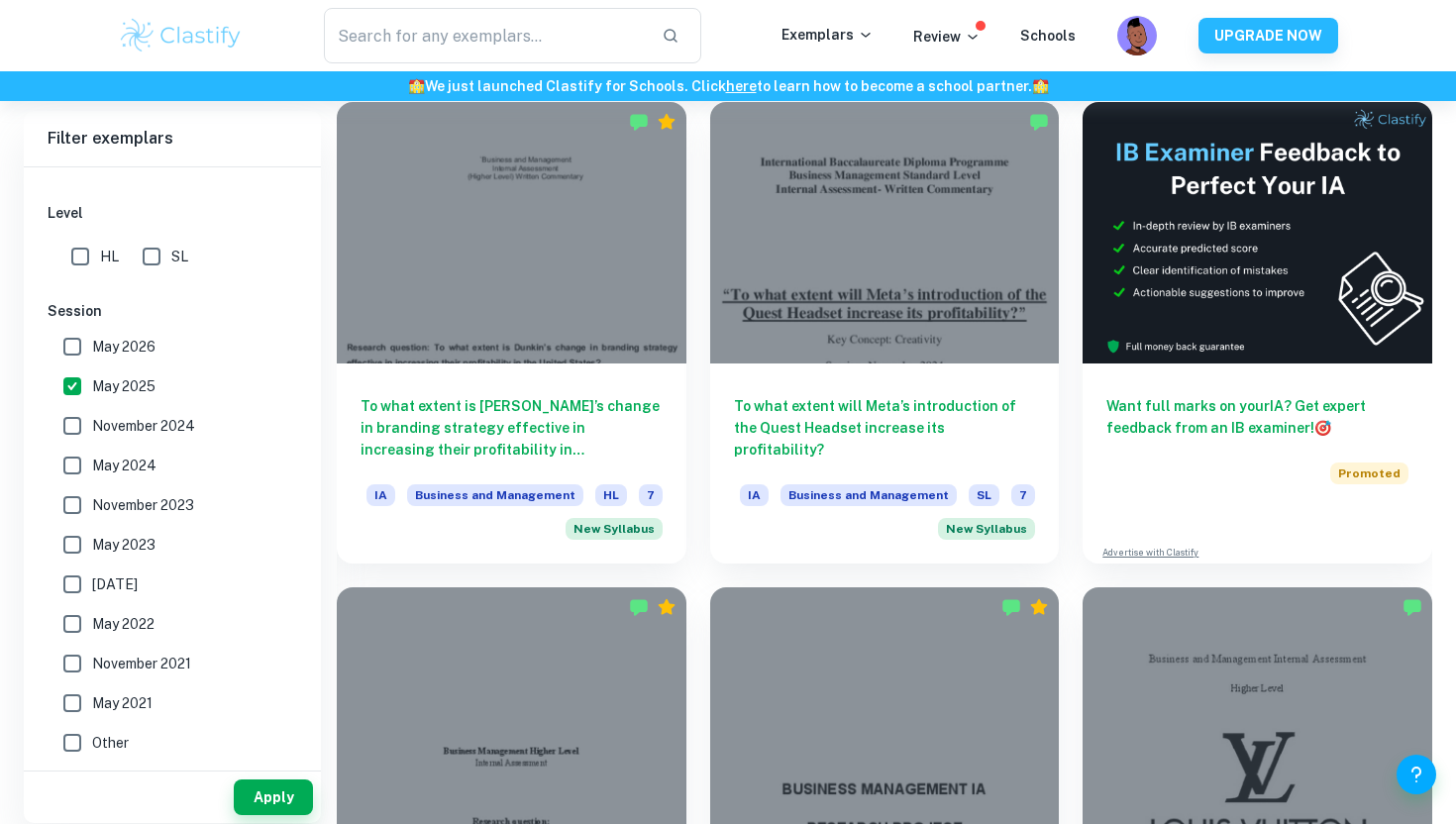 click on "Session" at bounding box center [172, 311] 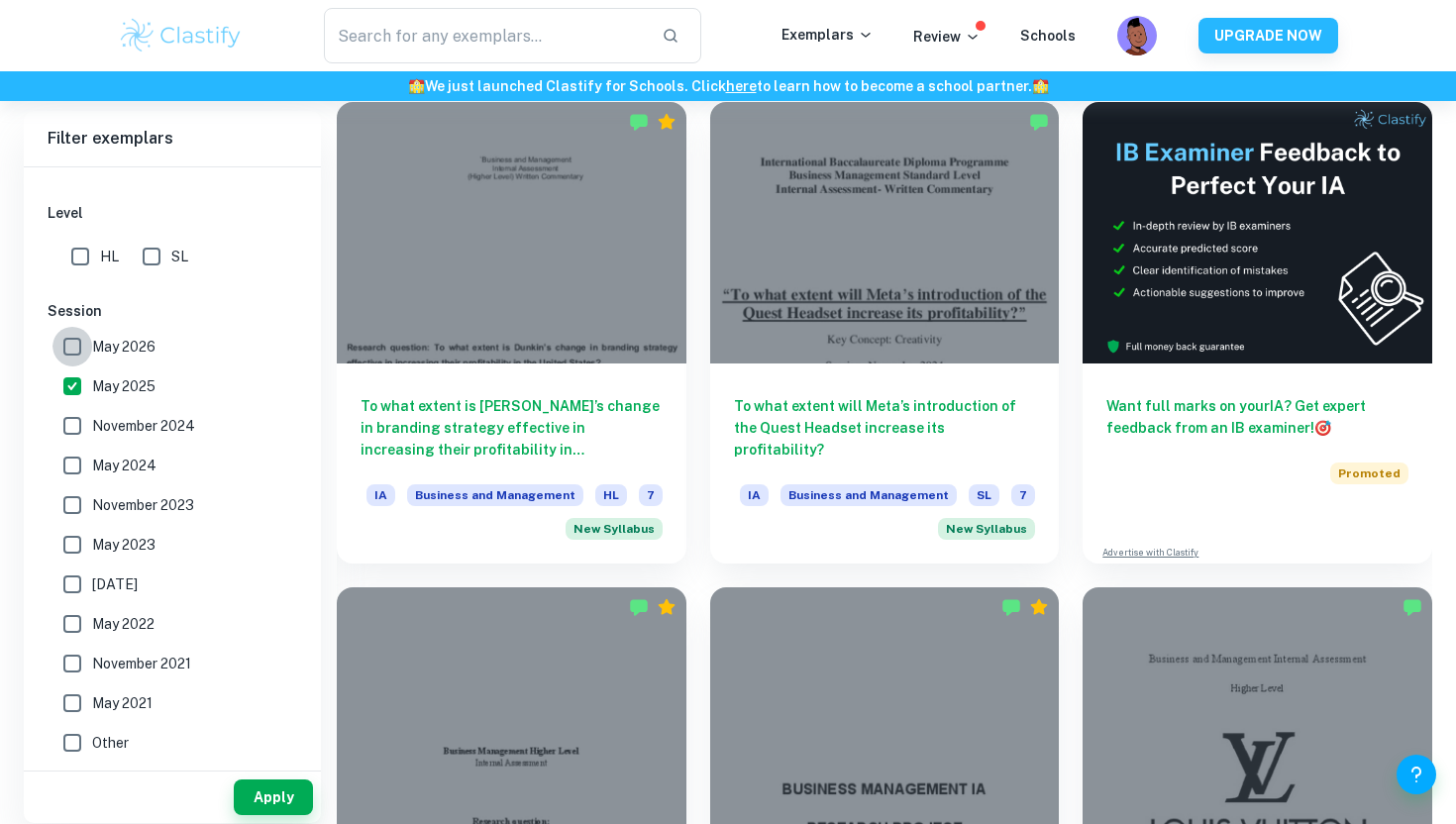 click on "May 2026" at bounding box center (72, 347) 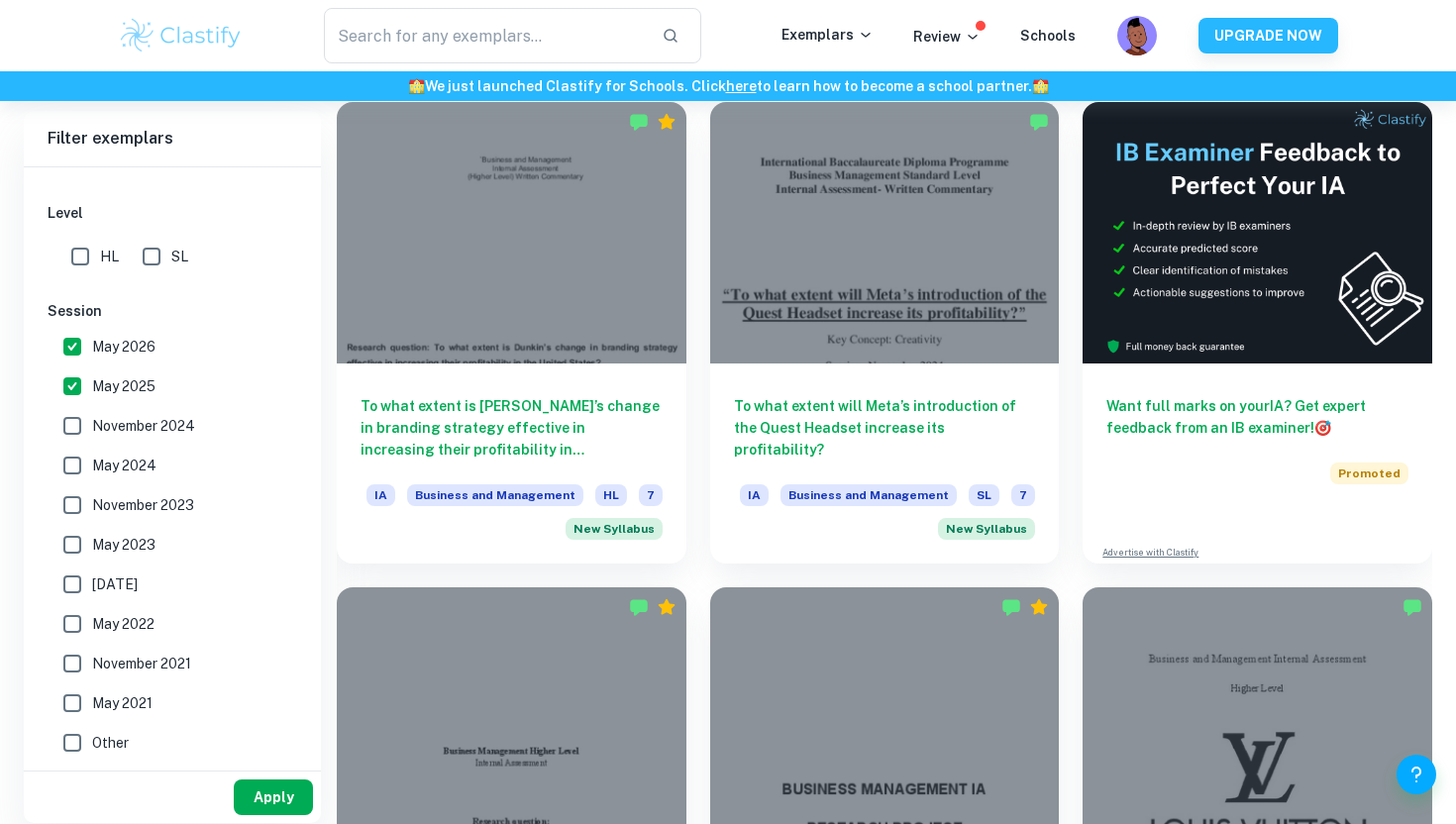 click on "Apply" at bounding box center (273, 797) 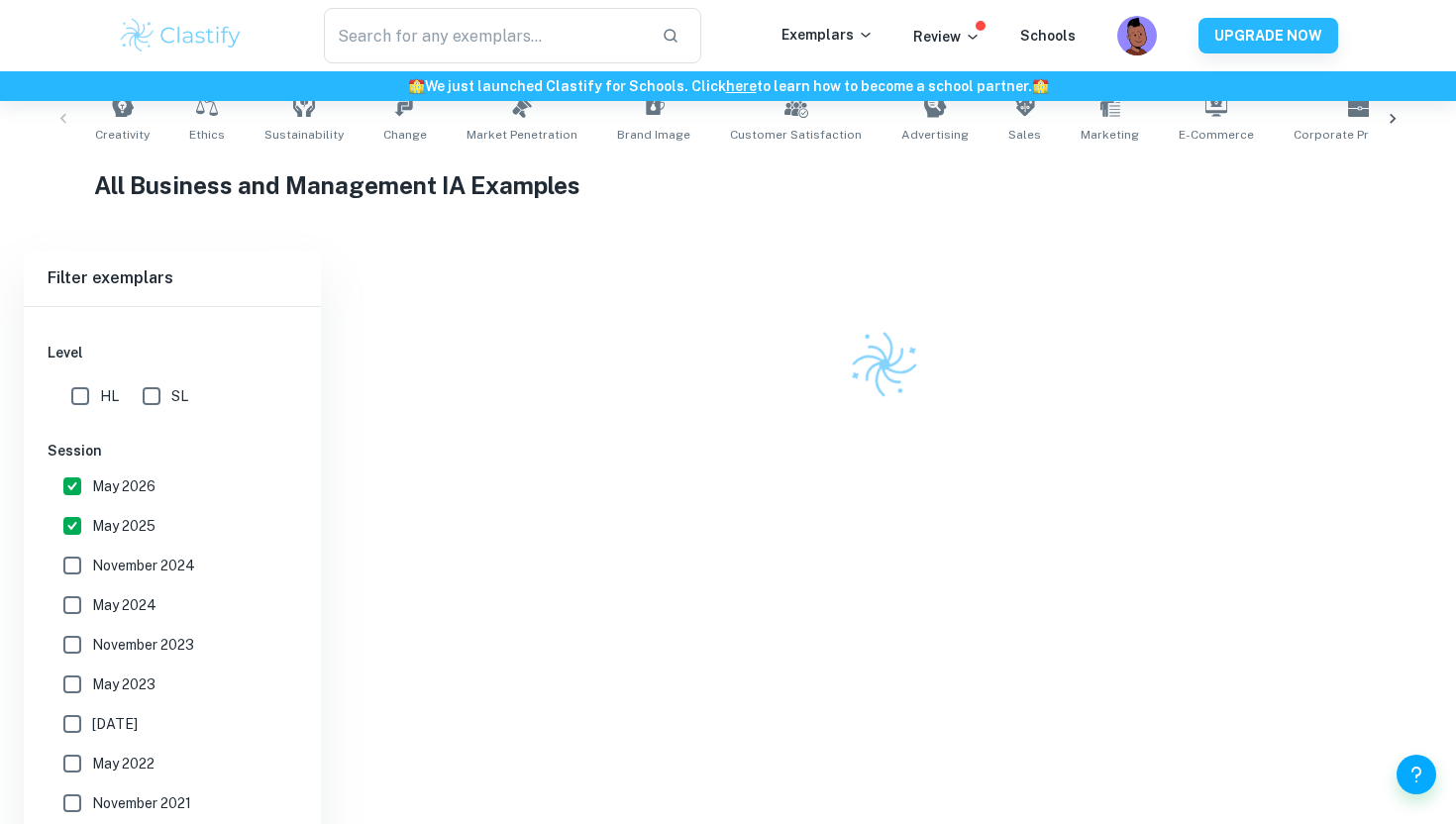 scroll, scrollTop: 566, scrollLeft: 0, axis: vertical 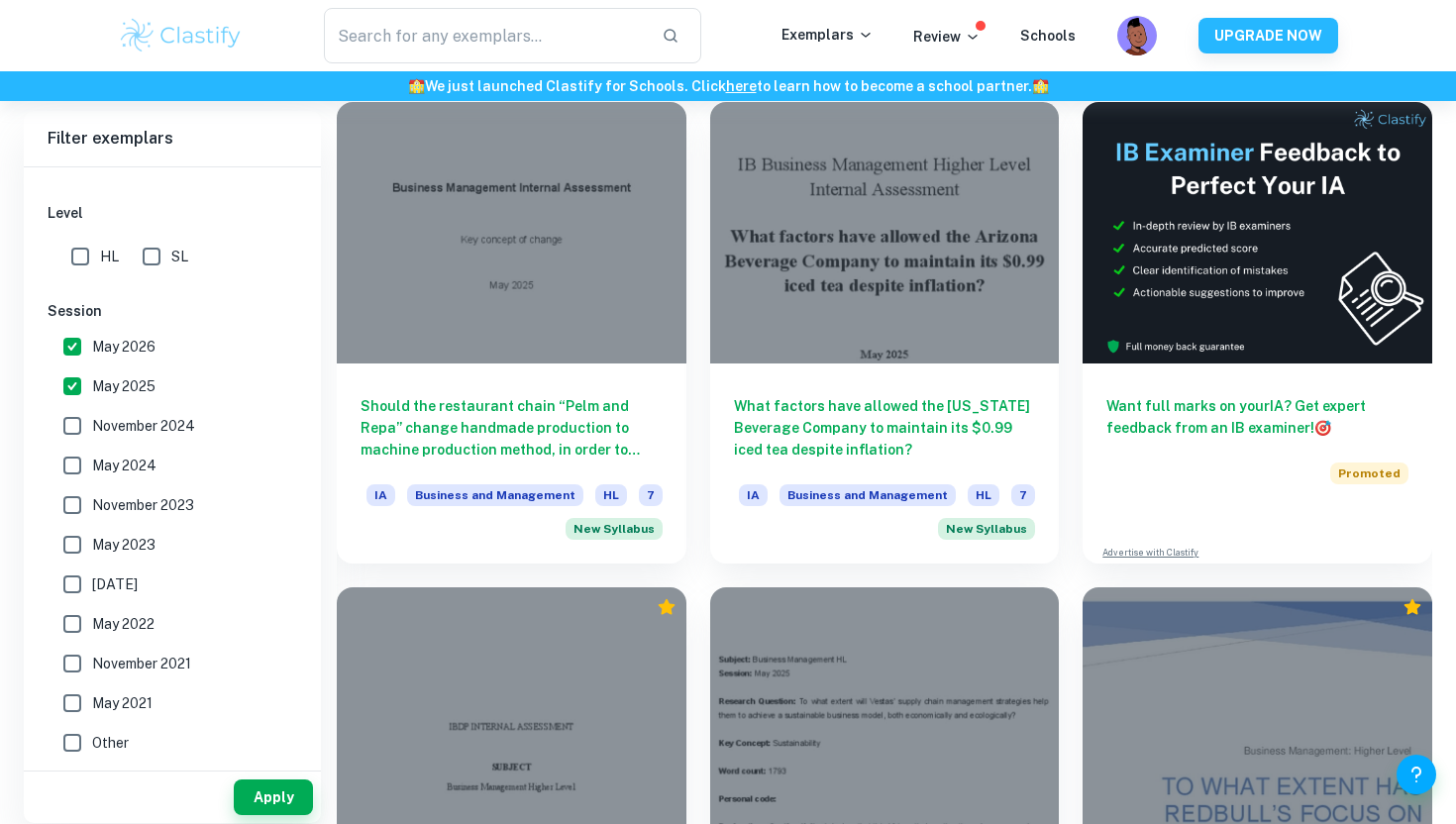 click on "May 2025" at bounding box center (72, 386) 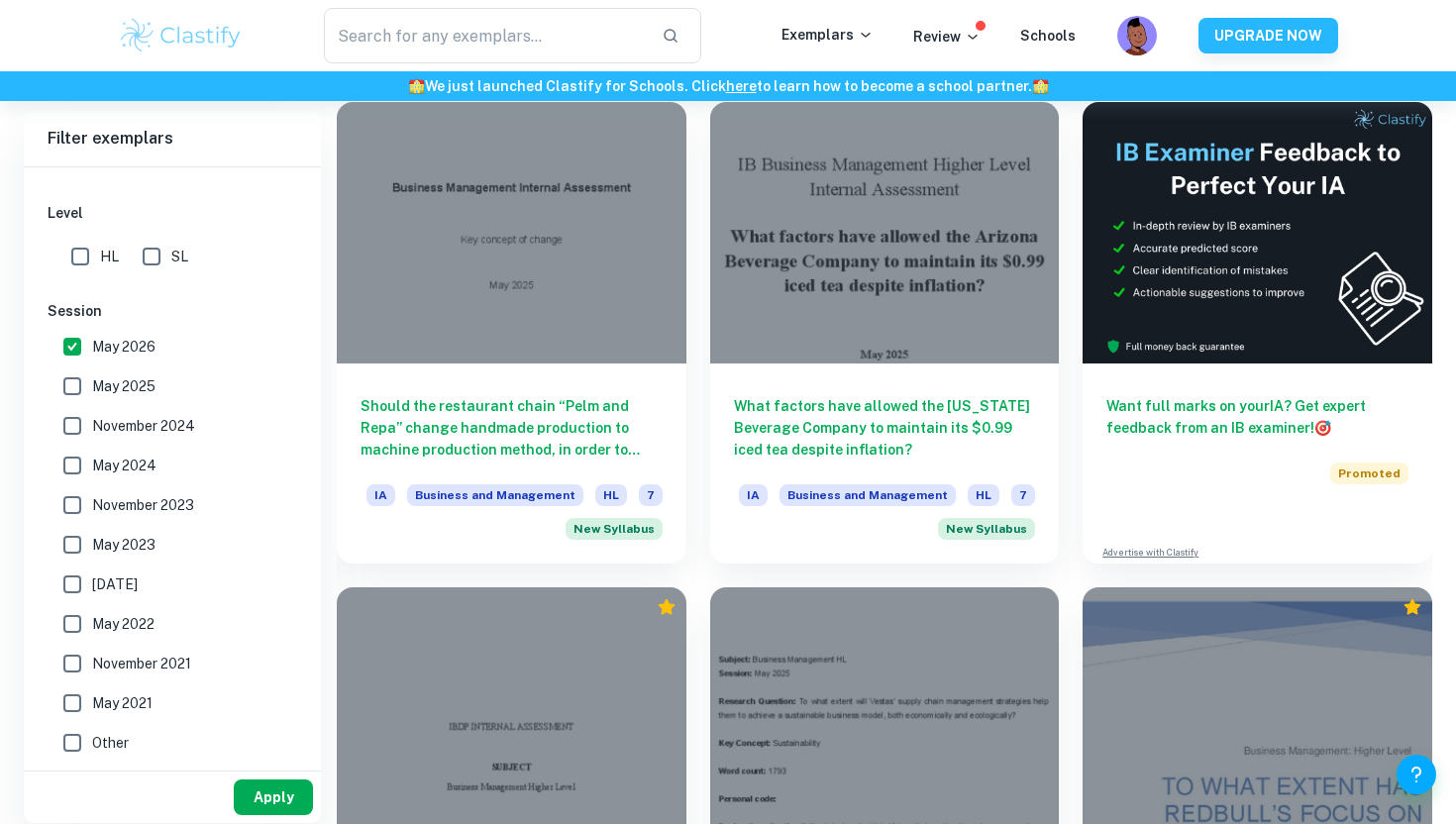 click on "Apply" at bounding box center [273, 797] 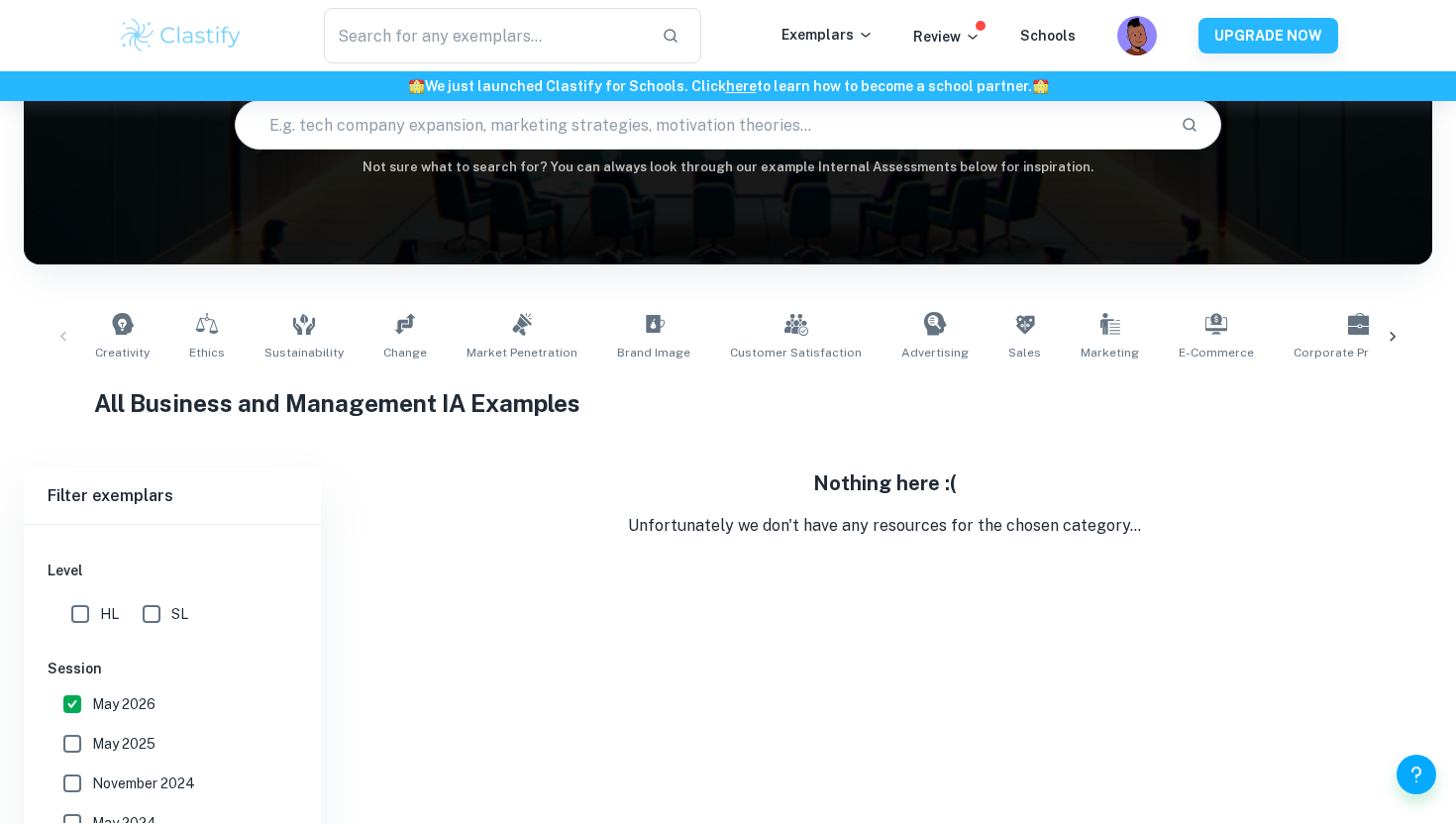 scroll, scrollTop: 141, scrollLeft: 0, axis: vertical 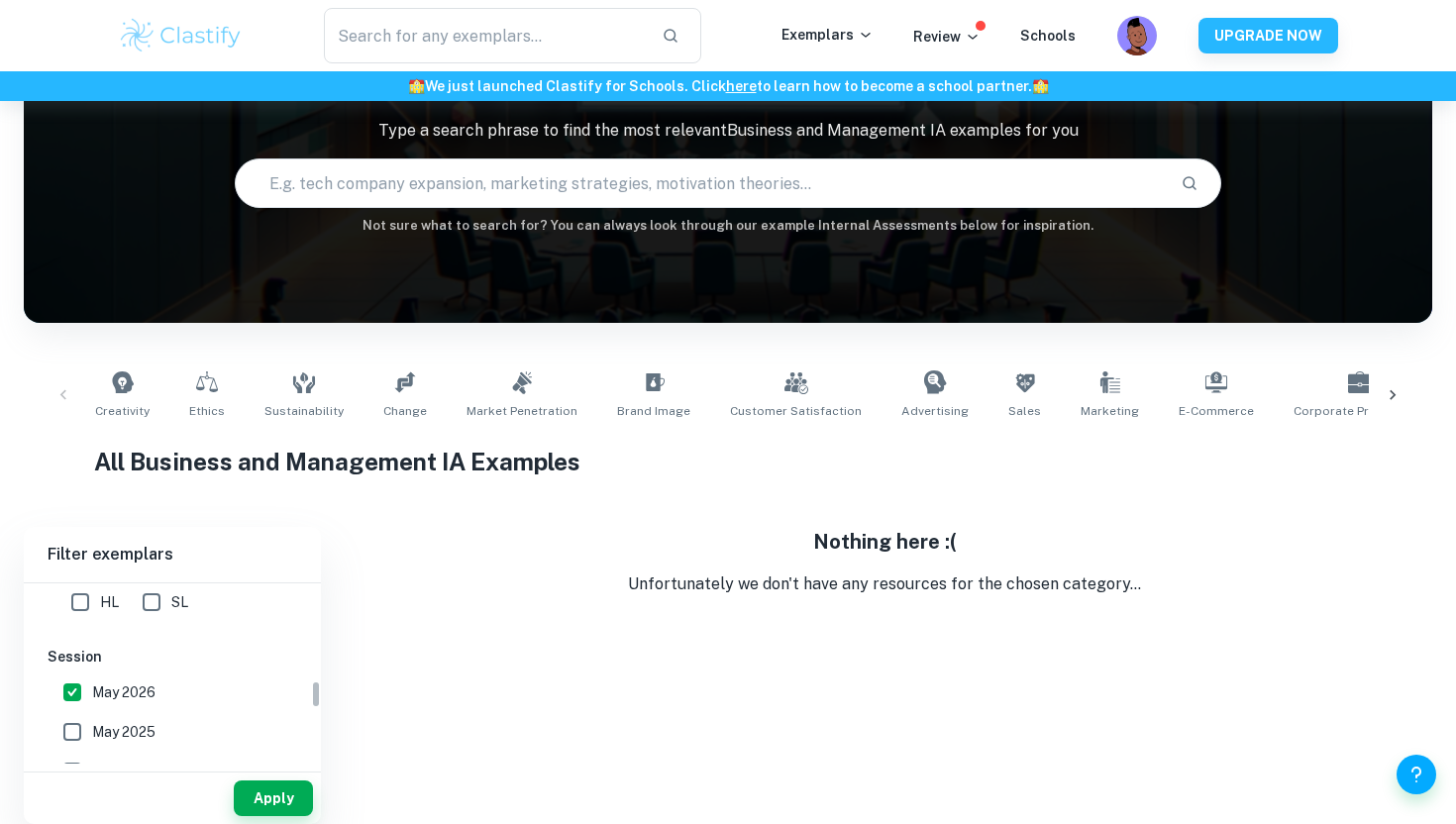 click on "May 2026" at bounding box center (72, 692) 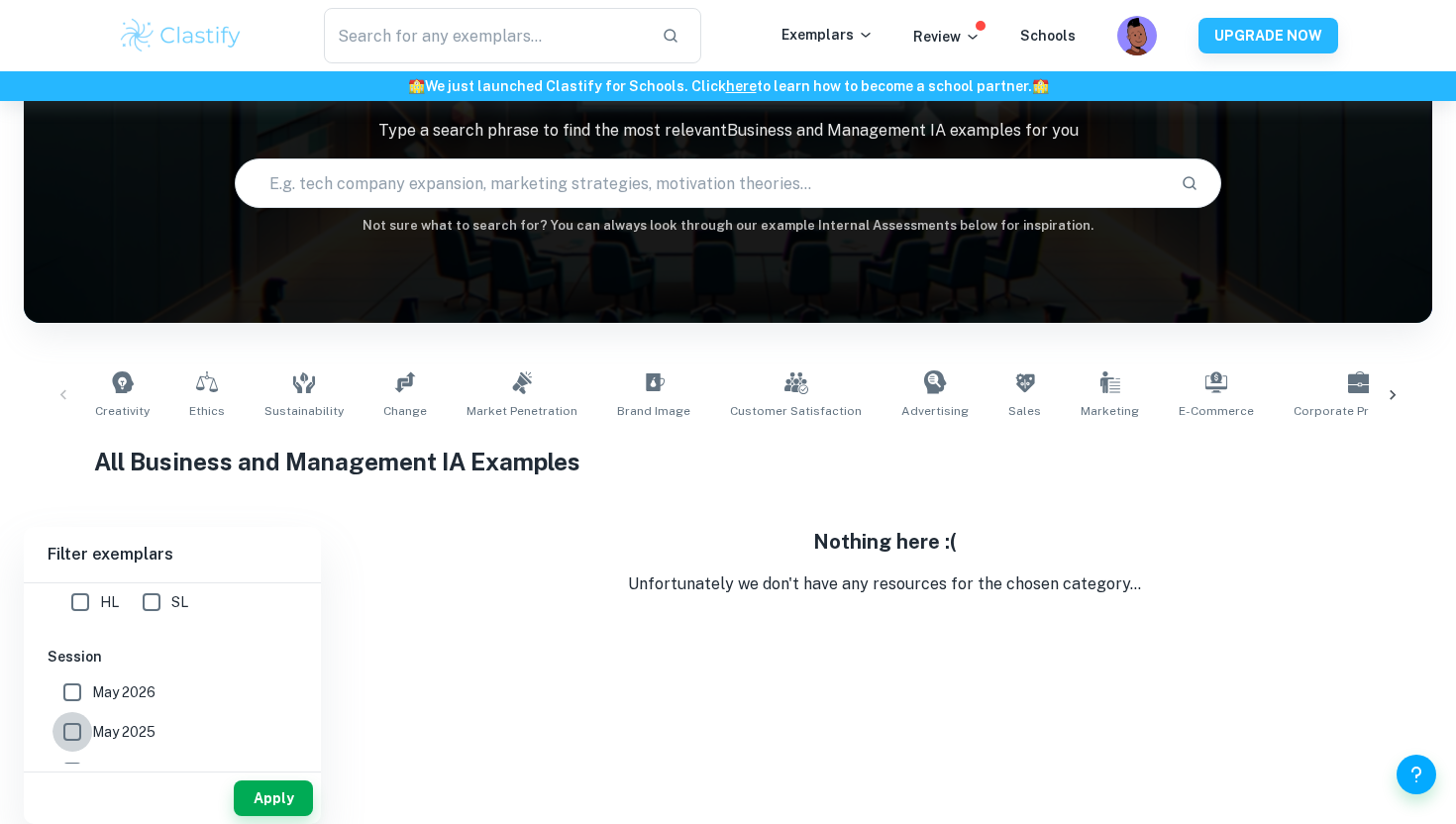 click on "May 2025" at bounding box center [72, 732] 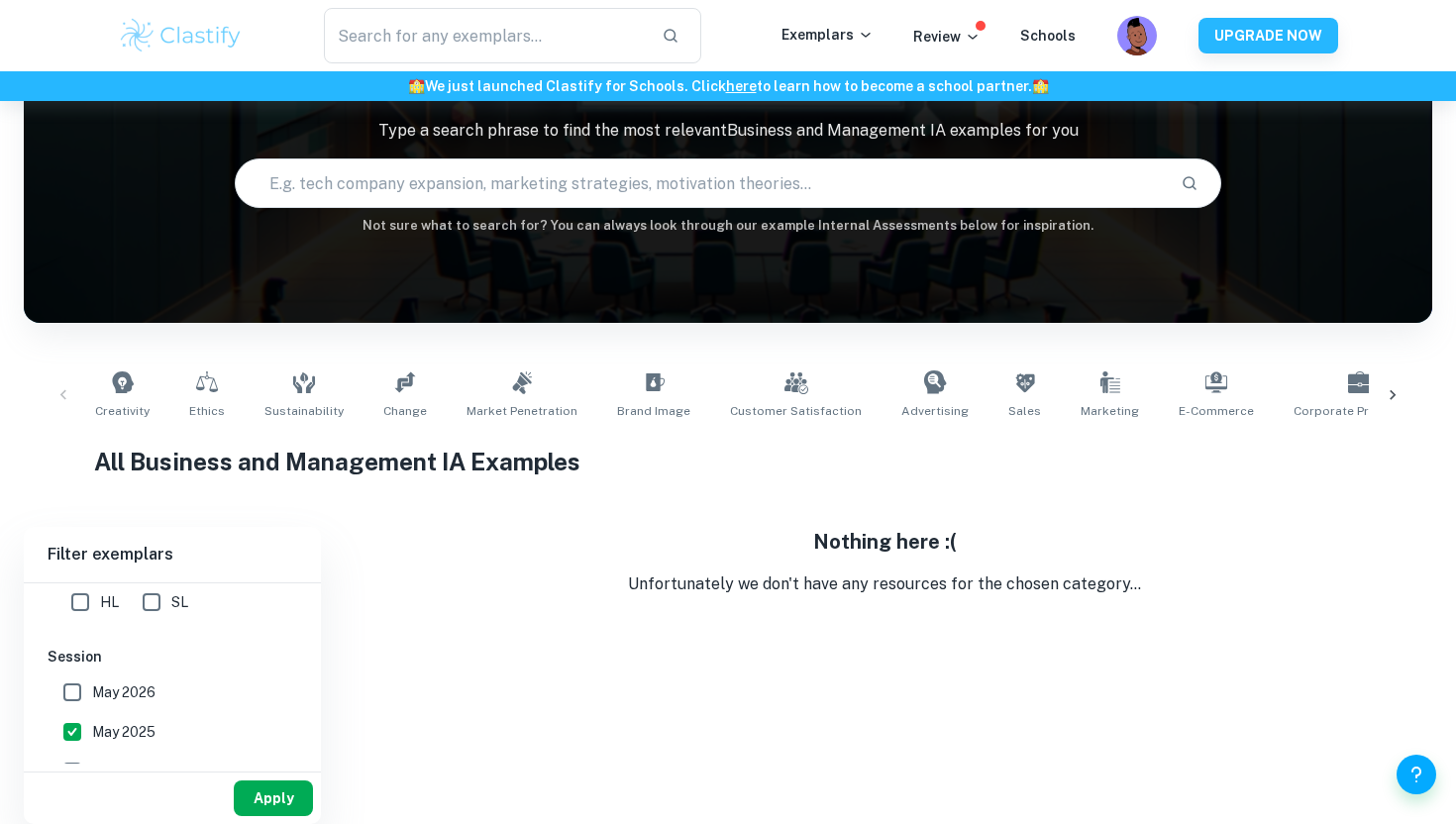 click on "Apply" at bounding box center (273, 798) 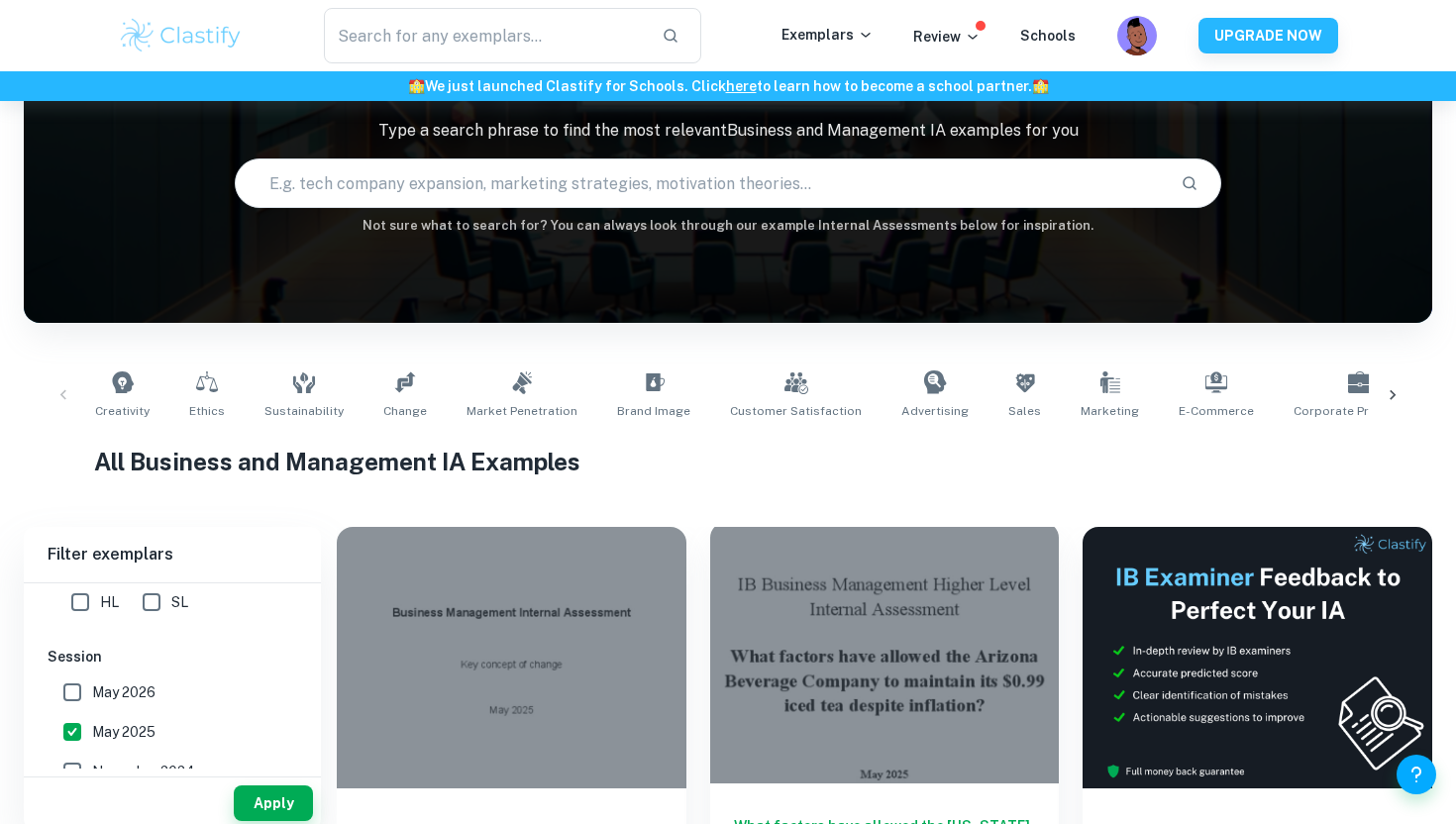 scroll, scrollTop: 512, scrollLeft: 0, axis: vertical 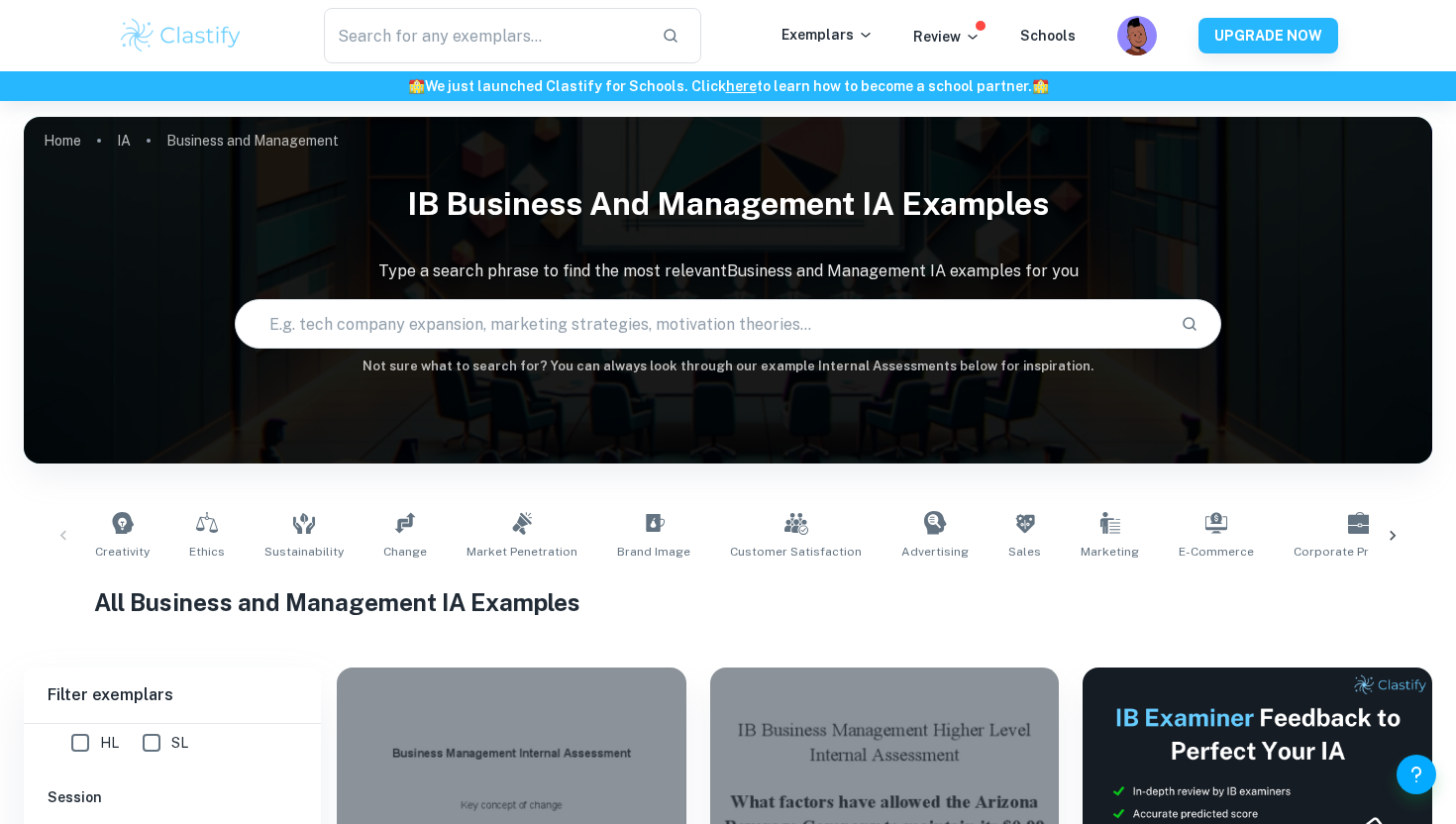 click on "IB Business and Management IA examples Type a search phrase to find the most relevant  Business and Management   IA    examples for you ​ Not sure what to search for? You can always look through our example Internal Assessments below for inspiration." at bounding box center (728, 274) 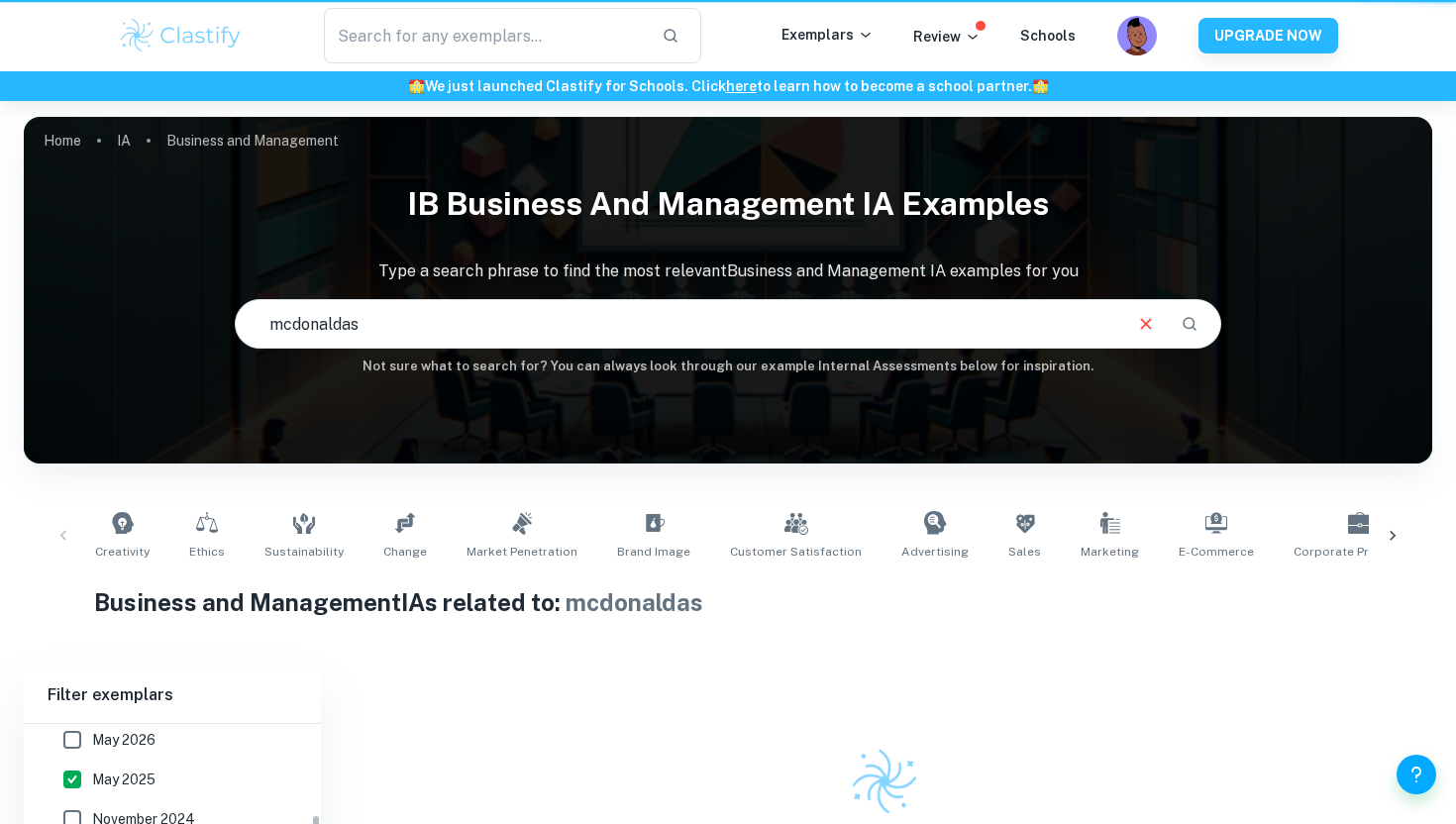 scroll, scrollTop: 527, scrollLeft: 0, axis: vertical 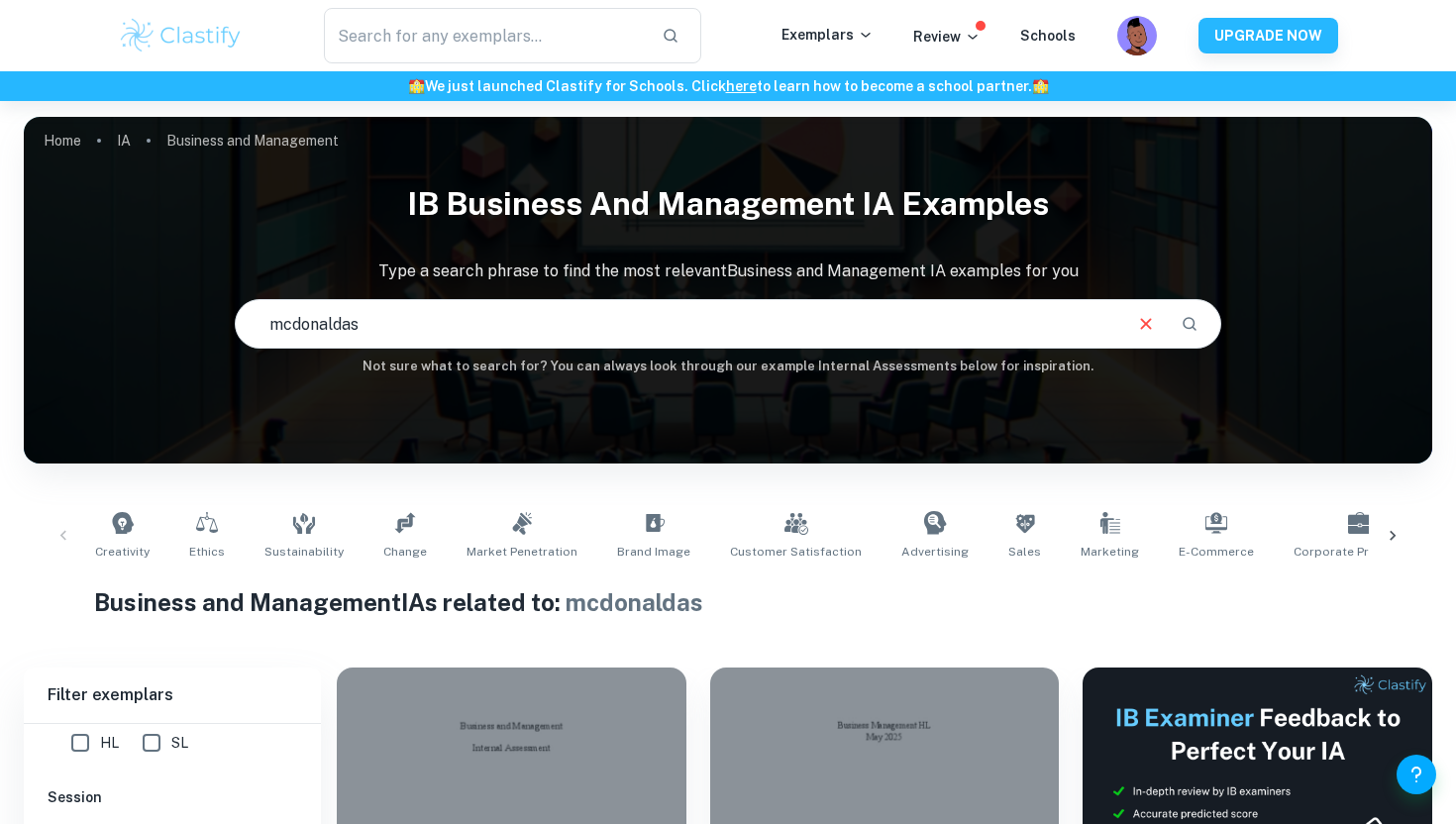 click on "mcdonaldas" at bounding box center [676, 324] 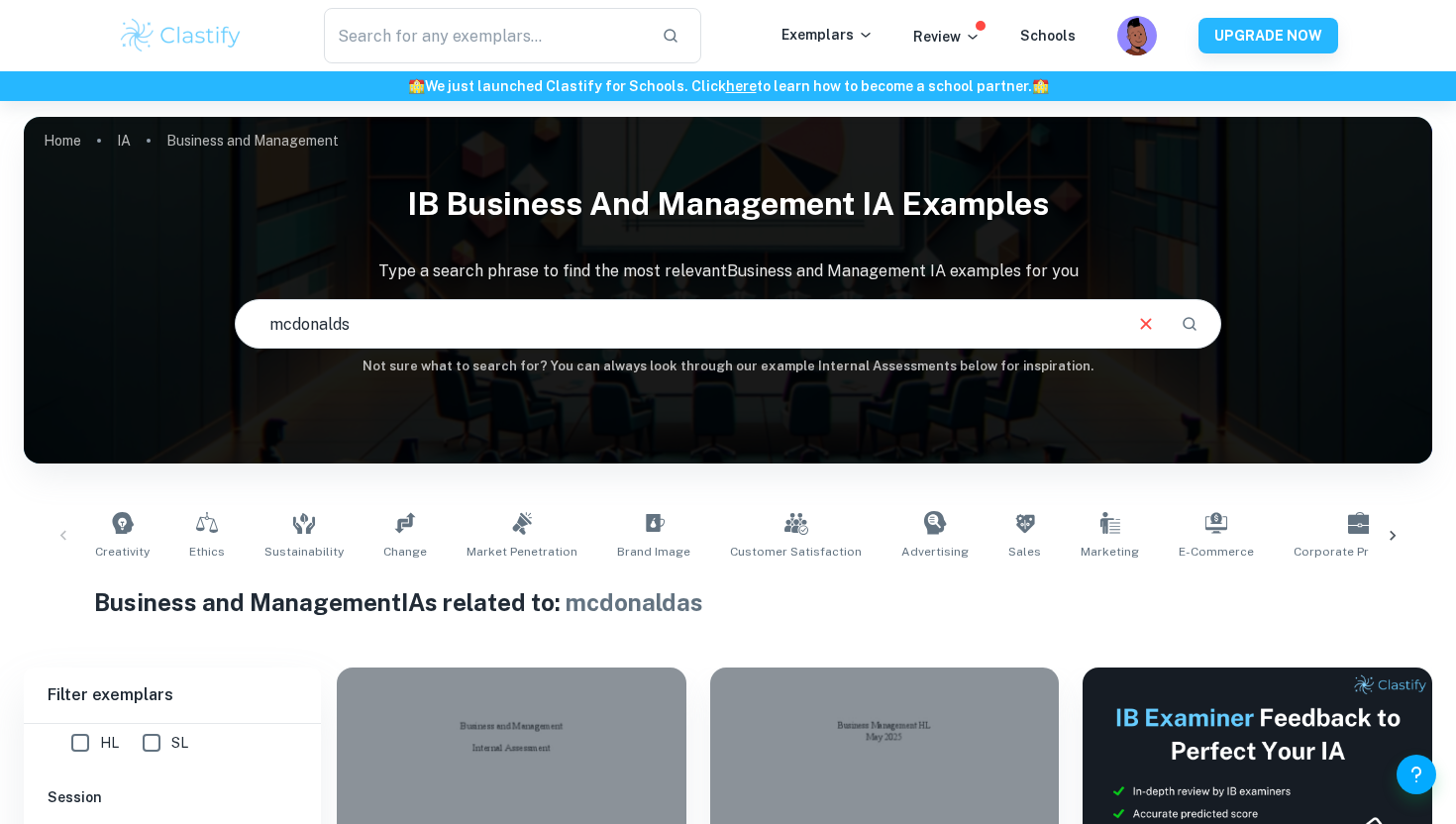 type on "mcdonalds" 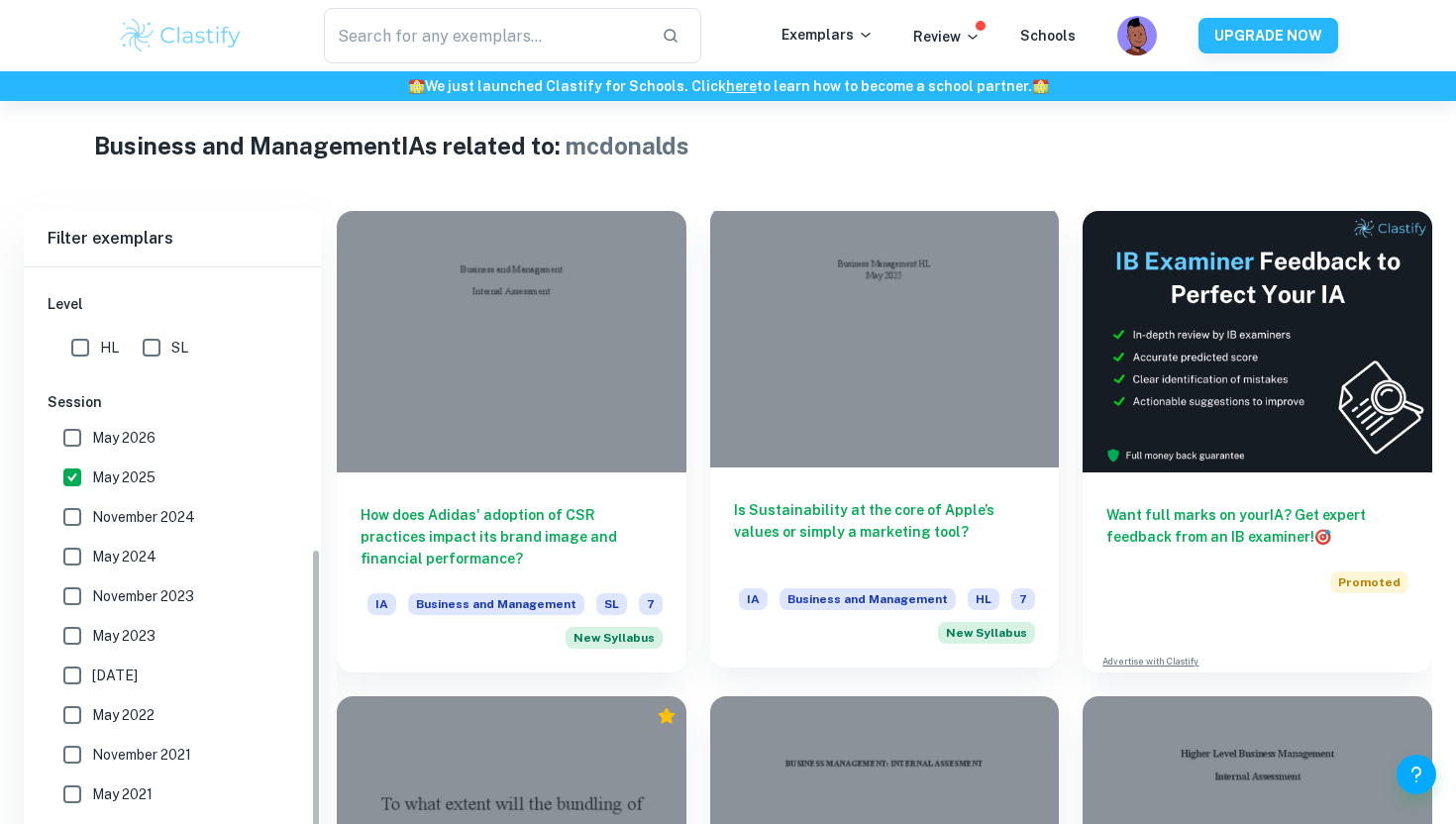 scroll, scrollTop: 929, scrollLeft: 0, axis: vertical 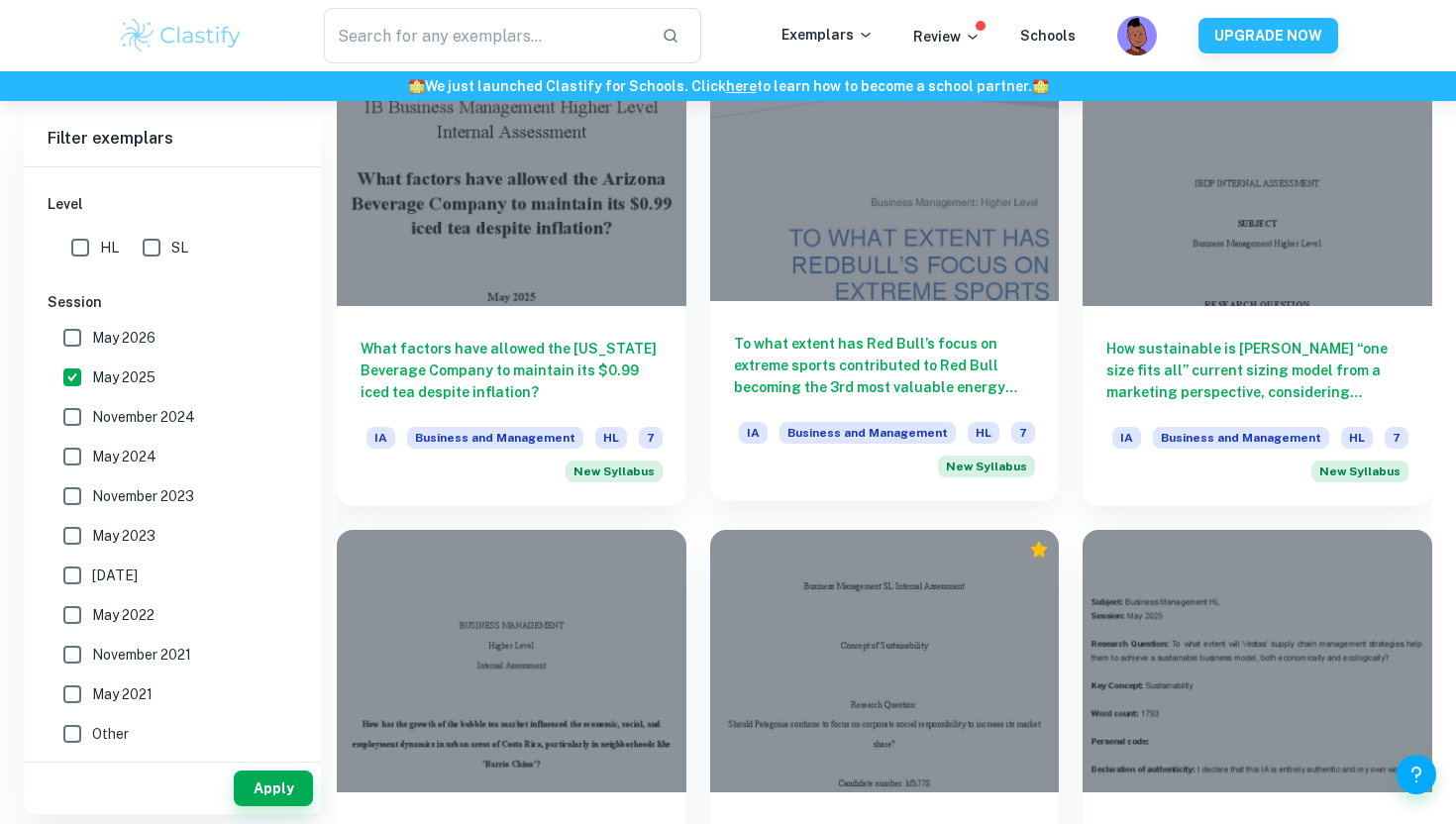 click on "To what extent has Red Bull’s focus on extreme sports contributed to Red Bull becoming the 3rd most valuable energy drink in [DATE]?" at bounding box center (884, 365) 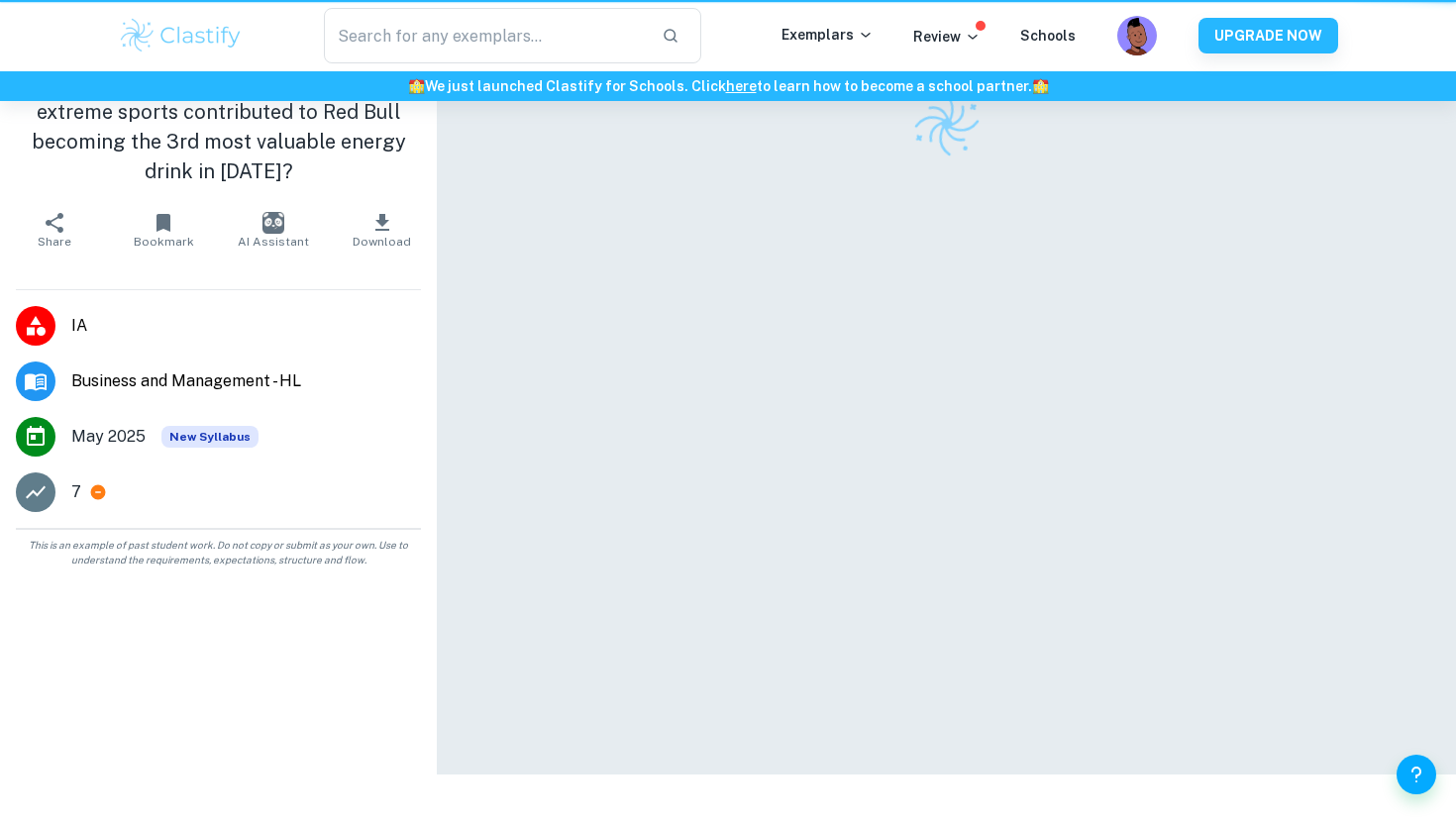scroll, scrollTop: 0, scrollLeft: 0, axis: both 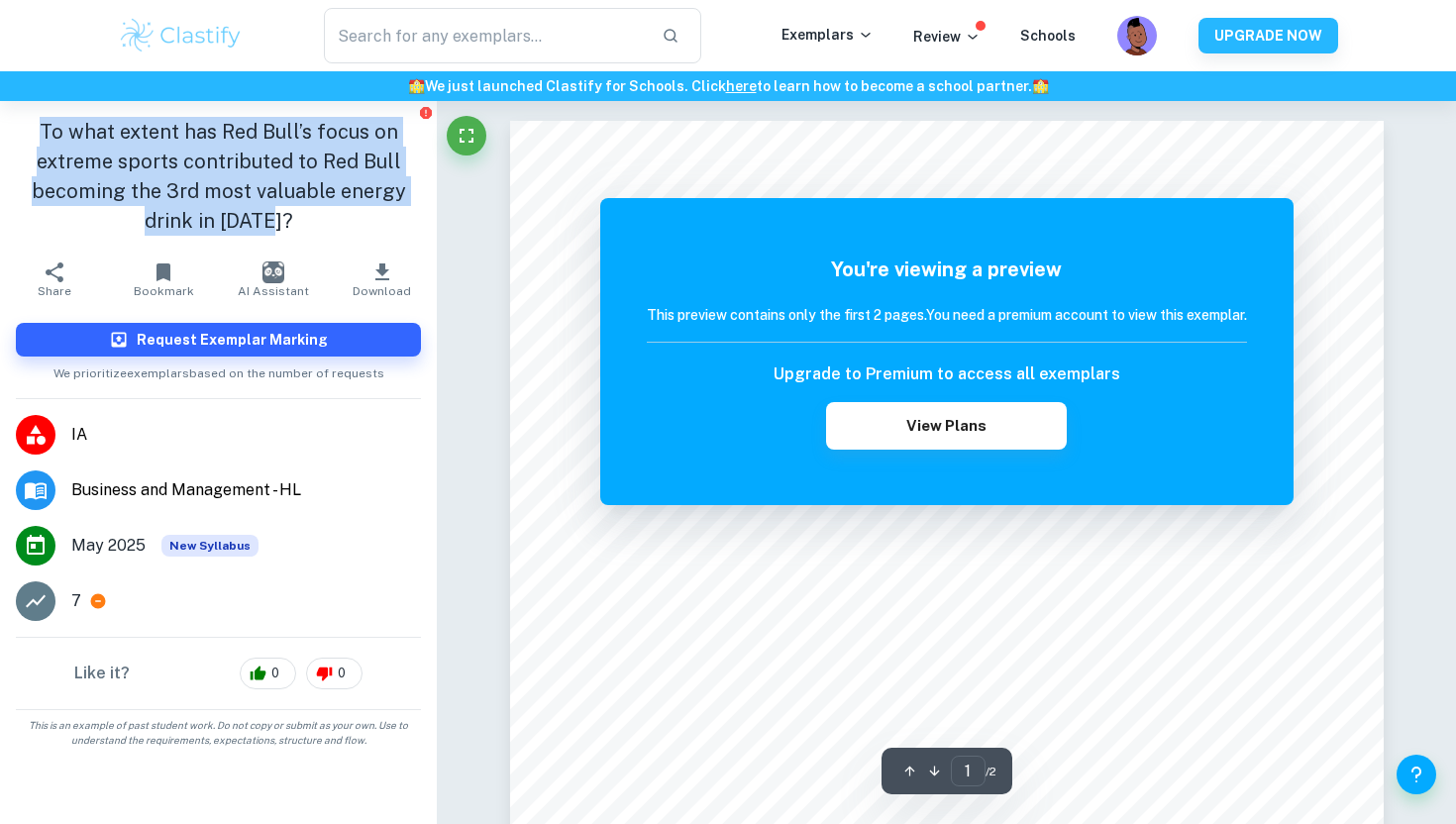 drag, startPoint x: 45, startPoint y: 130, endPoint x: 295, endPoint y: 218, distance: 265.0358 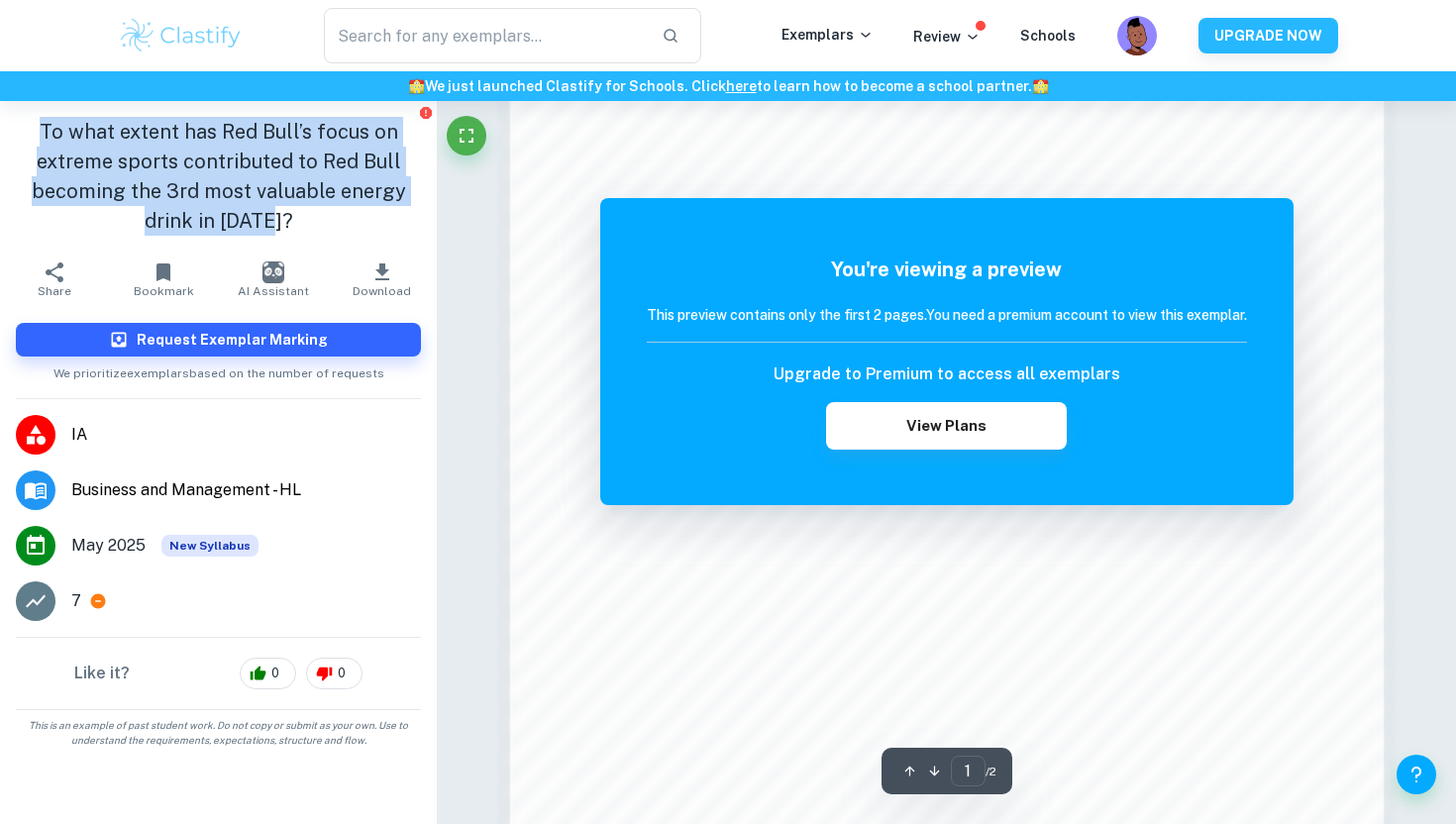 scroll, scrollTop: 1324, scrollLeft: 0, axis: vertical 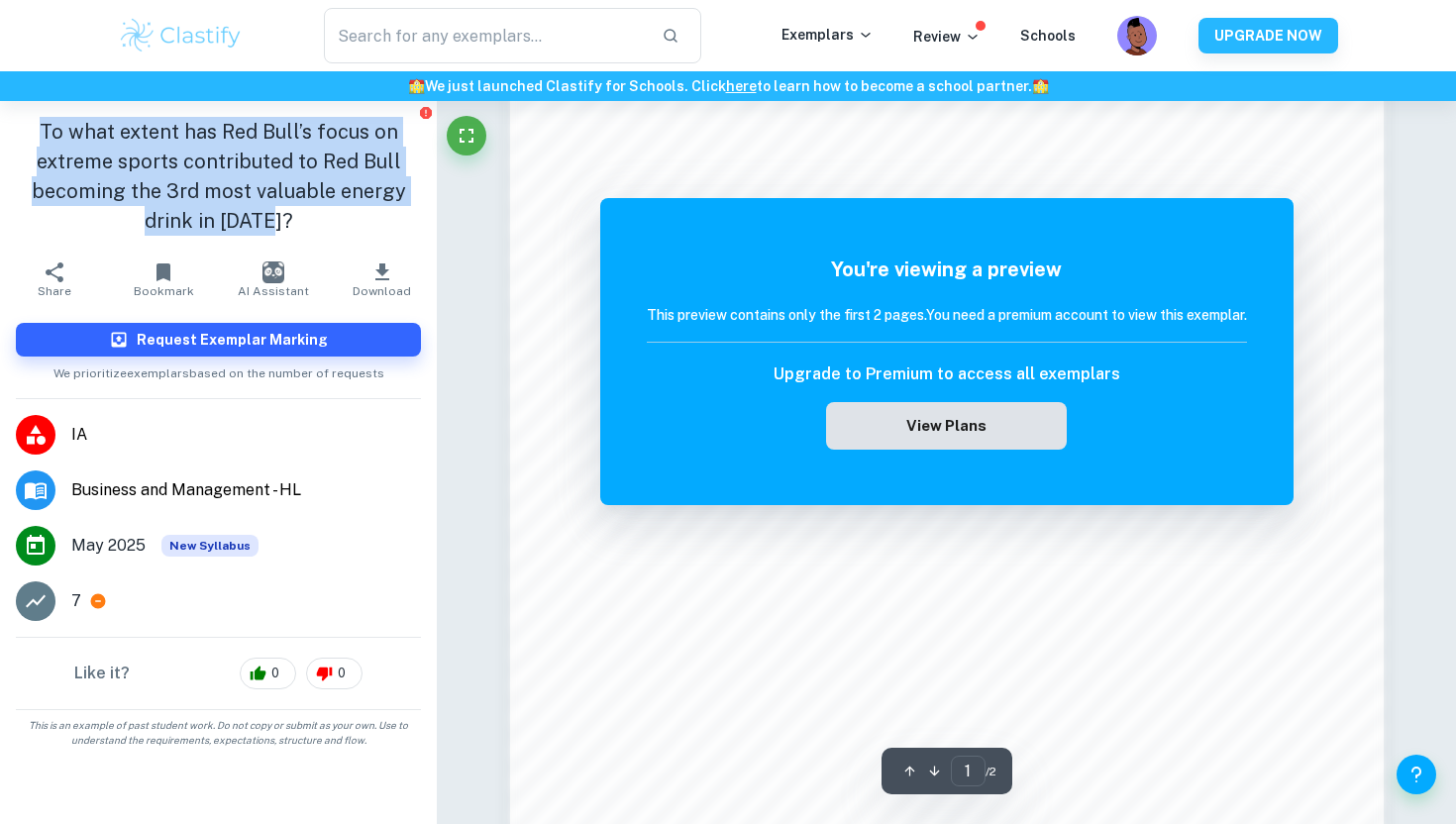 click on "View Plans" at bounding box center (946, 426) 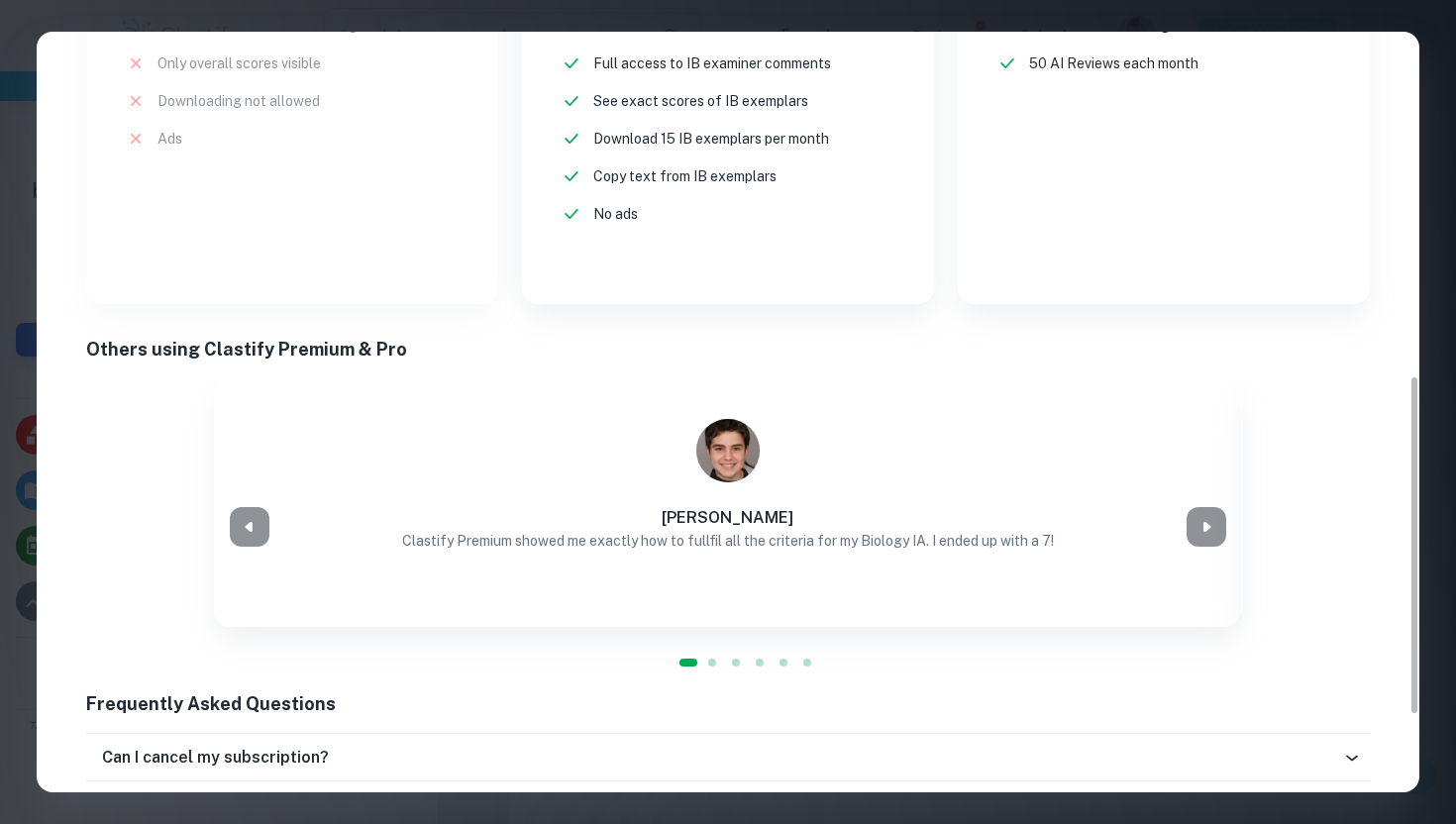 scroll, scrollTop: 940, scrollLeft: 0, axis: vertical 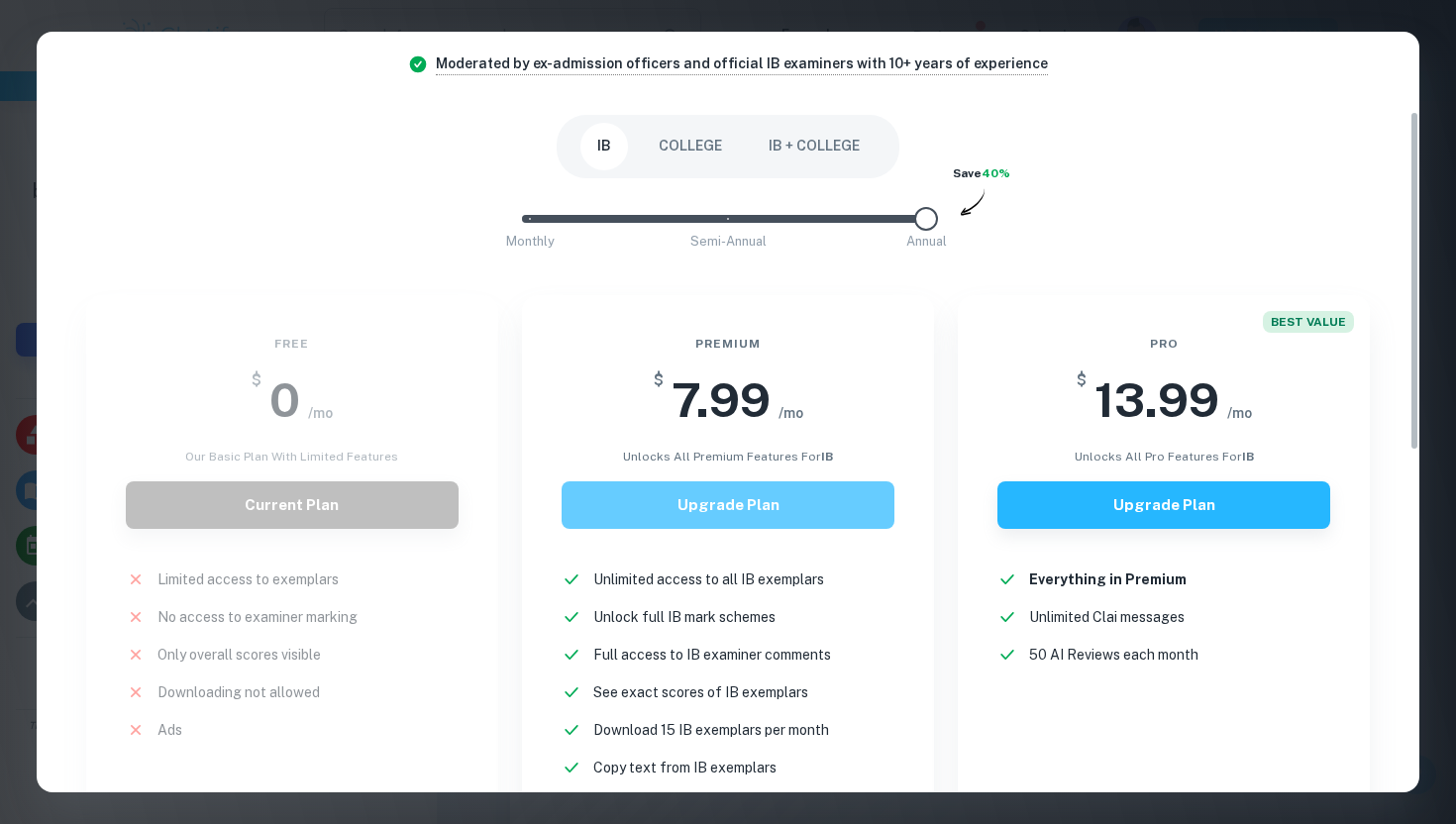 click on "Upgrade Plan" at bounding box center [728, 505] 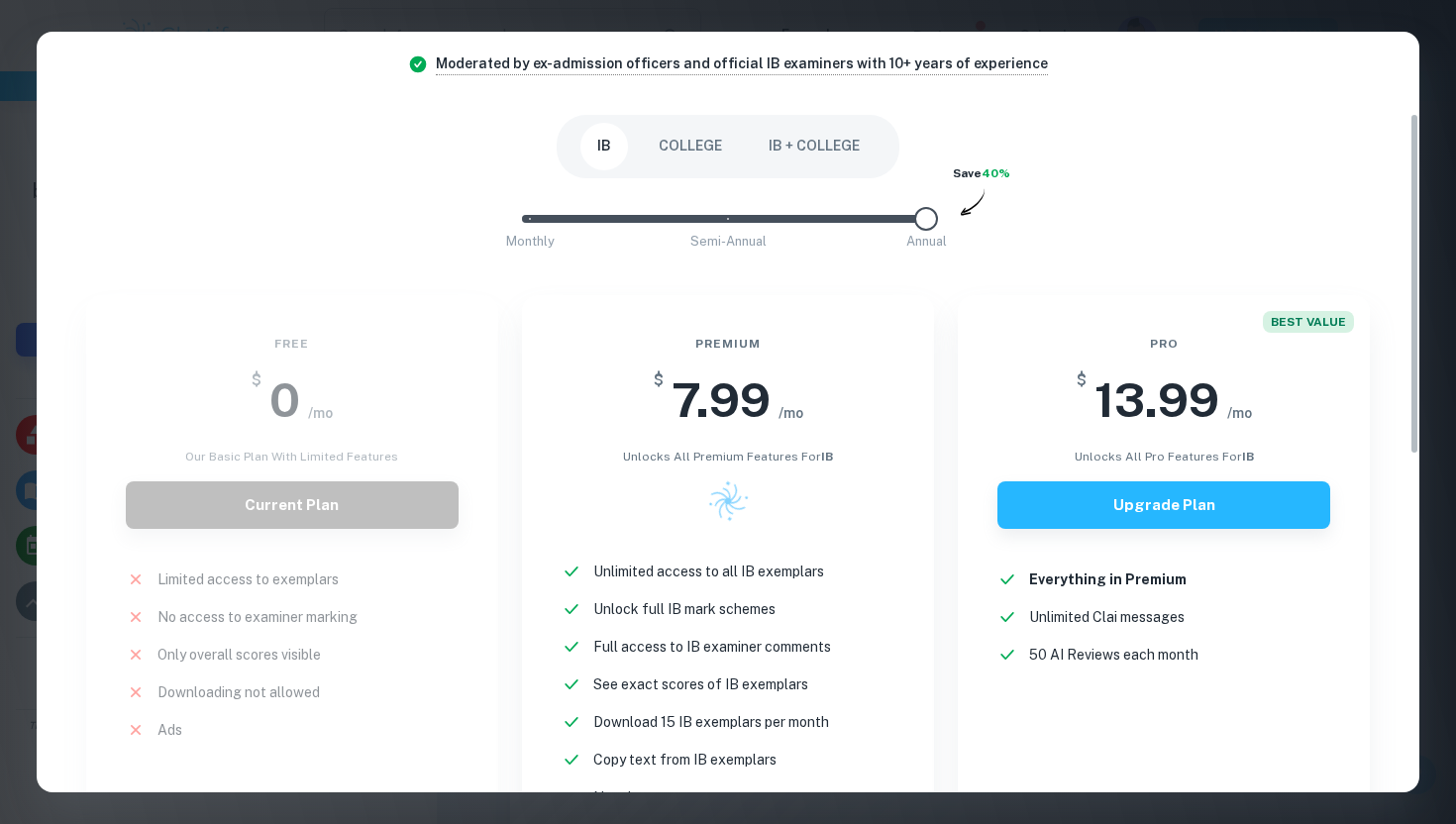 scroll, scrollTop: 318, scrollLeft: 0, axis: vertical 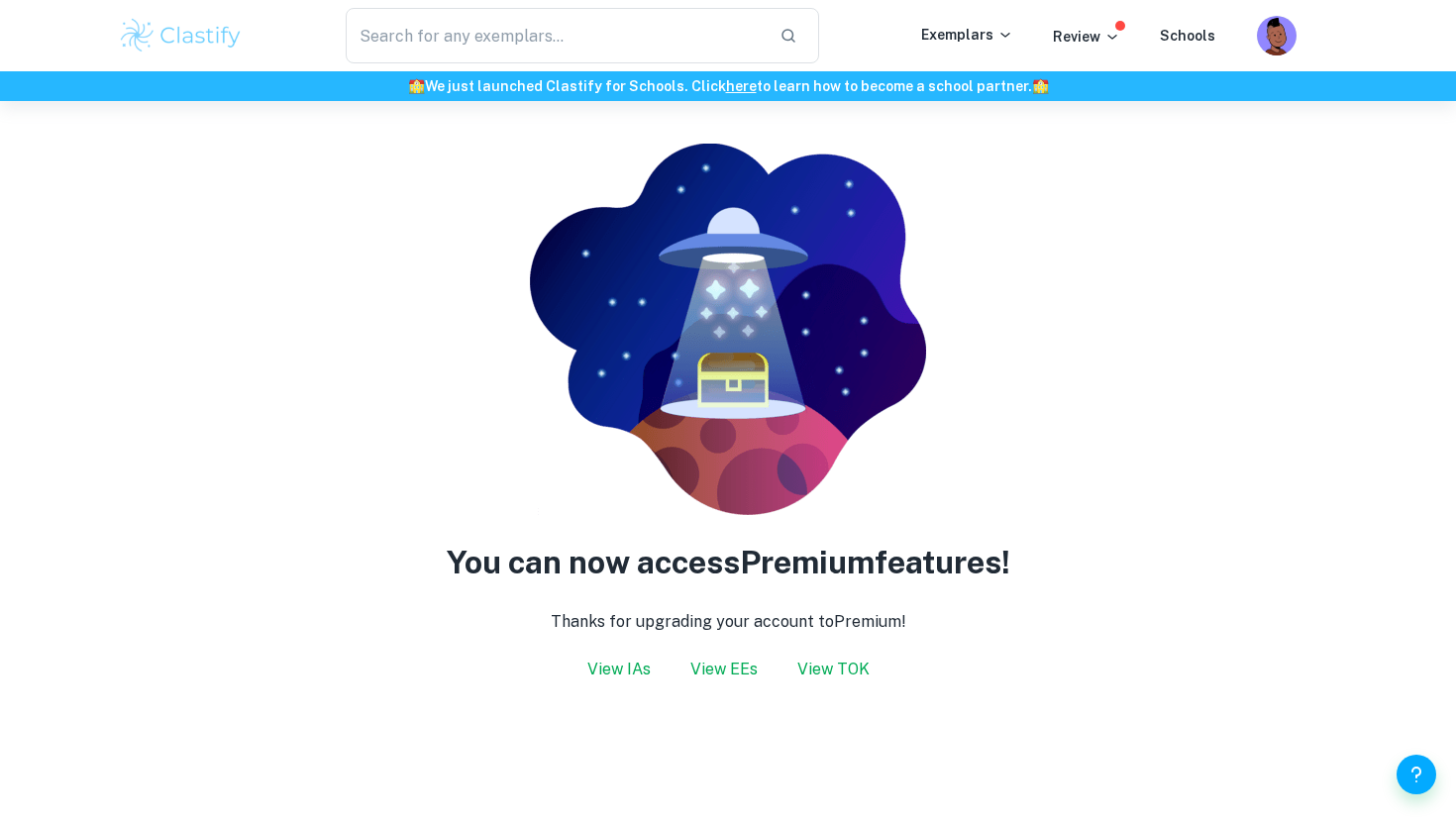 click on "View IAs" at bounding box center (619, 670) 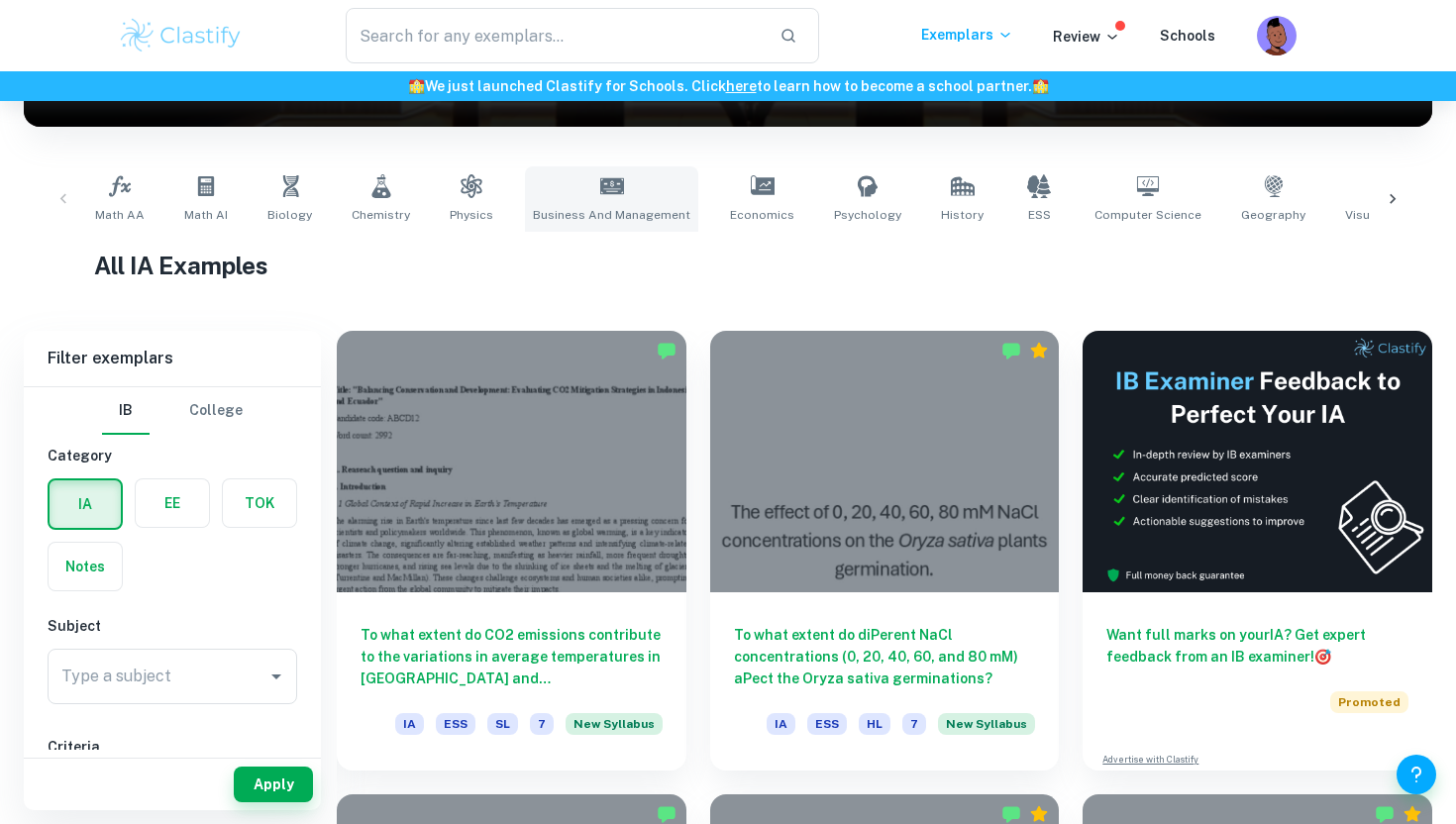 scroll, scrollTop: 340, scrollLeft: 0, axis: vertical 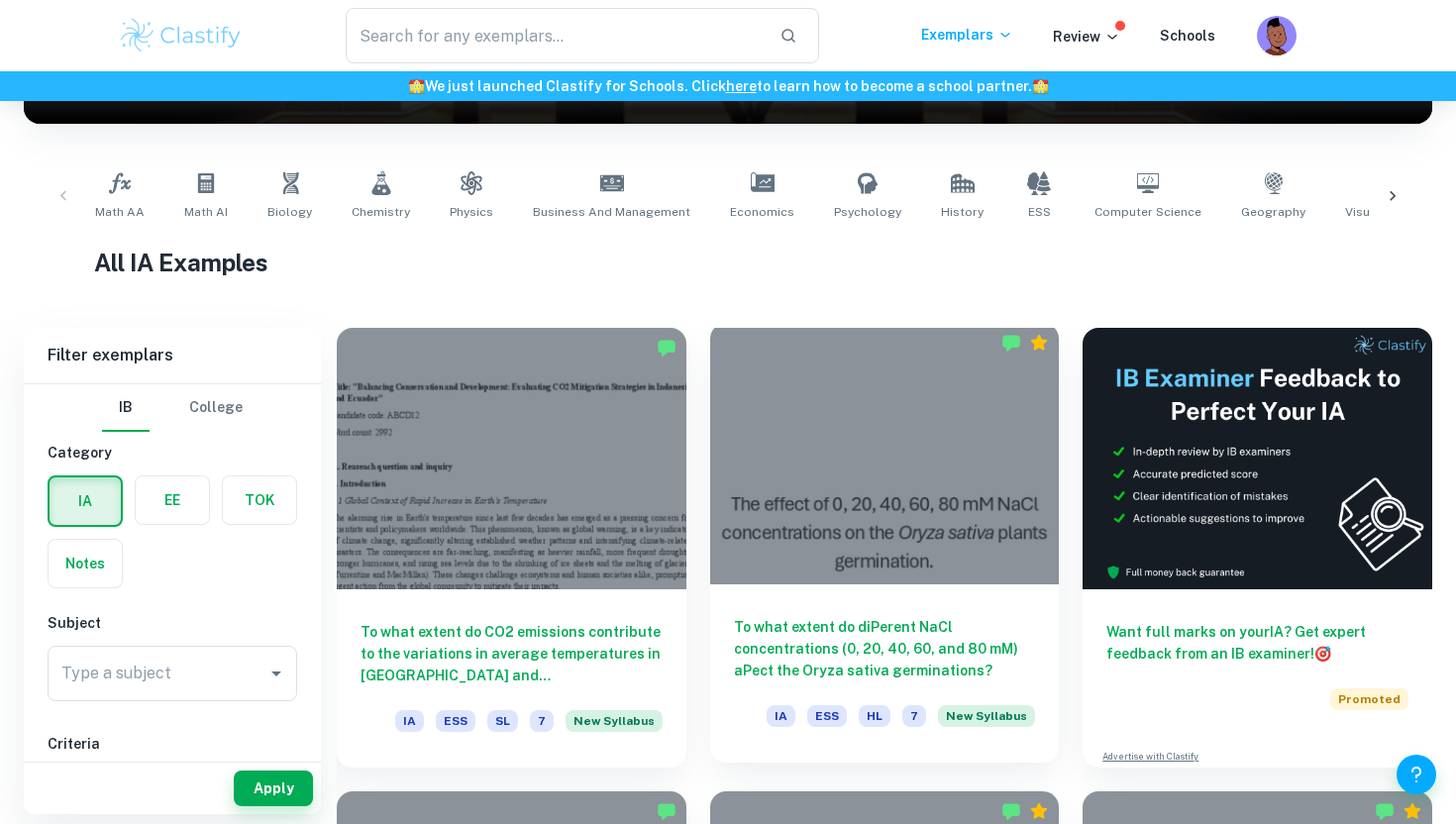 click at bounding box center [884, 454] 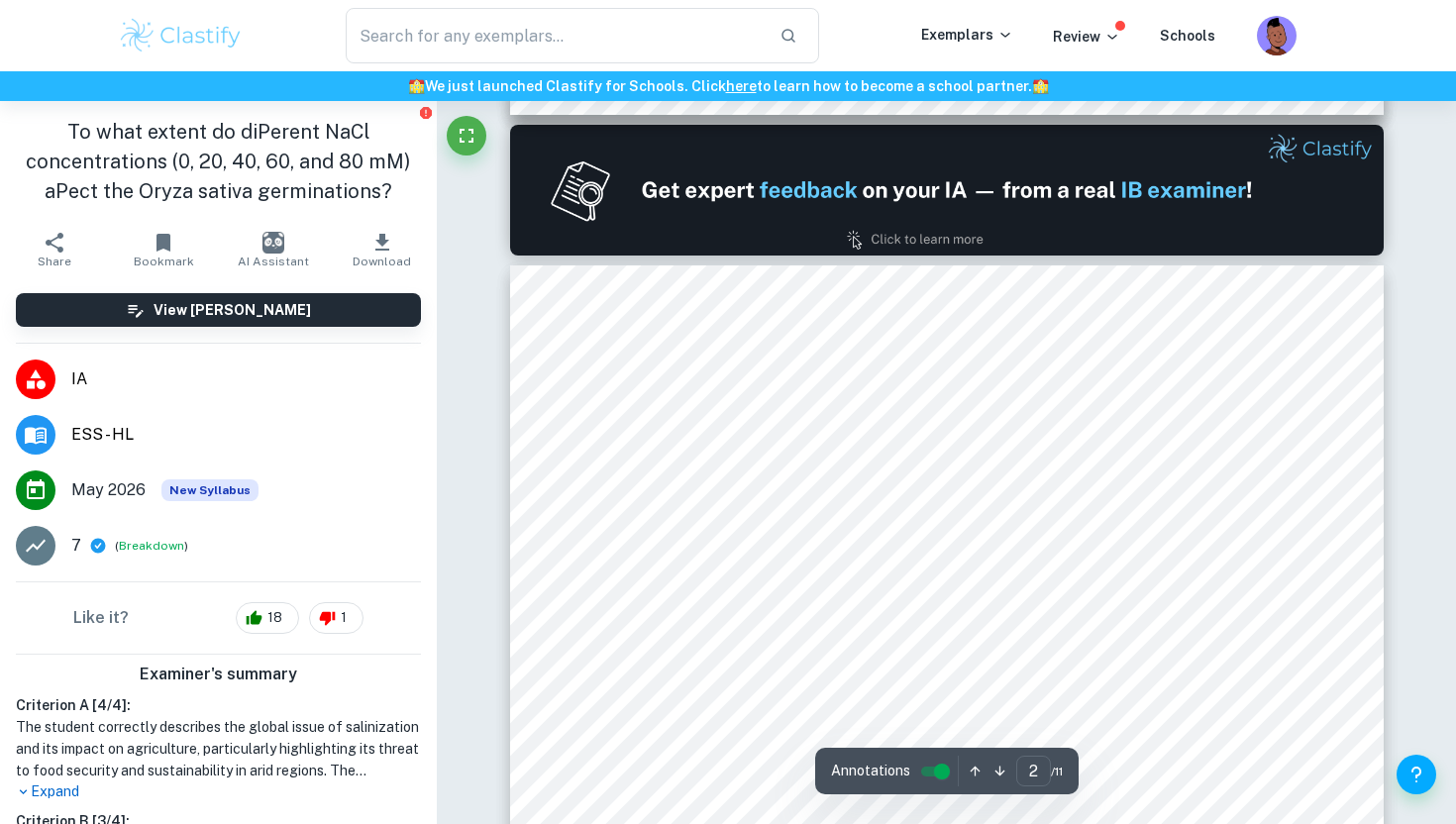type on "1" 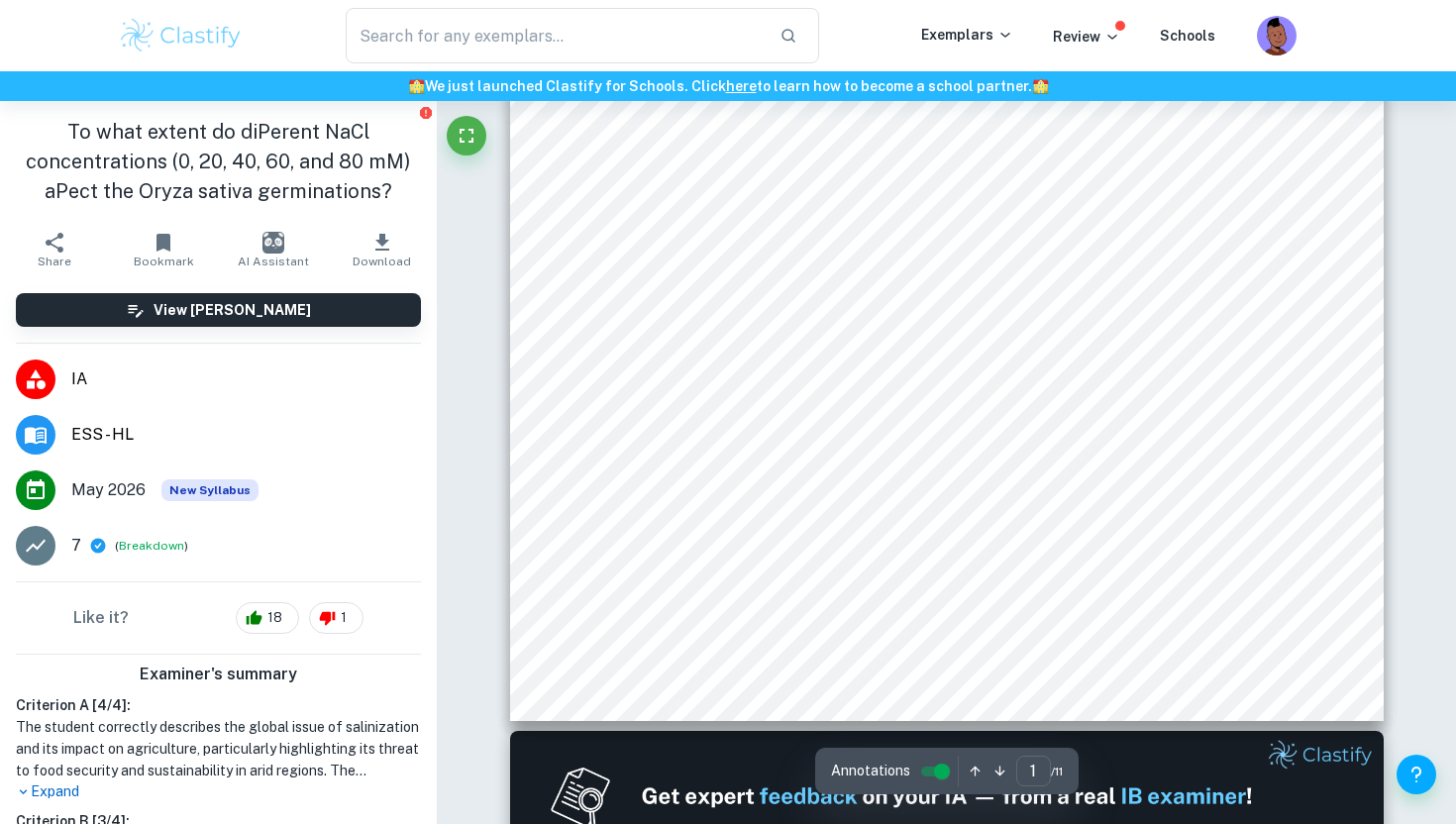 scroll, scrollTop: 329, scrollLeft: 0, axis: vertical 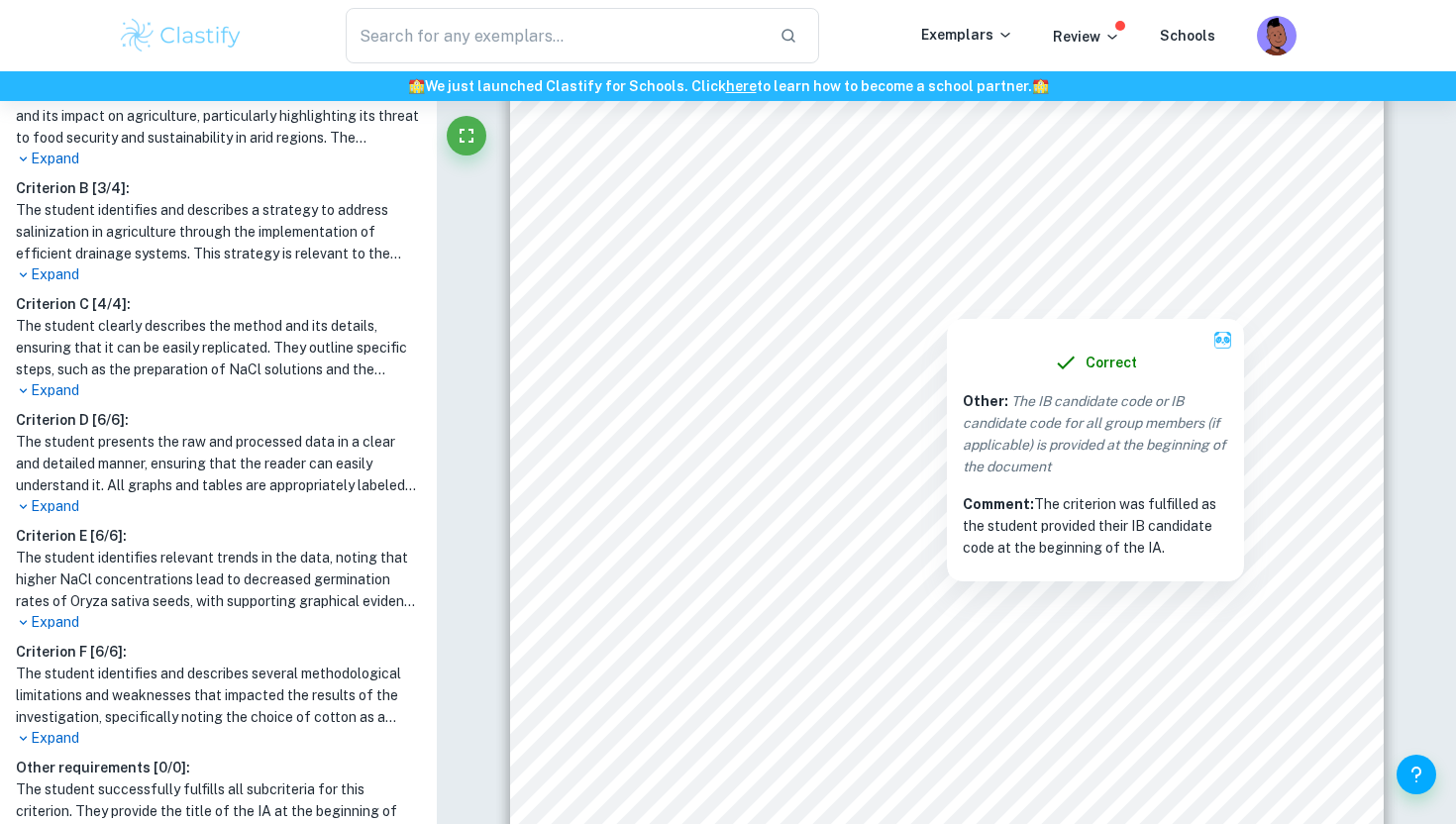 click on "The student identifies and describes a strategy to address salinization in agriculture through the implementation of efficient drainage systems. This strategy is relevant to the research question as it highlights the systems' role in preventing NaCl accumulation and improving soil conditions for Oryza sativa germination. The student successfully identifies the social, economic, and environmental tensions that arise from this strategy, discussing both the economic benefits for farmers and the potential environmental concerns. While the student explains these tensions well, they do not clearly identify the conflicting goals of various stakeholders involved in the strategy, which would enhance the overall understanding of the complexities involved." at bounding box center [218, 232] 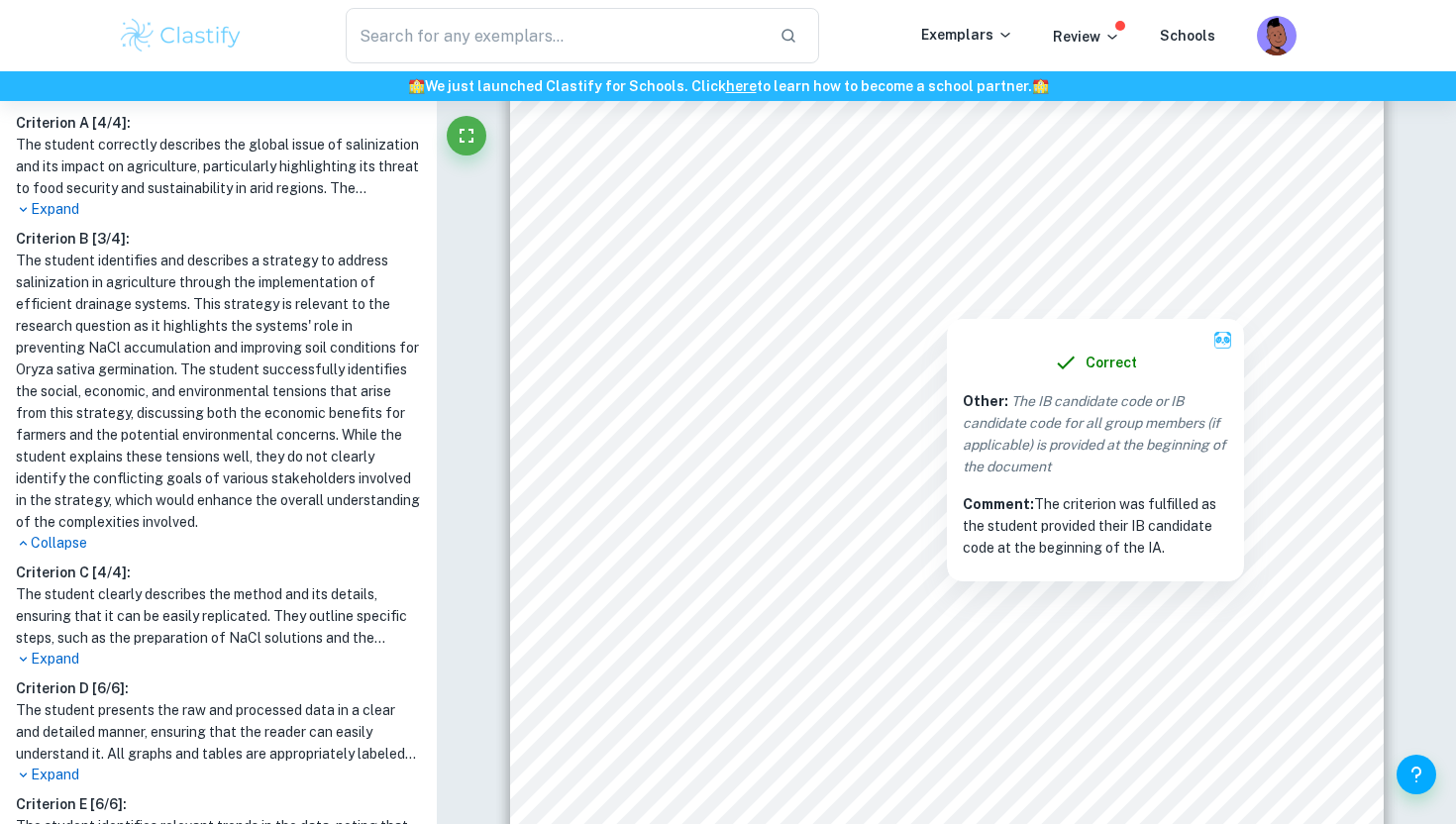 scroll, scrollTop: 546, scrollLeft: 0, axis: vertical 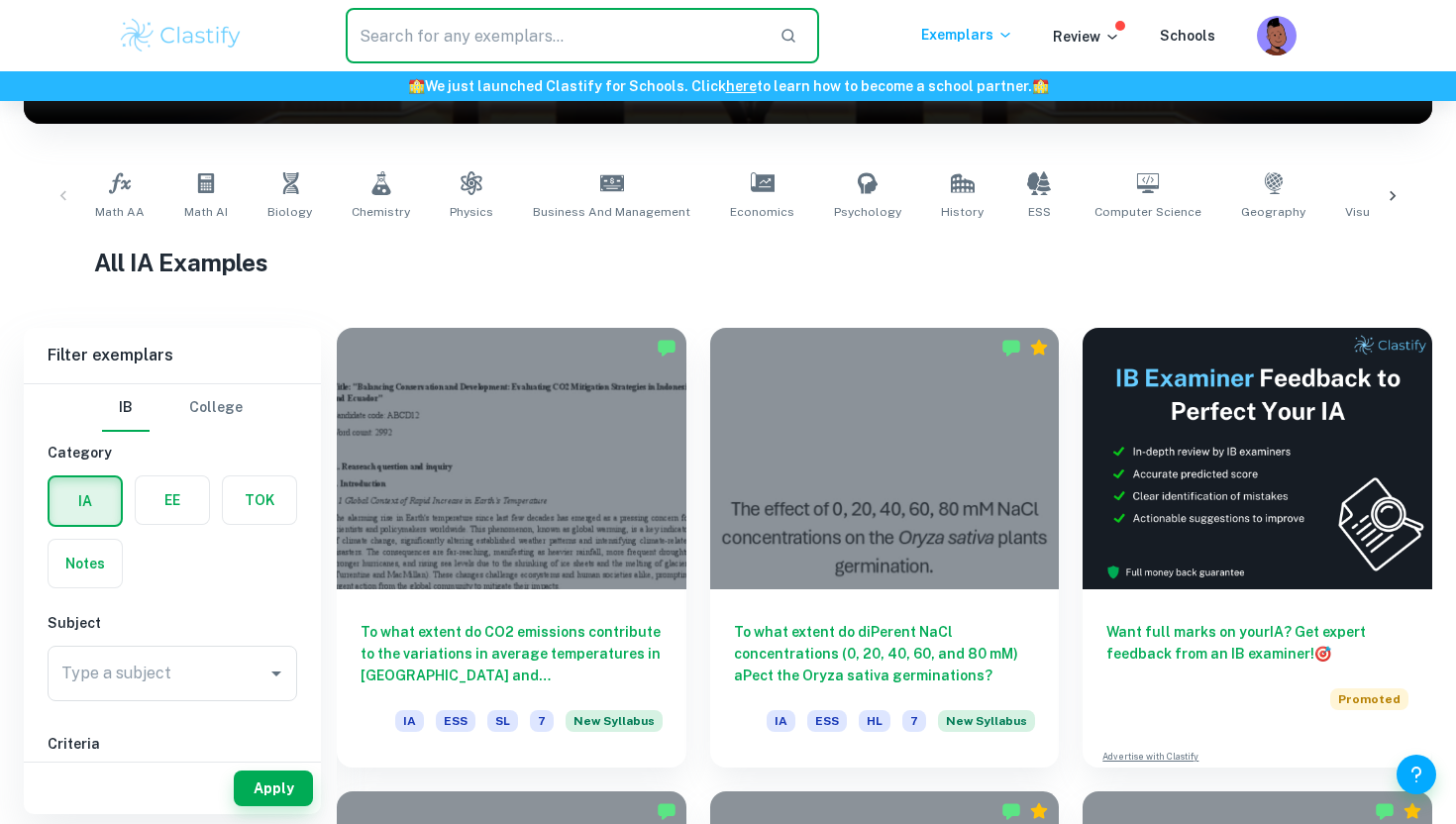 click at bounding box center [555, 36] 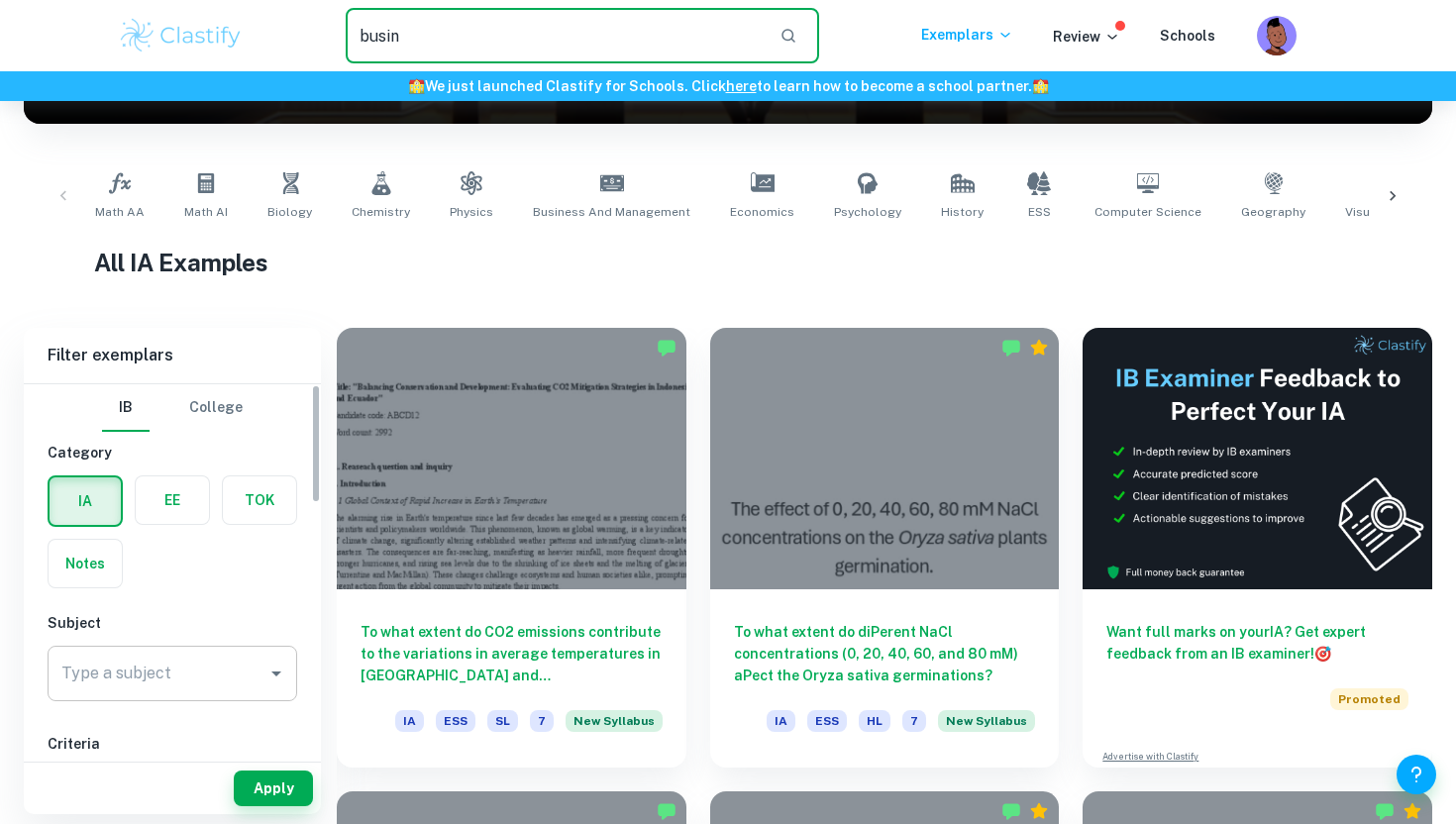 type on "busin" 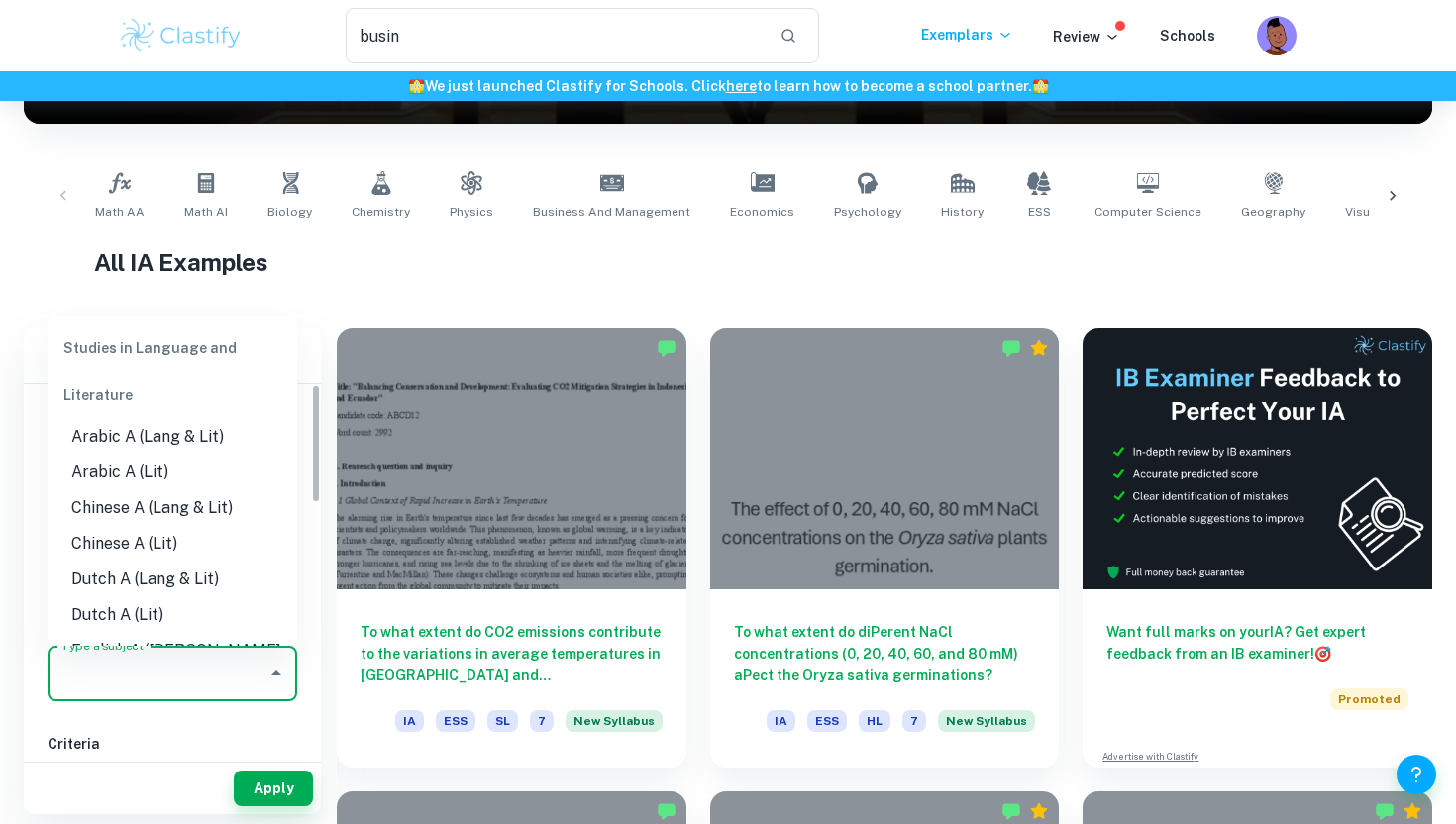 click on "Type a subject" at bounding box center [157, 673] 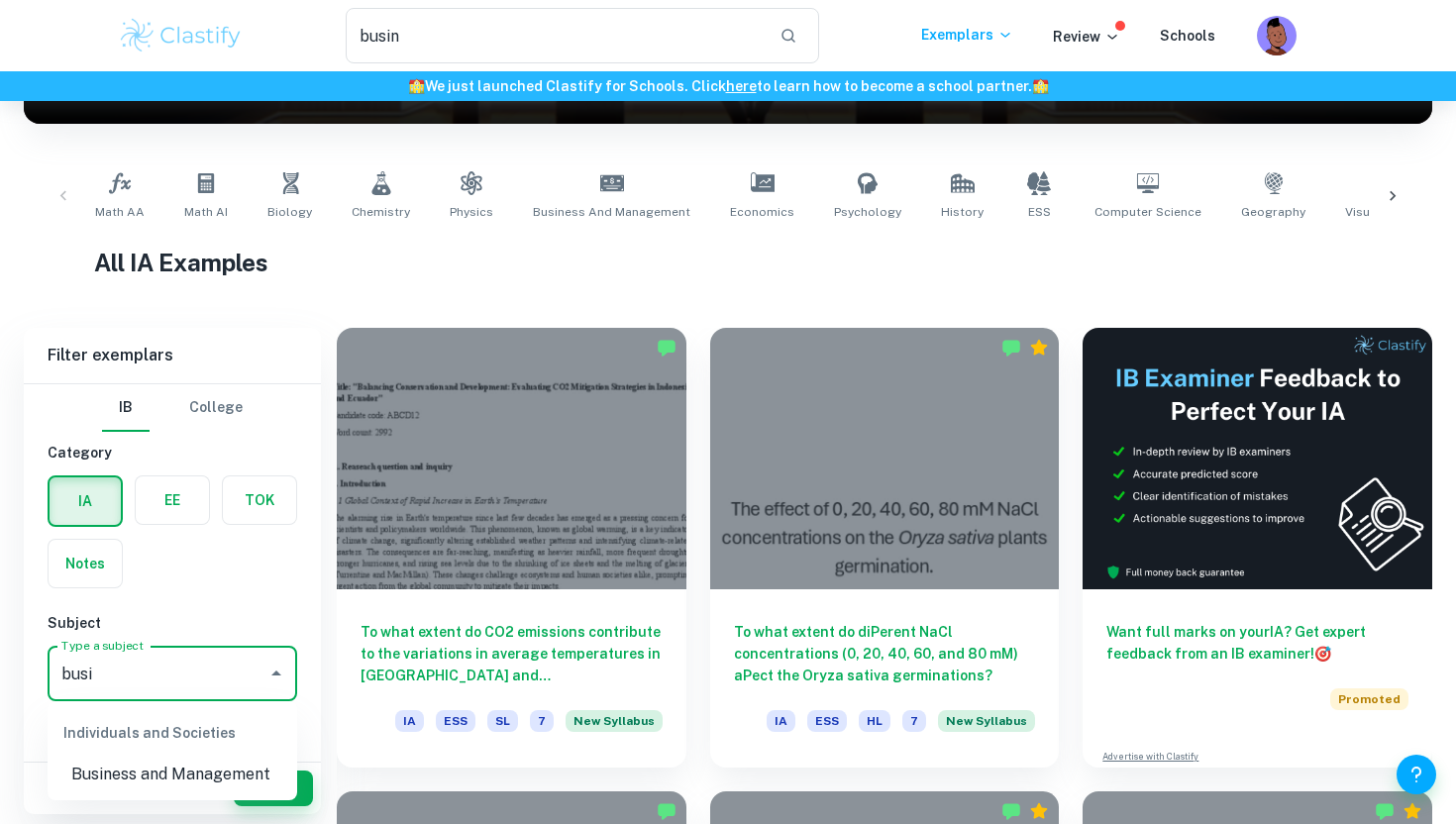 click on "Business and Management" at bounding box center [172, 774] 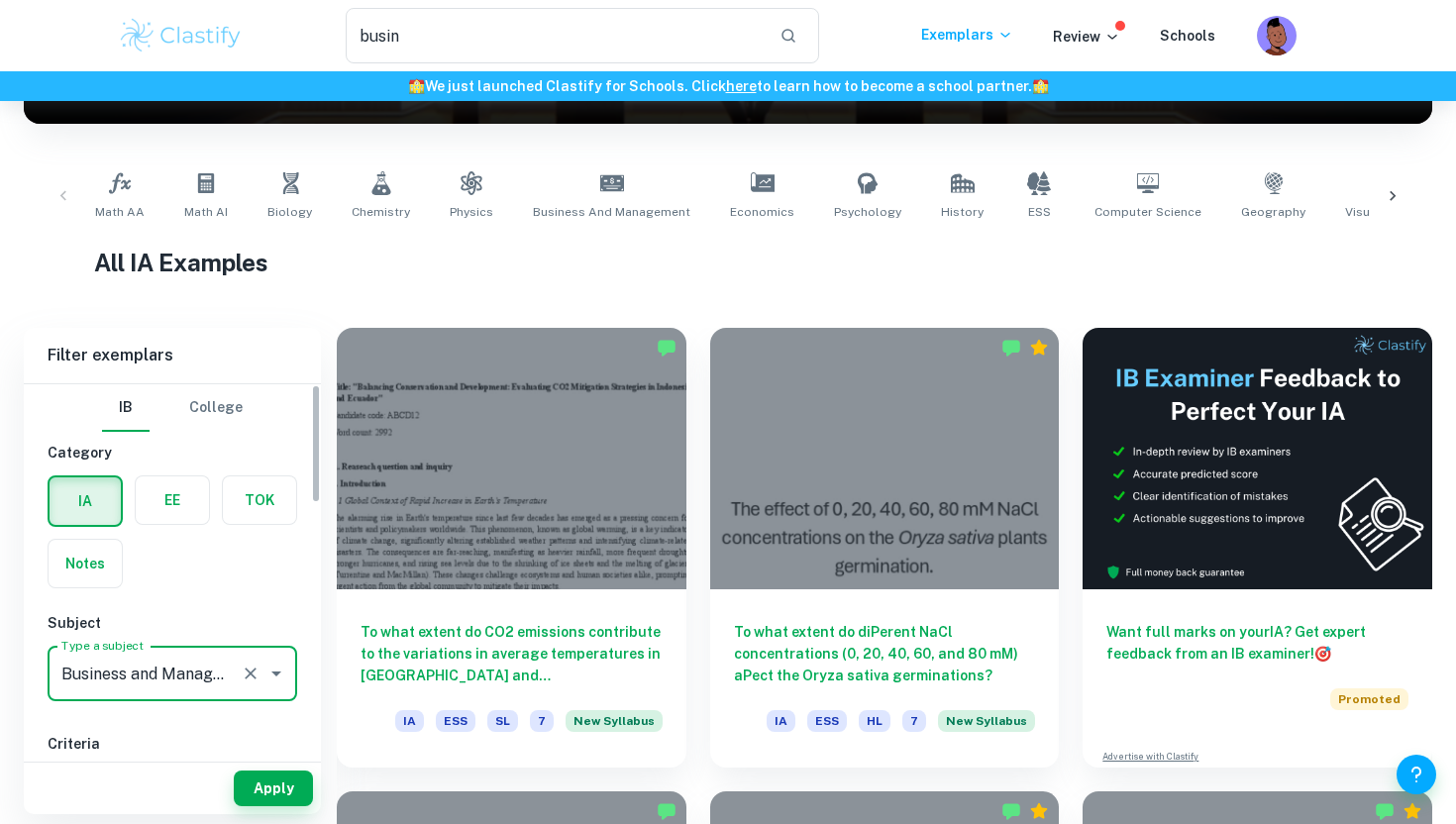 scroll, scrollTop: 22, scrollLeft: 0, axis: vertical 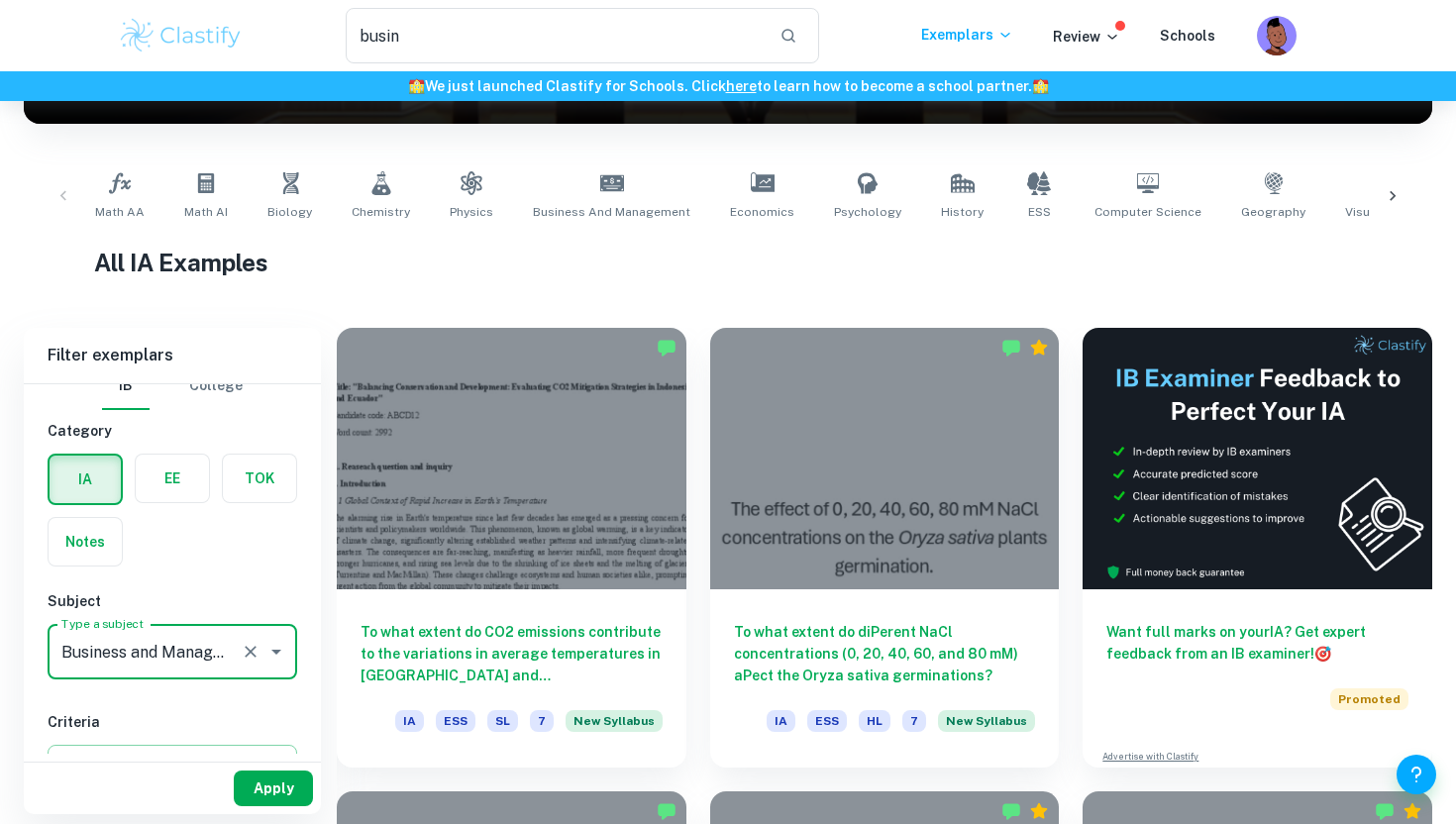 type on "Business and Management" 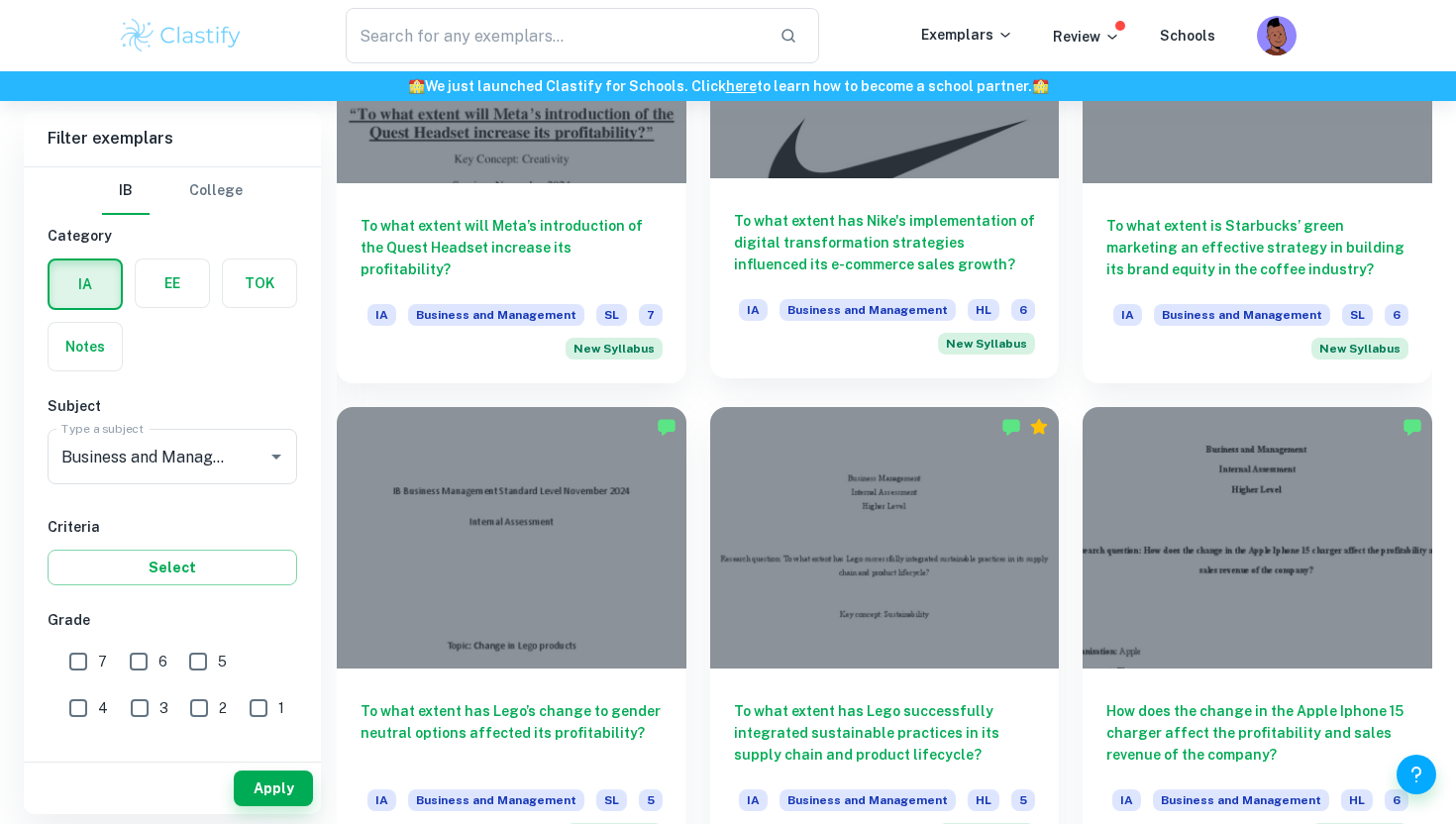 scroll, scrollTop: 1235, scrollLeft: 0, axis: vertical 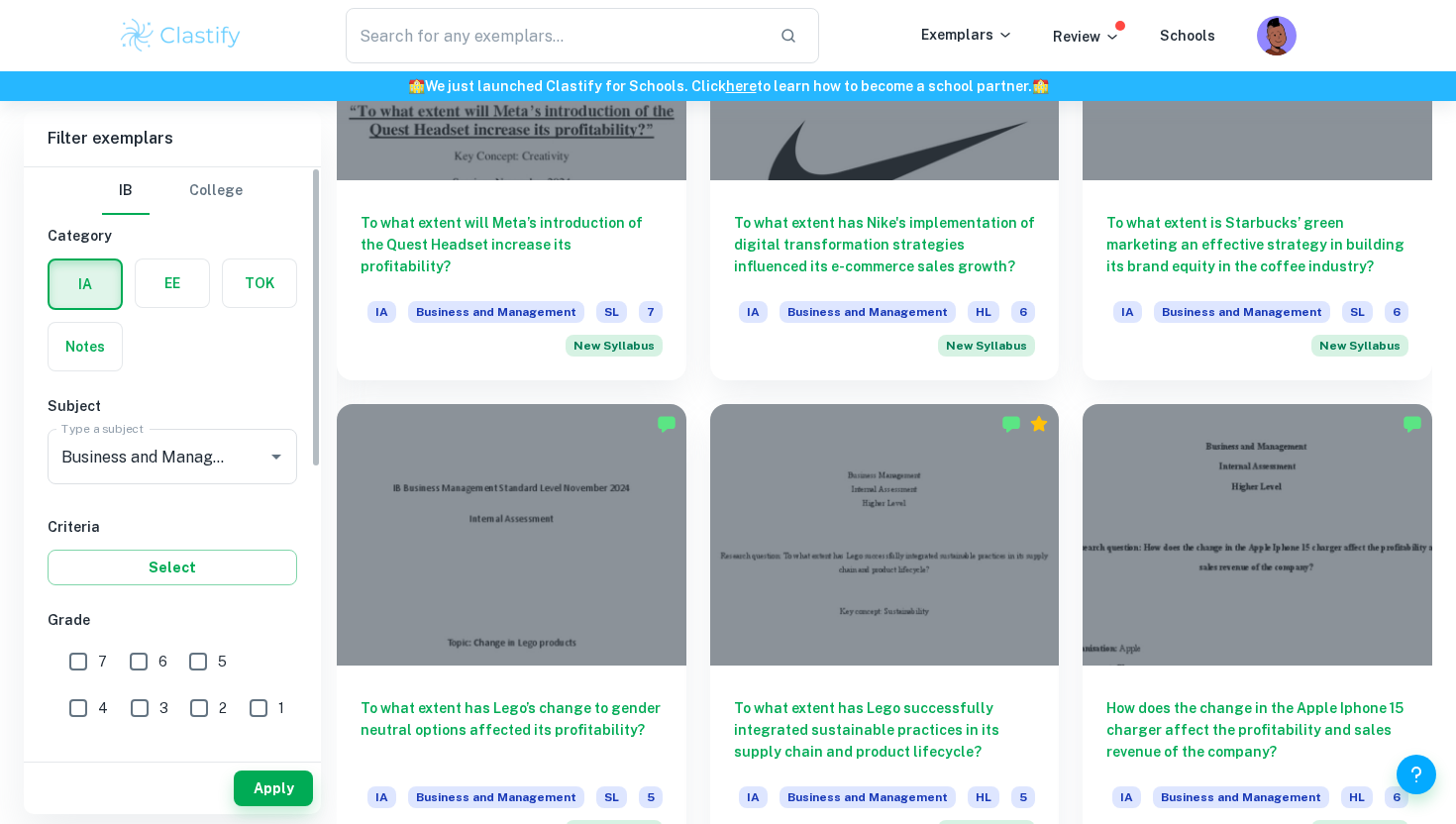 click on "7" at bounding box center (78, 662) 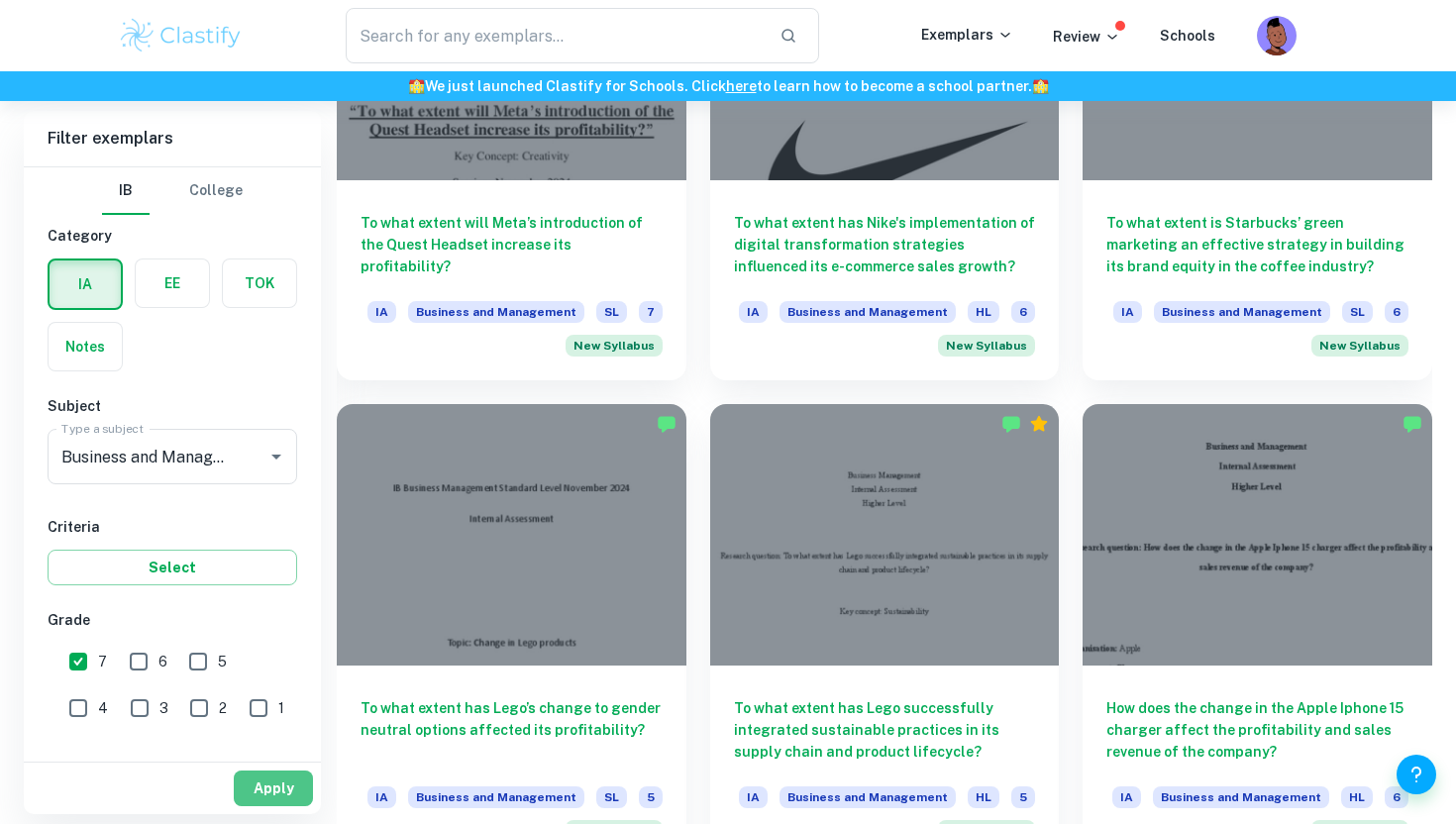 click on "Apply" at bounding box center (273, 788) 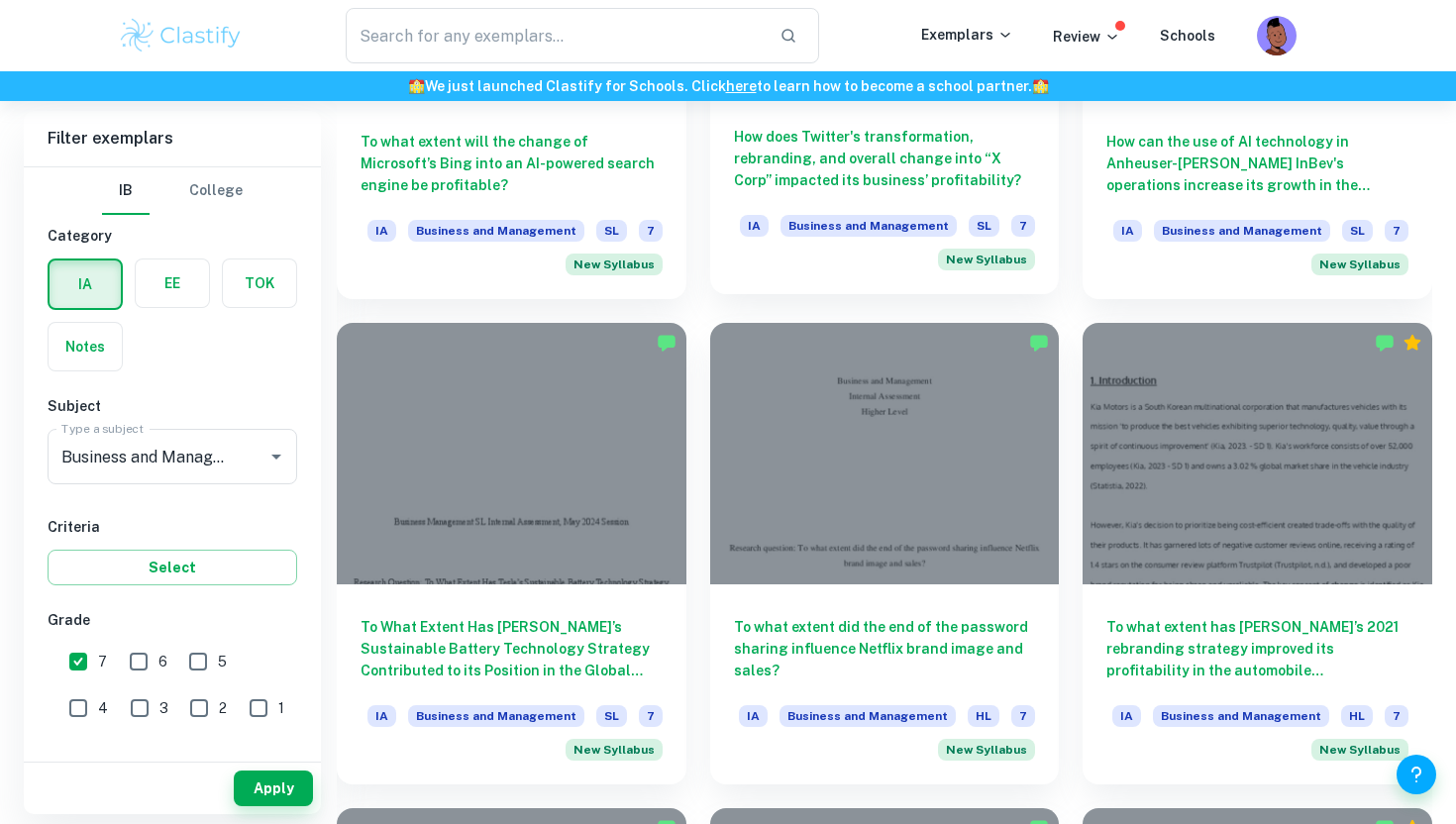 scroll, scrollTop: 3328, scrollLeft: 0, axis: vertical 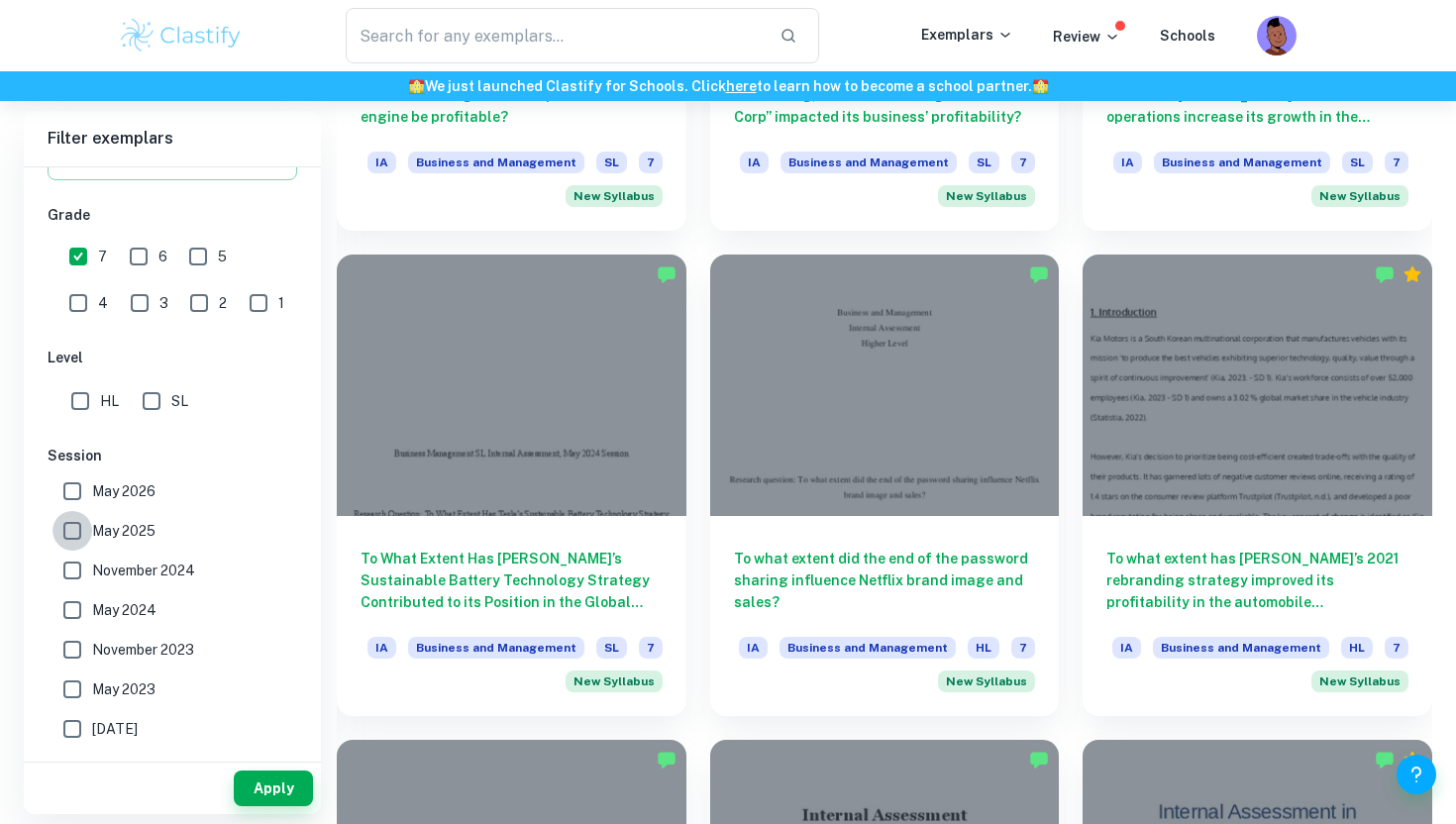 click on "May 2025" at bounding box center [72, 531] 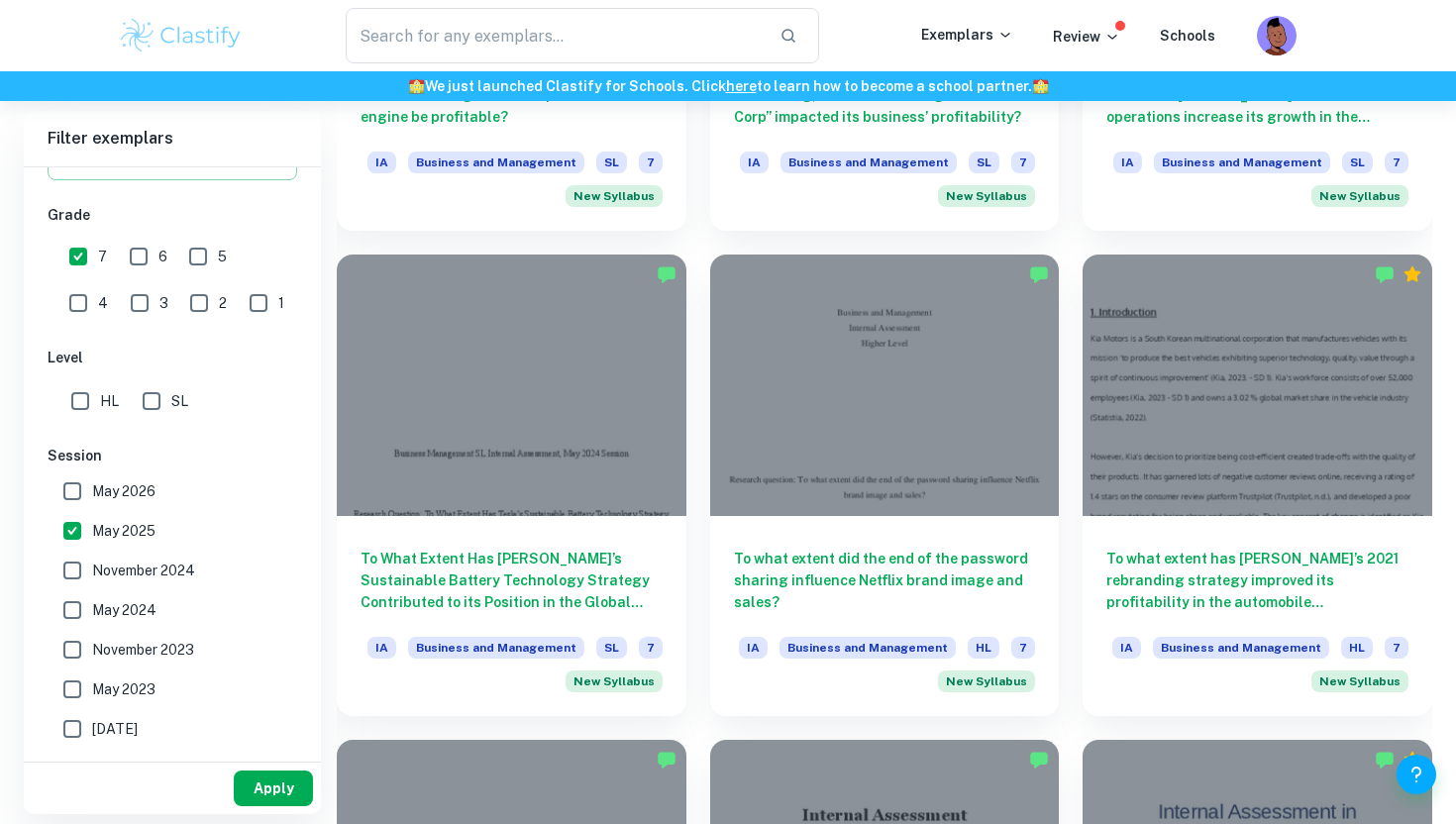 click on "Apply" at bounding box center (273, 788) 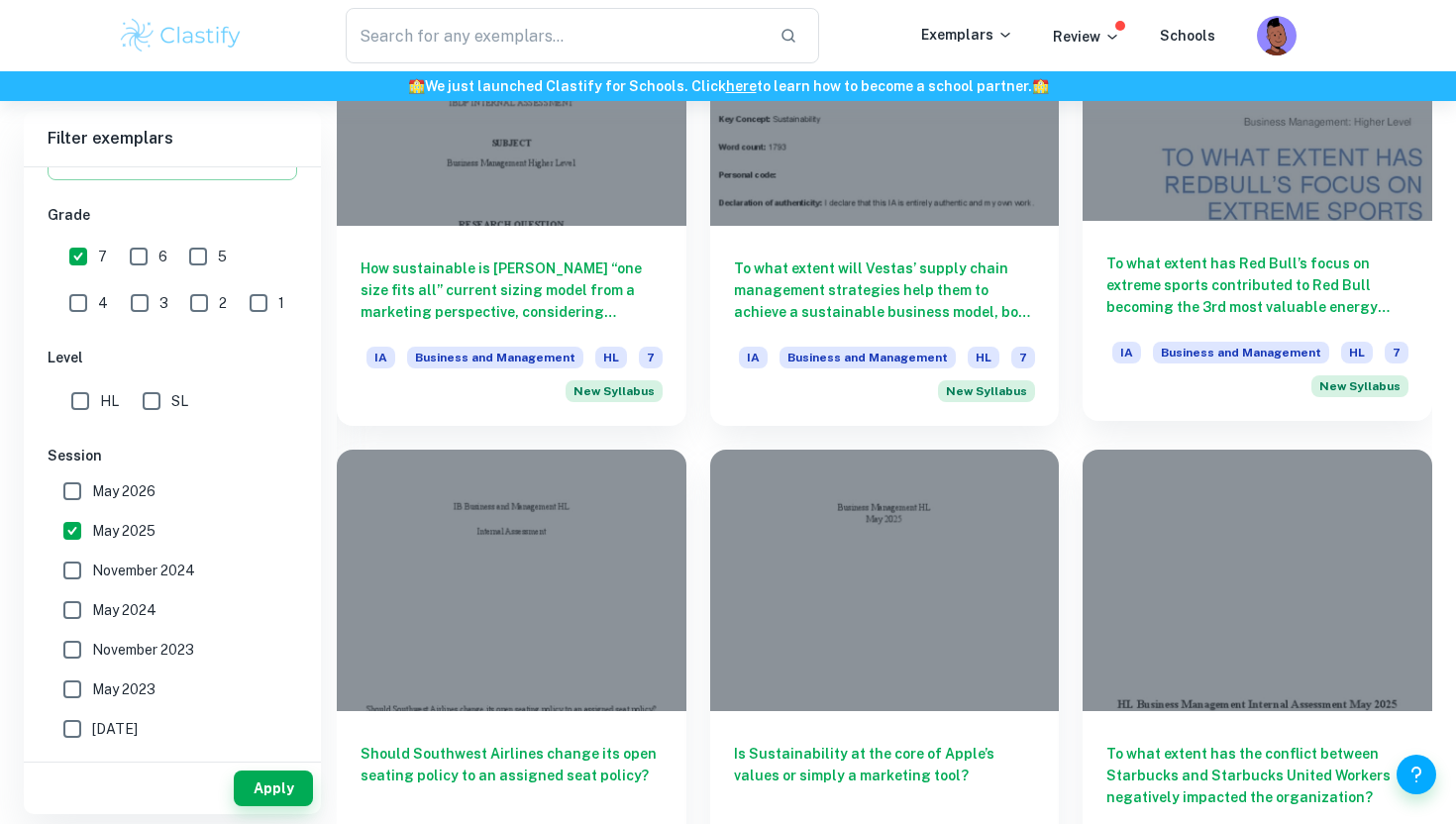 scroll, scrollTop: 1190, scrollLeft: 0, axis: vertical 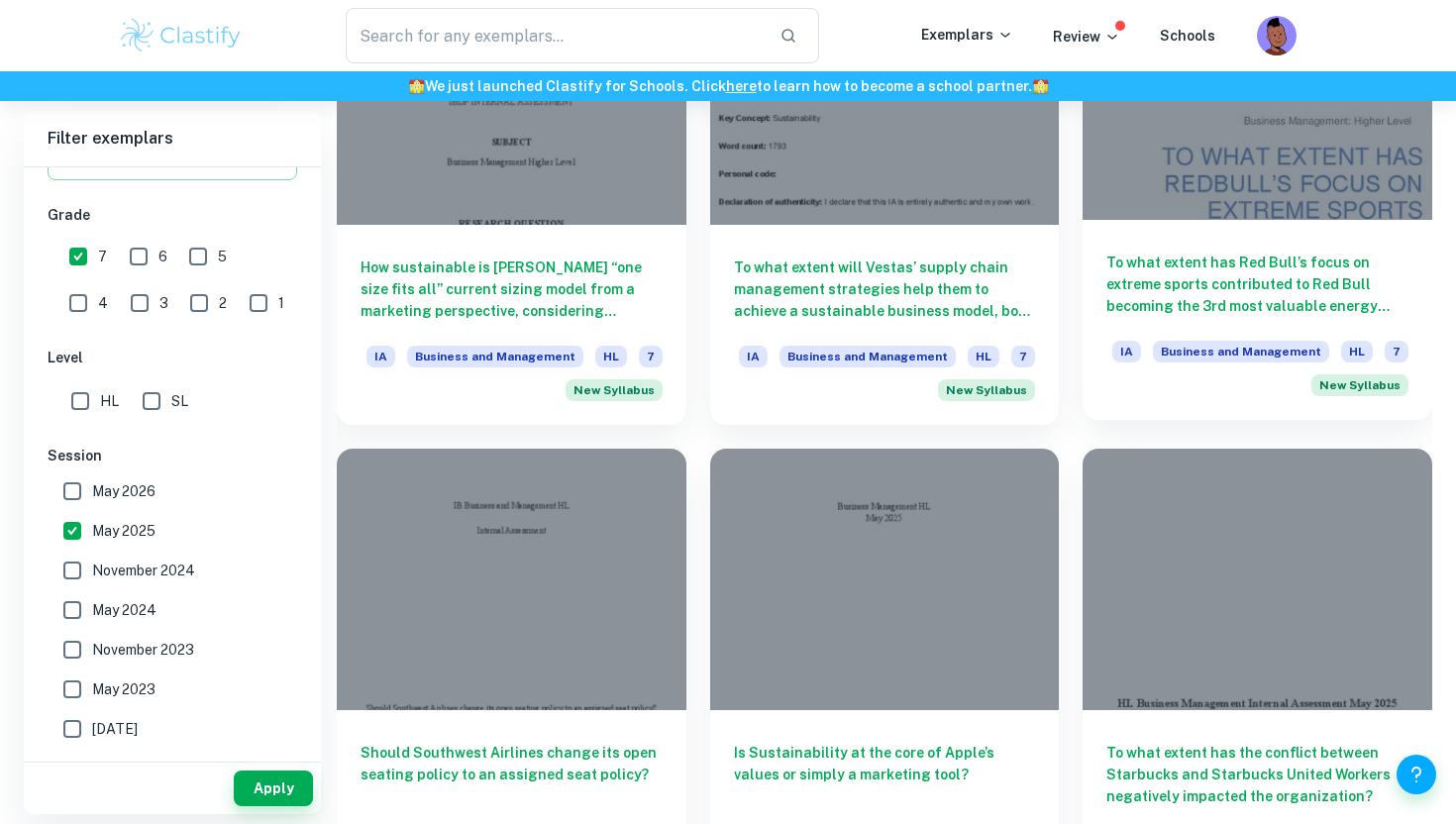 click on "To what extent has Red Bull’s focus on extreme sports contributed to Red Bull becoming the 3rd most valuable energy drink in [DATE]?" at bounding box center [1257, 284] 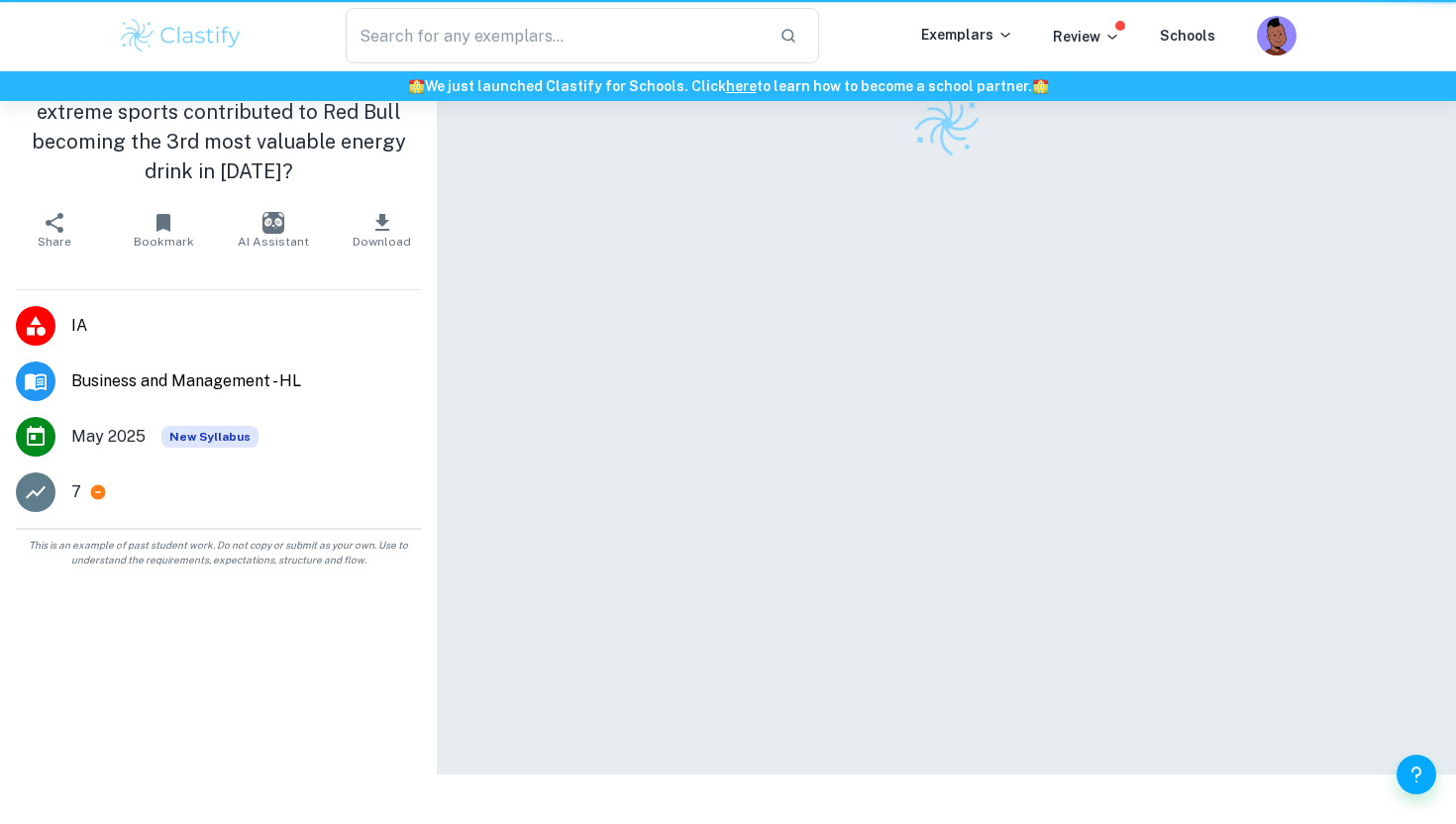 scroll, scrollTop: 0, scrollLeft: 0, axis: both 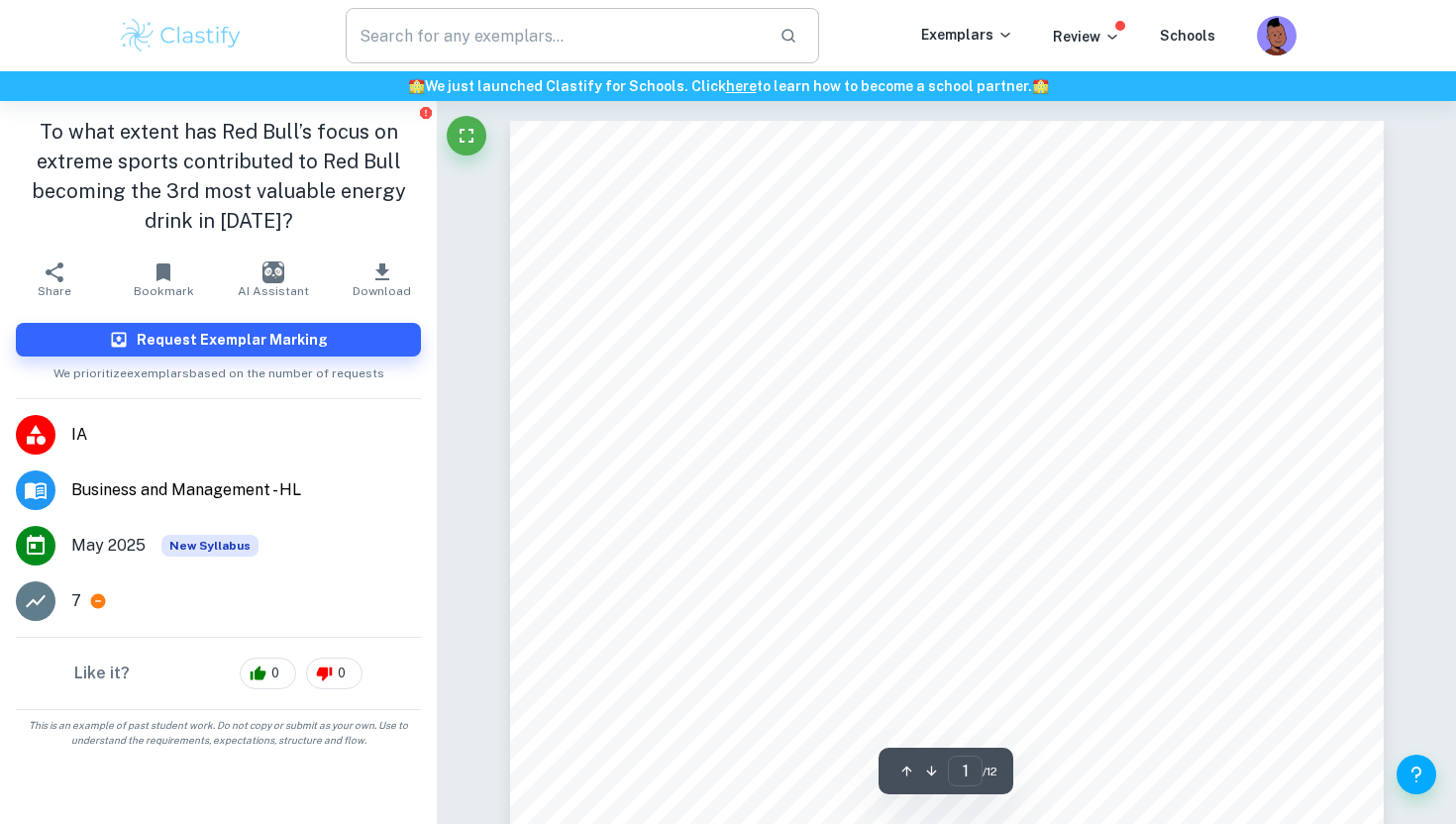click at bounding box center [555, 36] 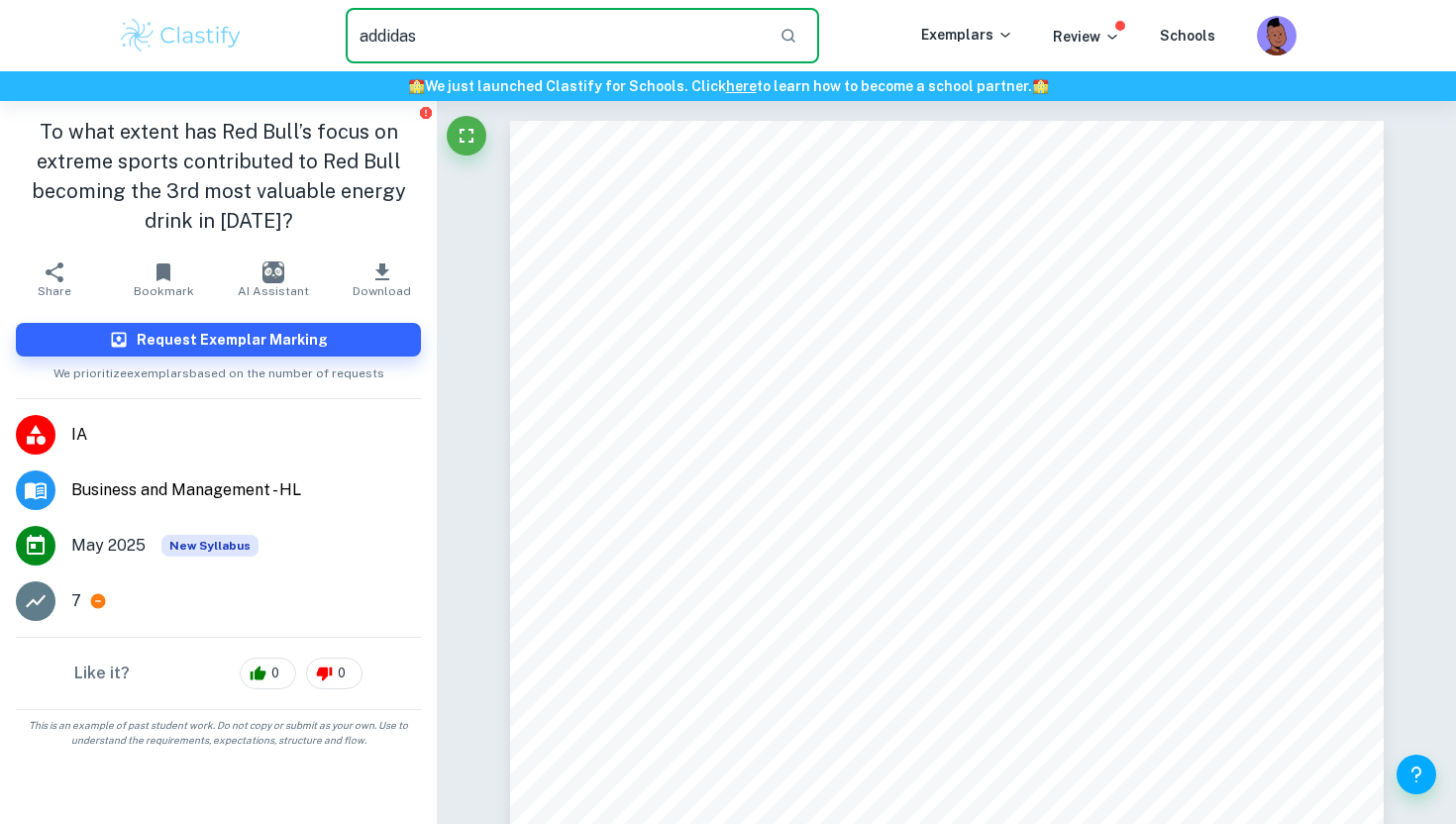 type on "addidas" 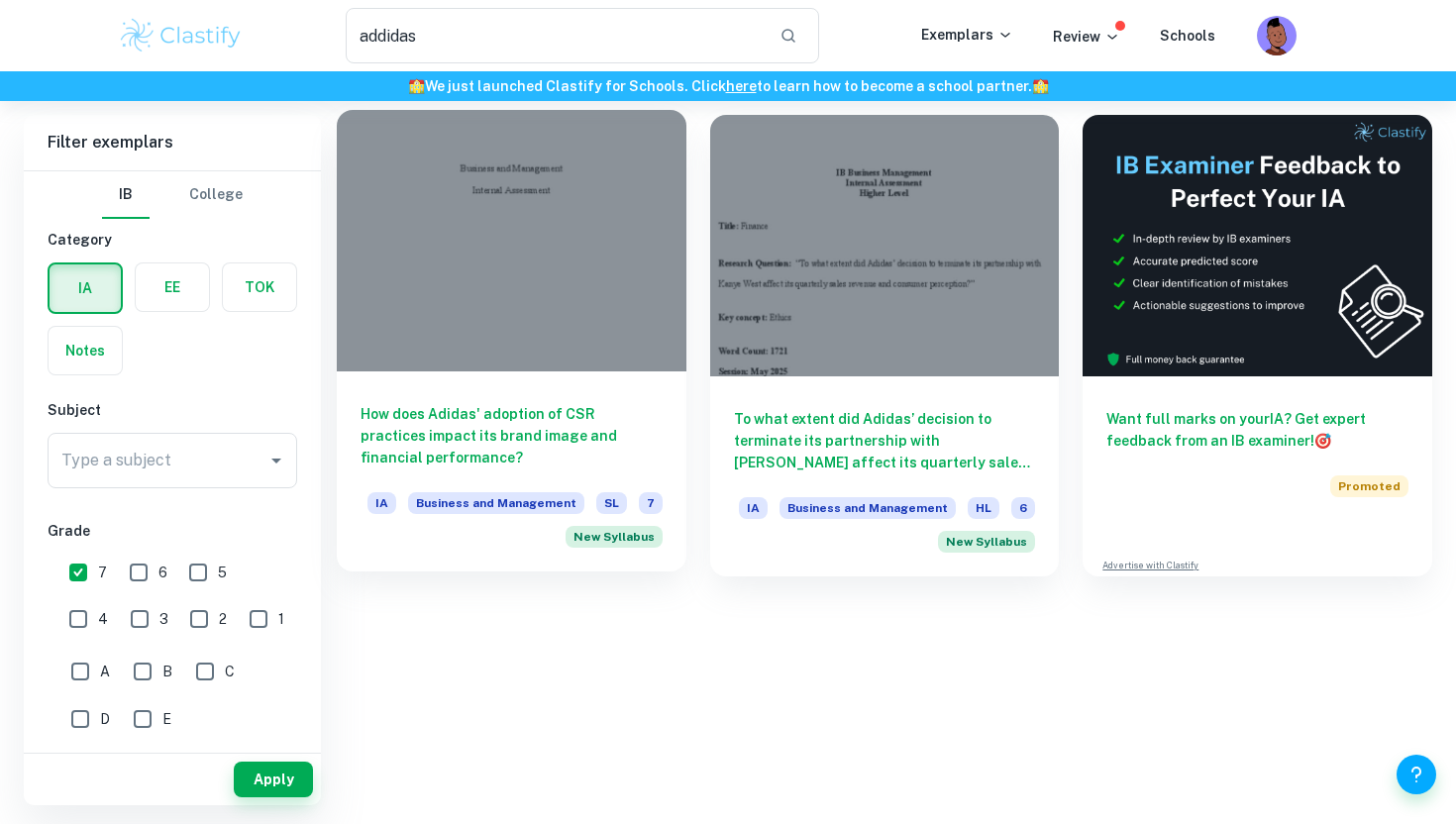 scroll, scrollTop: 101, scrollLeft: 0, axis: vertical 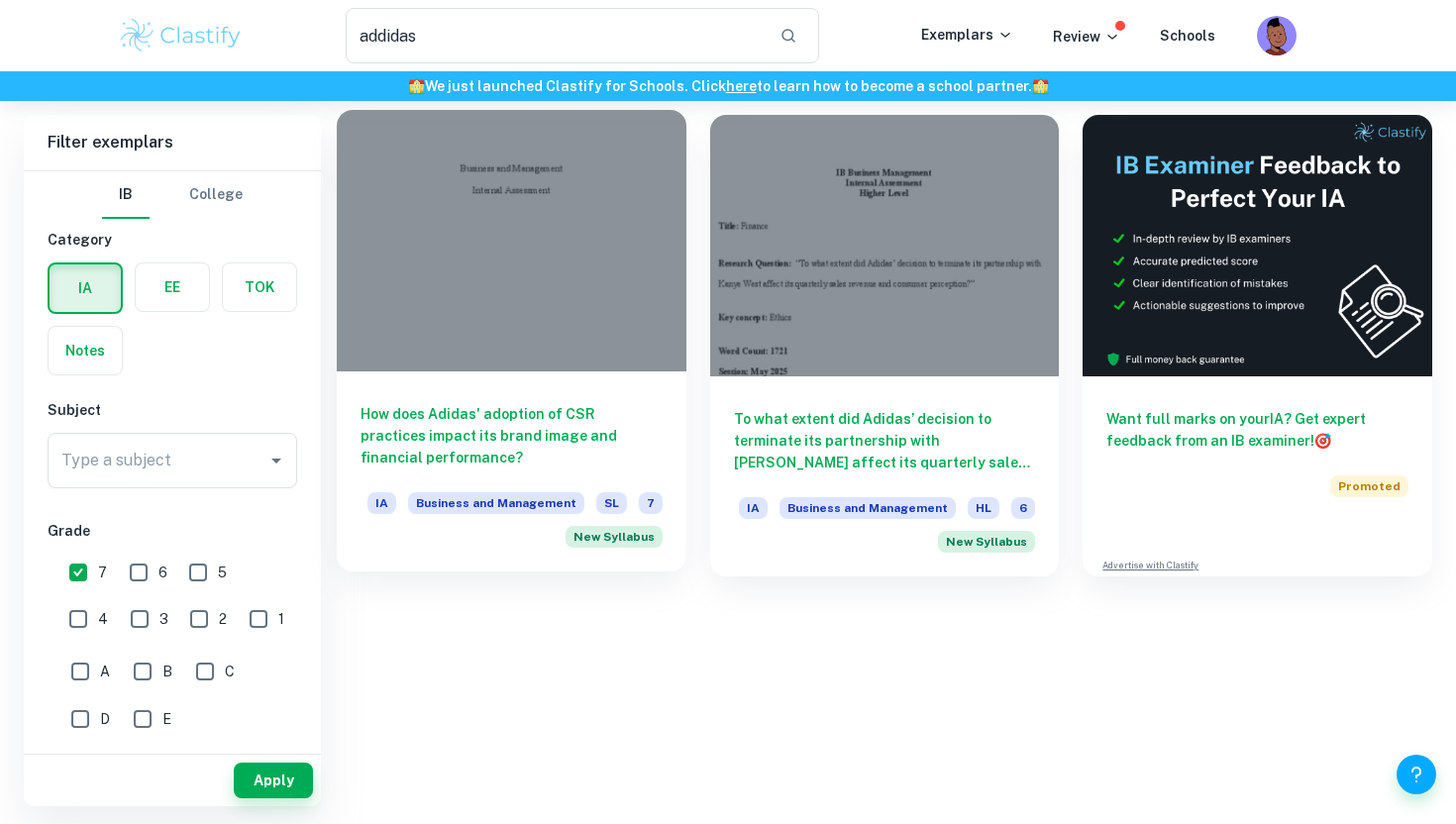 click on "How does Adidas' adoption of CSR practices impact its brand image and financial performance? IA Business and Management SL 7 New Syllabus" at bounding box center (511, 471) 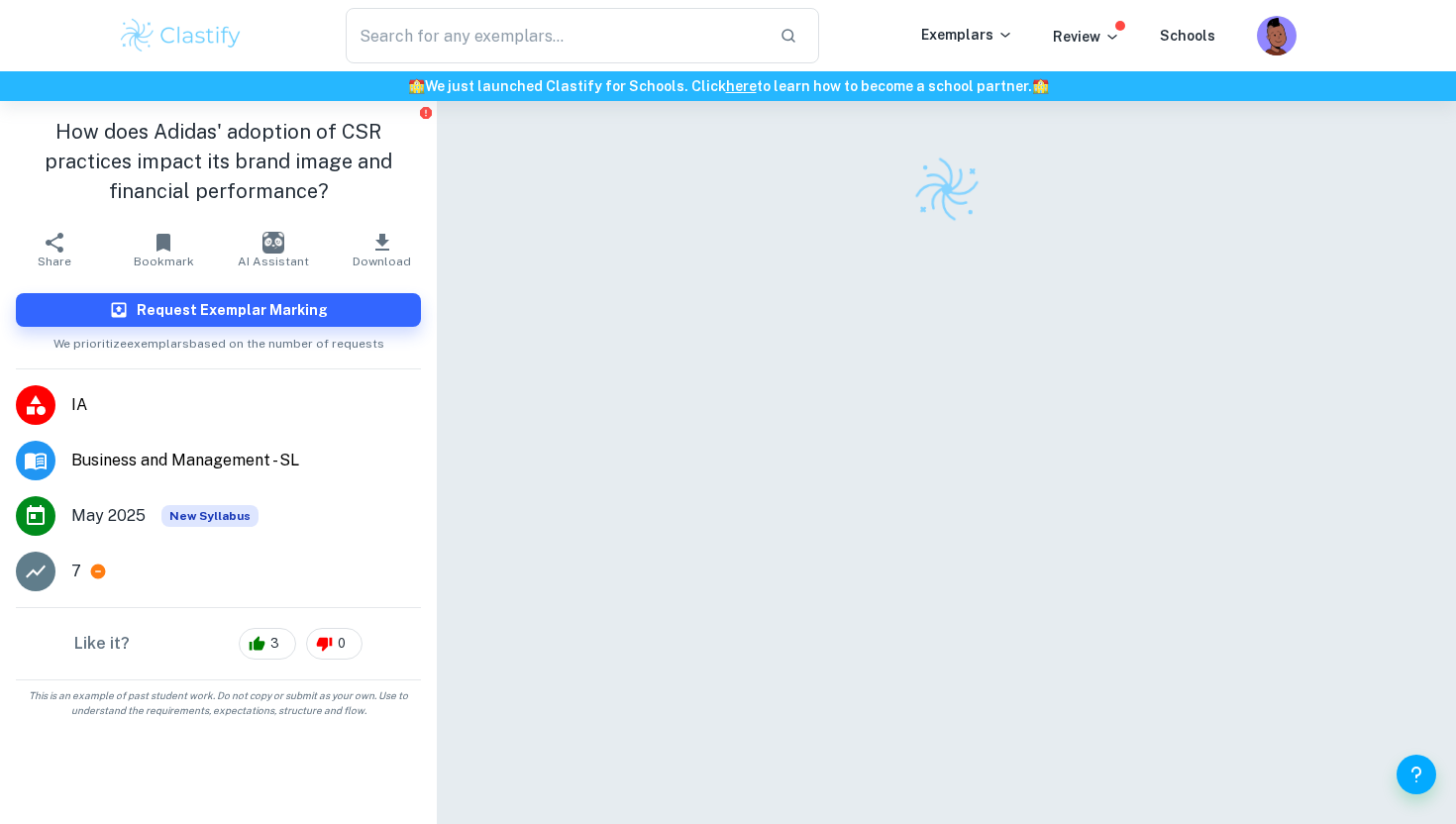 scroll, scrollTop: 38, scrollLeft: 0, axis: vertical 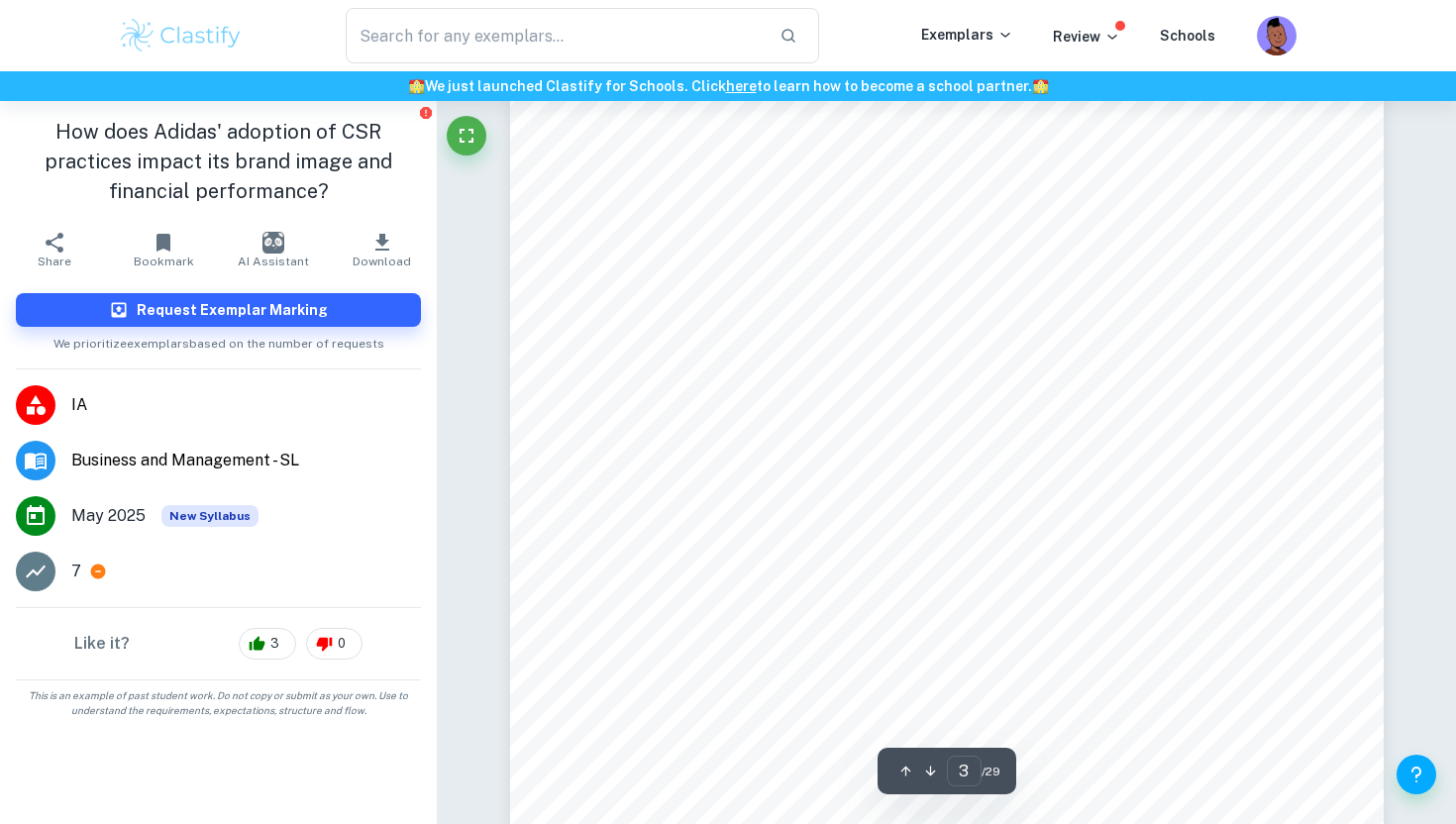 type on "2" 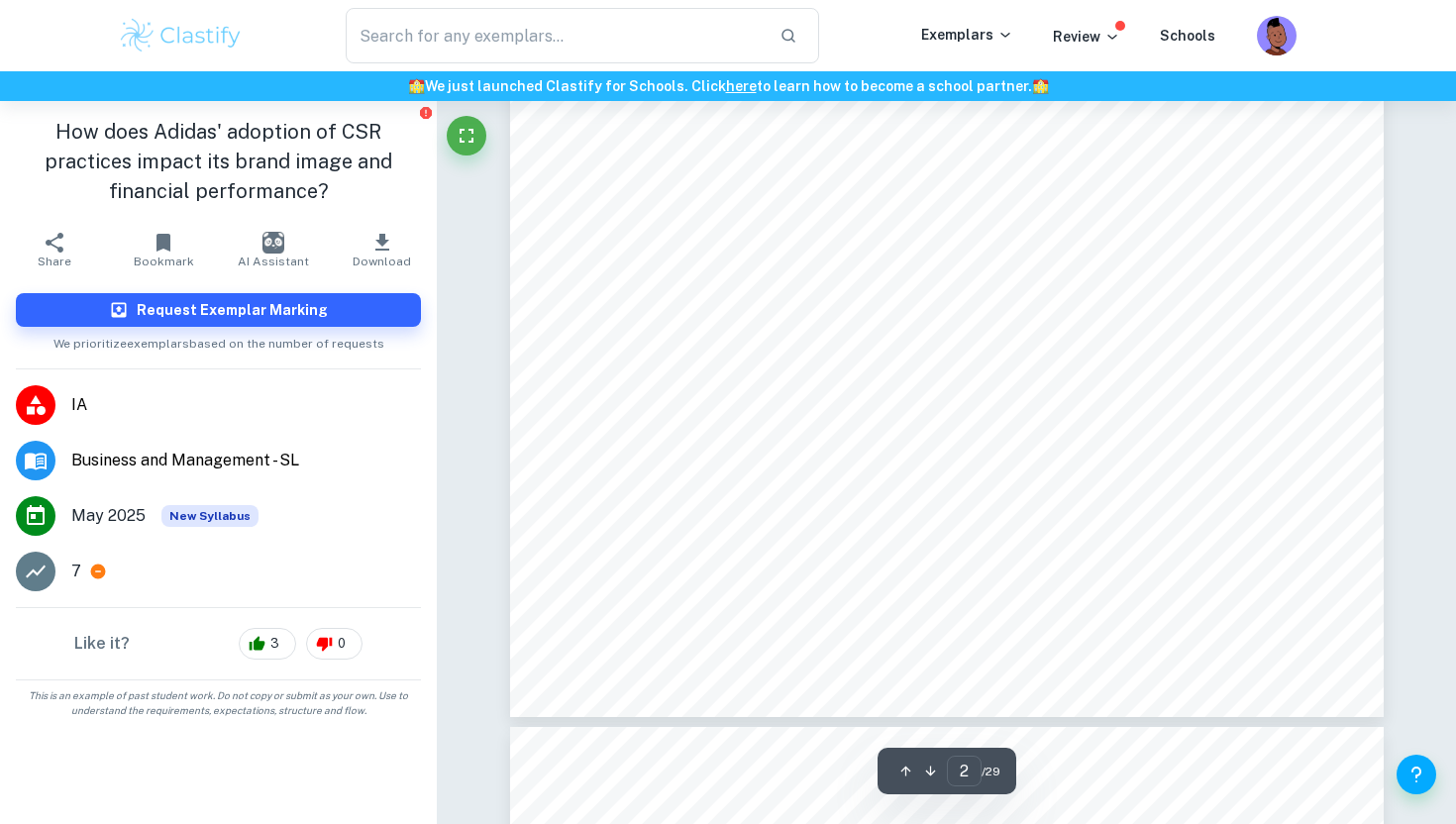 scroll, scrollTop: 1625, scrollLeft: 0, axis: vertical 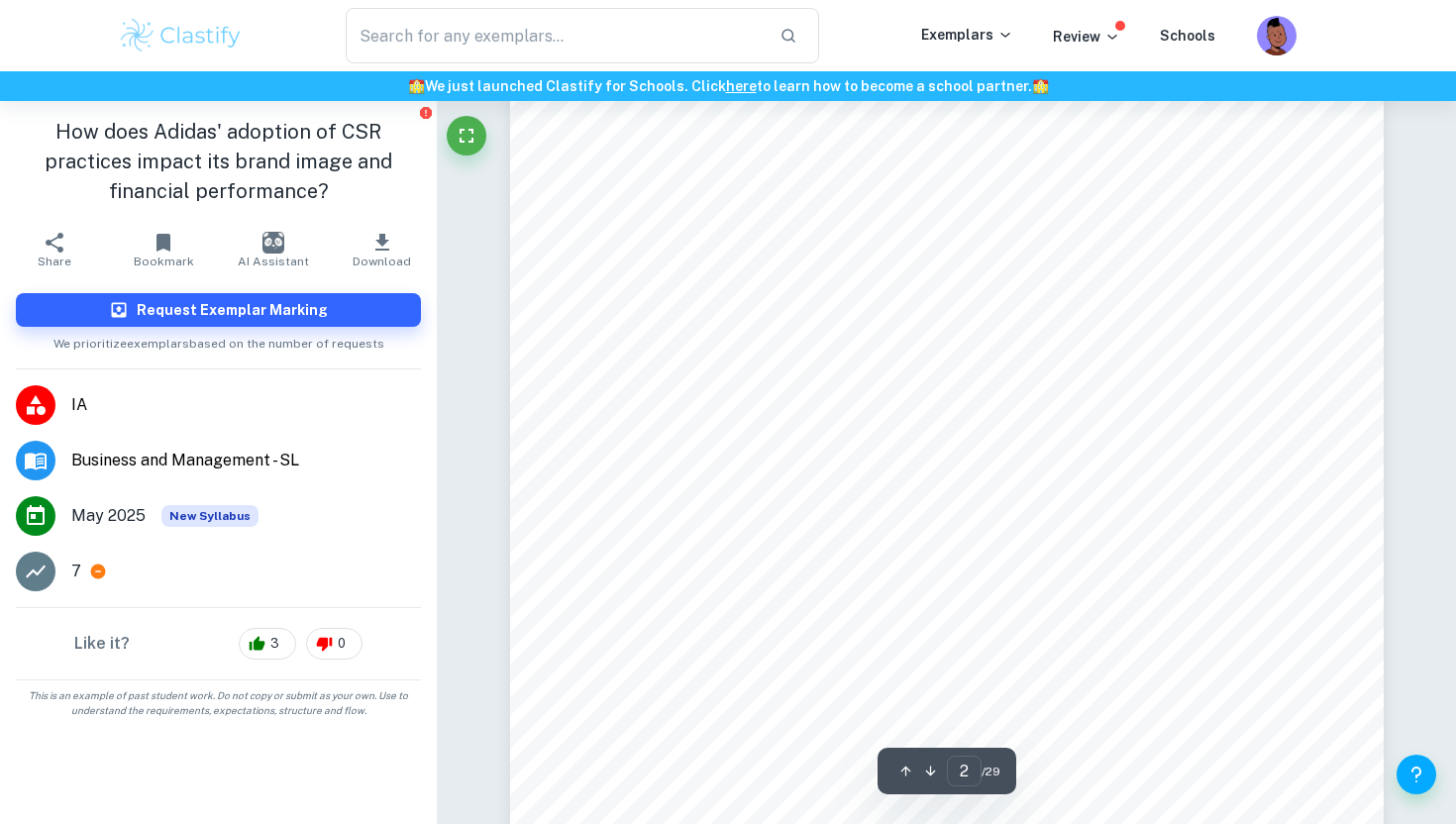 type on "addidas" 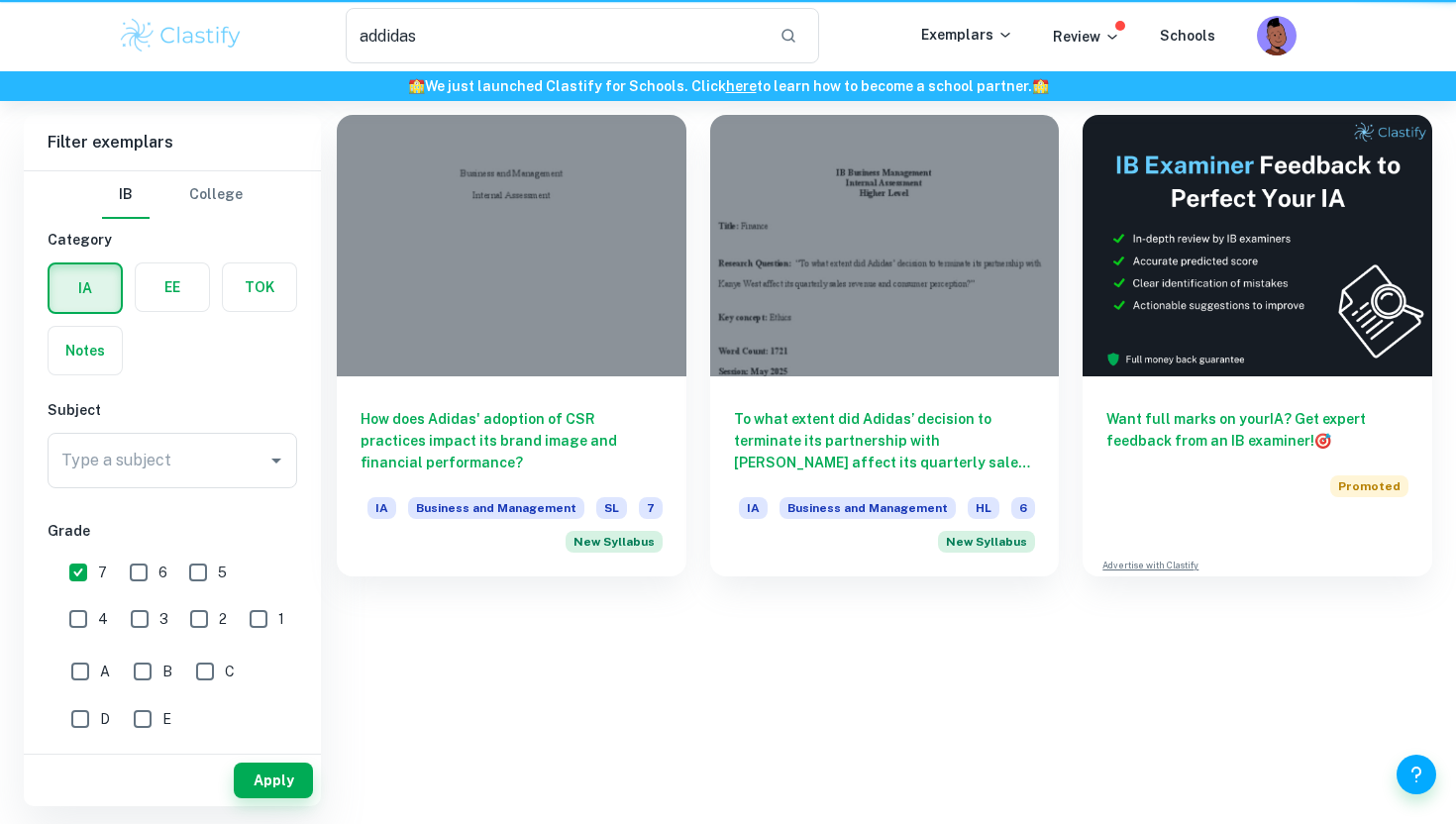 scroll, scrollTop: 101, scrollLeft: 0, axis: vertical 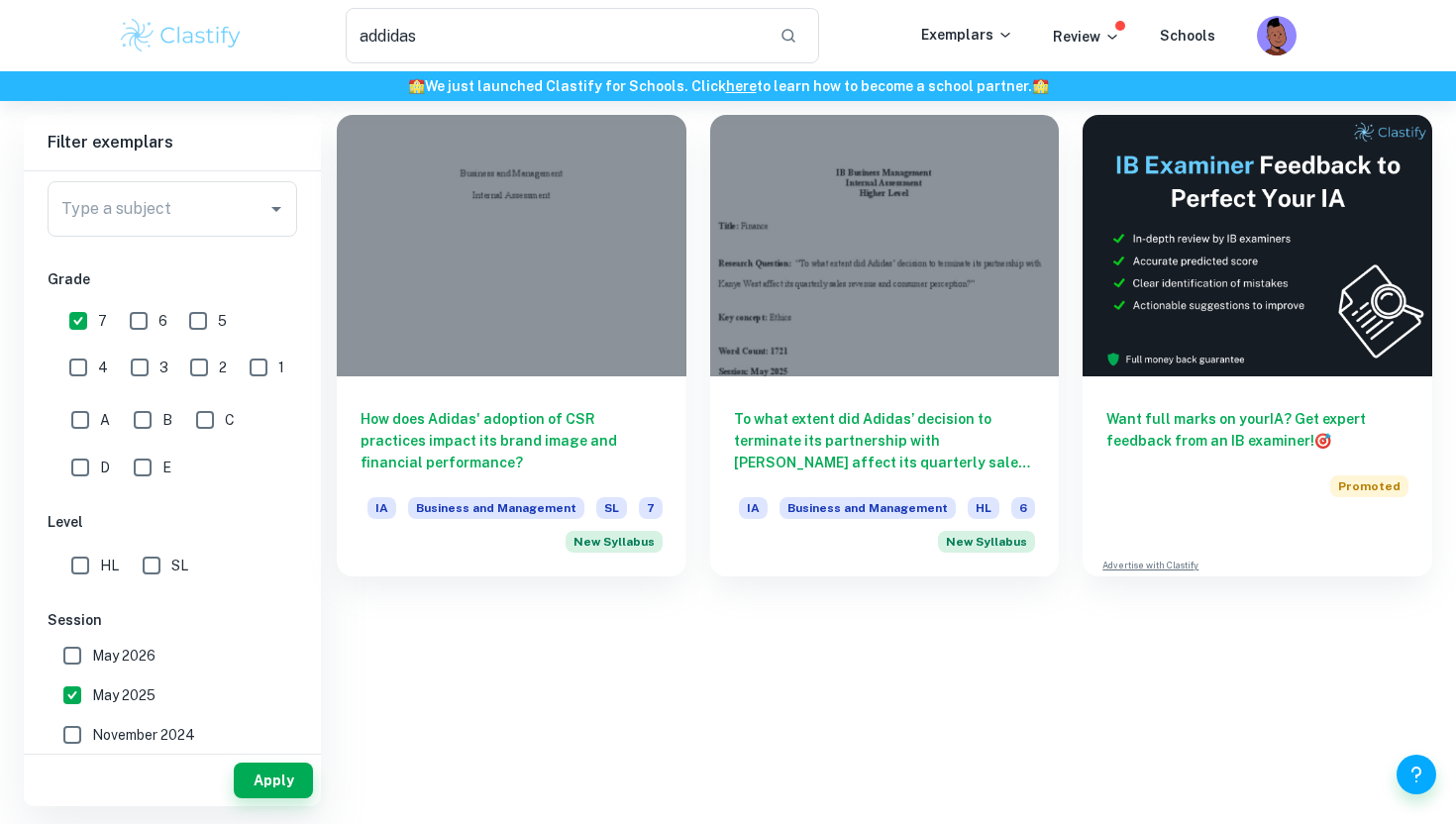 click on "6" at bounding box center [139, 321] 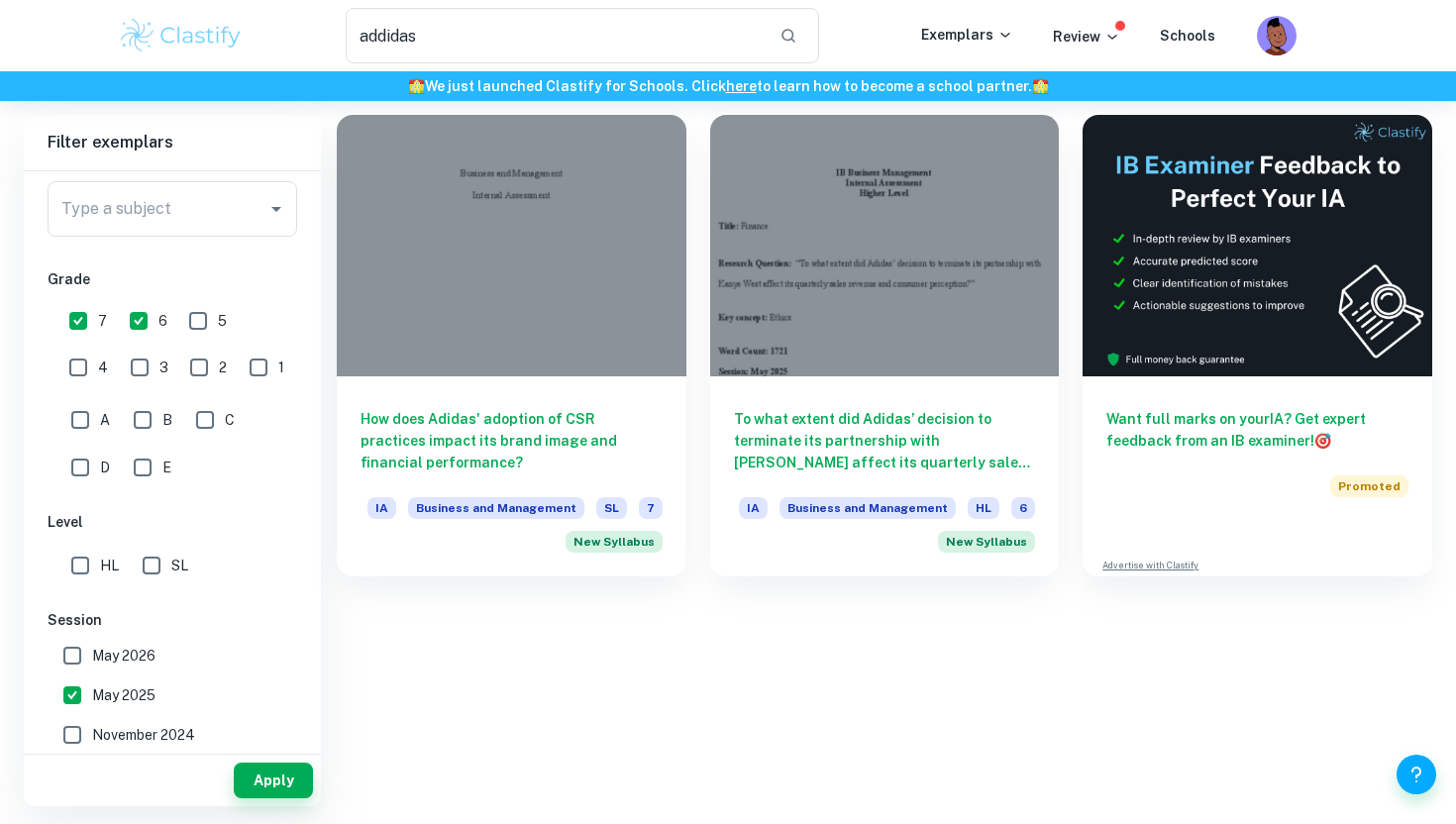 click on "6" at bounding box center (139, 321) 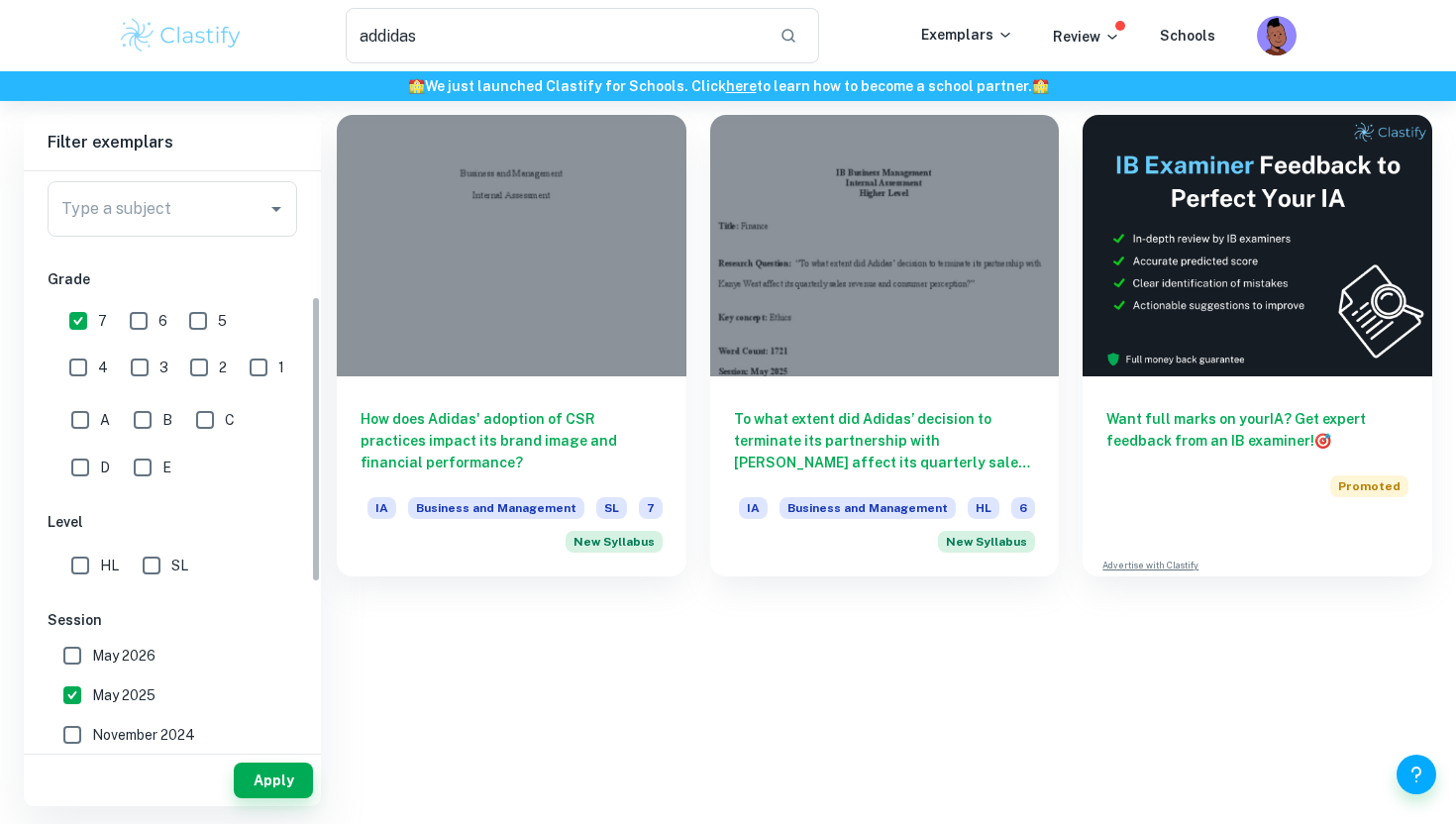 click on "May 2025" at bounding box center (72, 695) 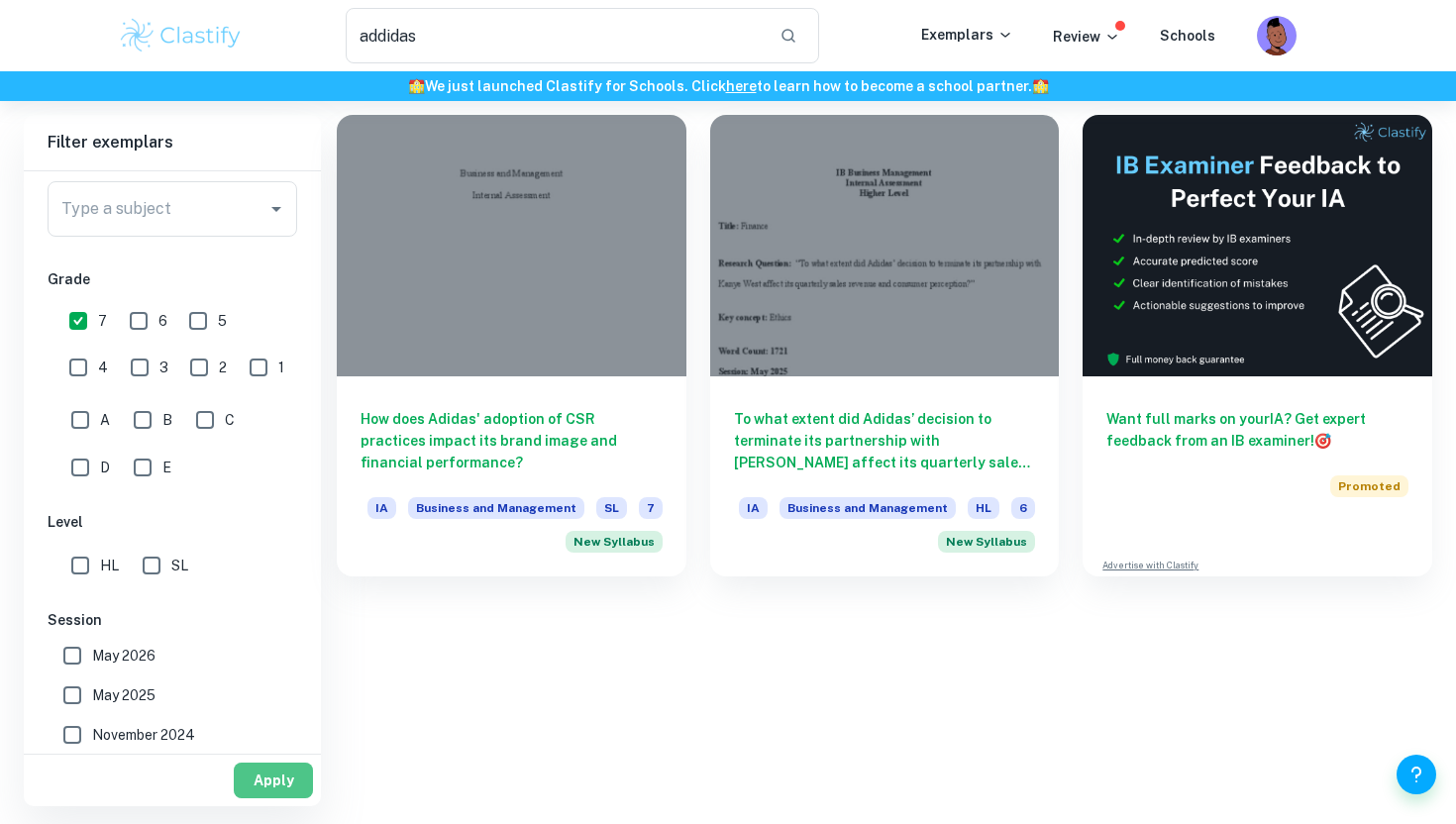 click on "Apply" at bounding box center [273, 780] 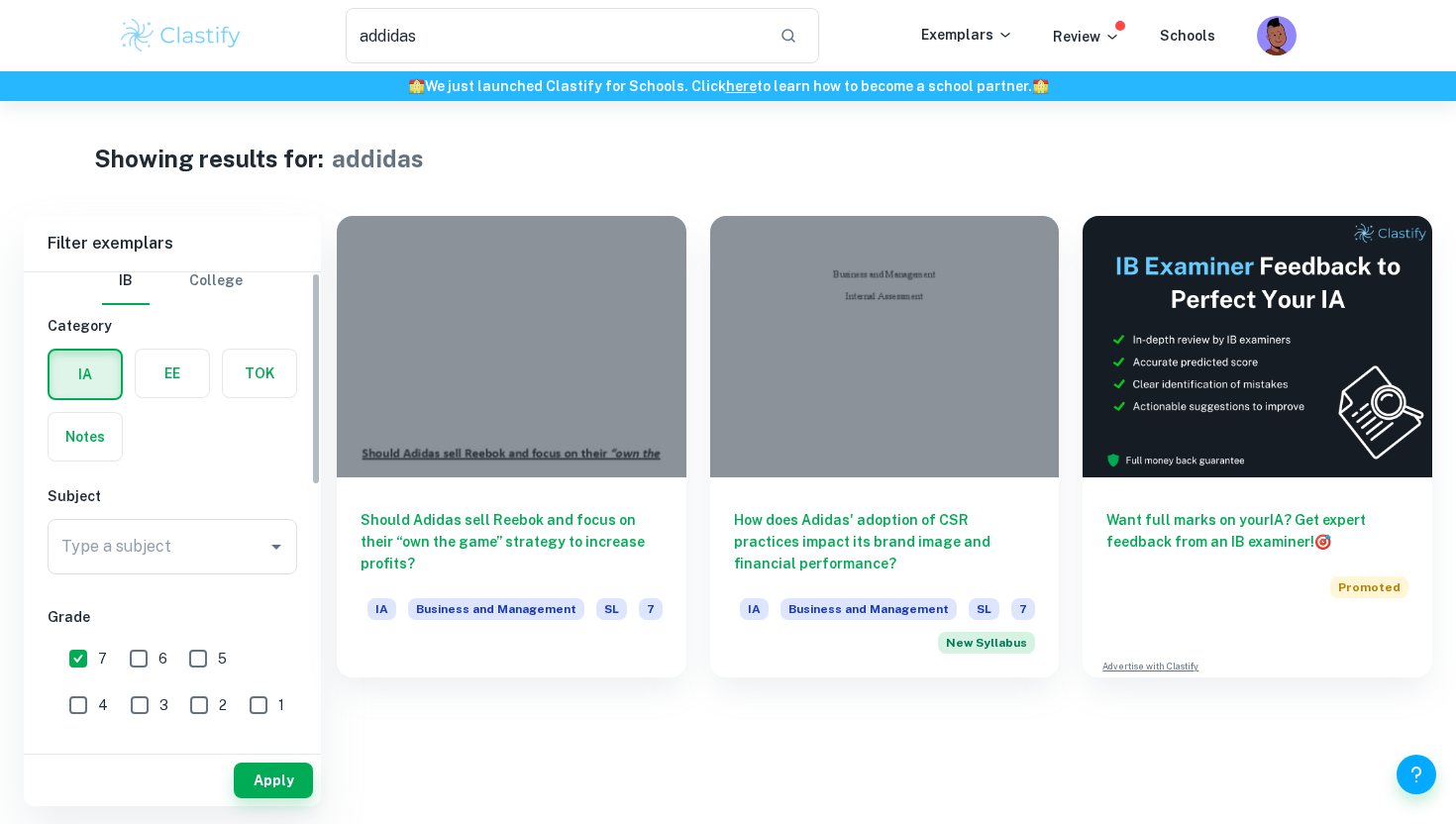 scroll, scrollTop: 0, scrollLeft: 0, axis: both 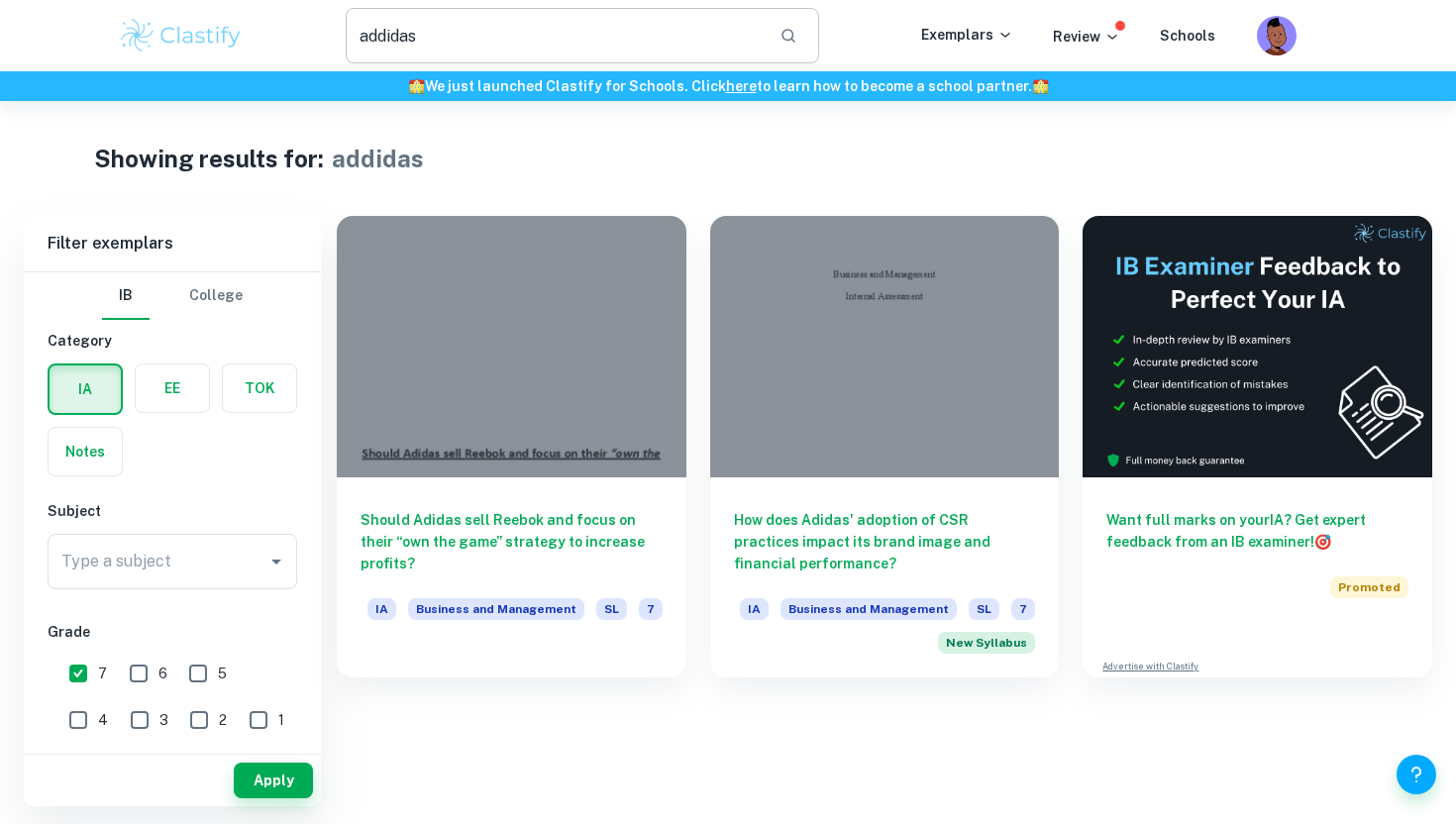 drag, startPoint x: 493, startPoint y: 36, endPoint x: 398, endPoint y: 15, distance: 97.293371 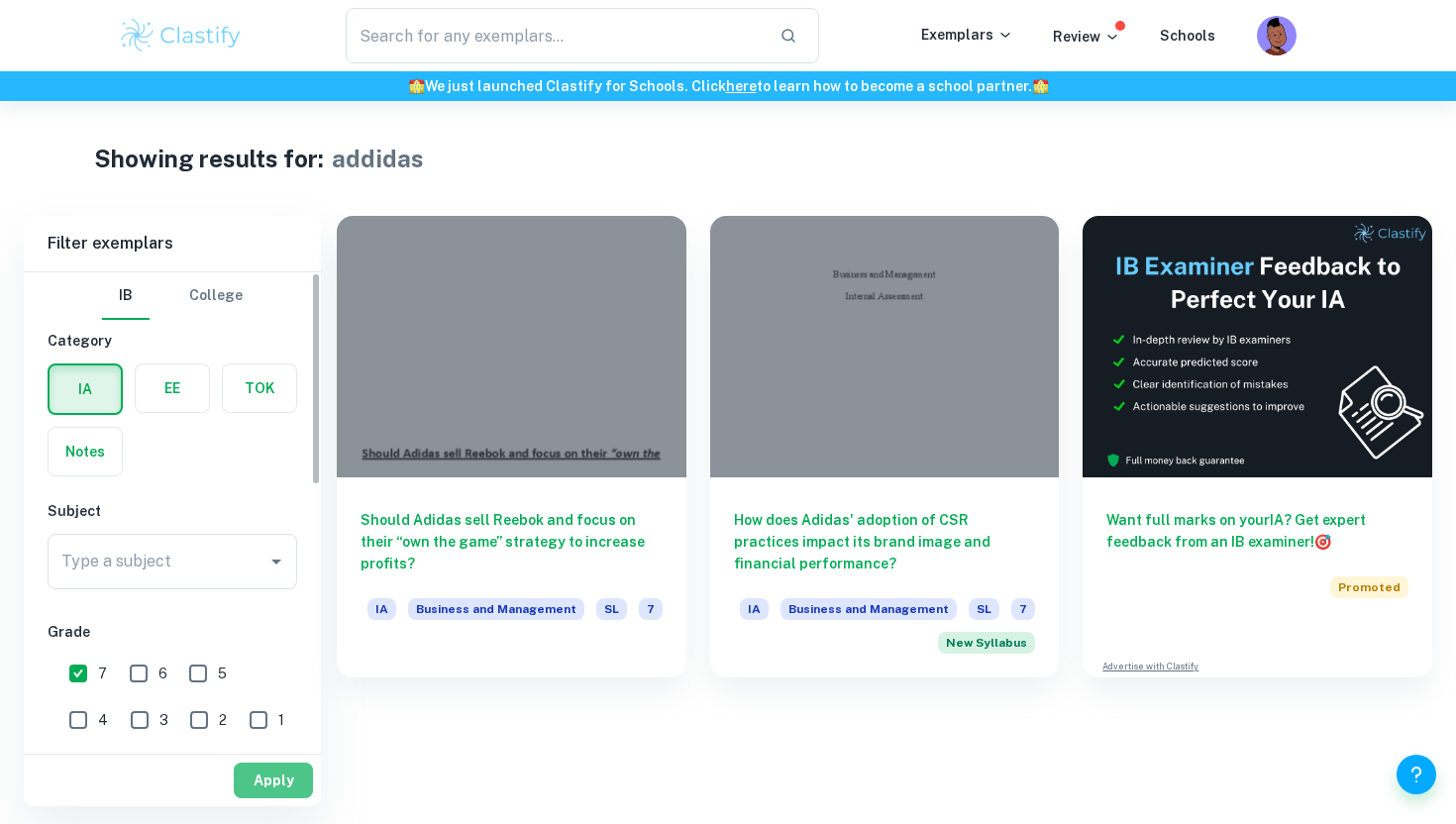 click on "Apply" at bounding box center [273, 780] 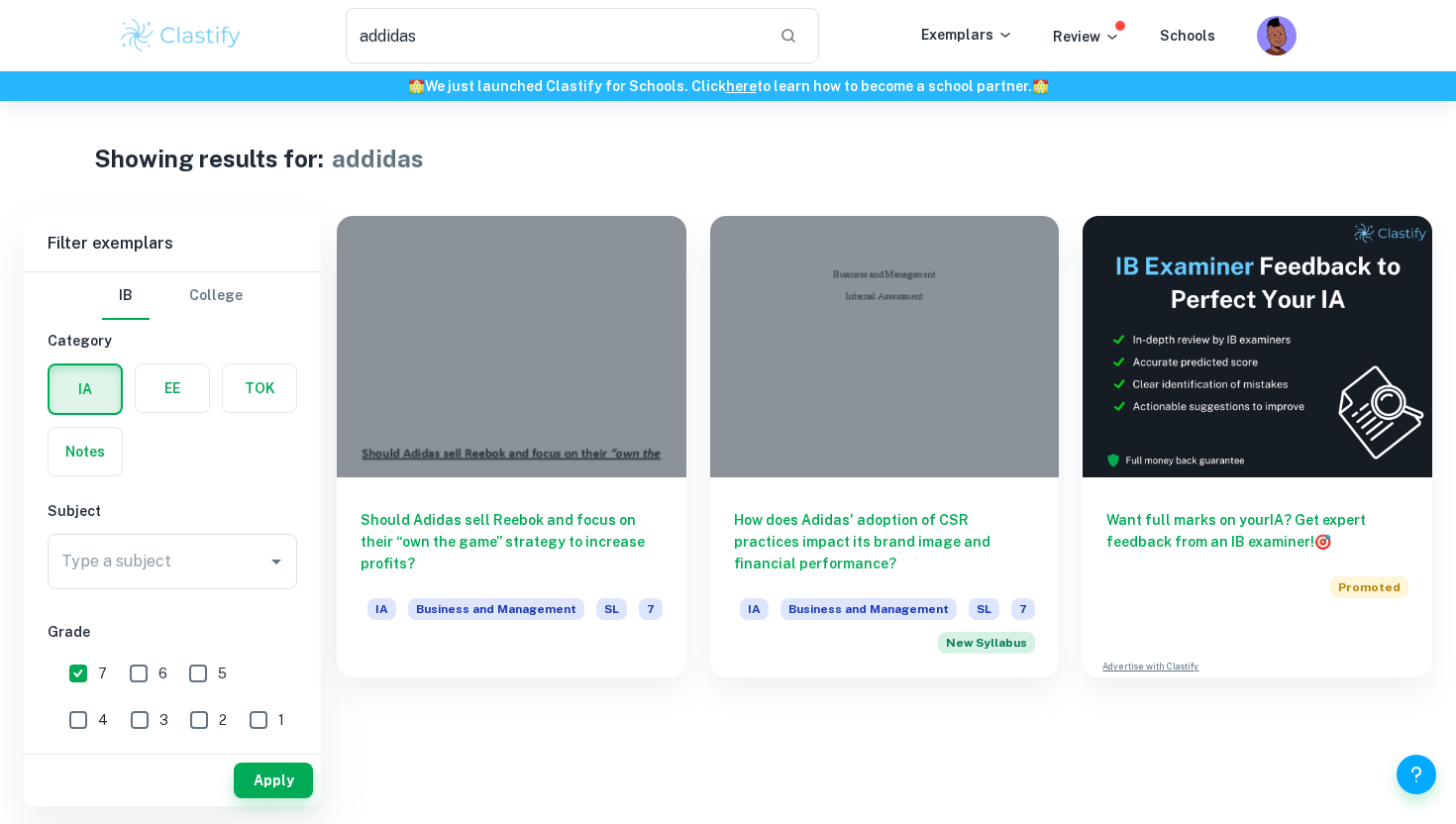 drag, startPoint x: 666, startPoint y: 53, endPoint x: 184, endPoint y: 20, distance: 483.12835 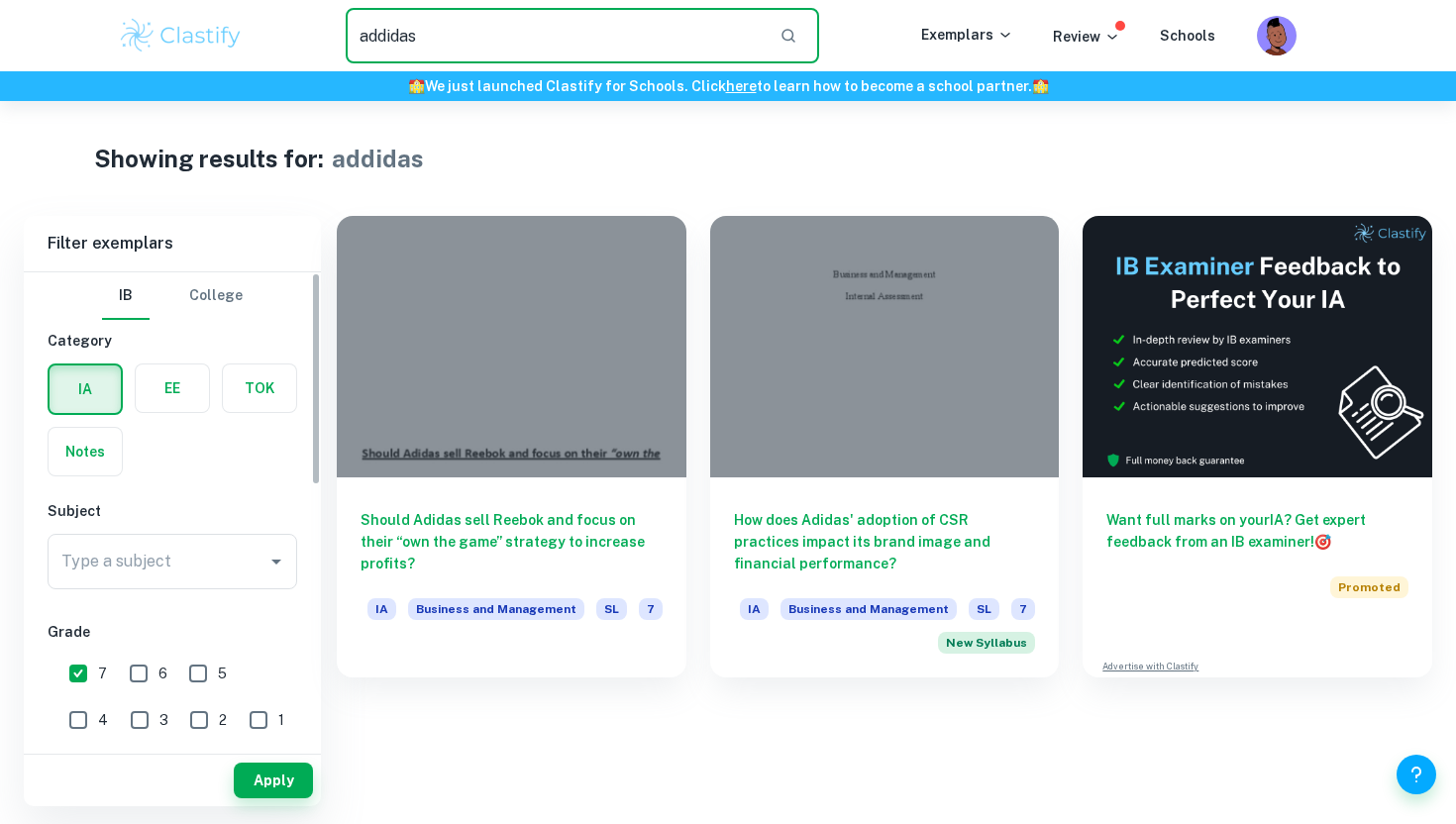 click on "Type a subject" at bounding box center (157, 562) 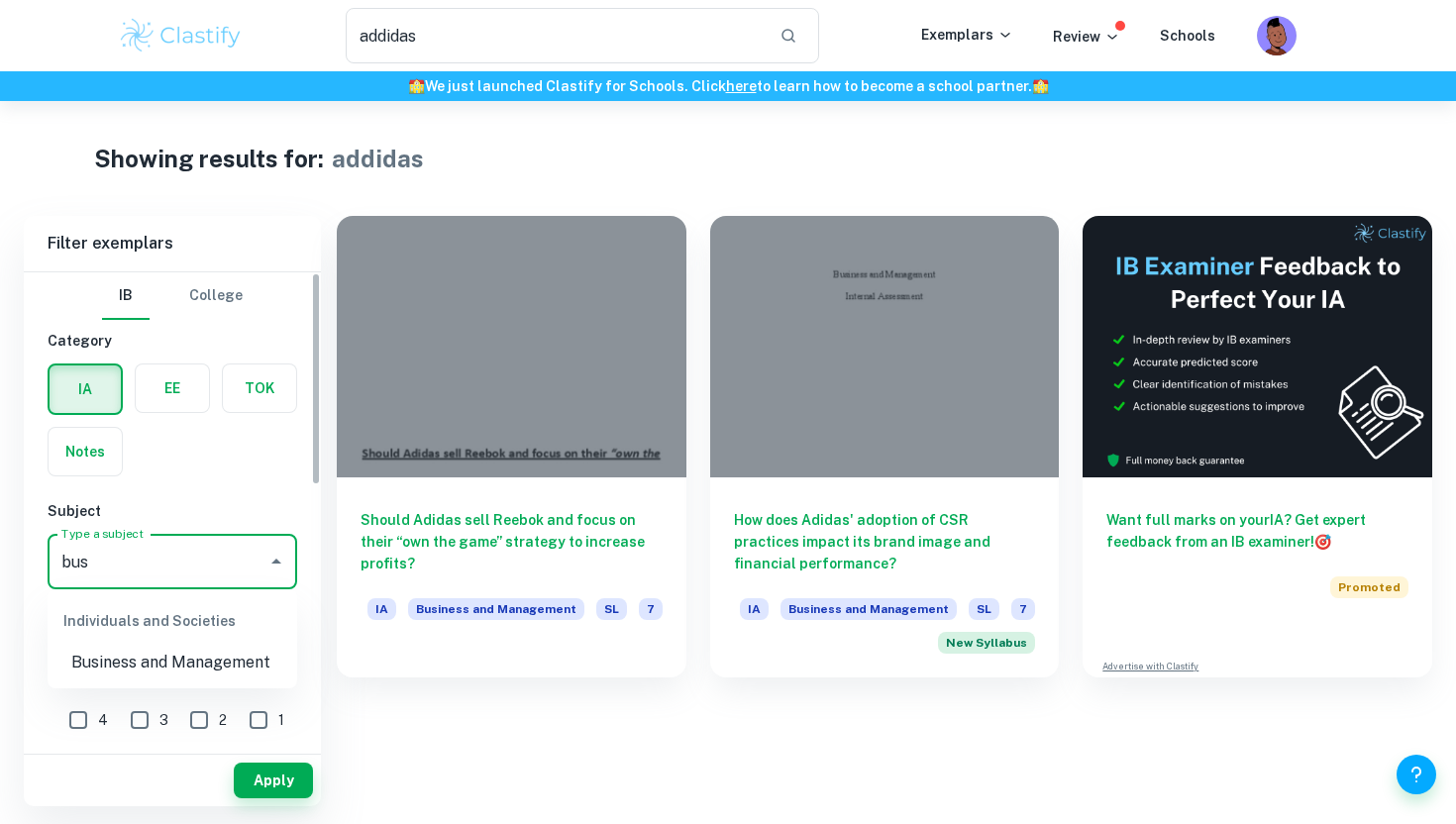 click on "Business and Management" at bounding box center (172, 663) 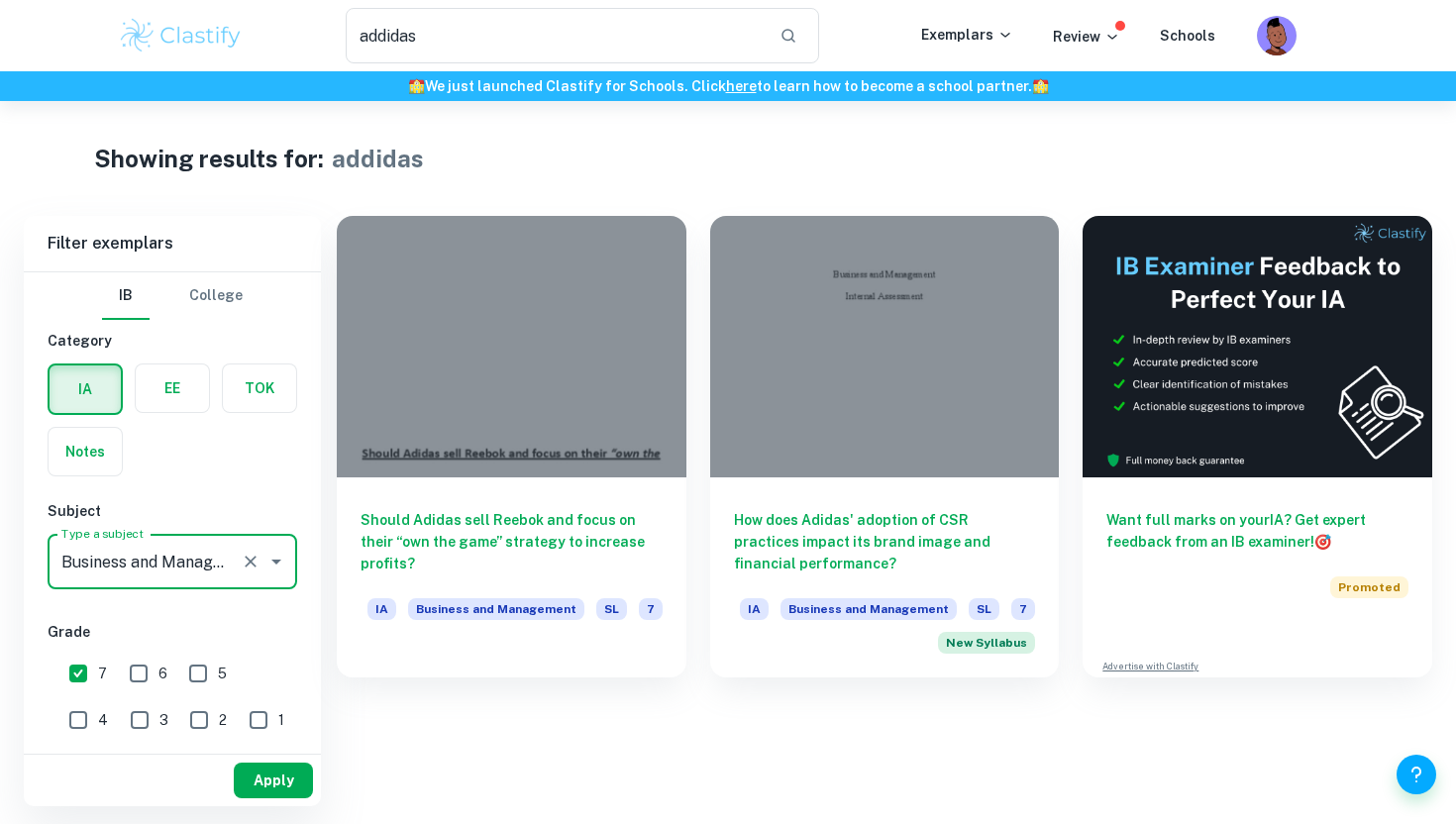 type on "Business and Management" 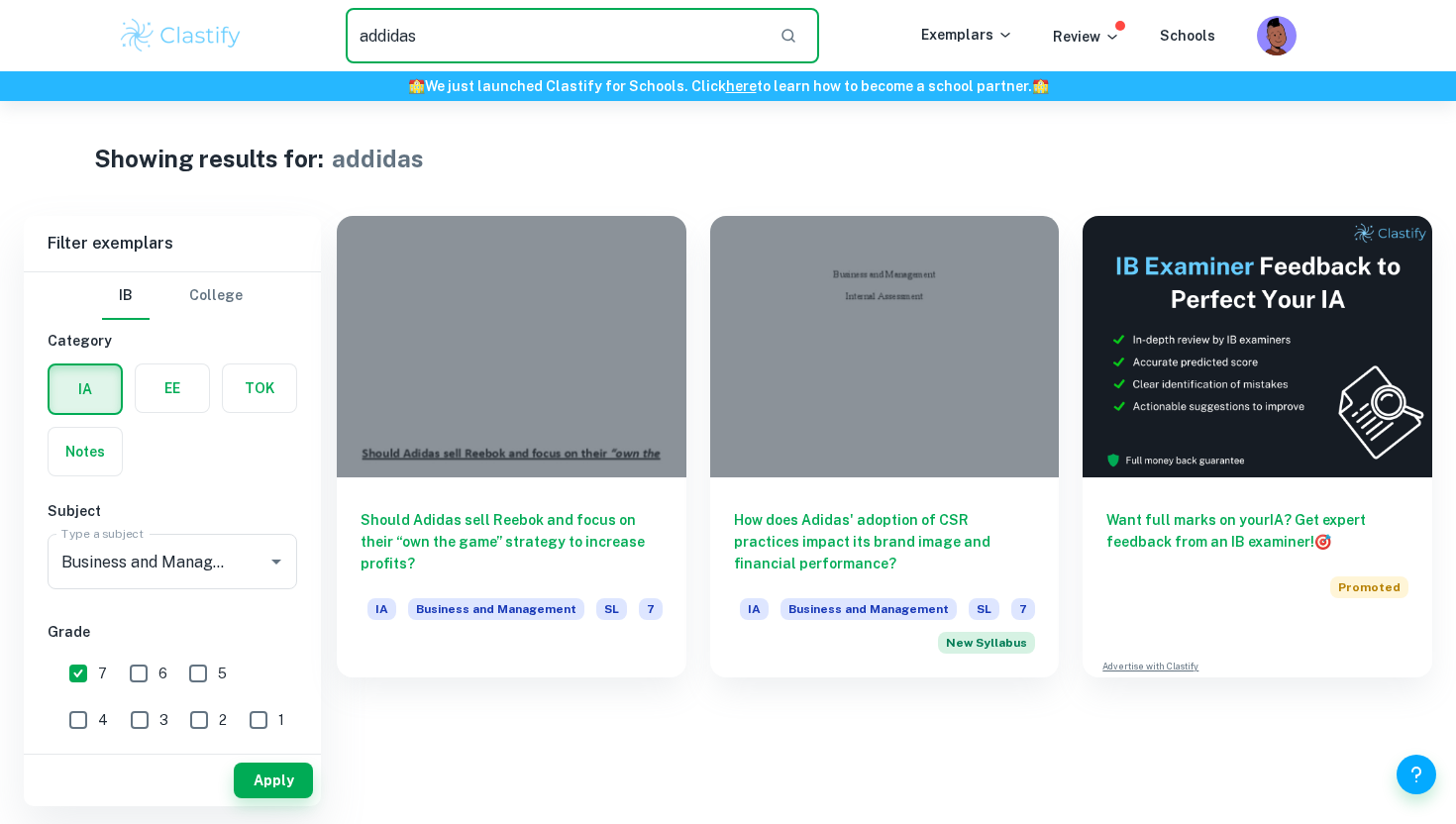 drag, startPoint x: 682, startPoint y: 51, endPoint x: 398, endPoint y: 29, distance: 284.85084 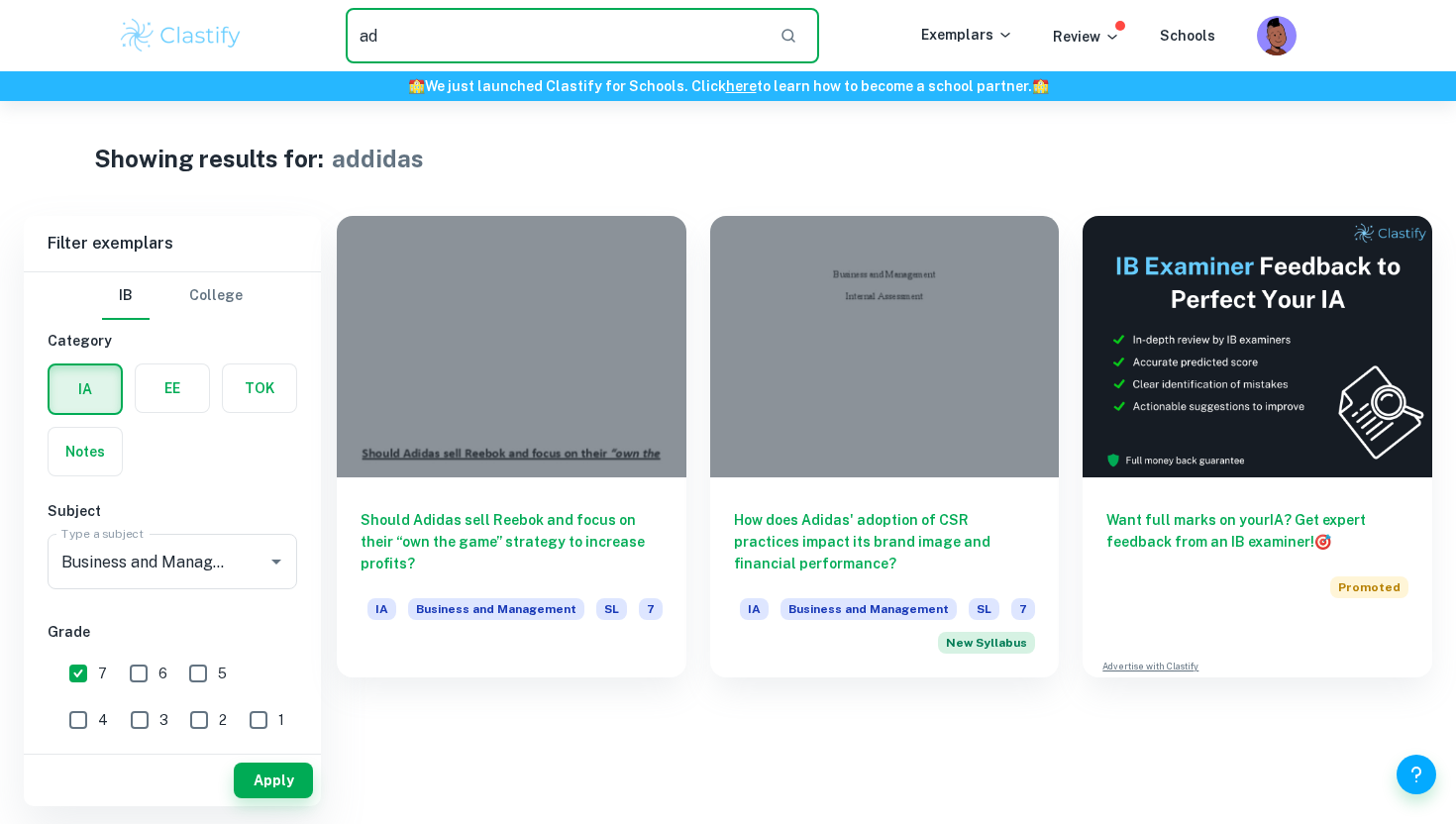 type on "a" 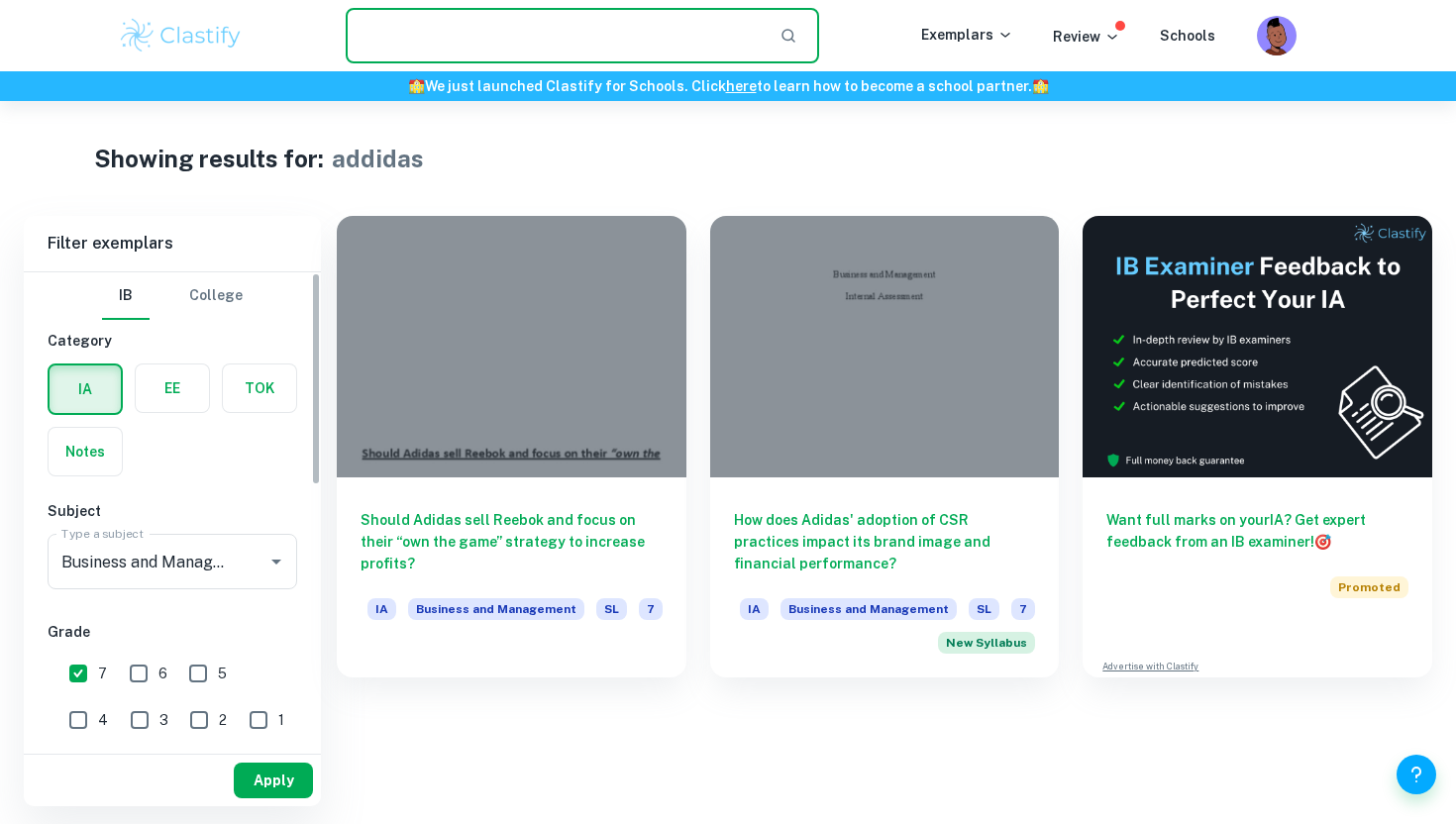click on "Apply" at bounding box center (273, 780) 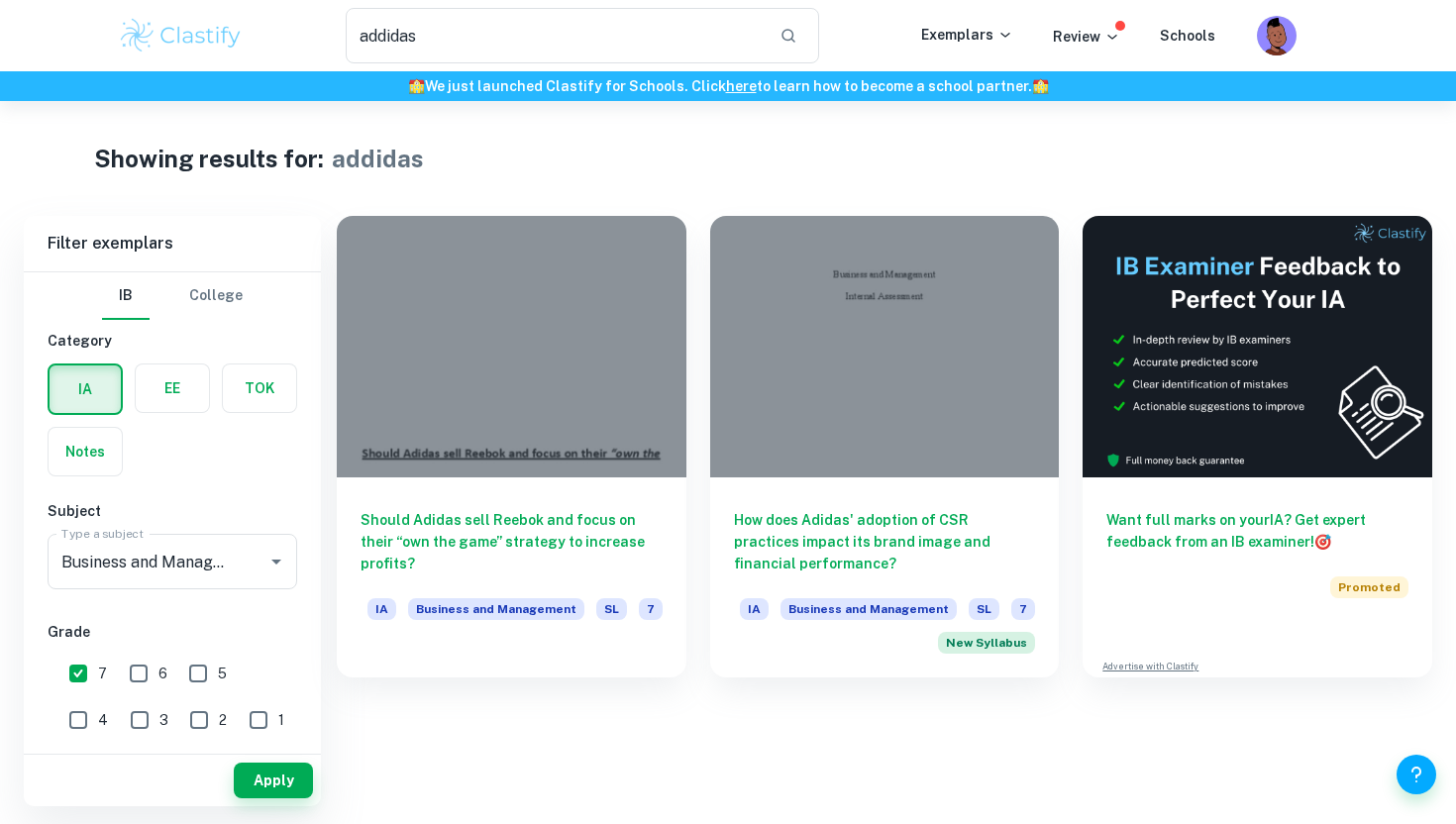 click on "🏫  We just launched Clastify for Schools. Click  here  to learn how to become a school partner.  🏫" at bounding box center (728, 86) 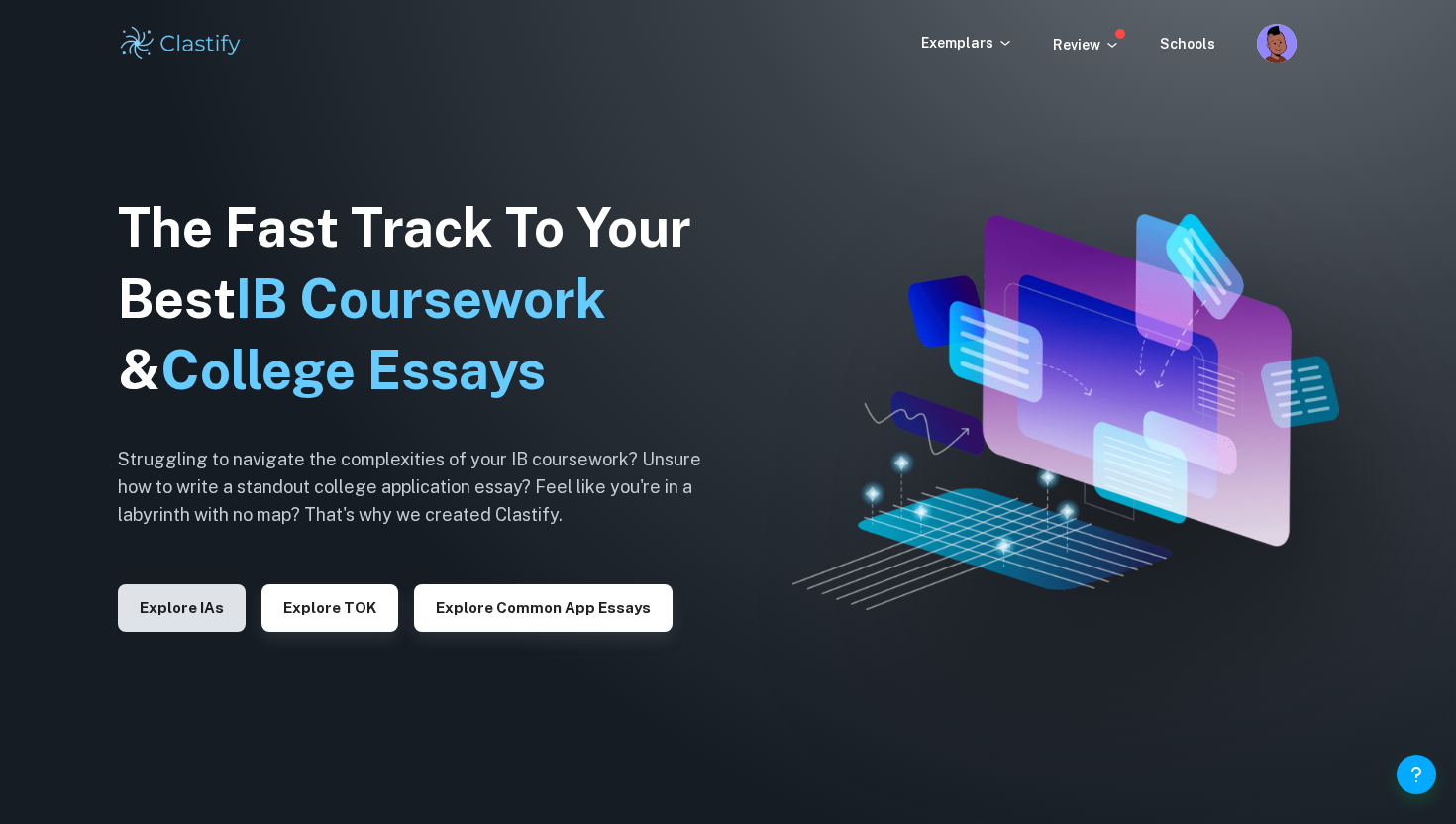 click on "Explore IAs" at bounding box center (181, 608) 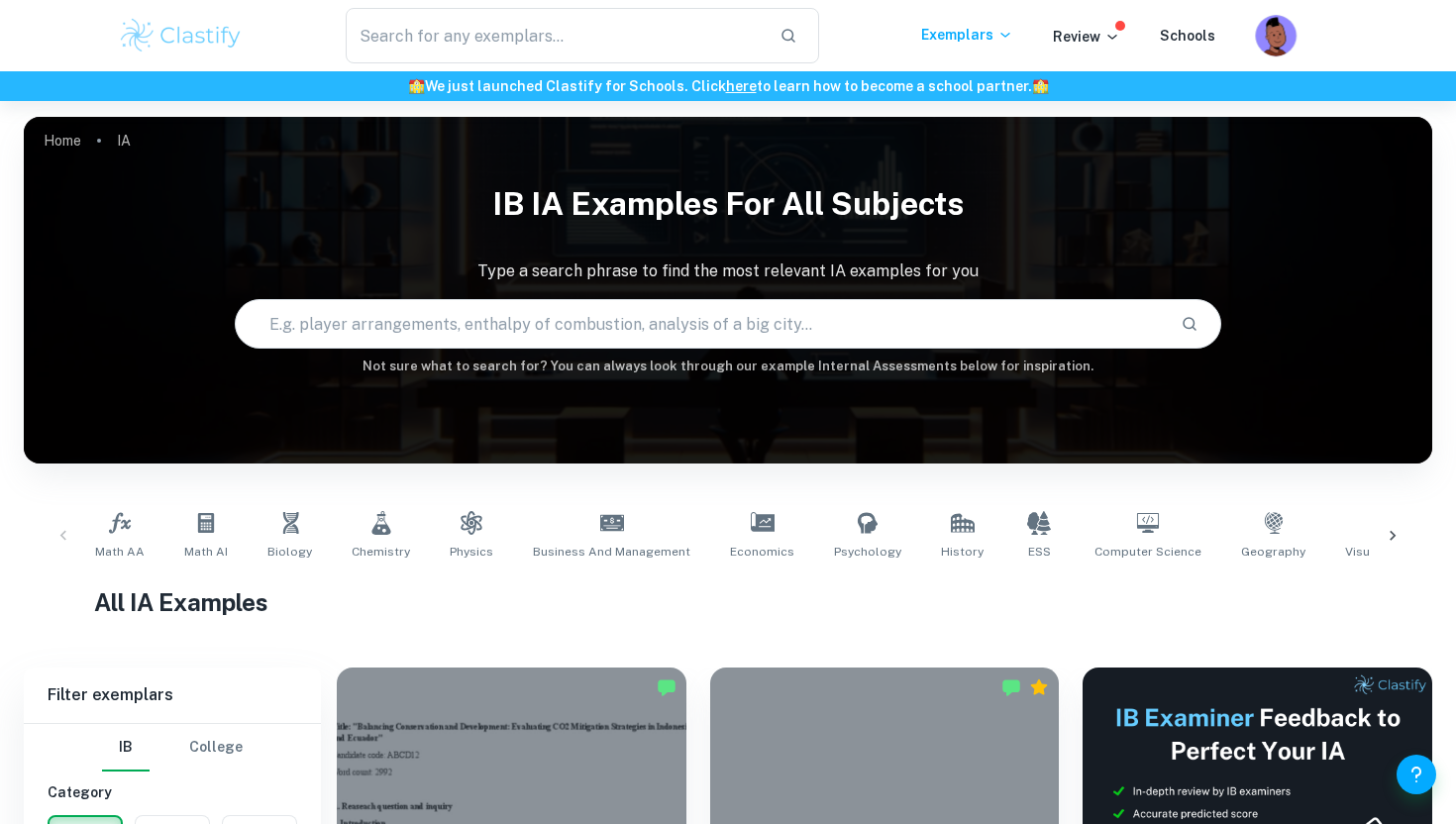 click 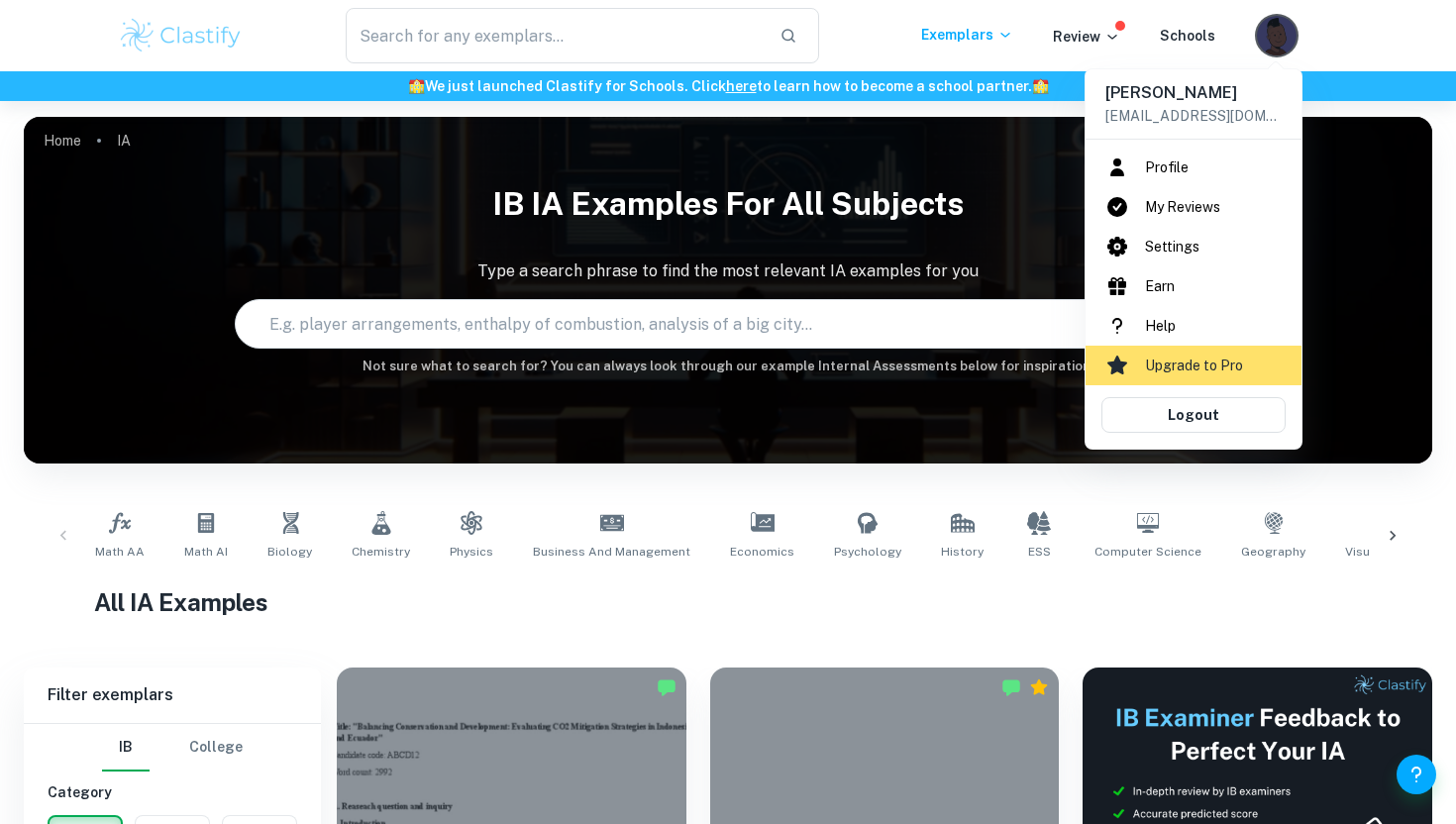 click at bounding box center (728, 412) 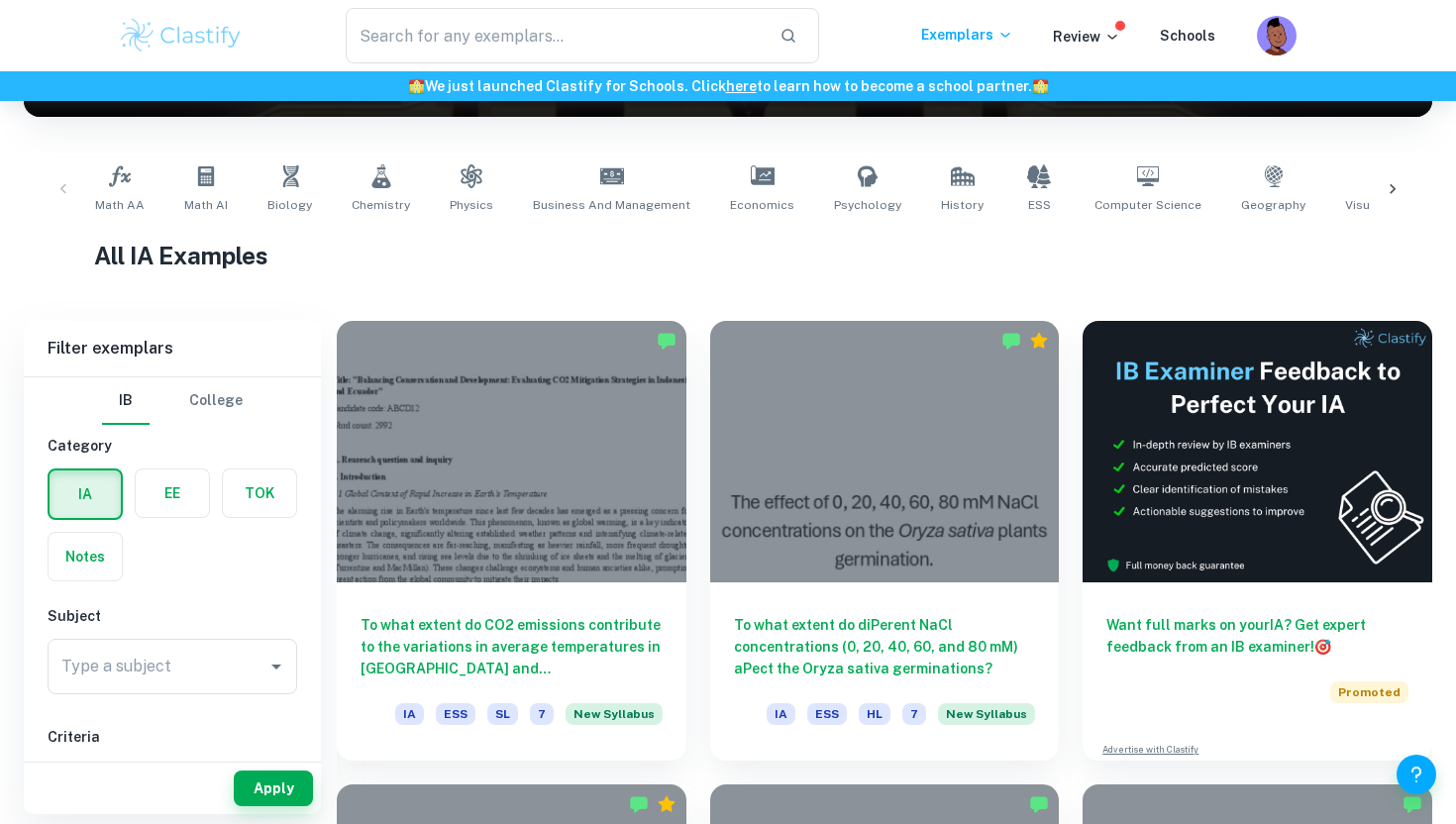 scroll, scrollTop: 360, scrollLeft: 0, axis: vertical 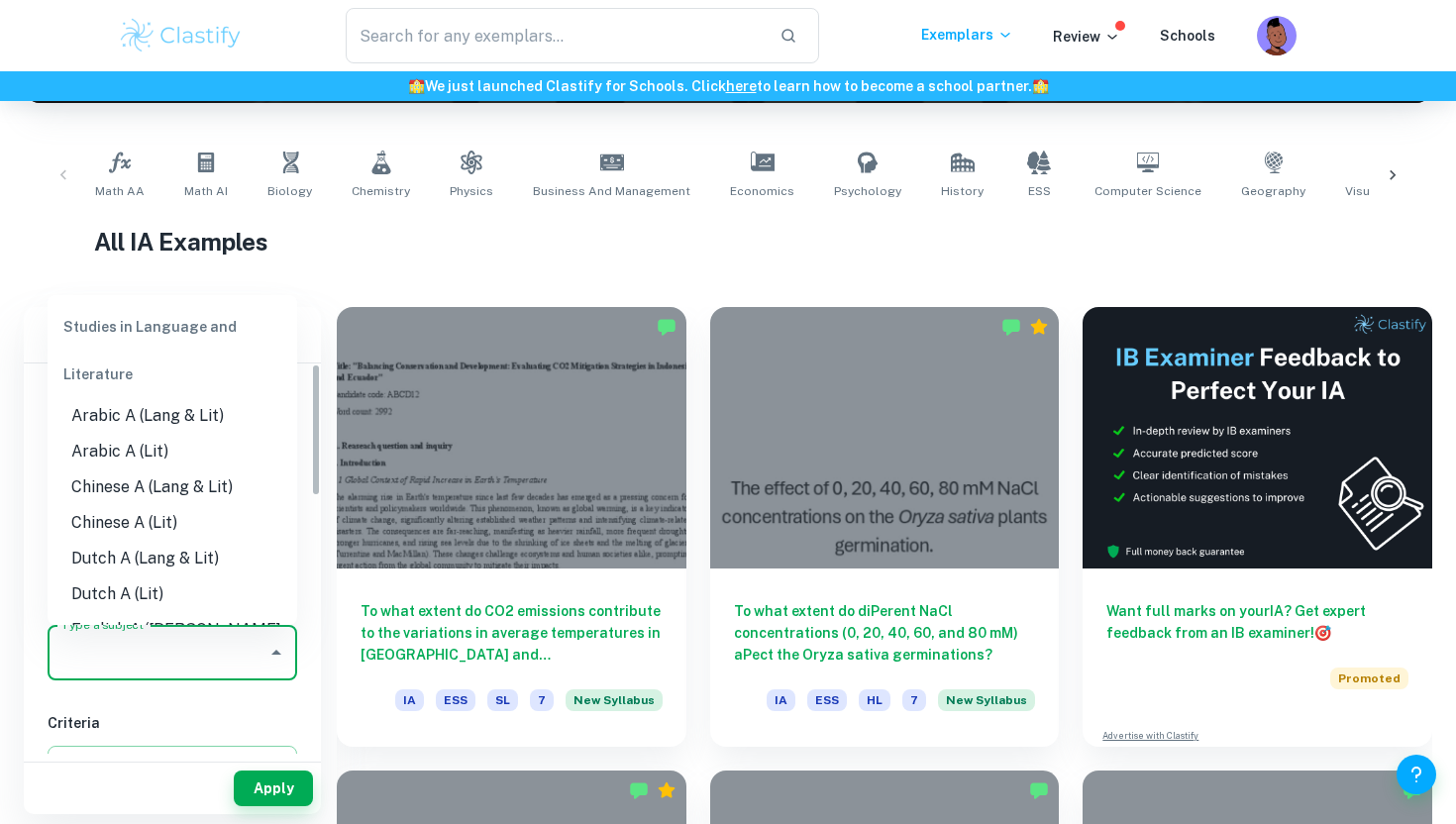 click on "Type a subject" at bounding box center (157, 653) 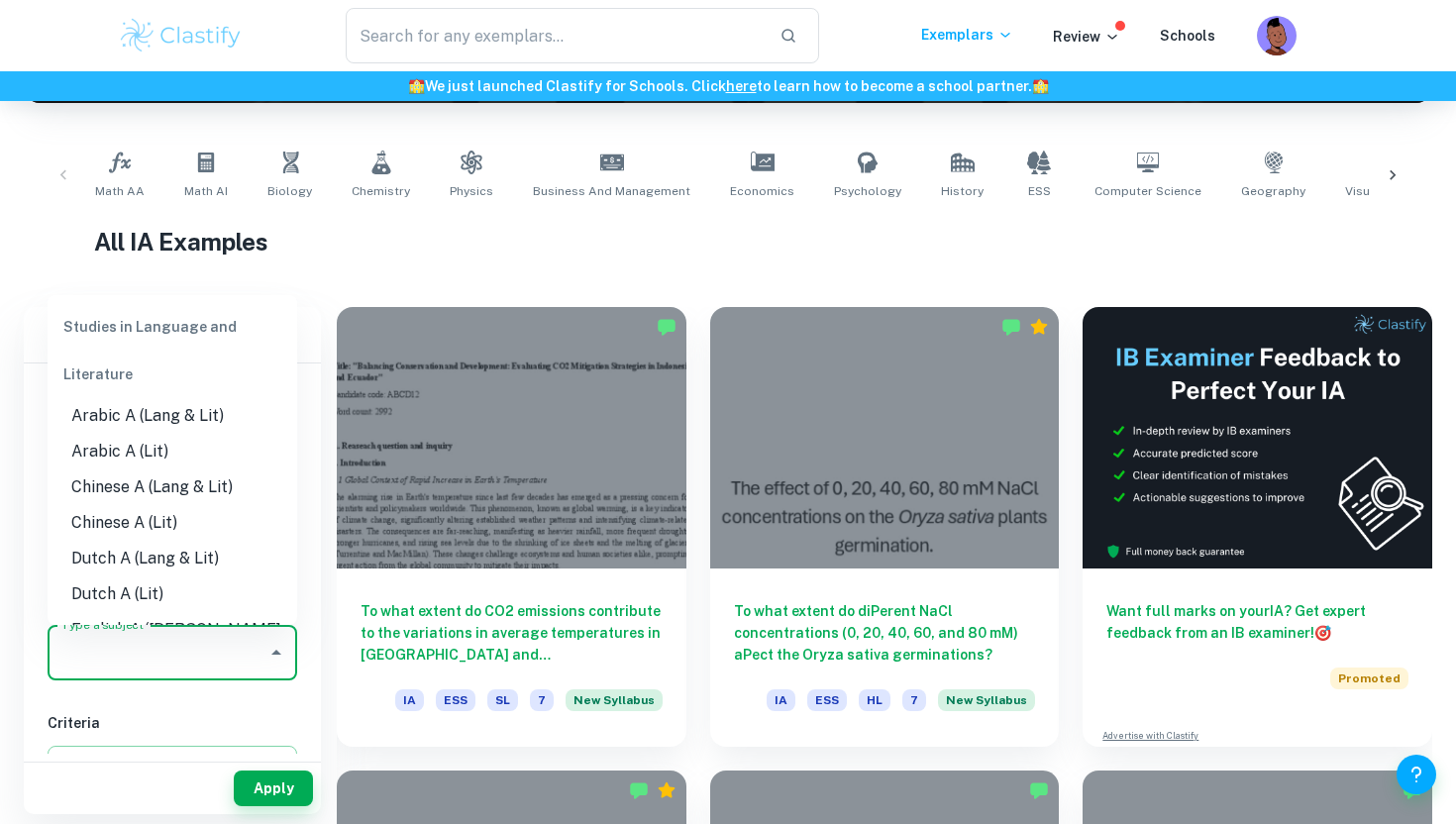 type on "n" 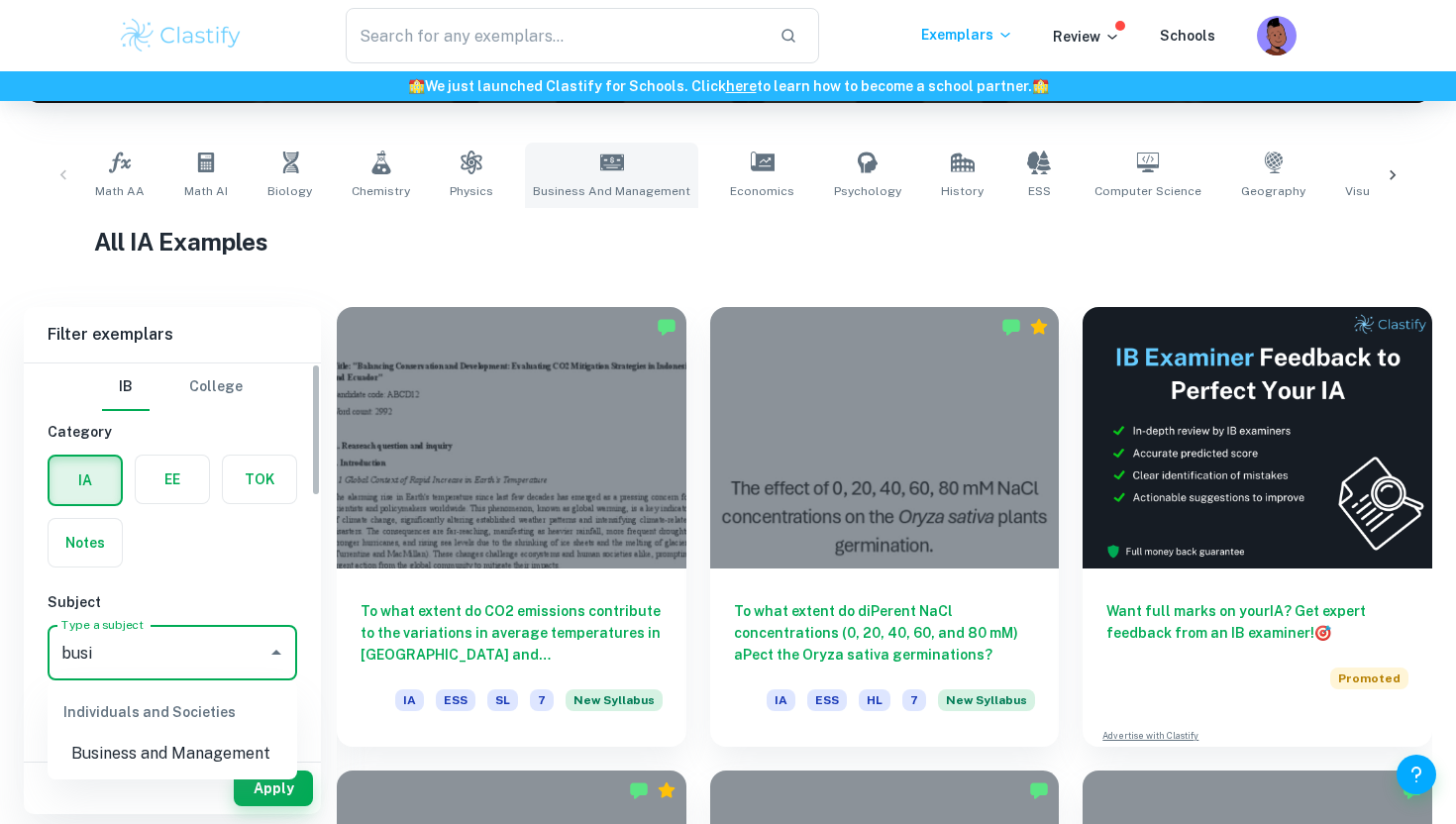 type on "busi" 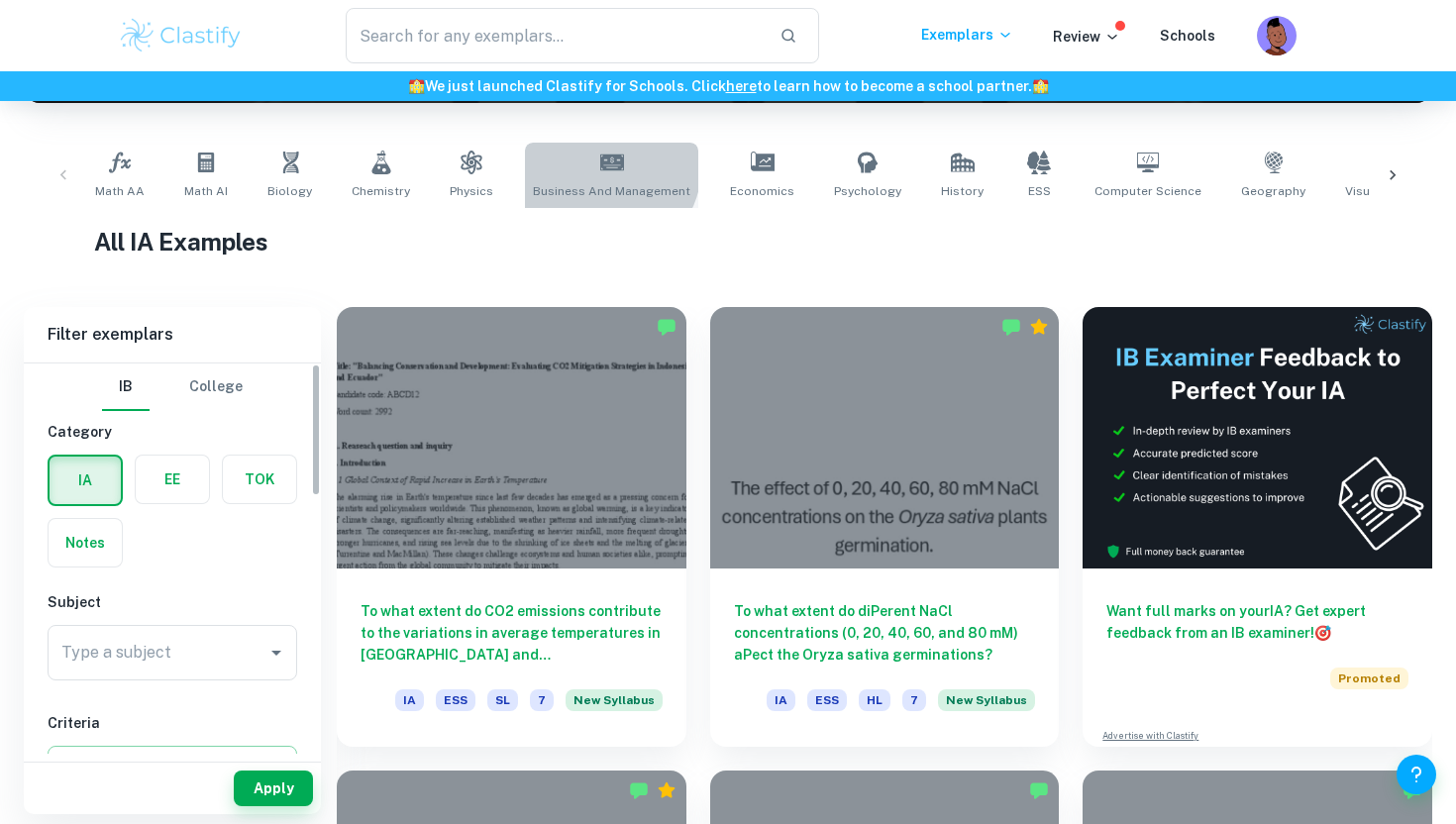 click 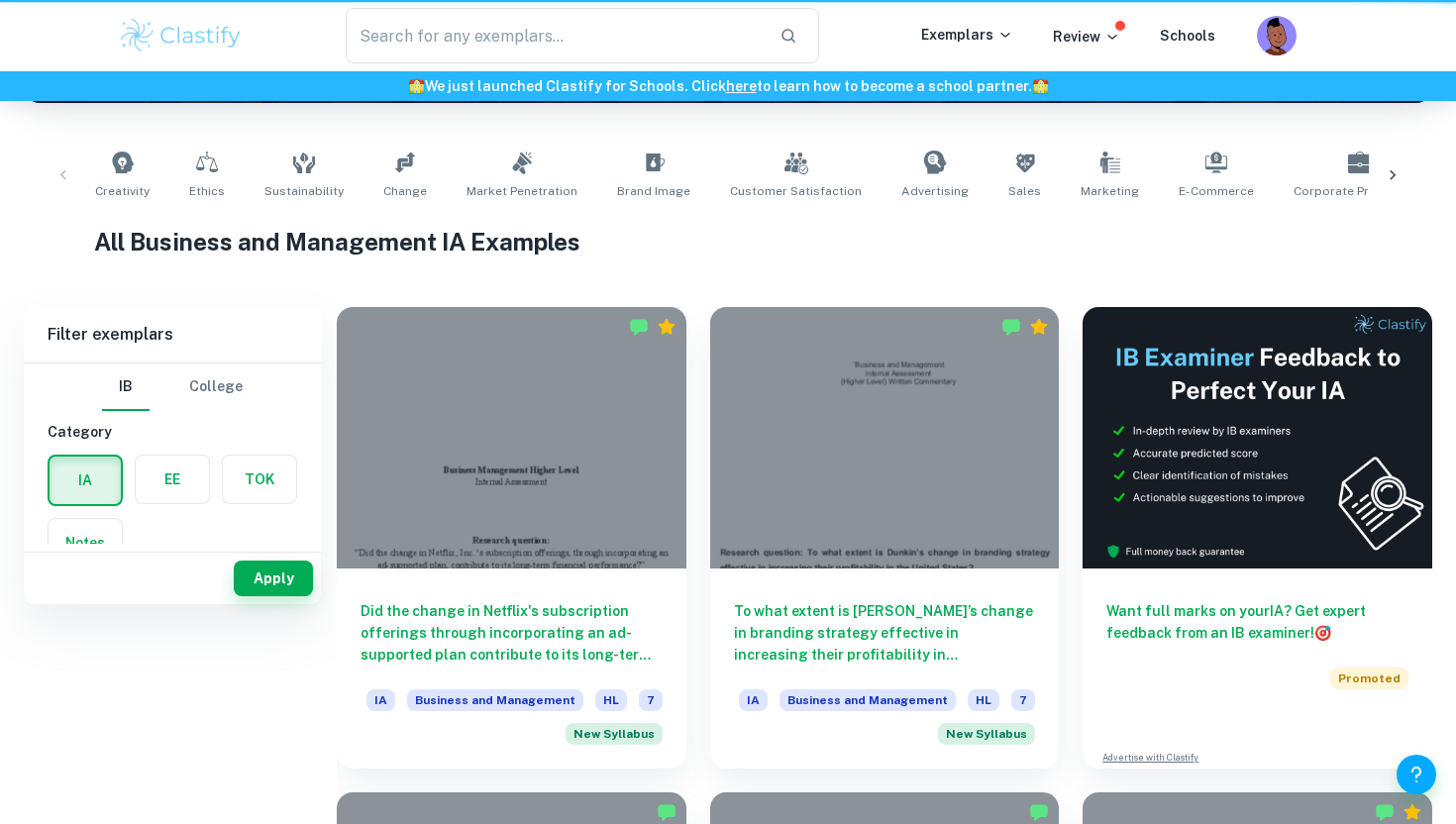 scroll, scrollTop: 0, scrollLeft: 0, axis: both 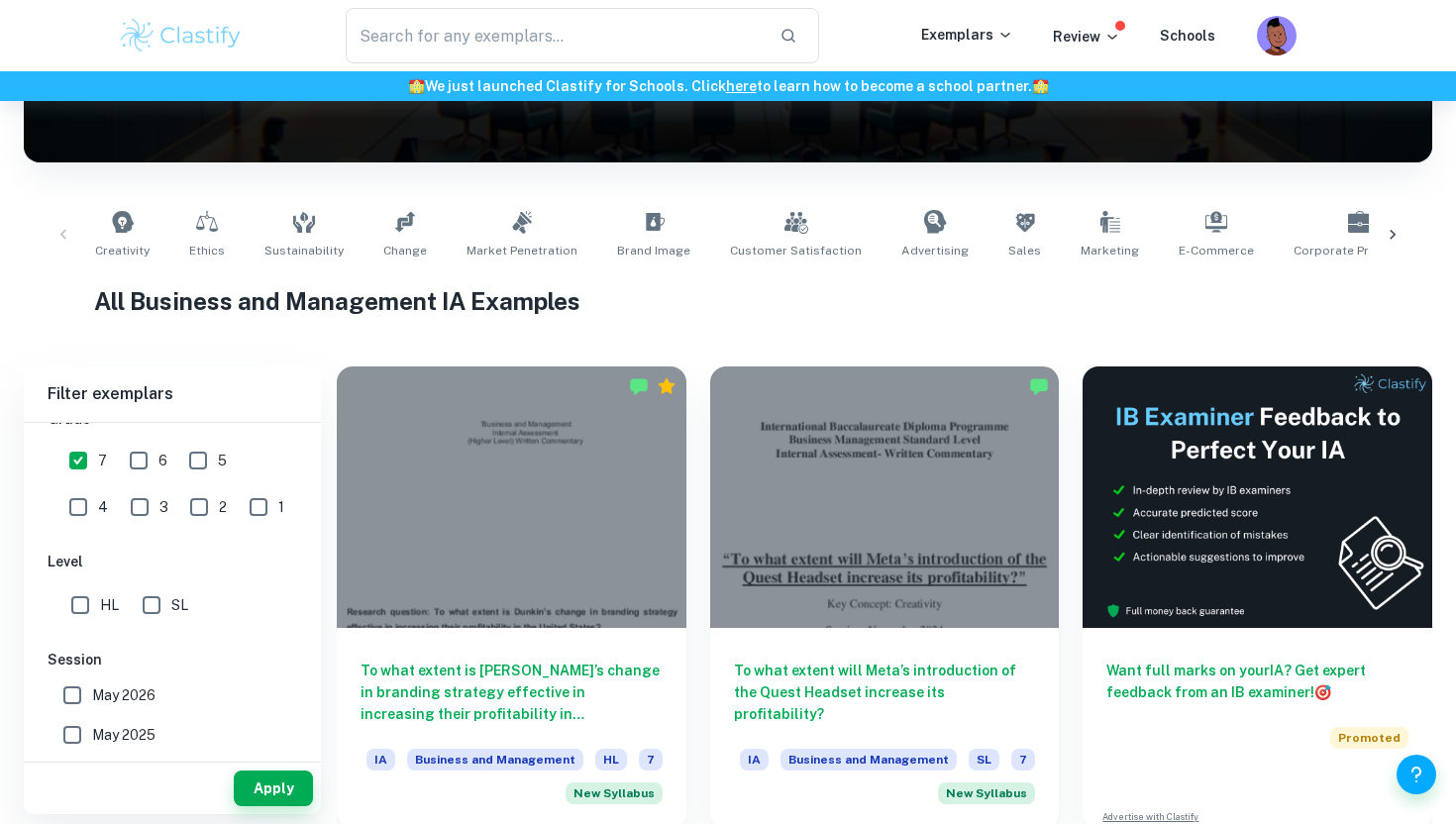 click on "HL" at bounding box center [80, 605] 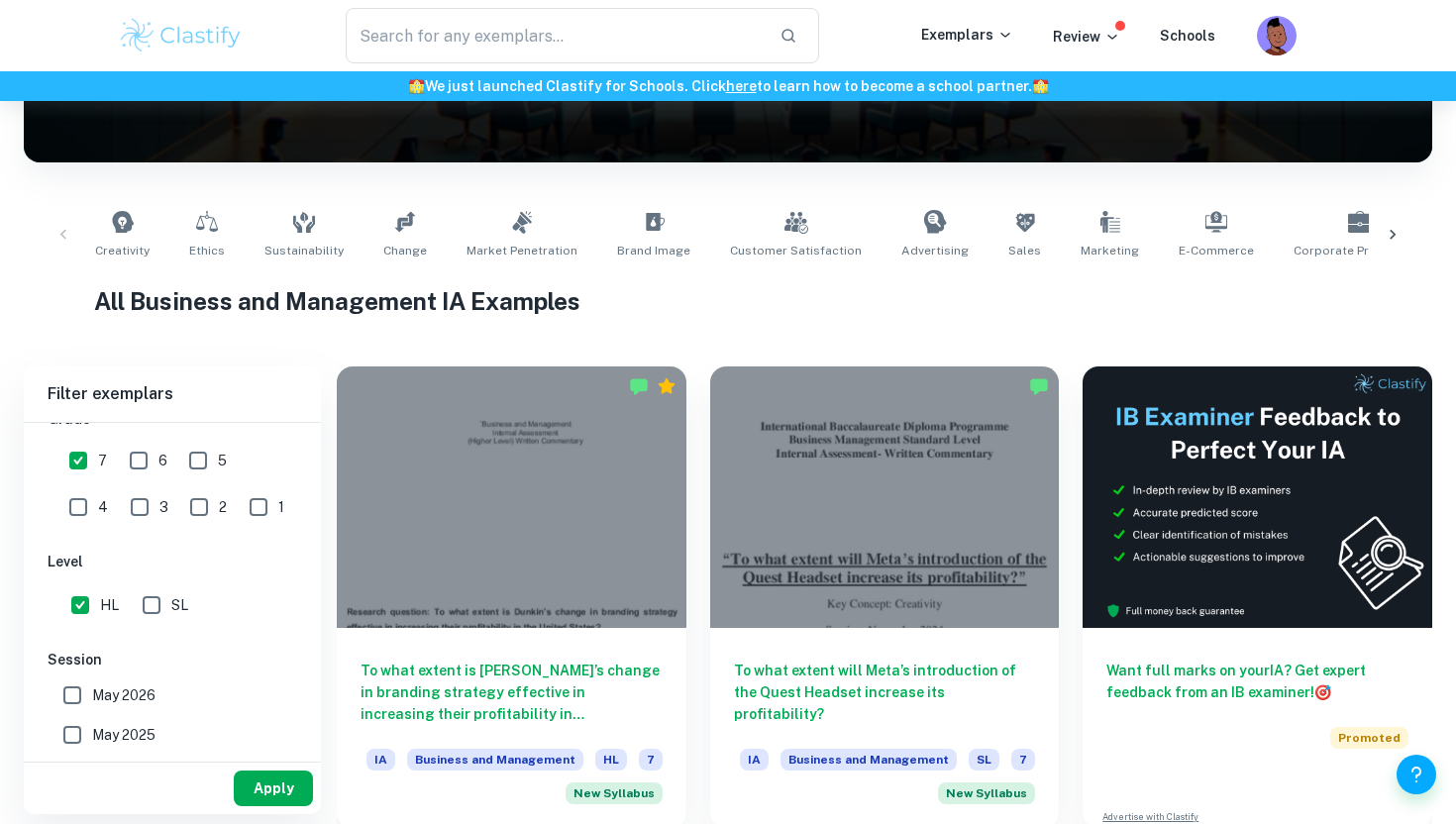 click on "Apply" at bounding box center [273, 788] 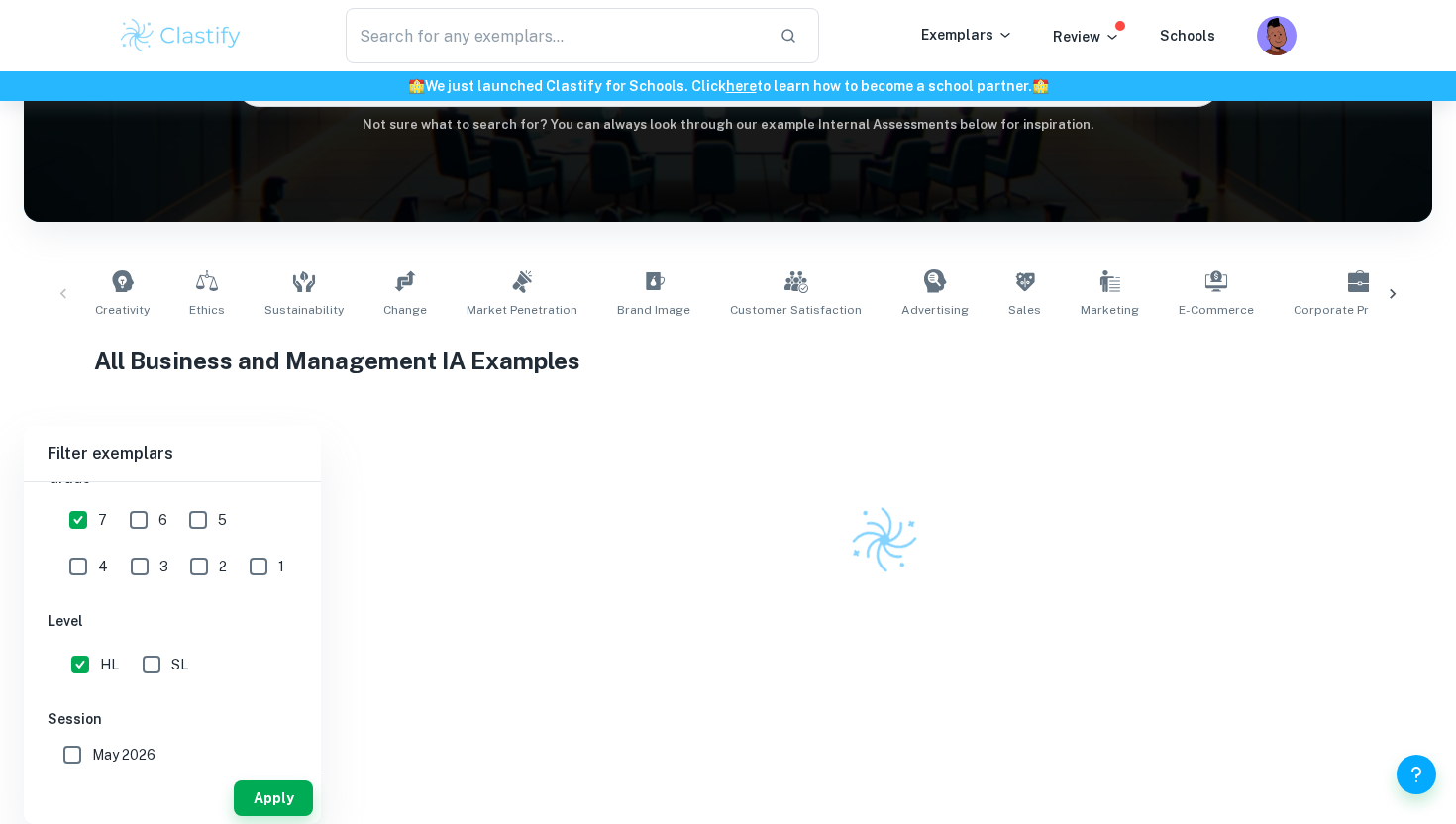 scroll, scrollTop: 301, scrollLeft: 0, axis: vertical 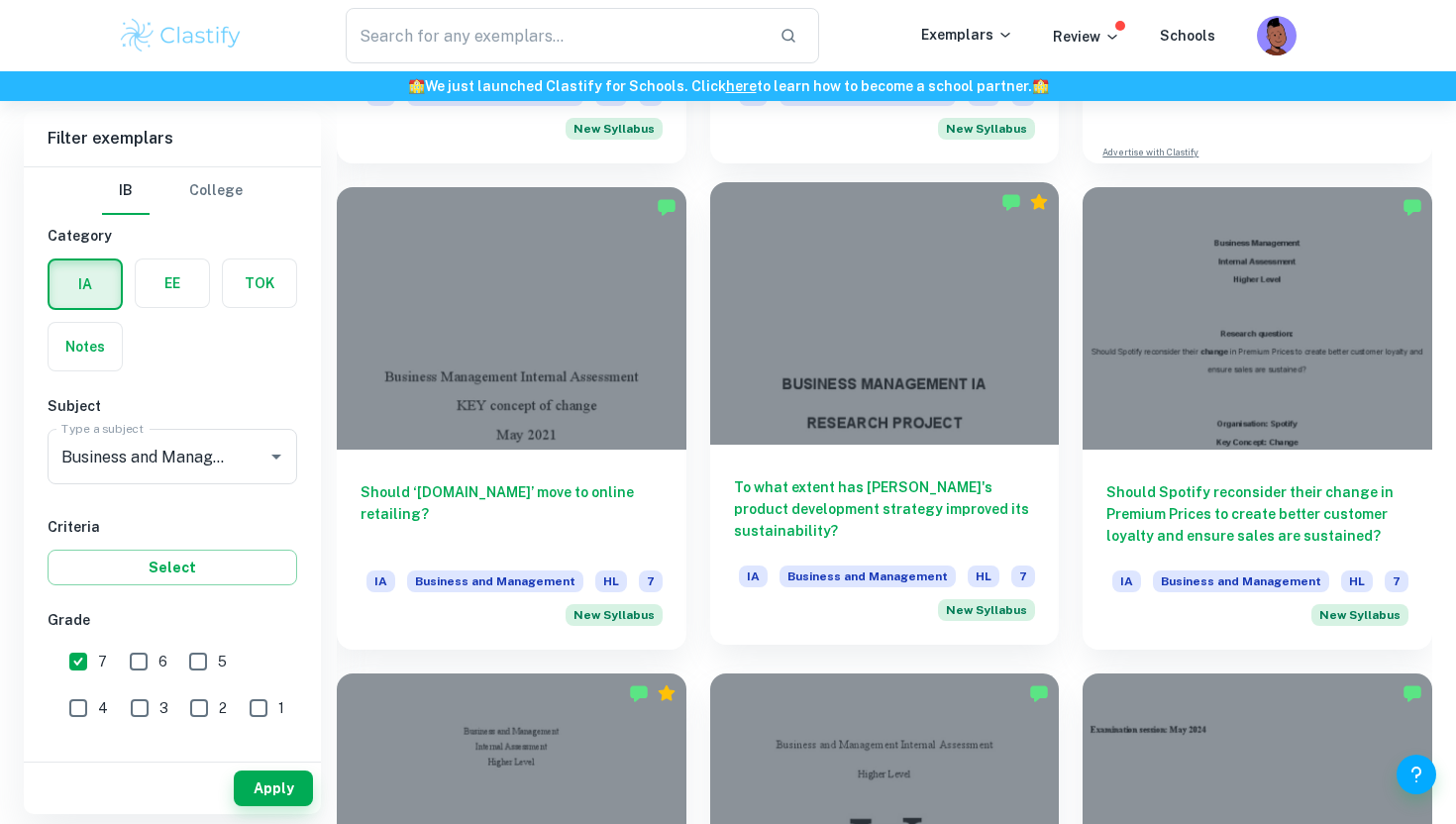 click on "To what extent has [PERSON_NAME]'s product development strategy improved its sustainability?" at bounding box center [884, 509] 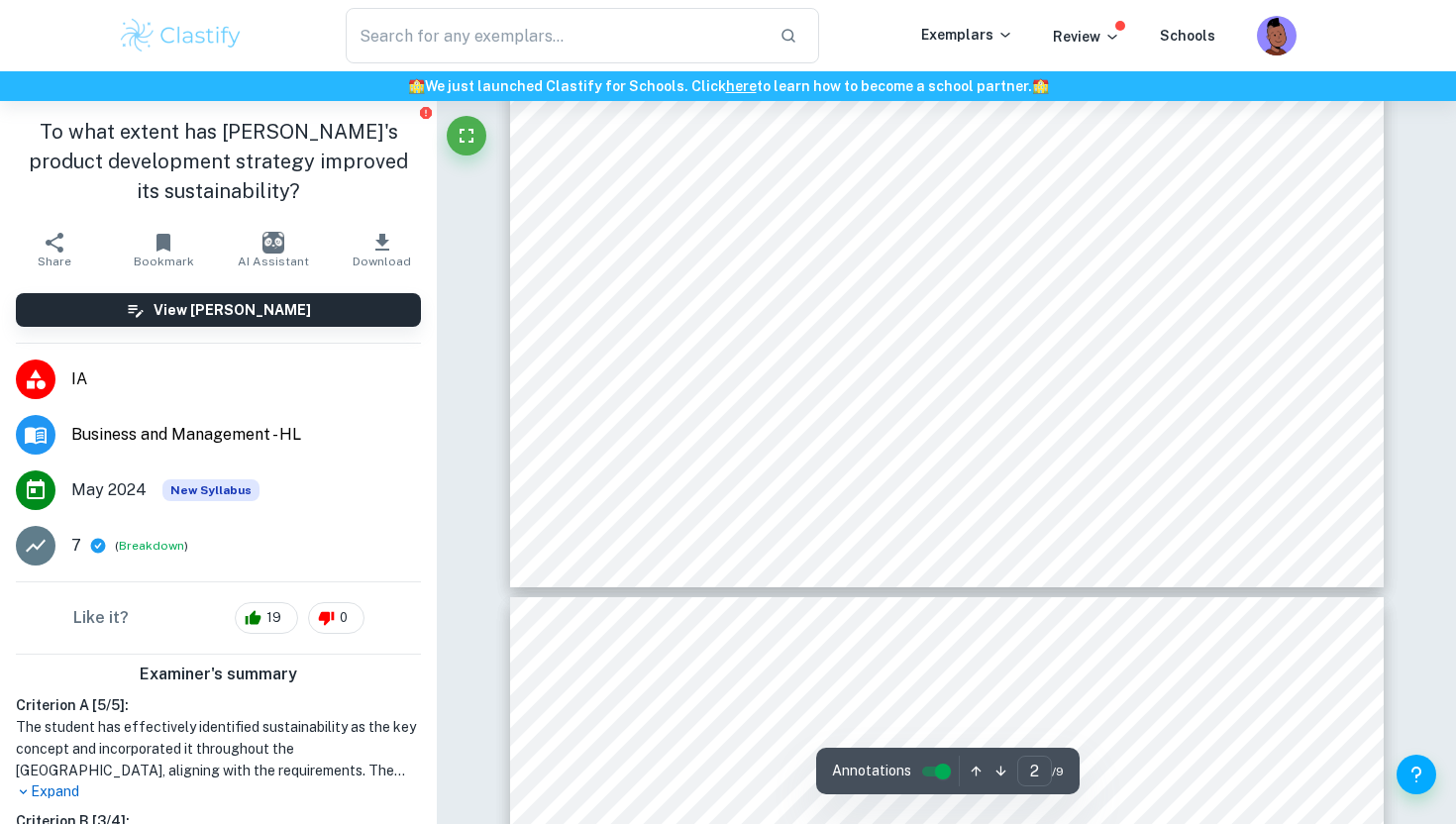 scroll, scrollTop: 223, scrollLeft: 0, axis: vertical 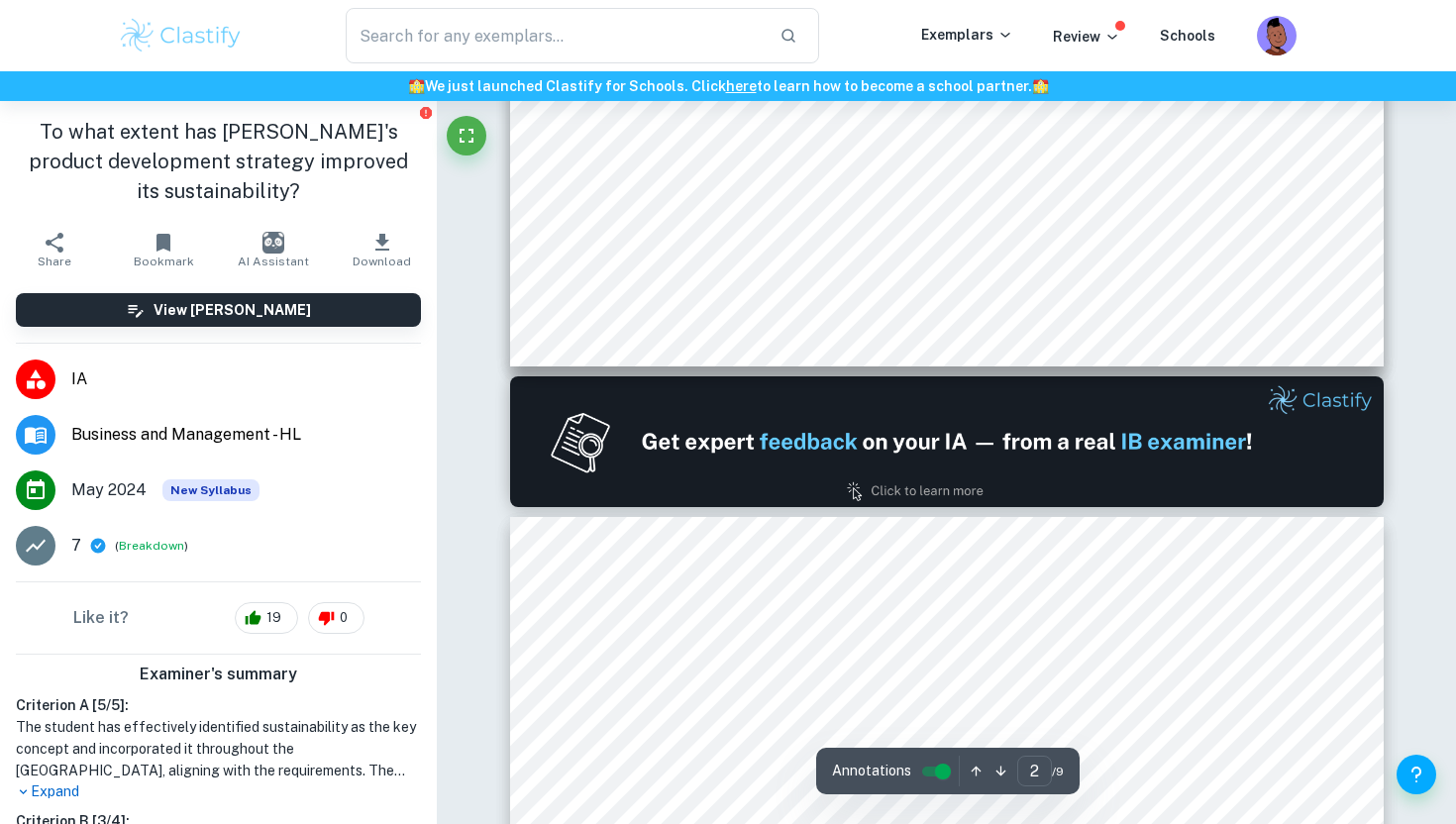 type on "1" 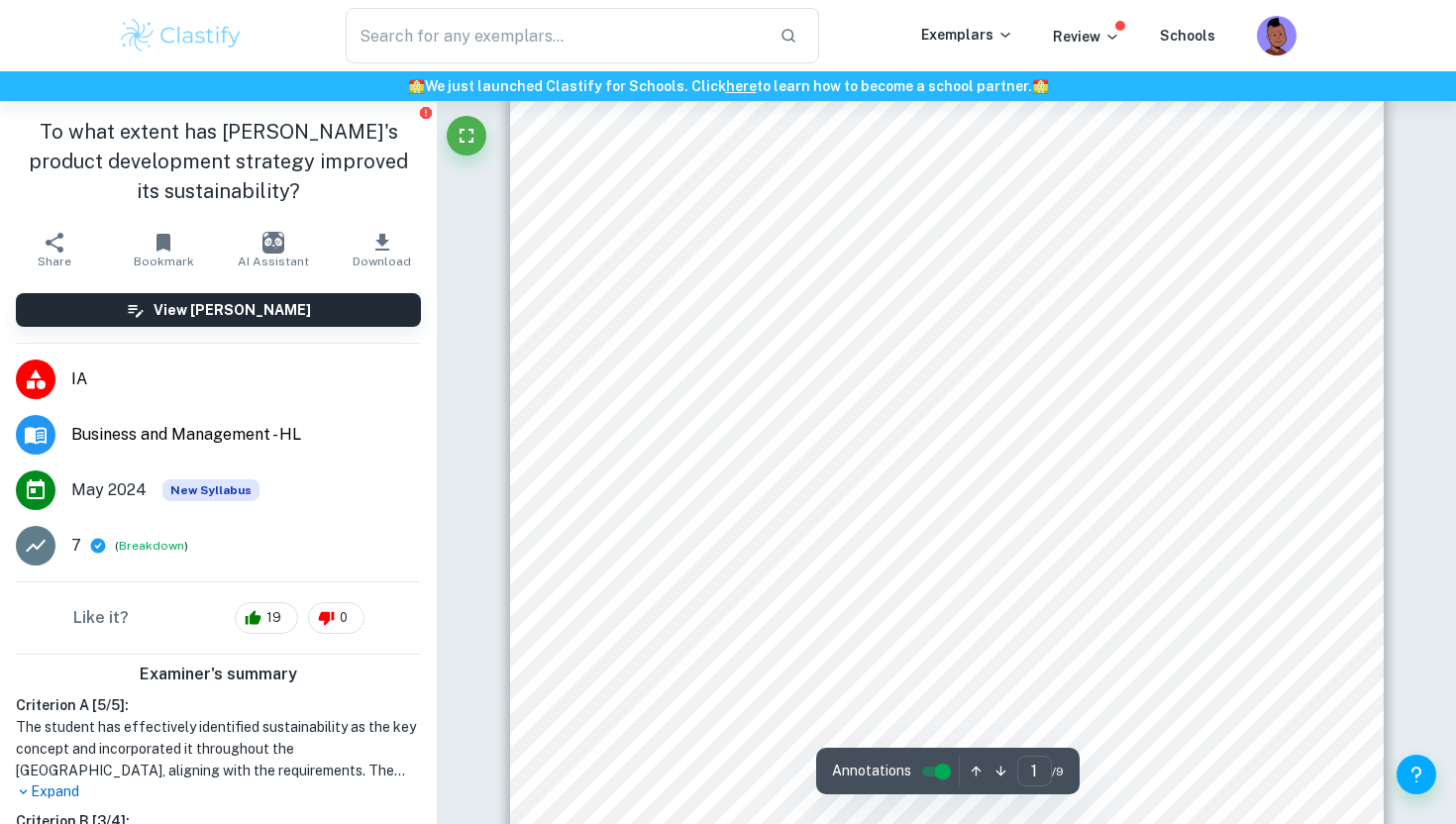 scroll, scrollTop: 0, scrollLeft: 0, axis: both 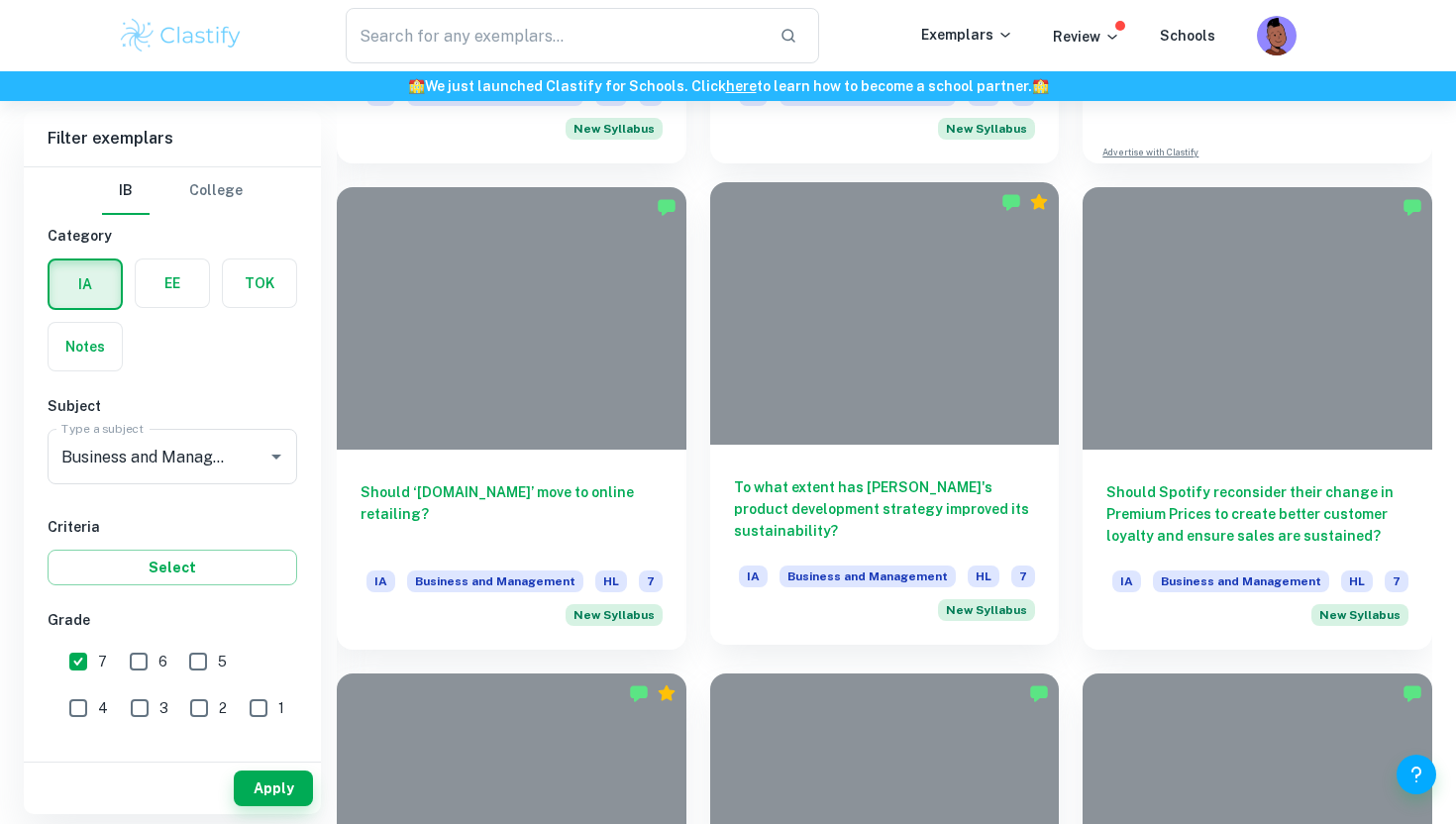 click on "To what extent has [PERSON_NAME]'s product development strategy improved its sustainability?" at bounding box center (884, 509) 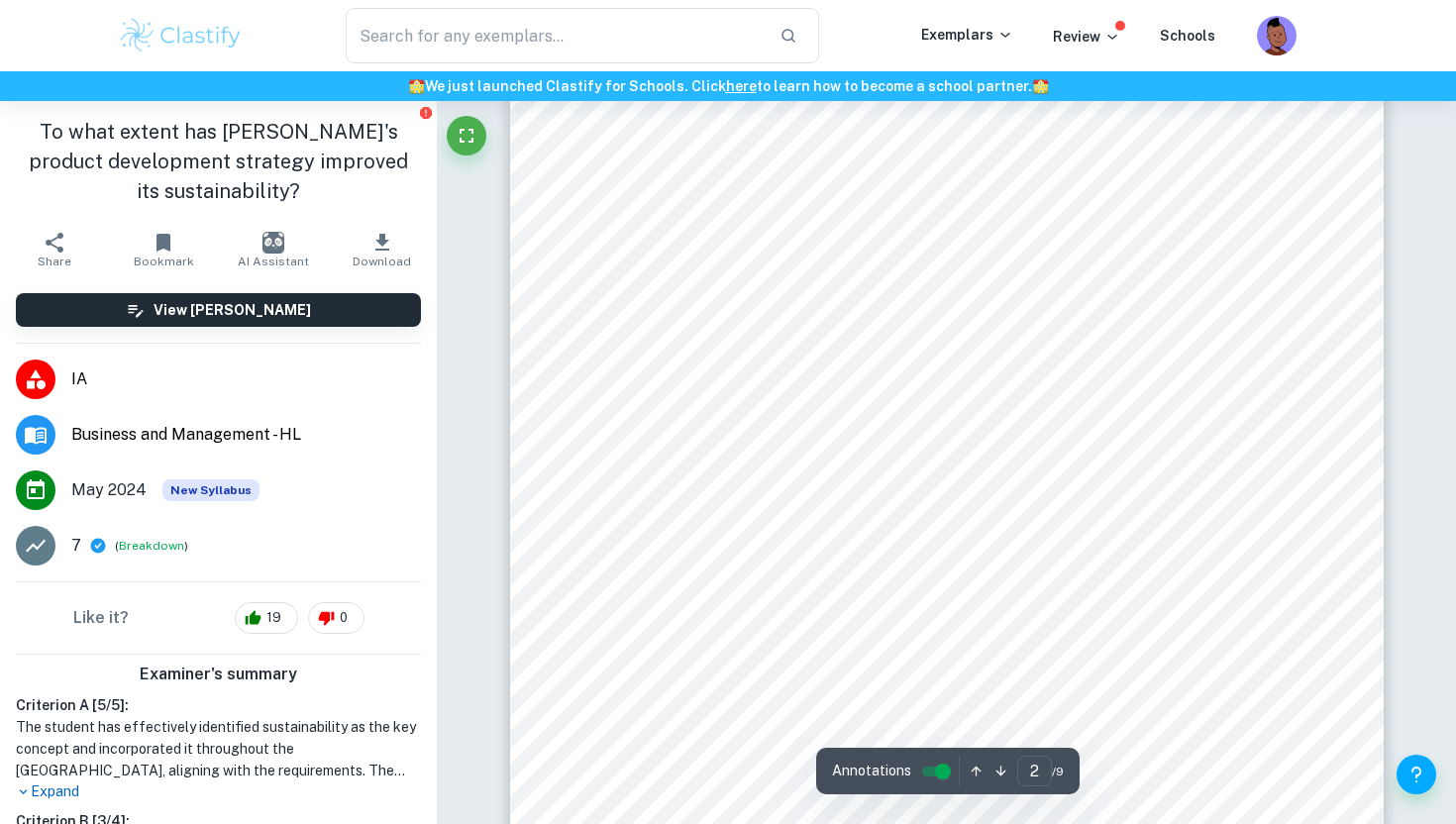 scroll, scrollTop: 1424, scrollLeft: 0, axis: vertical 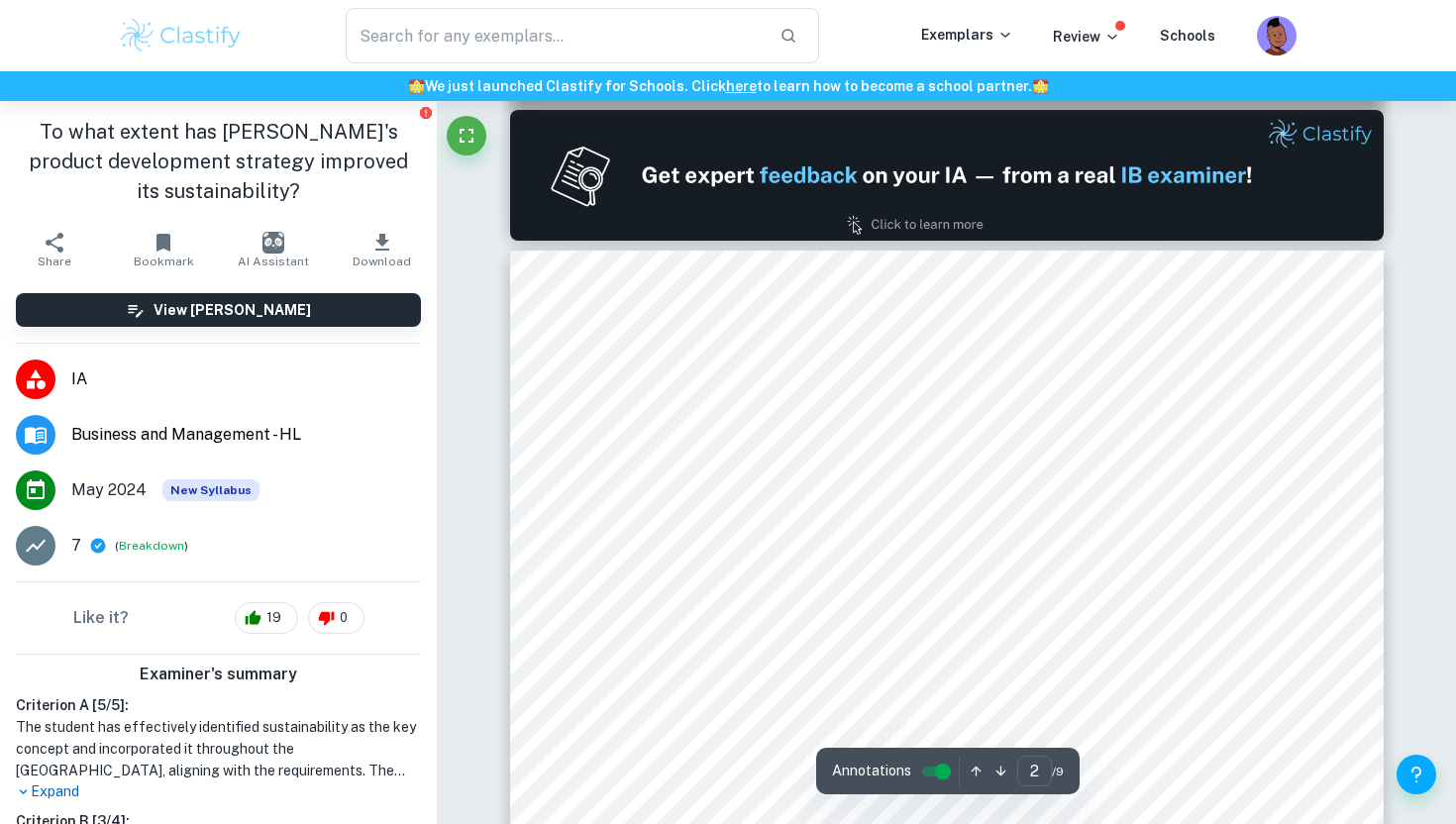 type on "1" 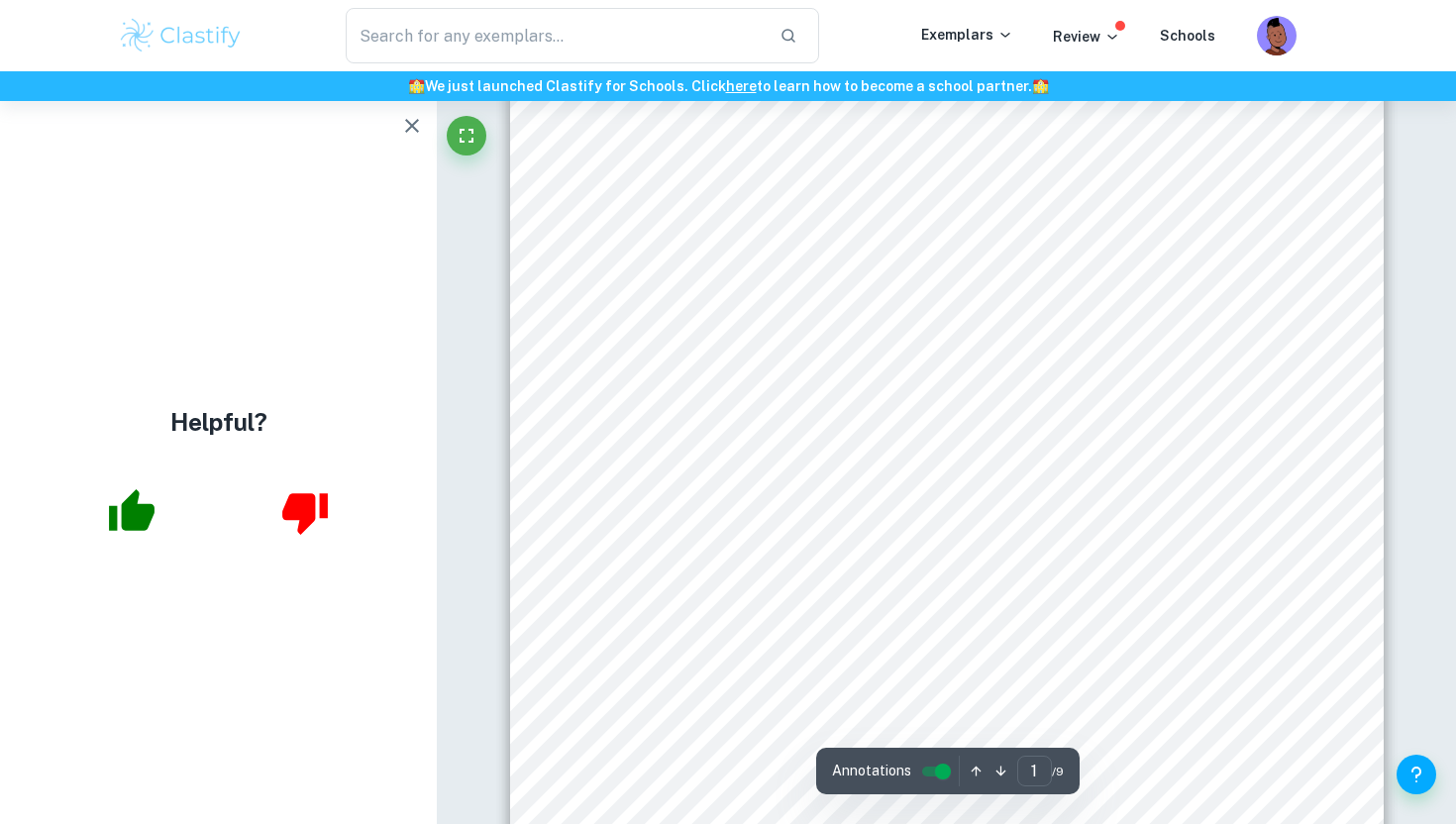 scroll, scrollTop: 131, scrollLeft: 0, axis: vertical 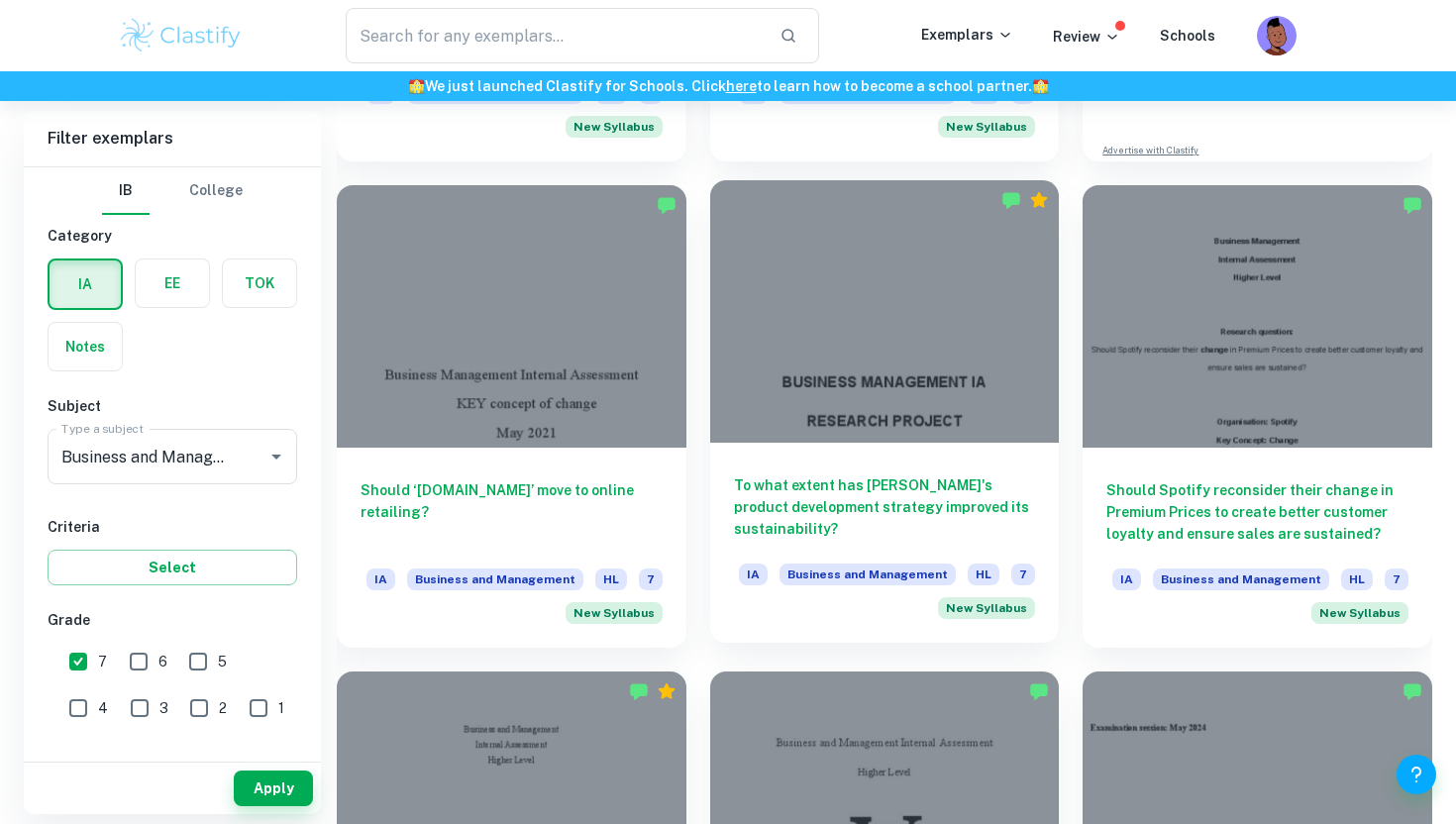 click on "To what extent has [PERSON_NAME]'s product development strategy improved its sustainability?" at bounding box center [884, 507] 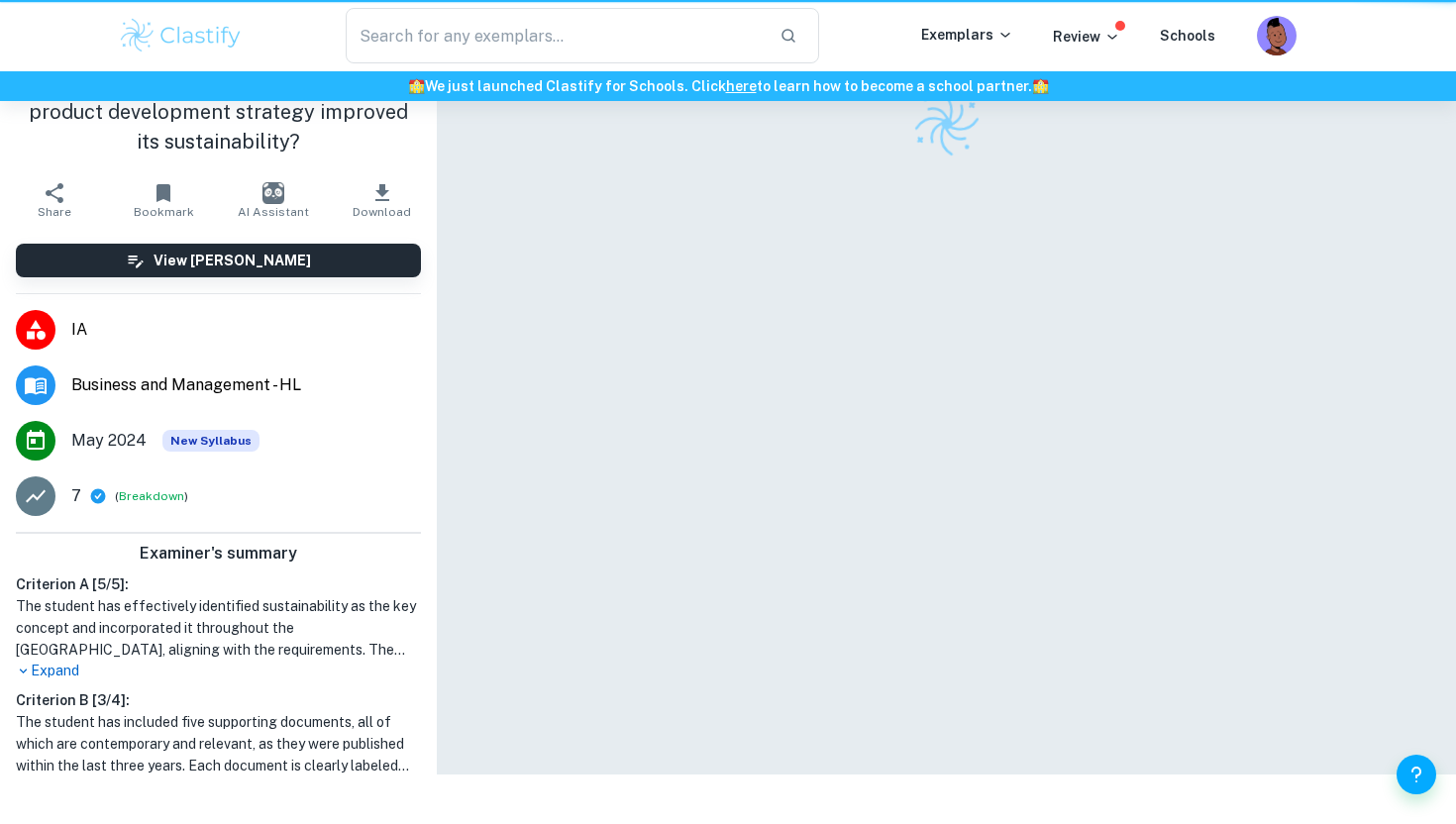 scroll, scrollTop: 0, scrollLeft: 0, axis: both 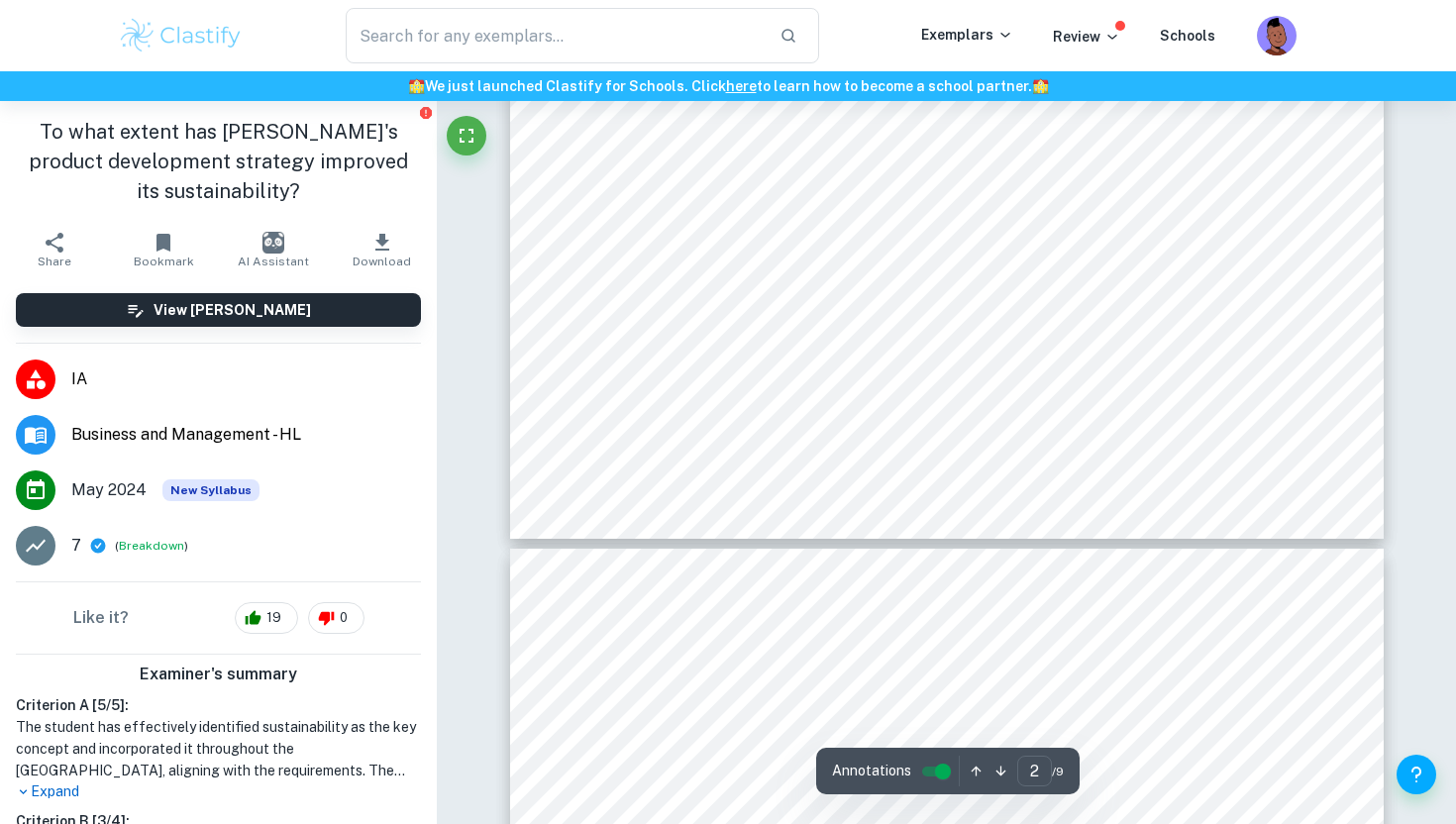 type on "3" 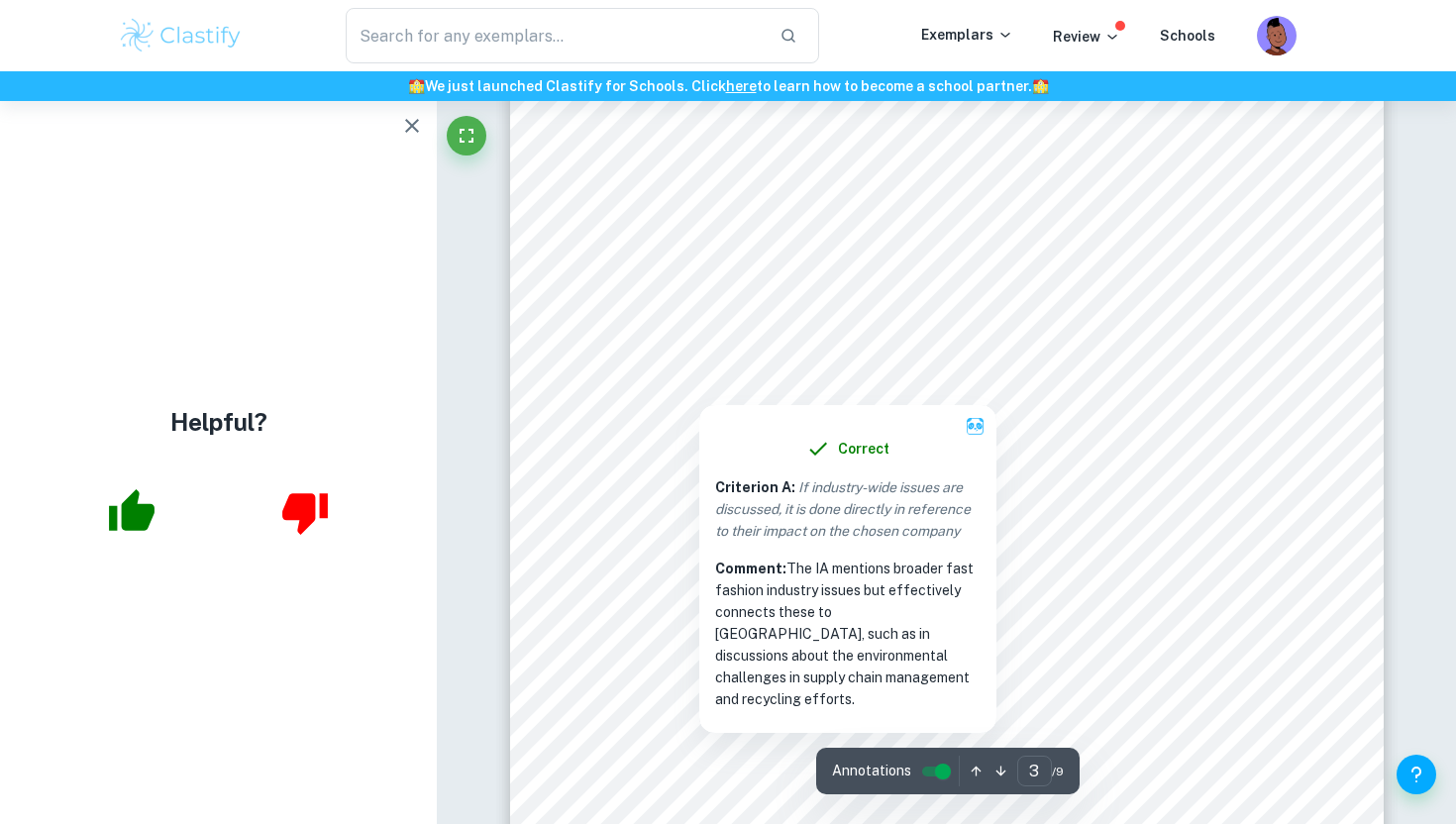 scroll, scrollTop: 2784, scrollLeft: 0, axis: vertical 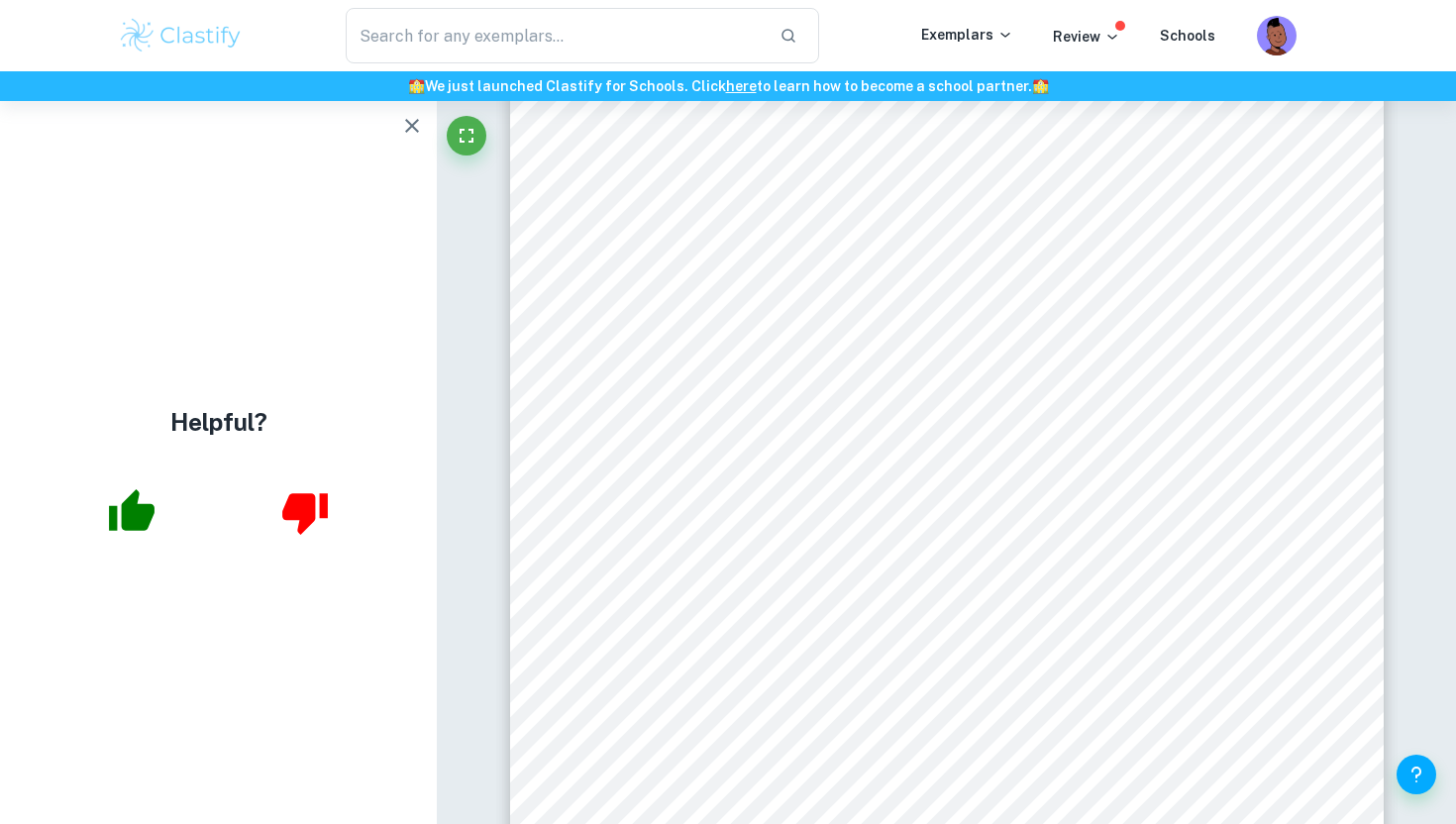 click 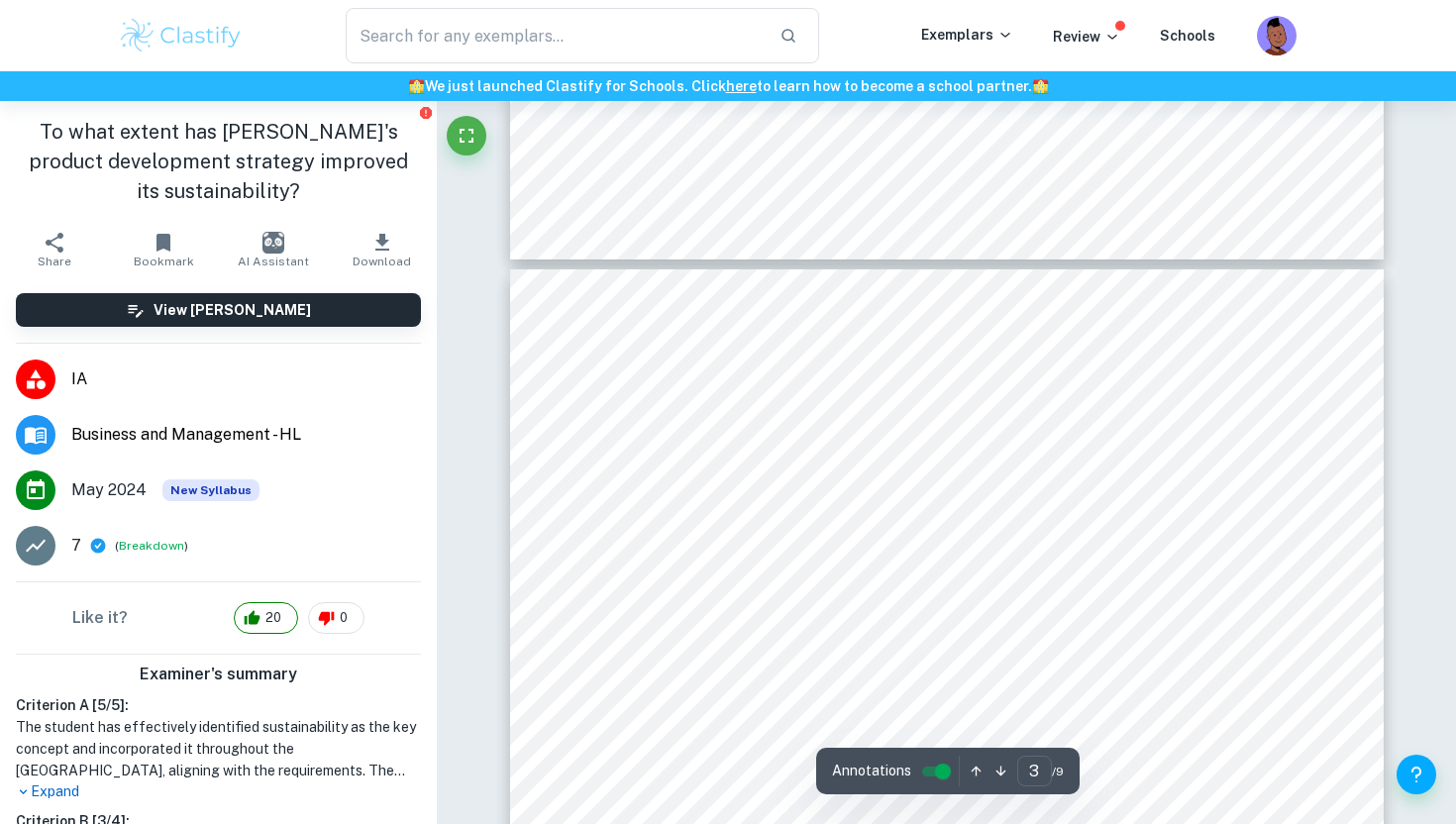 scroll, scrollTop: 2486, scrollLeft: 0, axis: vertical 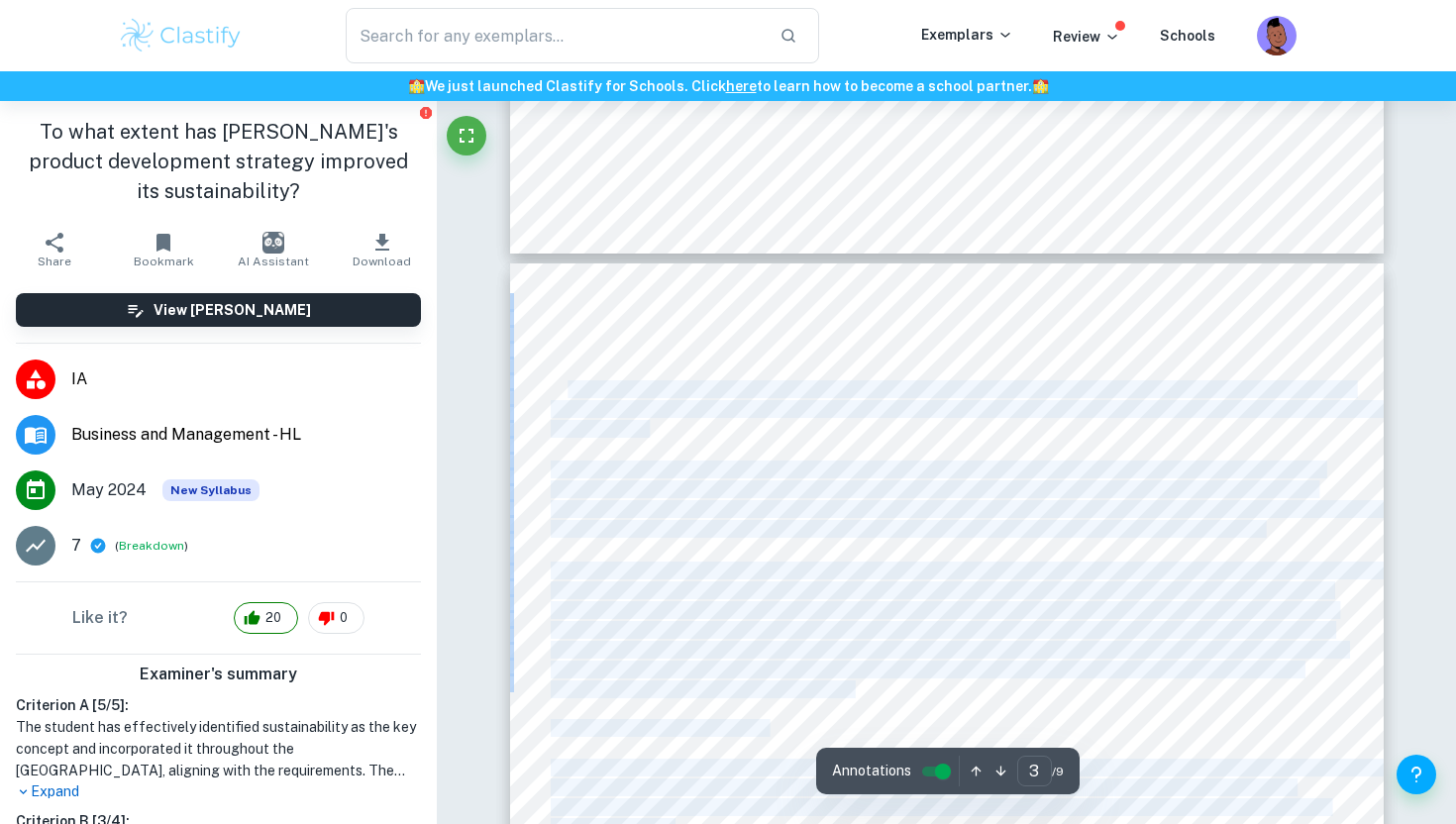 drag, startPoint x: 547, startPoint y: 383, endPoint x: 569, endPoint y: 393, distance: 24.166092 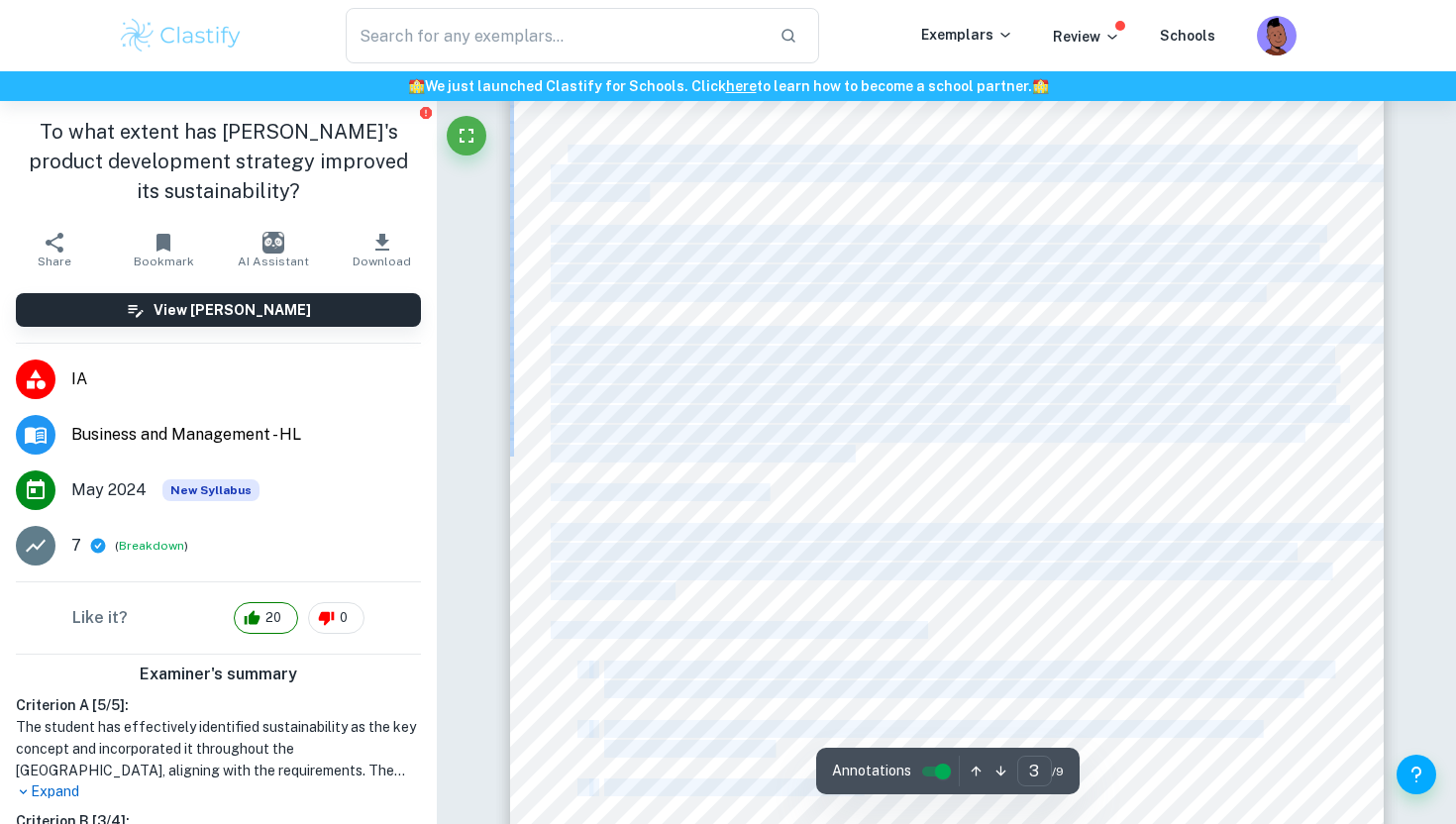 scroll, scrollTop: 2720, scrollLeft: 0, axis: vertical 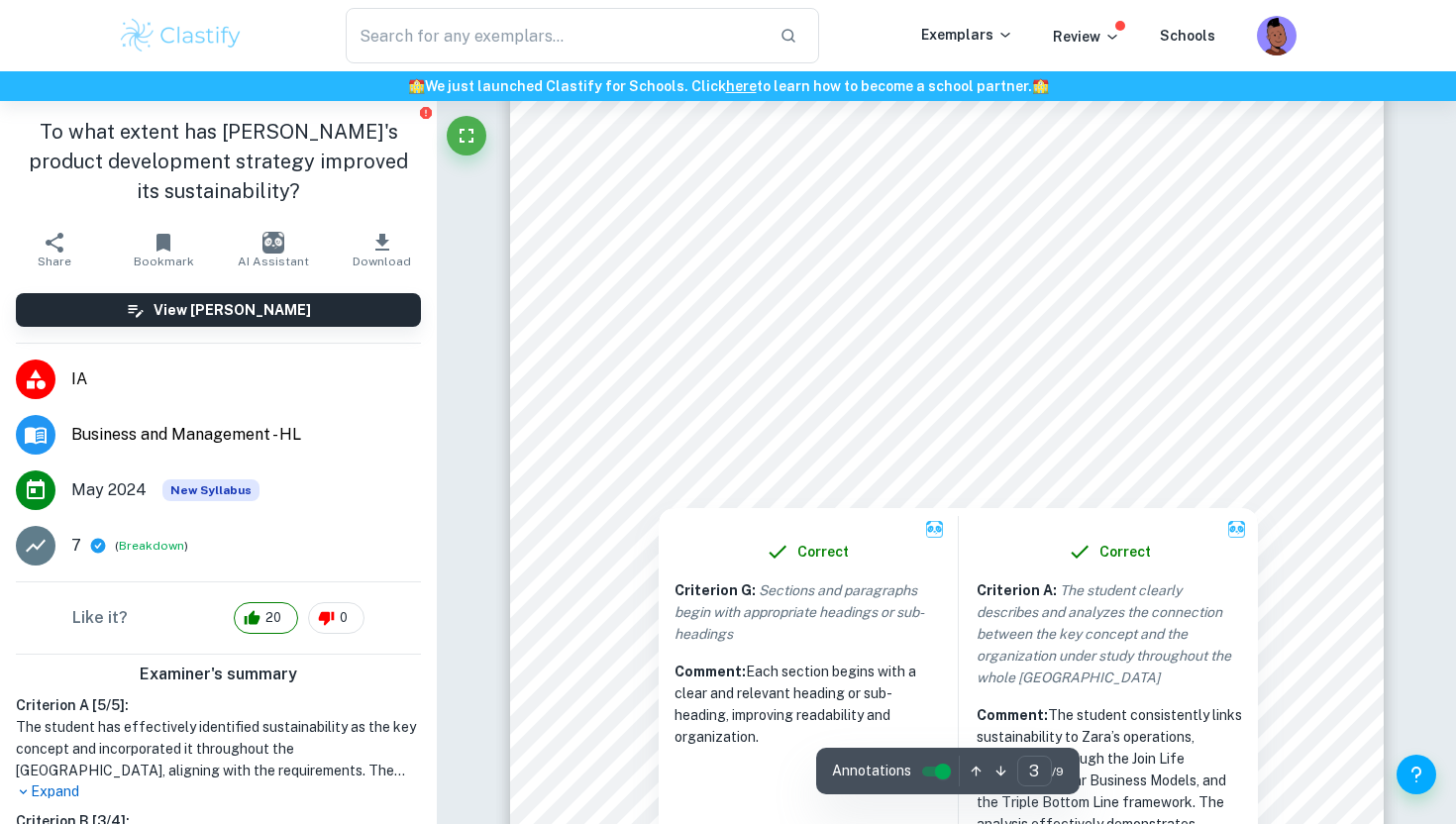 click on "Criterion G :   Sections and paragraphs begin with appropriate headings or sub-headings" at bounding box center (807, 612) 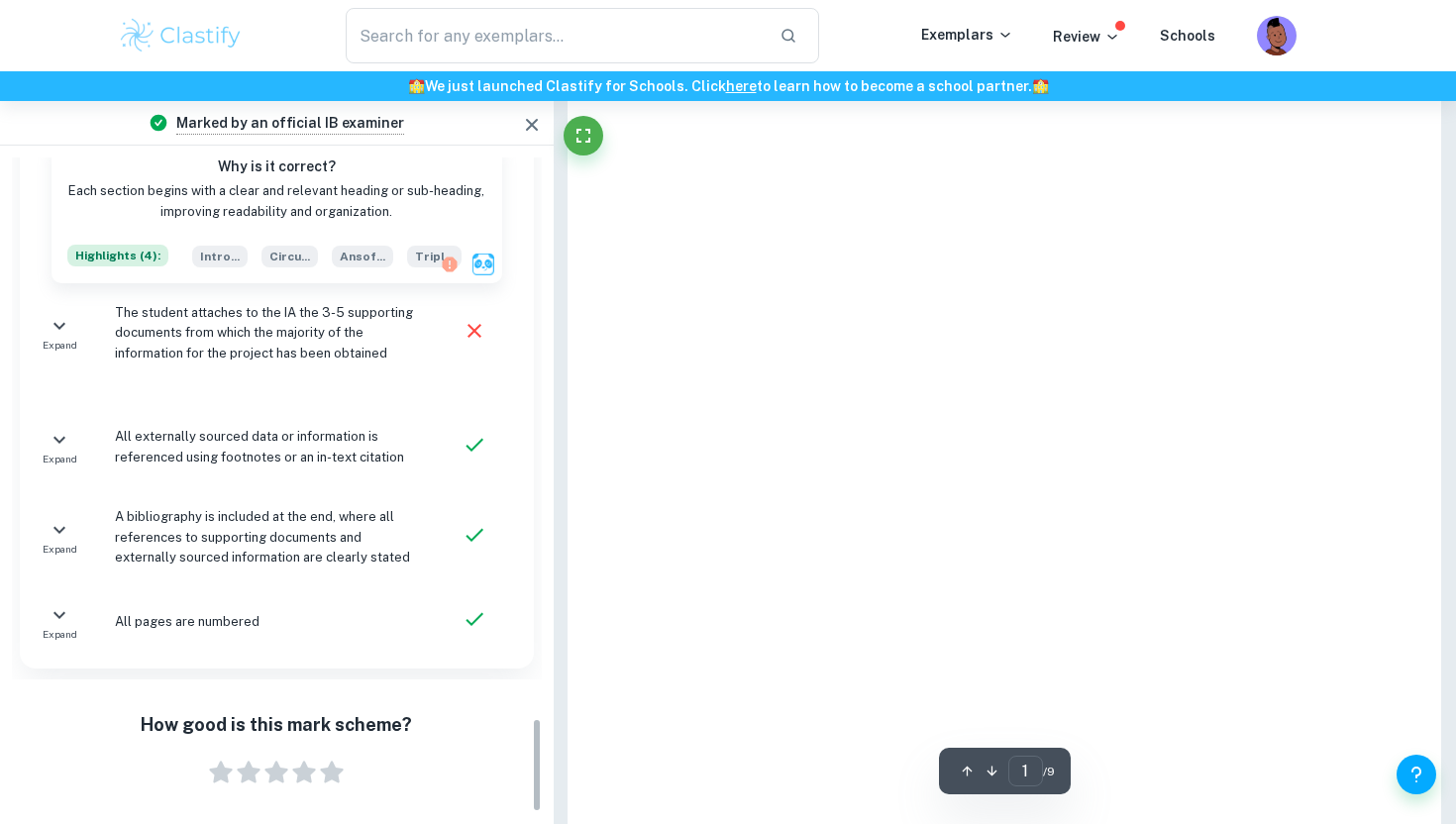 type on "3" 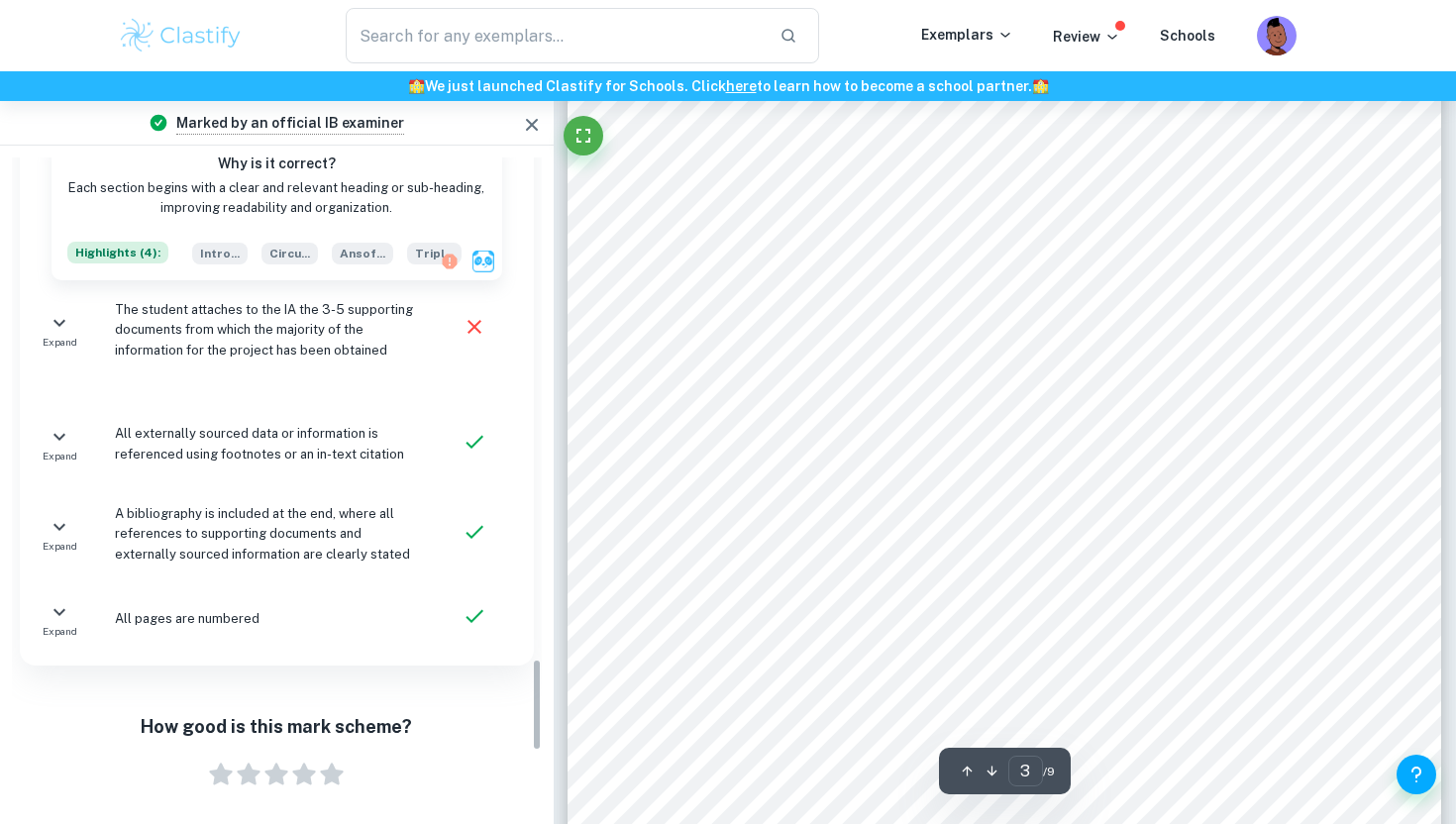 scroll, scrollTop: 3554, scrollLeft: 0, axis: vertical 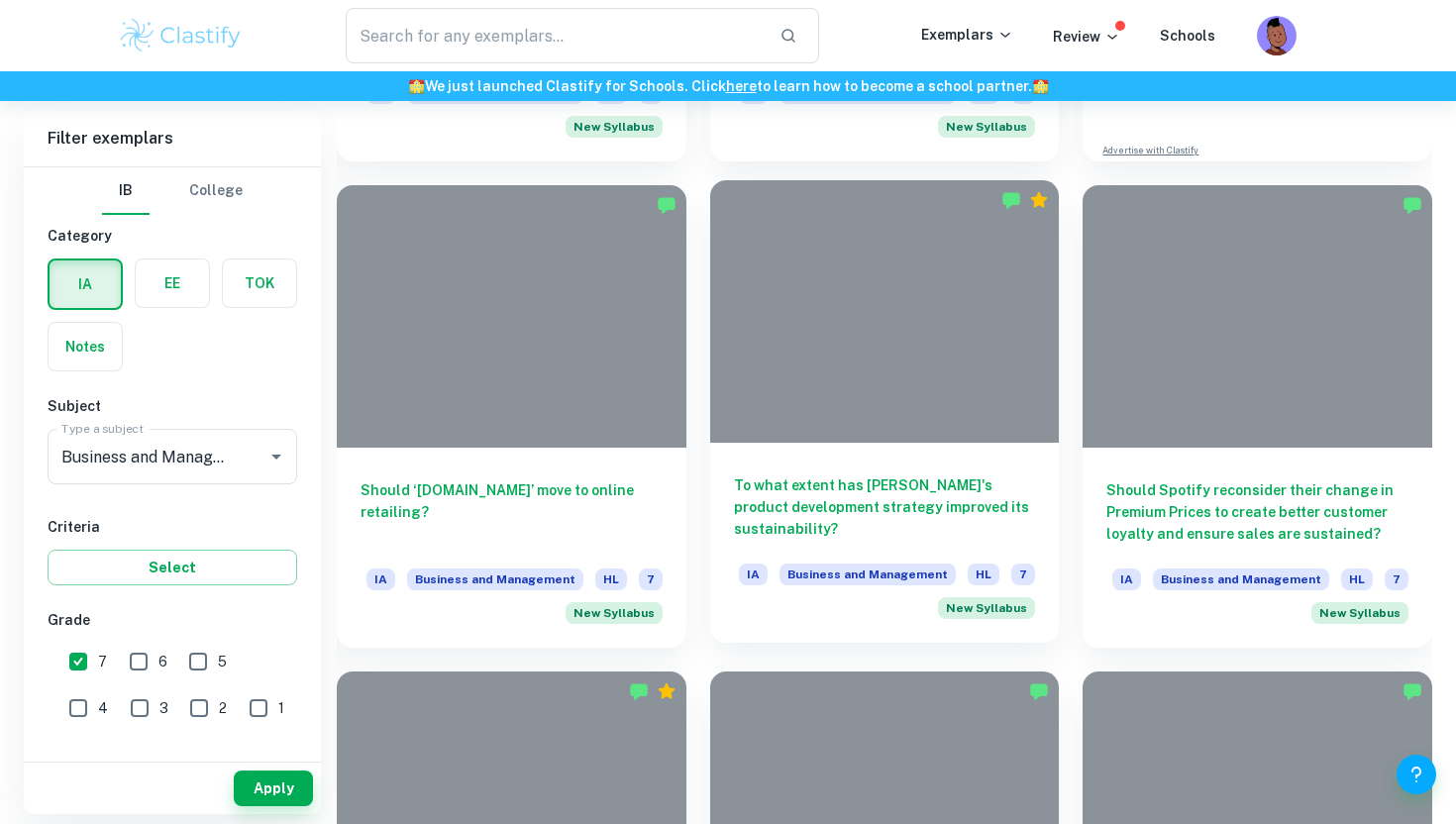 click on "To what extent has [PERSON_NAME]'s product development strategy improved its sustainability?" at bounding box center [884, 507] 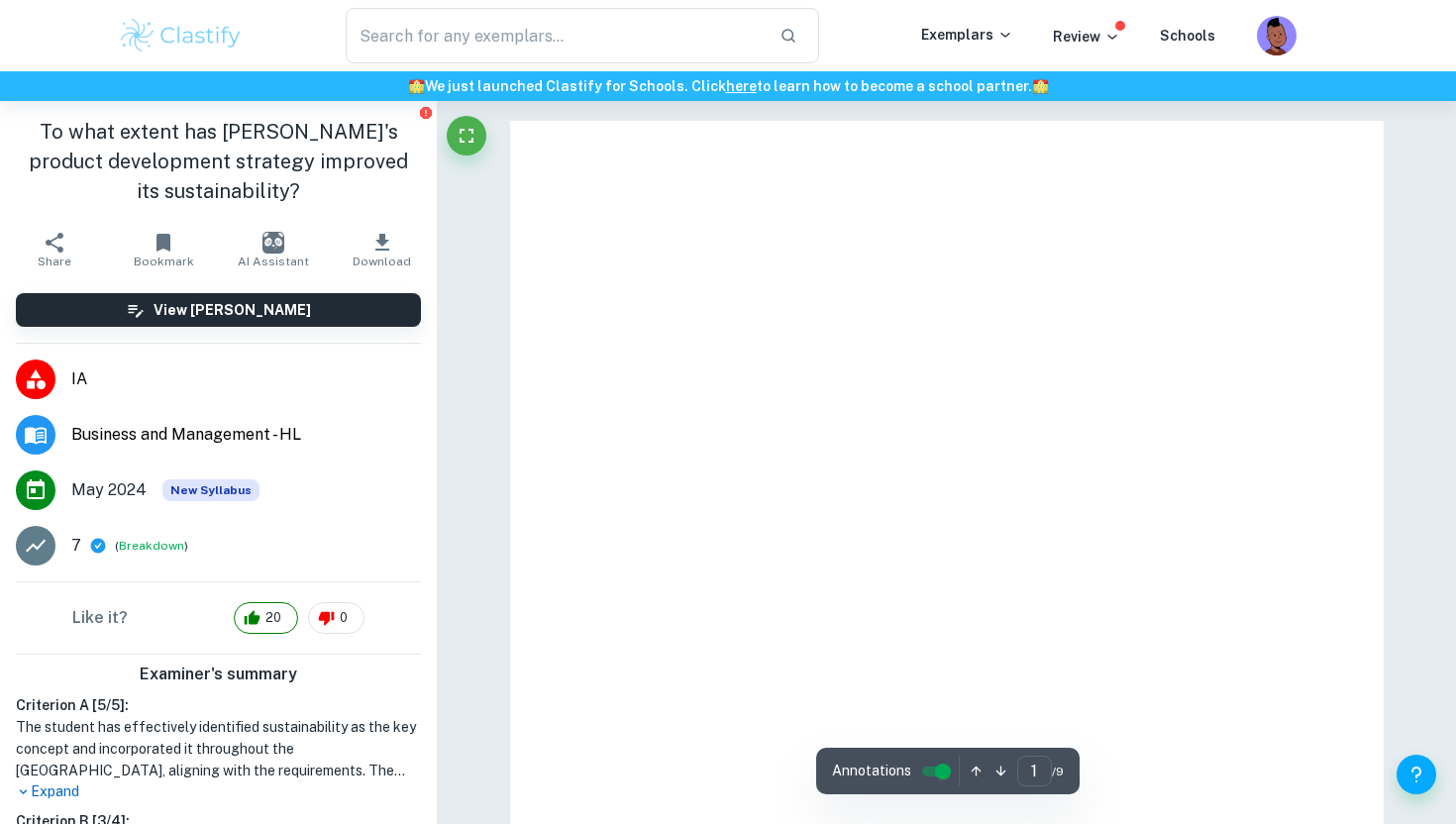 click 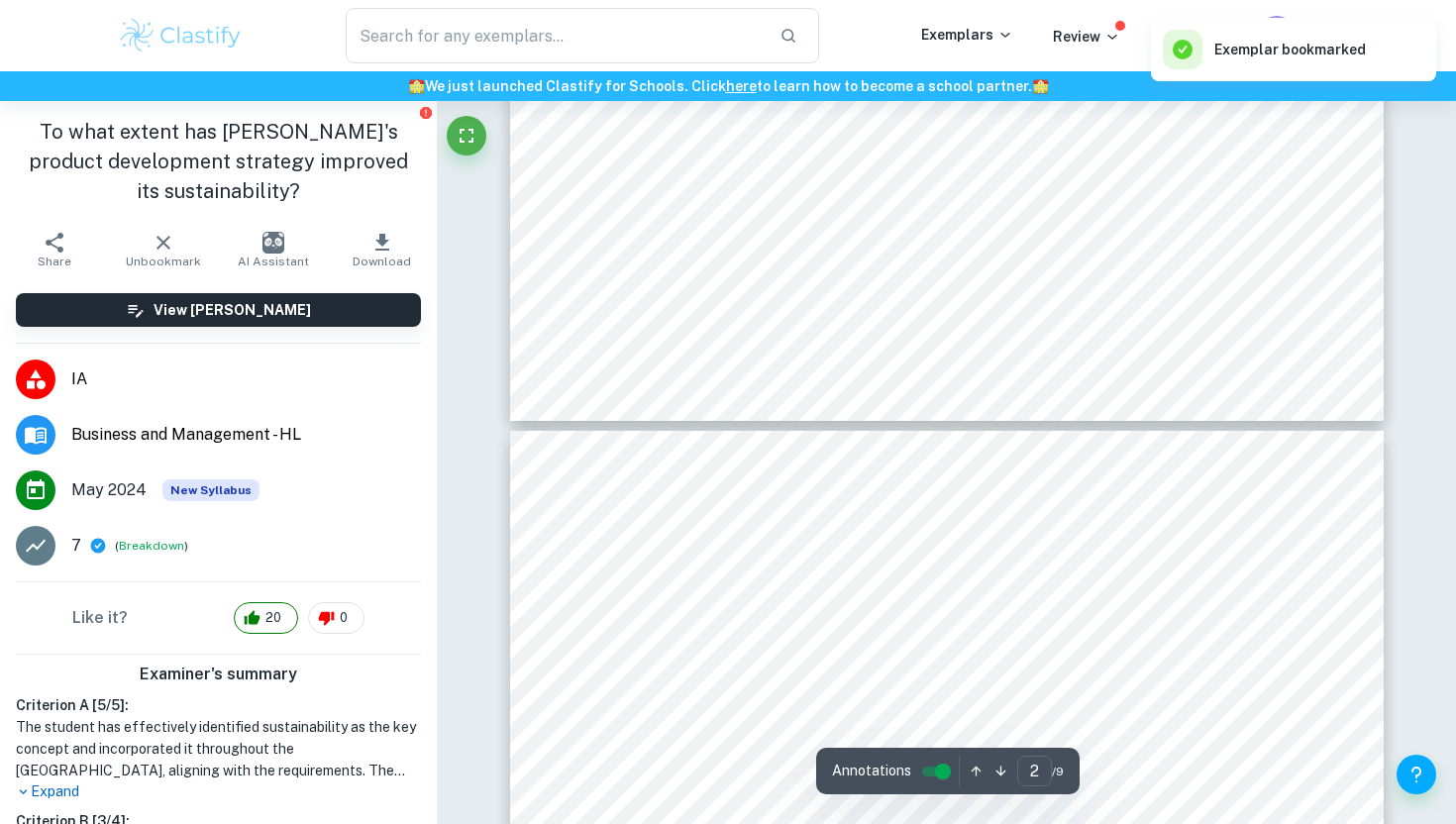 type on "3" 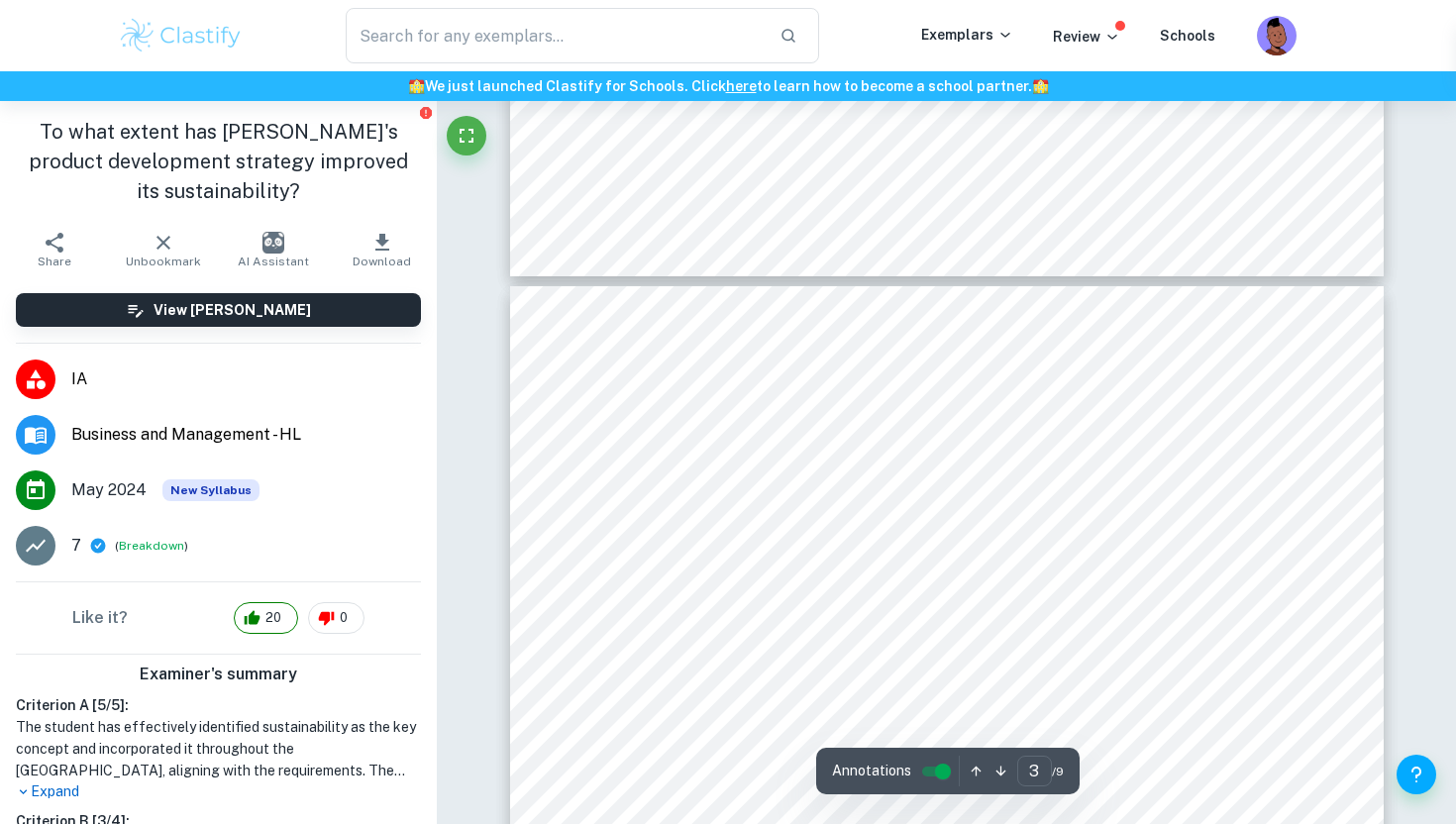 scroll, scrollTop: 2598, scrollLeft: 0, axis: vertical 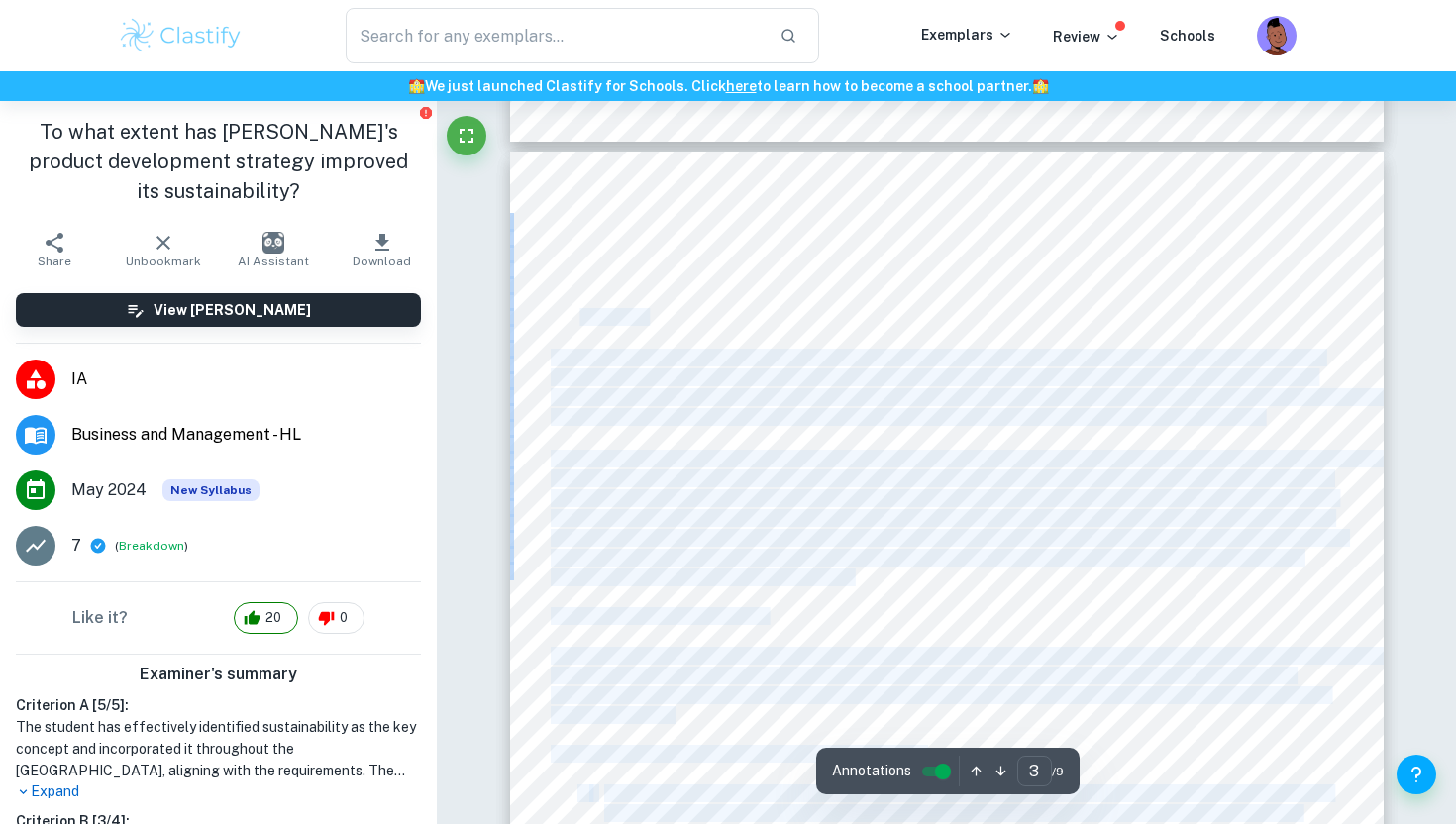 drag, startPoint x: 532, startPoint y: 266, endPoint x: 579, endPoint y: 309, distance: 63.70243 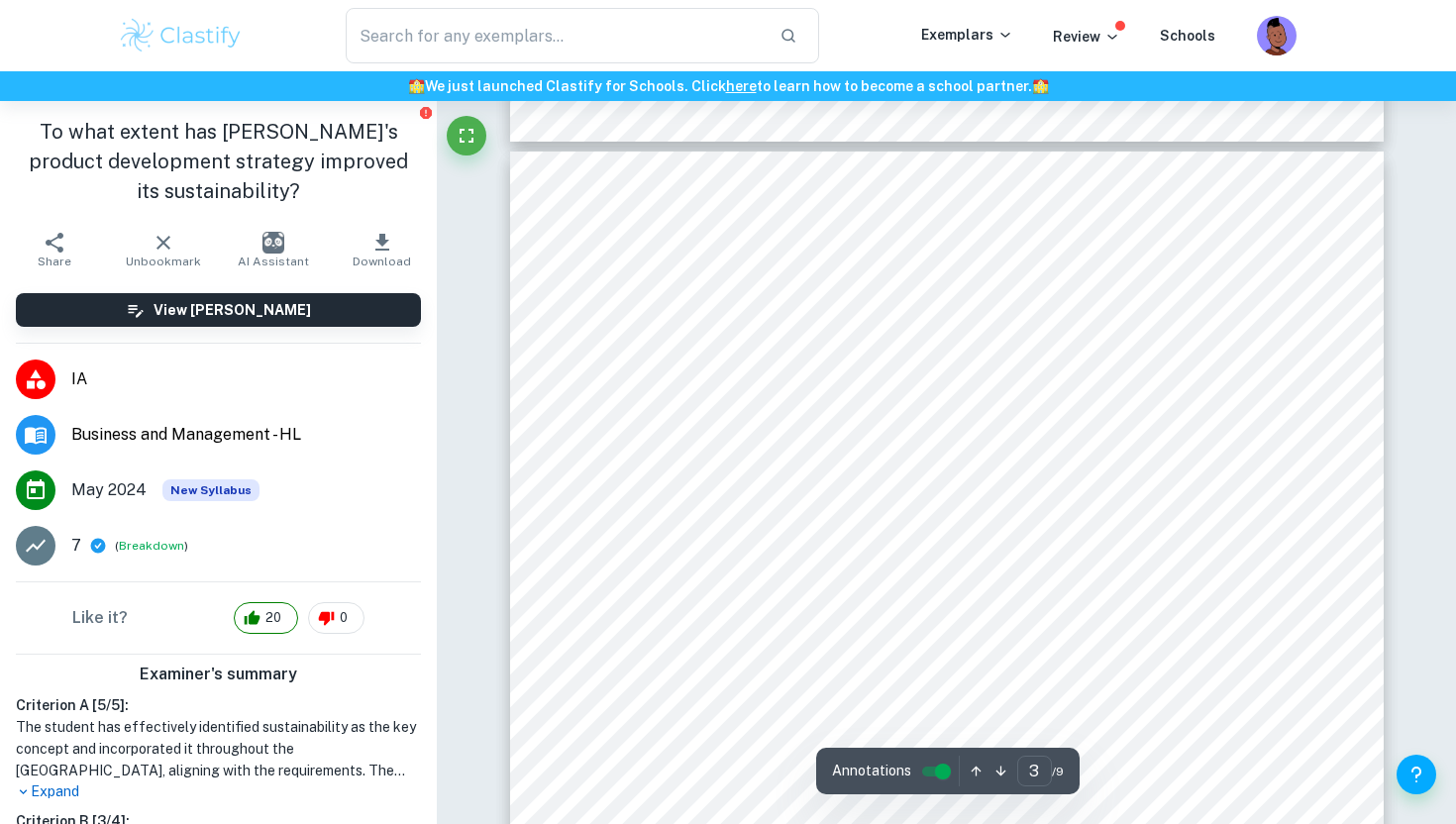 click on "Correct Criterion A :   This key concept employed is clearly indicated on the title page (it can be included in the research question but does not have to, the title page is the prime requirement) Comment:  The concept of sustainability is clearly presented on the title page, ensuring clarity and alignment with the IA’s requirements. Correct Criterion A :   The key concept identified is either change, creativity, ethics, or sustainability. If an IA fails to achieve this, a mark of 0 is given Comment:  The student has chosen sustainability as the key concept, which is effectively incorporated throughout the IA, particularly in the research question and analysis sections. Correct Criterion A :   The research question either tackles the company’s past issues (backward-looking) or its future (forward-looking) Comment:  The research question is backward-looking, evaluating [PERSON_NAME]'s product development strategy and its impact on sustainability Correct Criterion A :   Comment: Correct Criterion A :   Comment: :" at bounding box center [946, 3186] 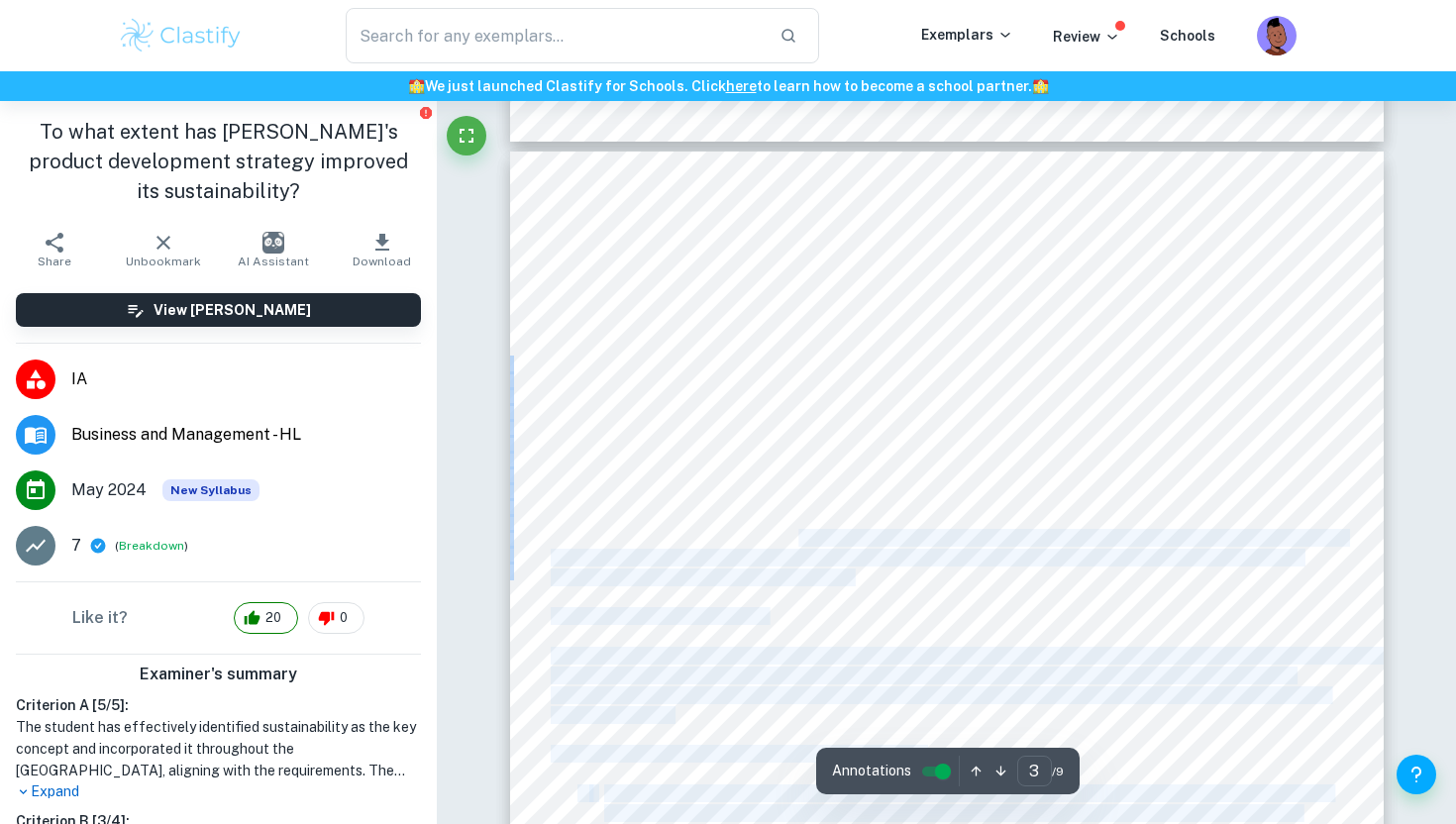 drag, startPoint x: 875, startPoint y: 581, endPoint x: 800, endPoint y: 536, distance: 87.464278 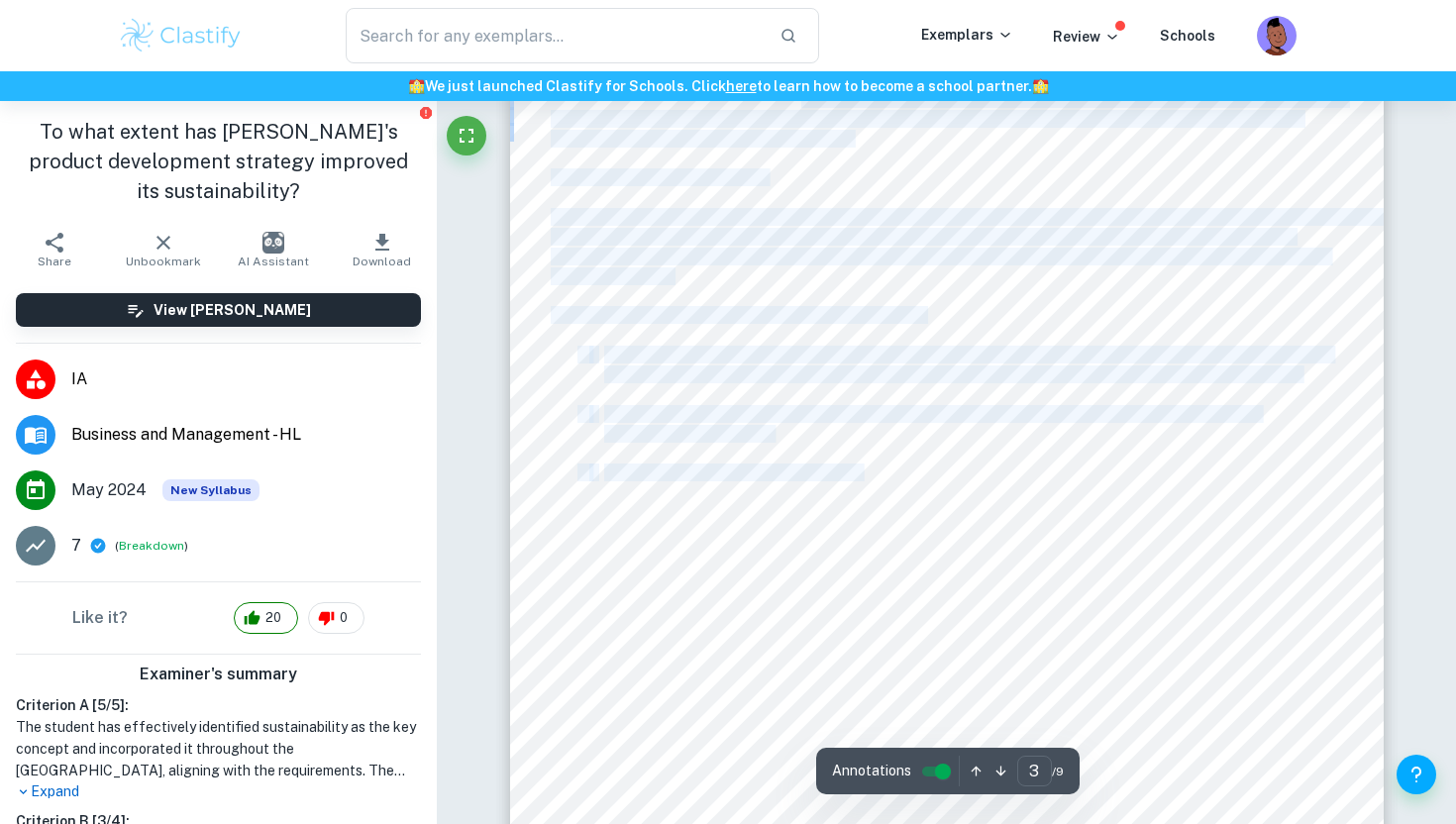 click on "krq407 Introduction: Zara, a Spanish fast fashion retailer, is one of the world's largest international fashion brands founded by [PERSON_NAME] in [DATE]. ([PERSON_NAME] 2023). It is owned by Inditex, a publicly held company that operates a range of fast fashion brands (Inditex 2023). Despite producing over 450 million items annually and 500 new designs weekly, Zara faces sustainability issues such as harsh labour employment, underage labour, and excessive energy and water consumption, leading to toxic waste and pollution (supporting document 2). Resultantly, Zara has been implementing various sustainability strategies, such as improving product manufacturing, supply chain management, and employment under product development. This led to the research question <To what extent has [PERSON_NAME]'s product development strategy improved its sustainability?=. Sustainability is defined as "meeting the needs of the present without compromising the ability of future generations to articles, to reduce bias and increase reliability. 1." at bounding box center [947, 330] 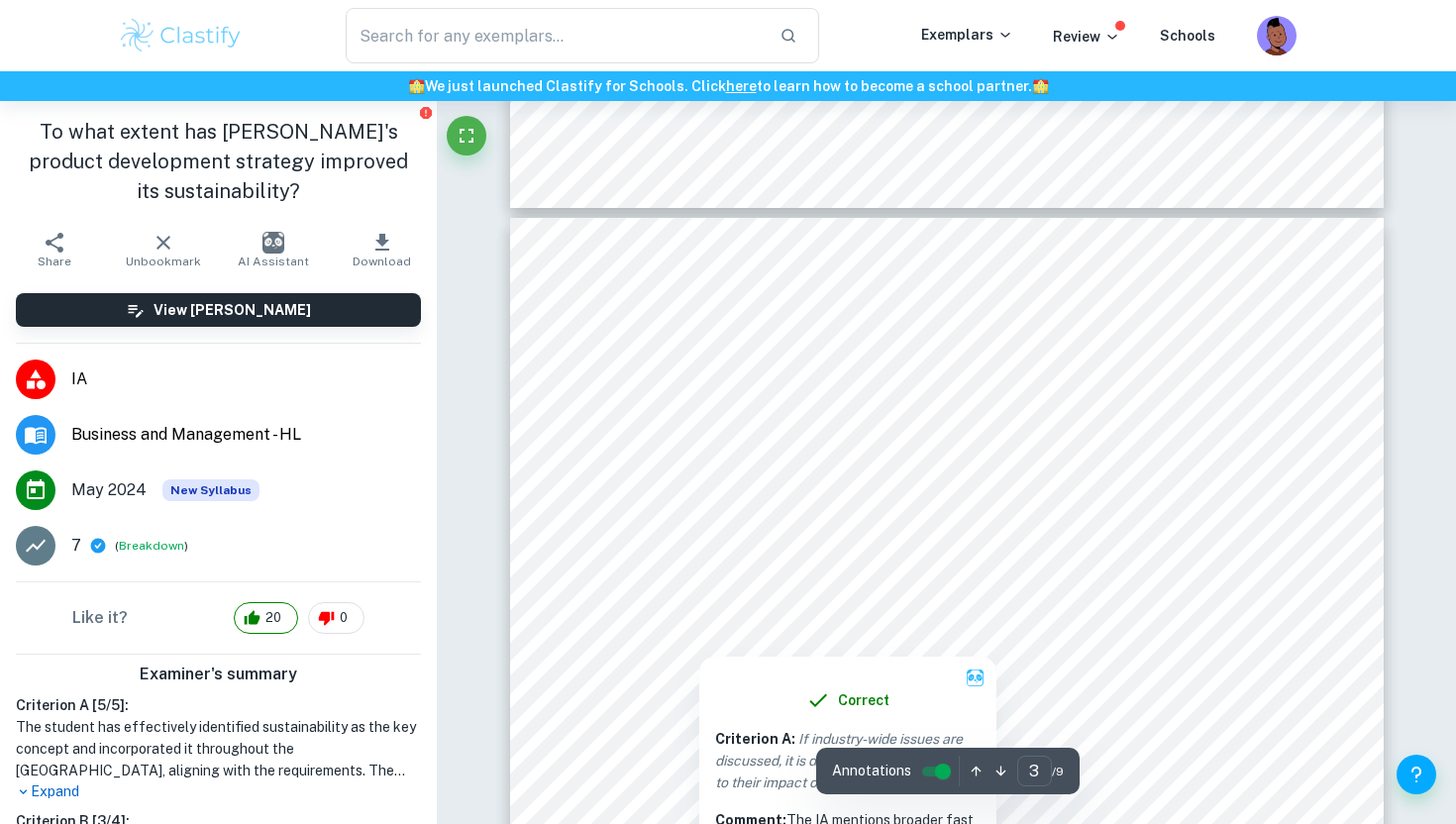 scroll, scrollTop: 2513, scrollLeft: 0, axis: vertical 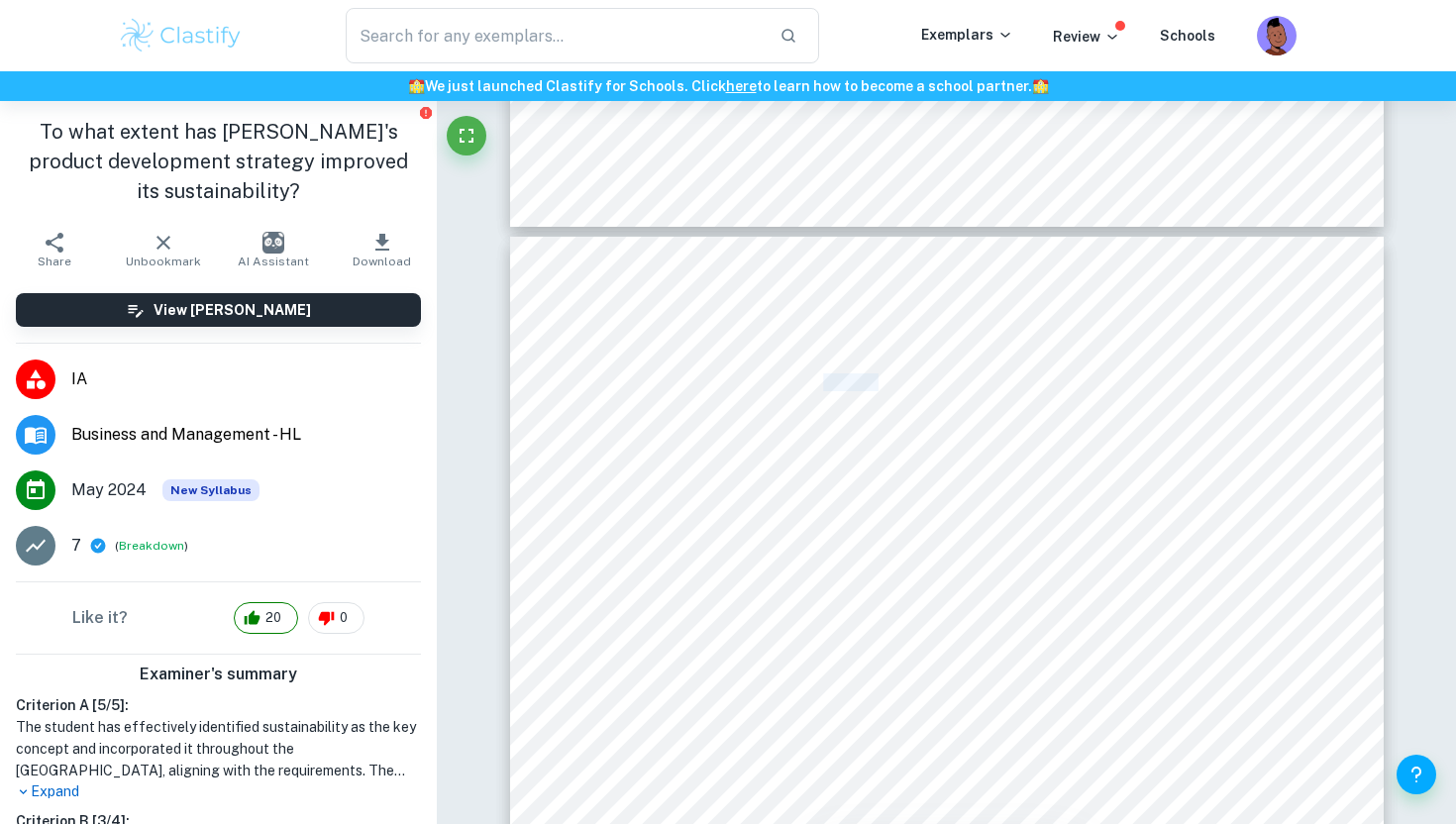 copy on "Inditex" 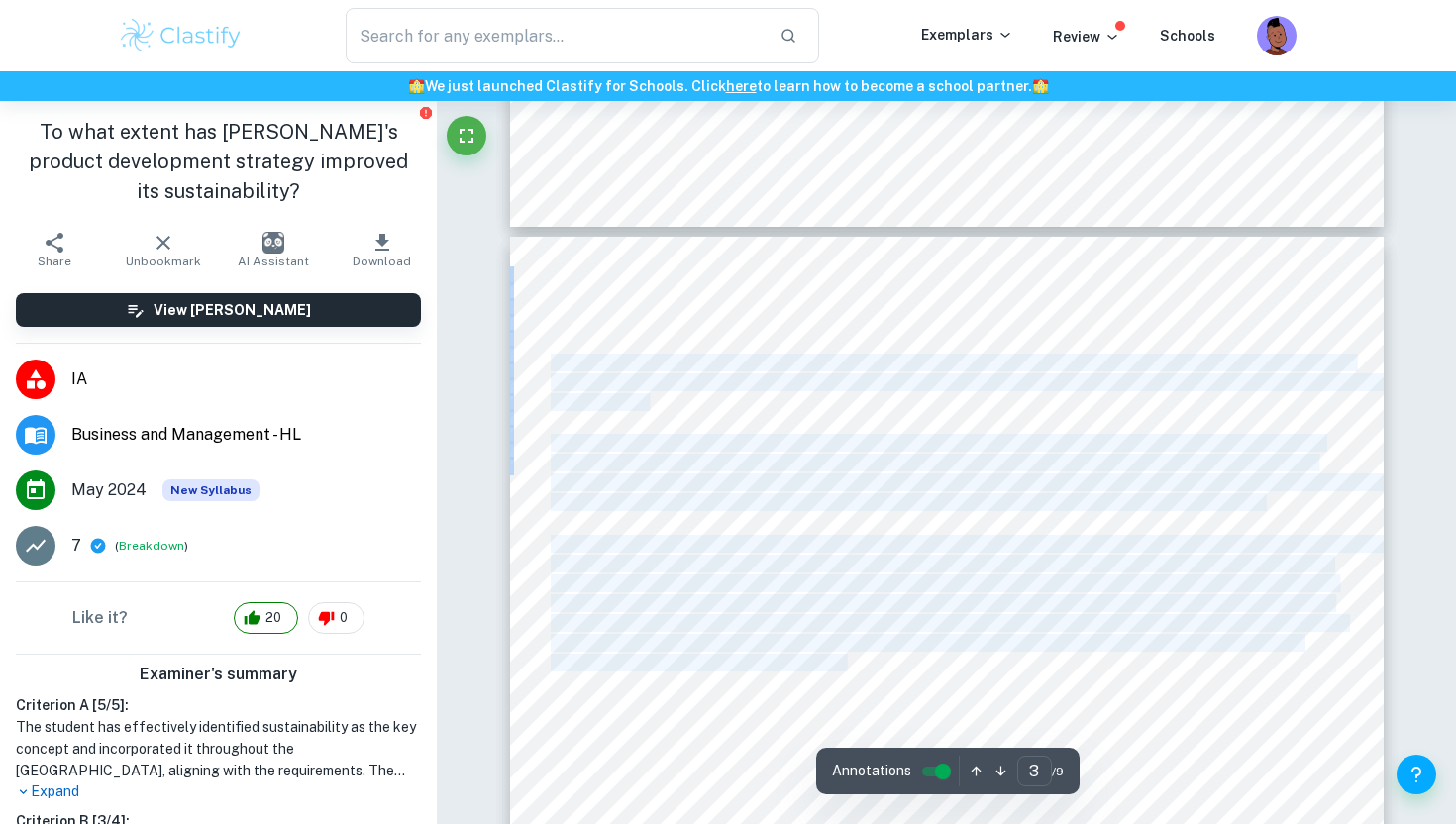 drag, startPoint x: 554, startPoint y: 361, endPoint x: 850, endPoint y: 661, distance: 421.44513 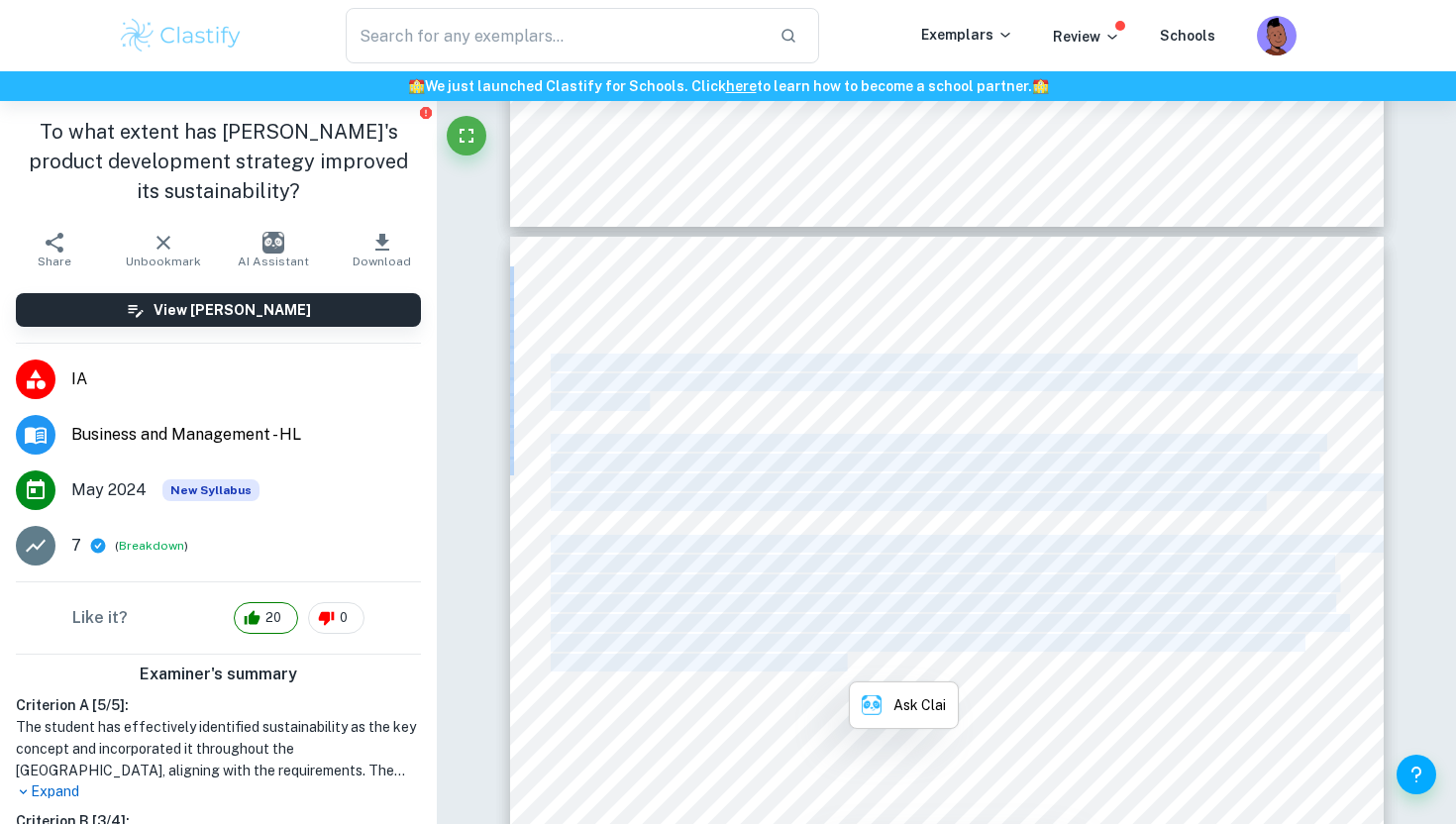 copy on "Zara, a Spanish fast fashion retailer, is one of the world's largest international fashion brands founded by [PERSON_NAME] in [DATE]. ([PERSON_NAME] 2023). It is owned by Inditex, a publicly held company that operates a range of fast fashion brands (Inditex 2023). Despite producing over 450 million items annually and 500 new designs weekly, Zara faces sustainability issues such as harsh labour employment, underage labour, and excessive energy and water consumption, leading to toxic waste and pollution (supporting document 2). Resultantly, Zara has been implementing various sustainability strategies, such as improving product manufacturing, supply chain management, and employment under product development. This led to the research question <To what extent has [PERSON_NAME]'s product development strategy improved its sustainability?=. Sustainability is defined as "meeting the needs of the present without compromising the ability of future generations to meet their own needs" (UN 1987). The Circular Business Model is used to ..." 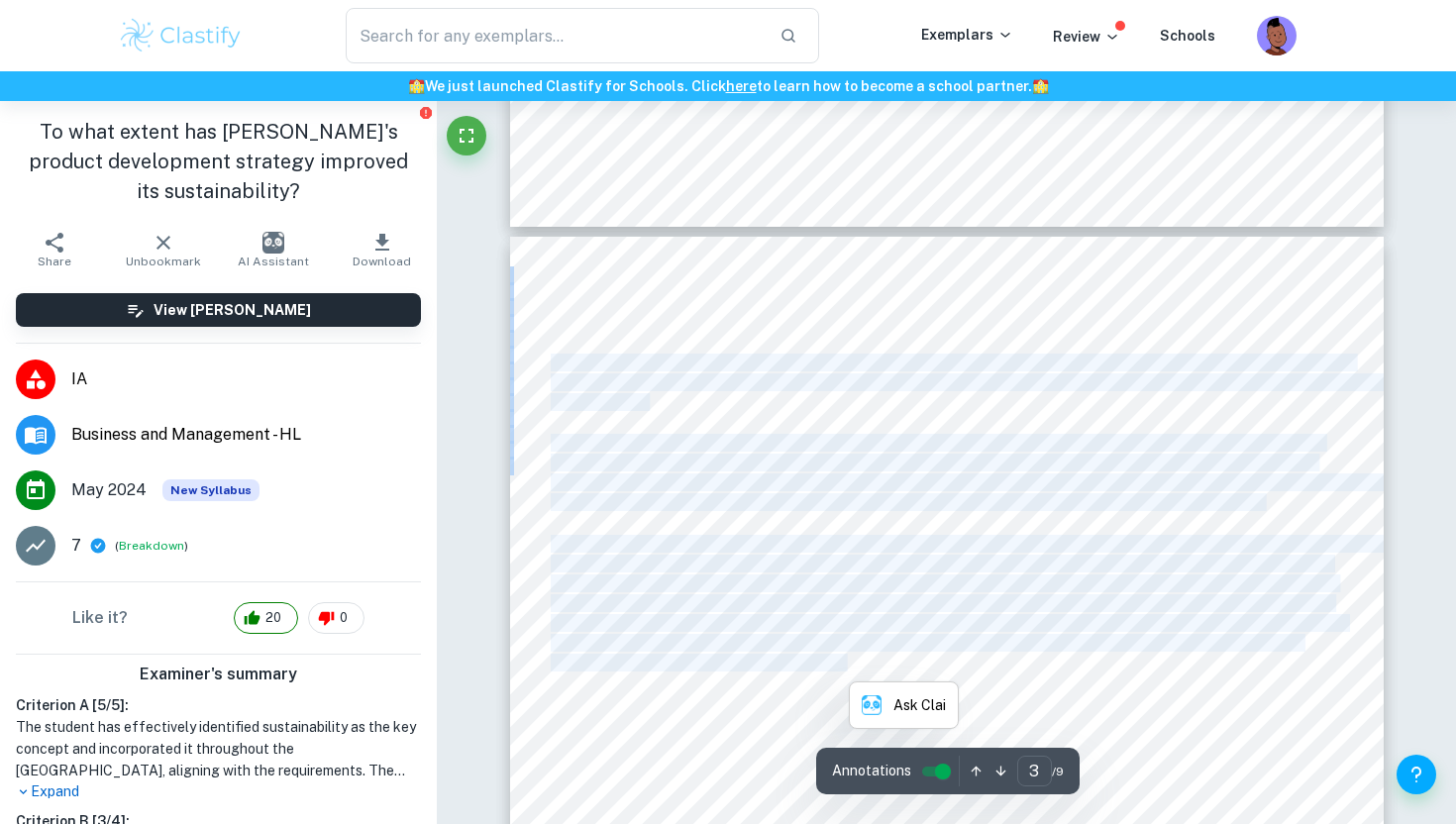 copy on "Zara, a Spanish fast fashion retailer, is one of the world's largest international fashion brands founded by [PERSON_NAME] in [DATE]. ([PERSON_NAME] 2023). It is owned by Inditex, a publicly held company that operates a range of fast fashion brands (Inditex 2023). Despite producing over 450 million items annually and 500 new designs weekly, Zara faces sustainability issues such as harsh labour employment, underage labour, and excessive energy and water consumption, leading to toxic waste and pollution (supporting document 2). Resultantly, Zara has been implementing various sustainability strategies, such as improving product manufacturing, supply chain management, and employment under product development. This led to the research question <To what extent has [PERSON_NAME]'s product development strategy improved its sustainability?=. Sustainability is defined as "meeting the needs of the present without compromising the ability of future generations to meet their own needs" (UN 1987). The Circular Business Model is used to ..." 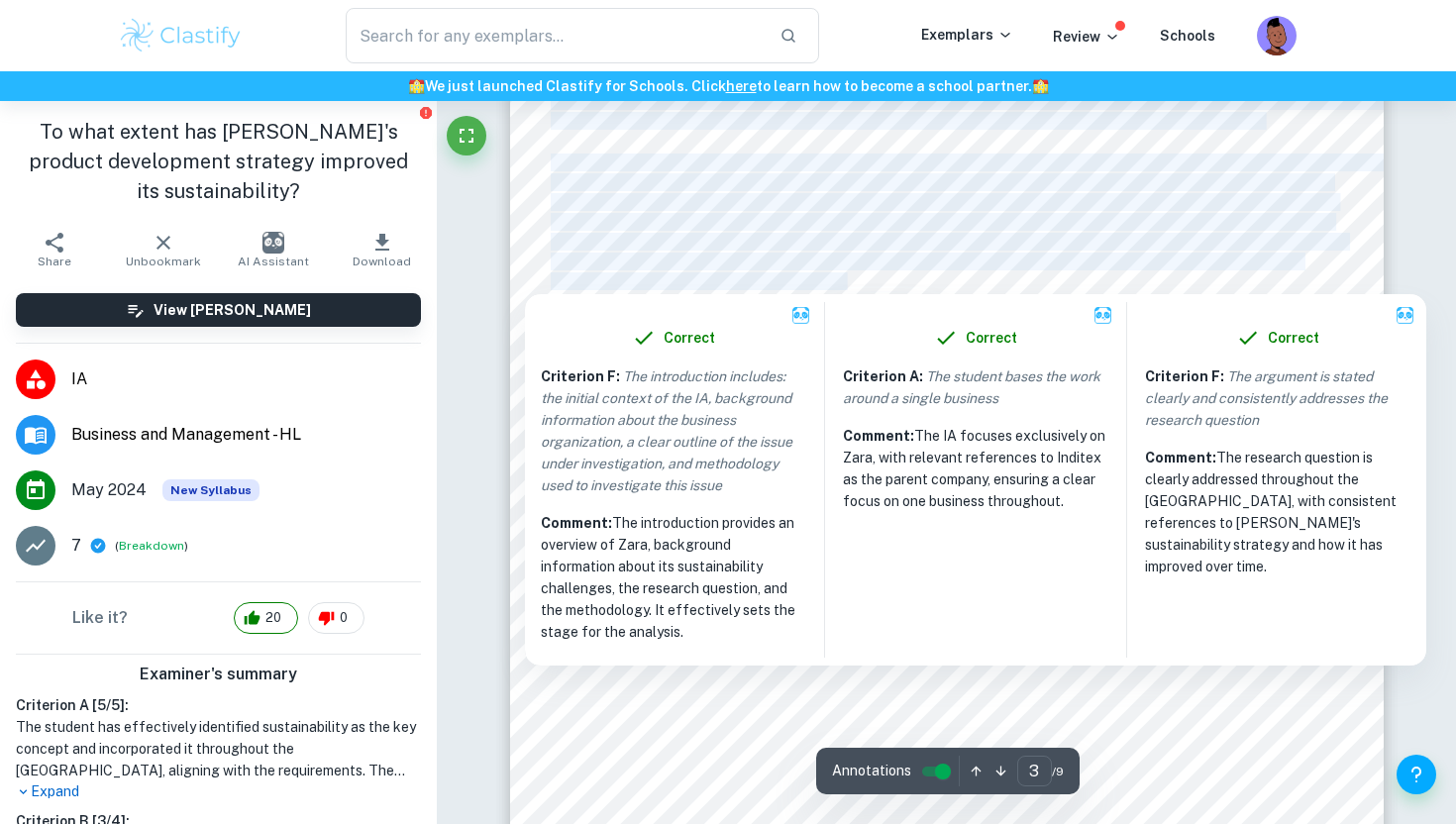 scroll, scrollTop: 2893, scrollLeft: 0, axis: vertical 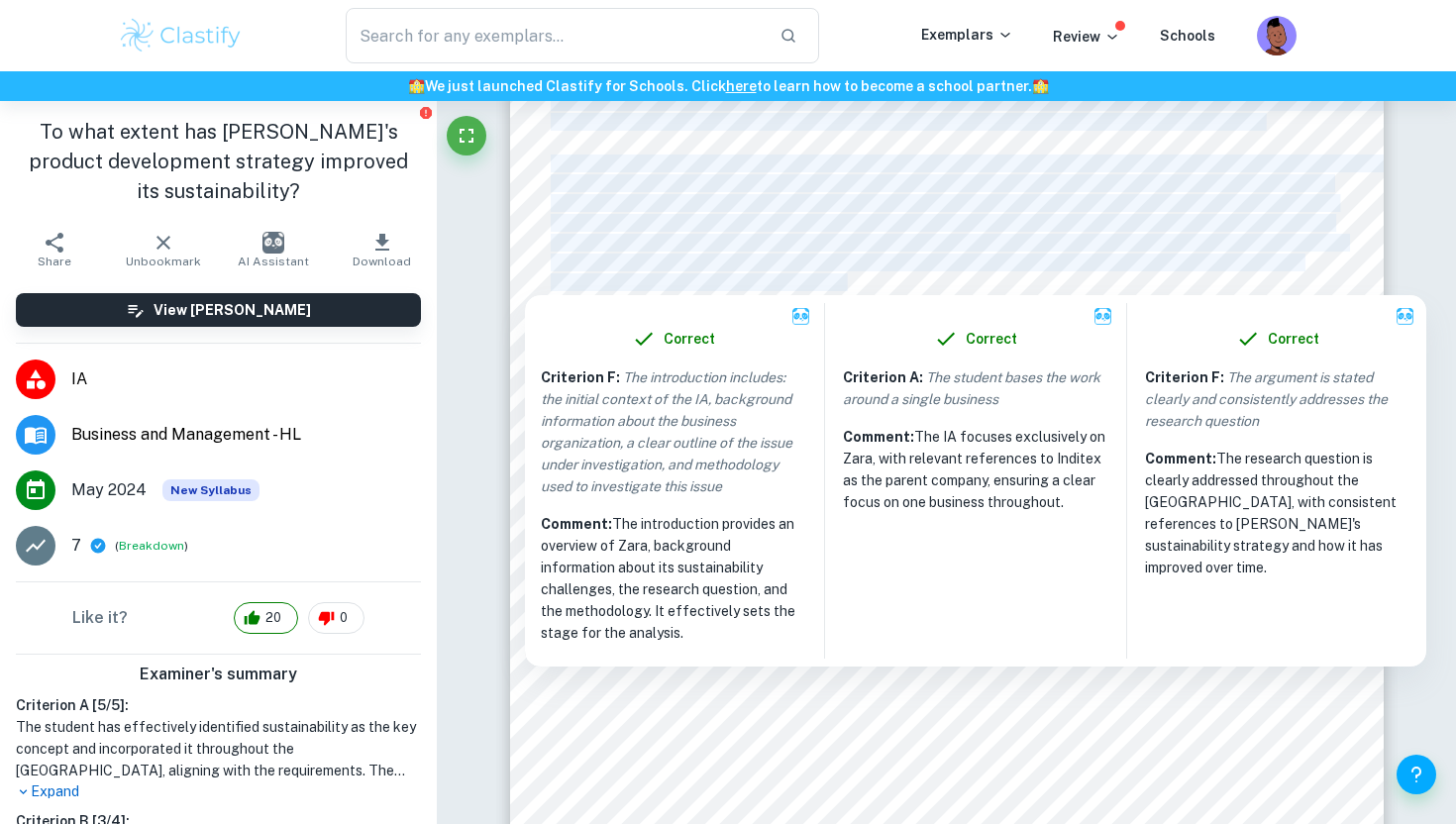 drag, startPoint x: 616, startPoint y: 519, endPoint x: 732, endPoint y: 649, distance: 174.22973 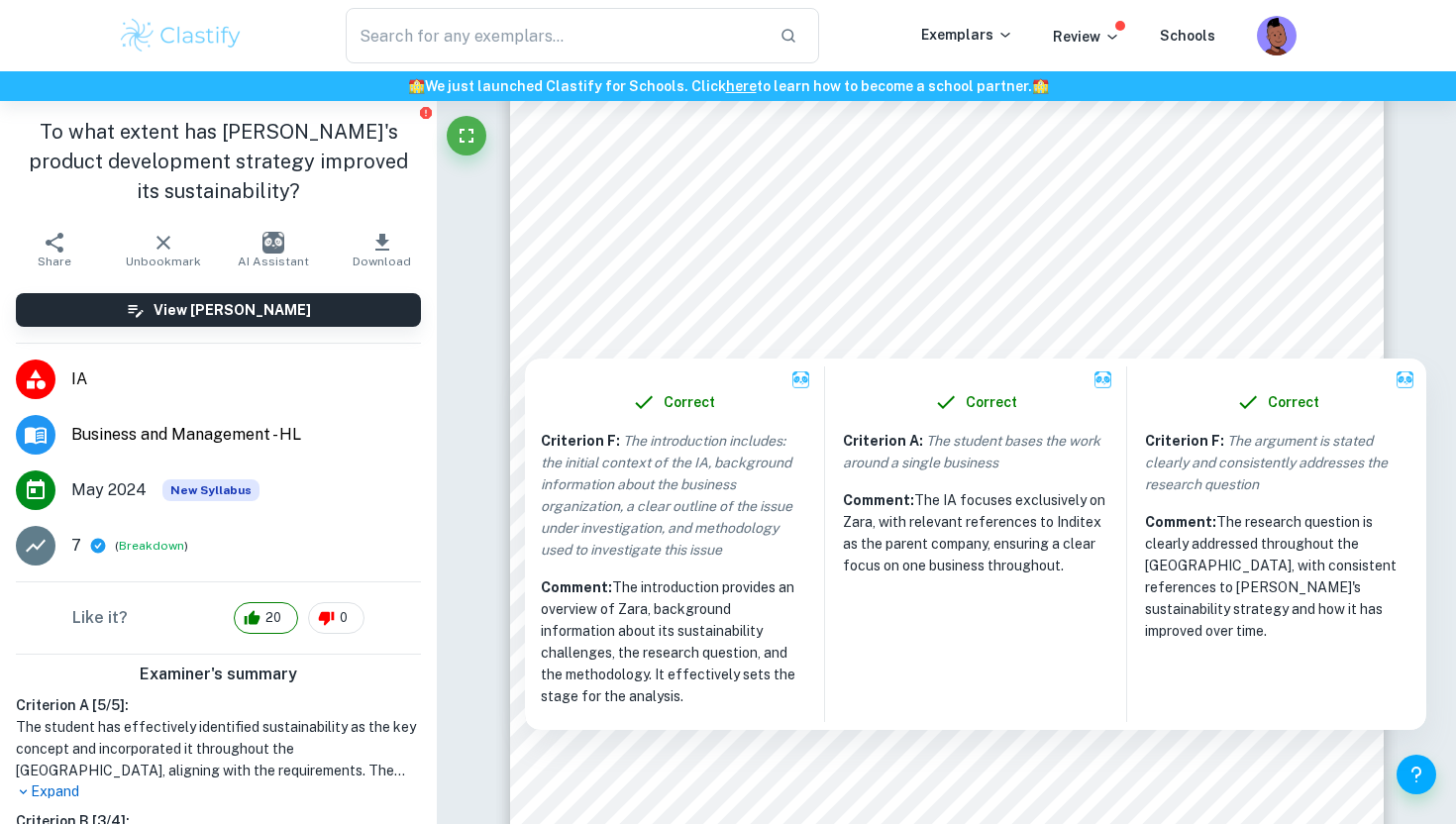 click on "We value your privacy We use cookies to enhance your browsing experience, serve personalised ads or content, and analyse our traffic. By clicking "Accept All", you consent to our use of cookies.   Cookie Policy Customise   Reject All   Accept All   Customise Consent Preferences   We use cookies to help you navigate efficiently and perform certain functions. You will find detailed information about all cookies under each consent category below. The cookies that are categorised as "Necessary" are stored on your browser as they are essential for enabling the basic functionalities of the site. ...  Show more For more information on how Google's third-party cookies operate and handle your data, see:   Google Privacy Policy Necessary Always Active Necessary cookies are required to enable the basic features of this site, such as providing secure log-in or adjusting your consent preferences. These cookies do not store any personally identifiable data. Functional Analytics Performance Advertisement Uncategorised" at bounding box center [728, -2418] 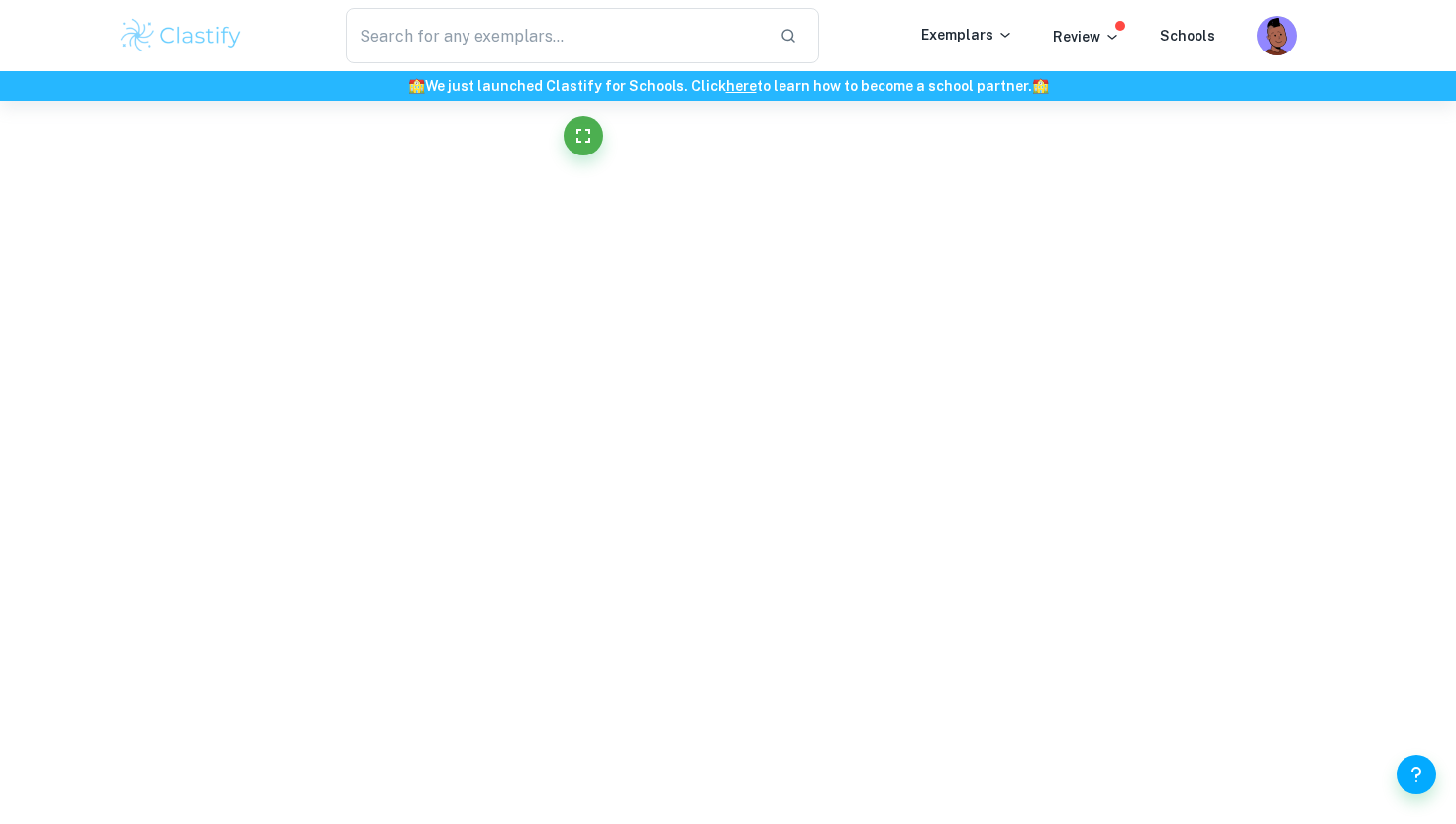 click on "We value your privacy We use cookies to enhance your browsing experience, serve personalised ads or content, and analyse our traffic. By clicking "Accept All", you consent to our use of cookies.   Cookie Policy Customise   Reject All   Accept All   Customise Consent Preferences   We use cookies to help you navigate efficiently and perform certain functions. You will find detailed information about all cookies under each consent category below. The cookies that are categorised as "Necessary" are stored on your browser as they are essential for enabling the basic functionalities of the site. ...  Show more For more information on how Google's third-party cookies operate and handle your data, see:   Google Privacy Policy Necessary Always Active Necessary cookies are required to enable the basic features of this site, such as providing secure log-in or adjusting your consent preferences. These cookies do not store any personally identifiable data. Functional Analytics Performance Advertisement Uncategorised" at bounding box center [728, -2418] 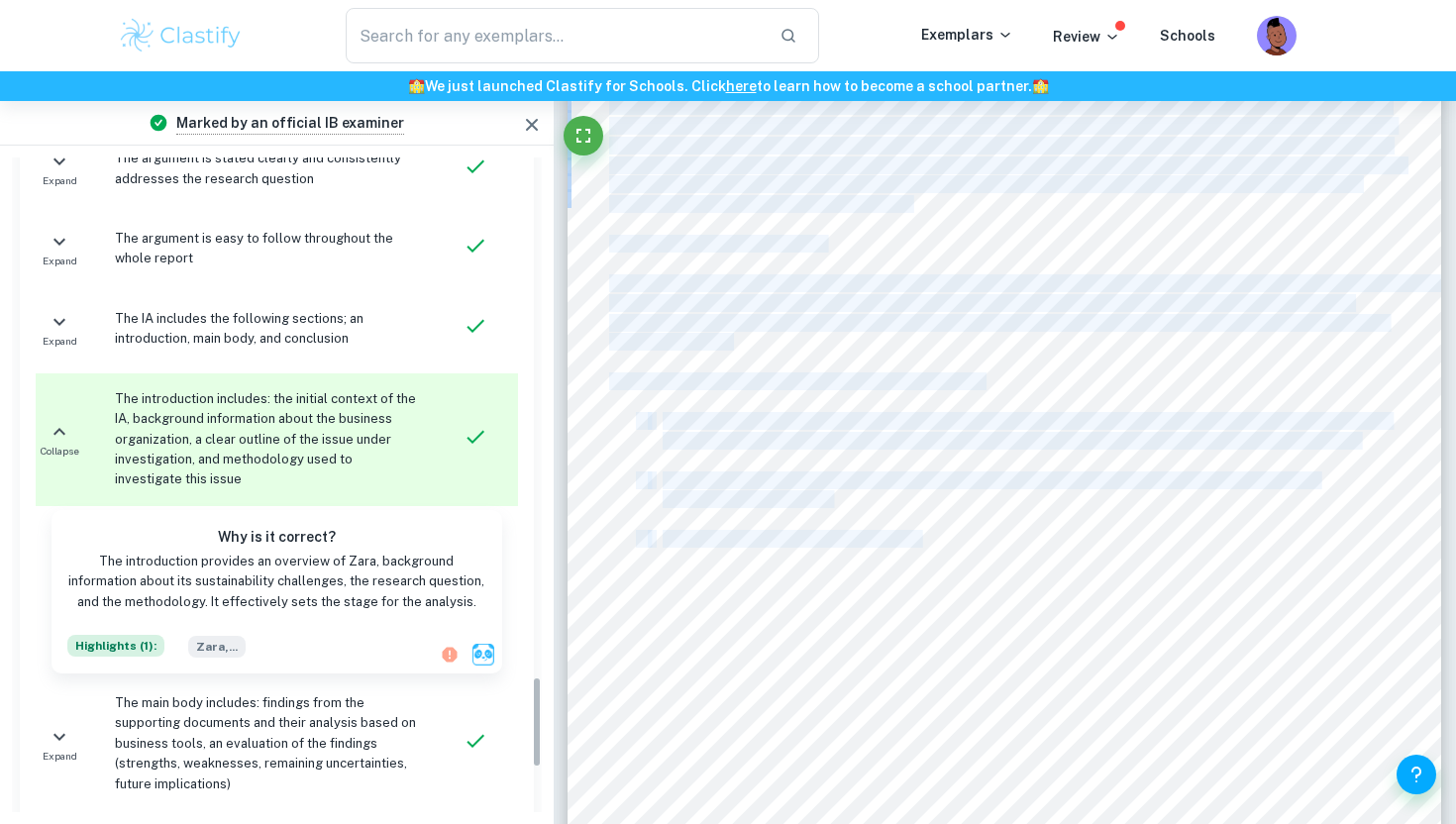 scroll, scrollTop: 3700, scrollLeft: 0, axis: vertical 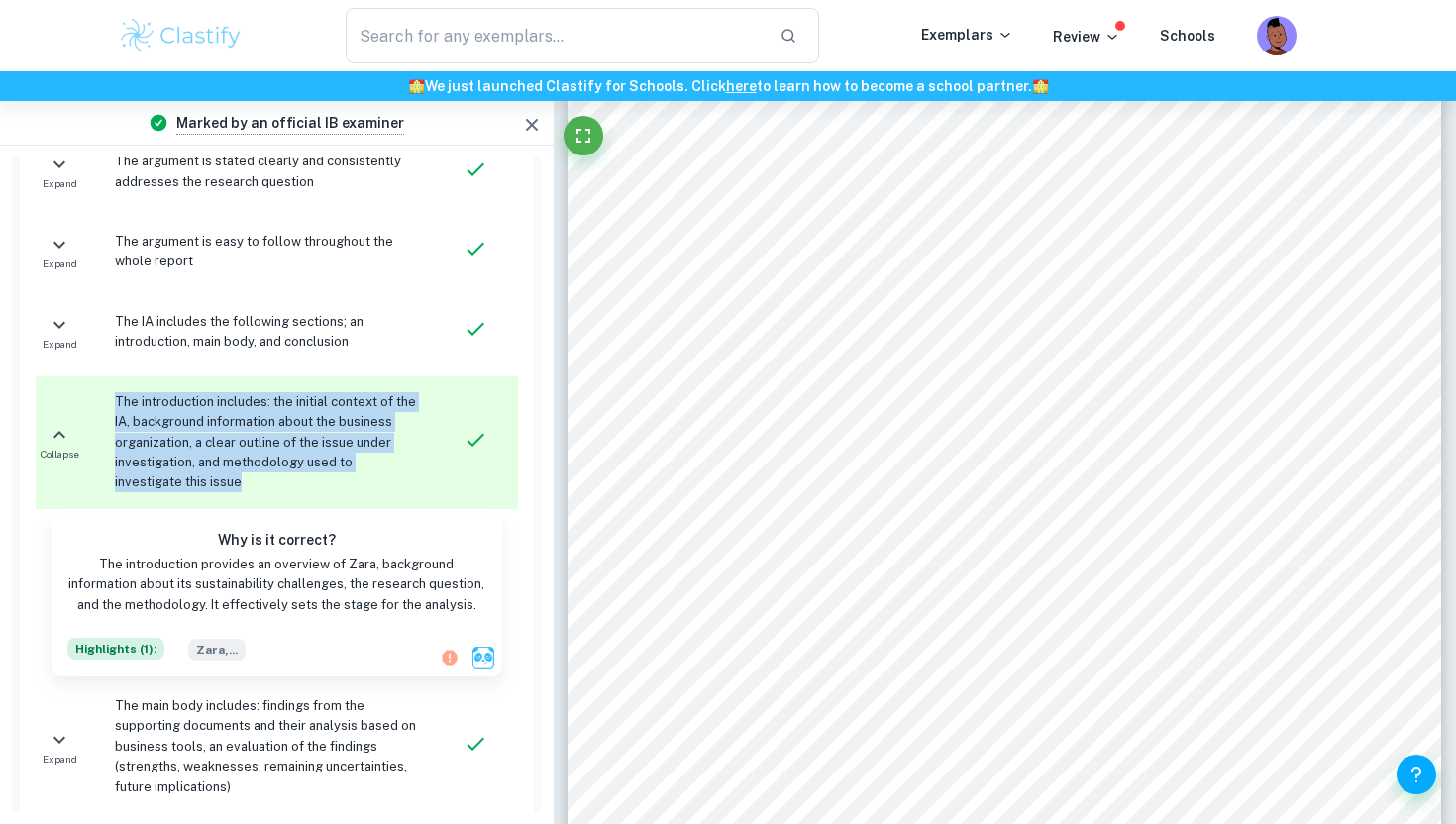 drag, startPoint x: 182, startPoint y: 435, endPoint x: 108, endPoint y: 345, distance: 116.516093 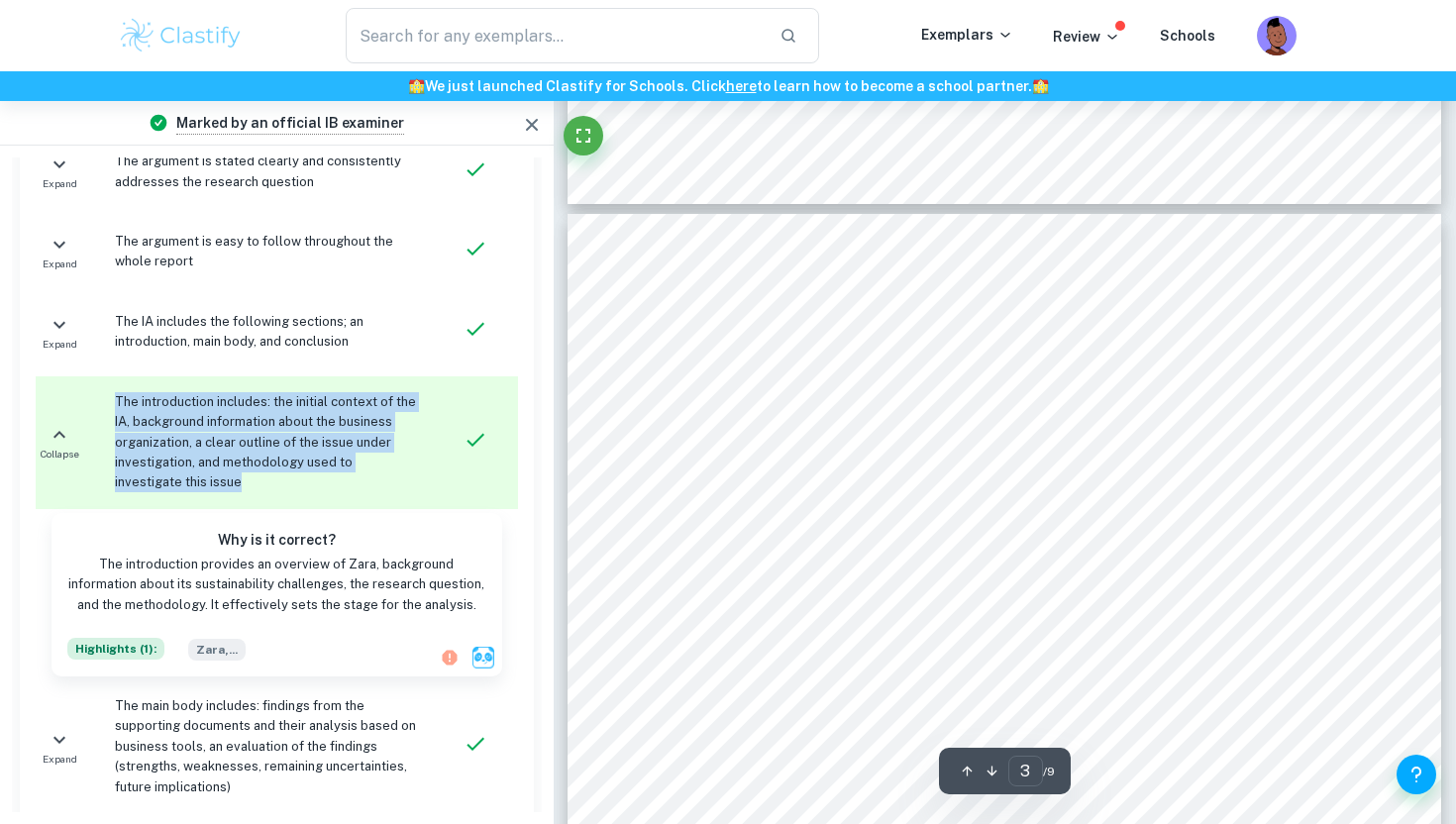 scroll, scrollTop: 2386, scrollLeft: 0, axis: vertical 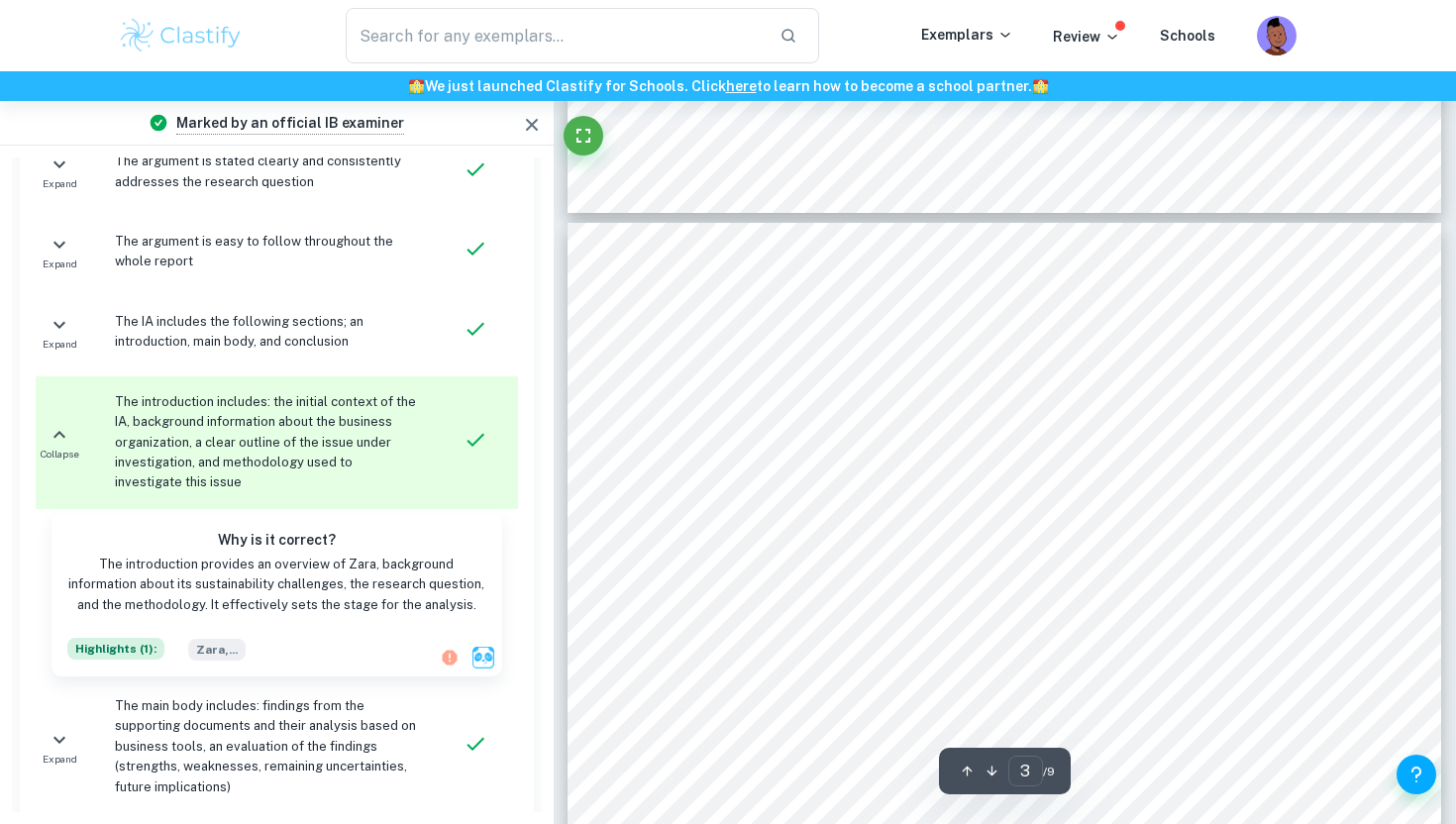 click on "Collapse" at bounding box center (59, 443) 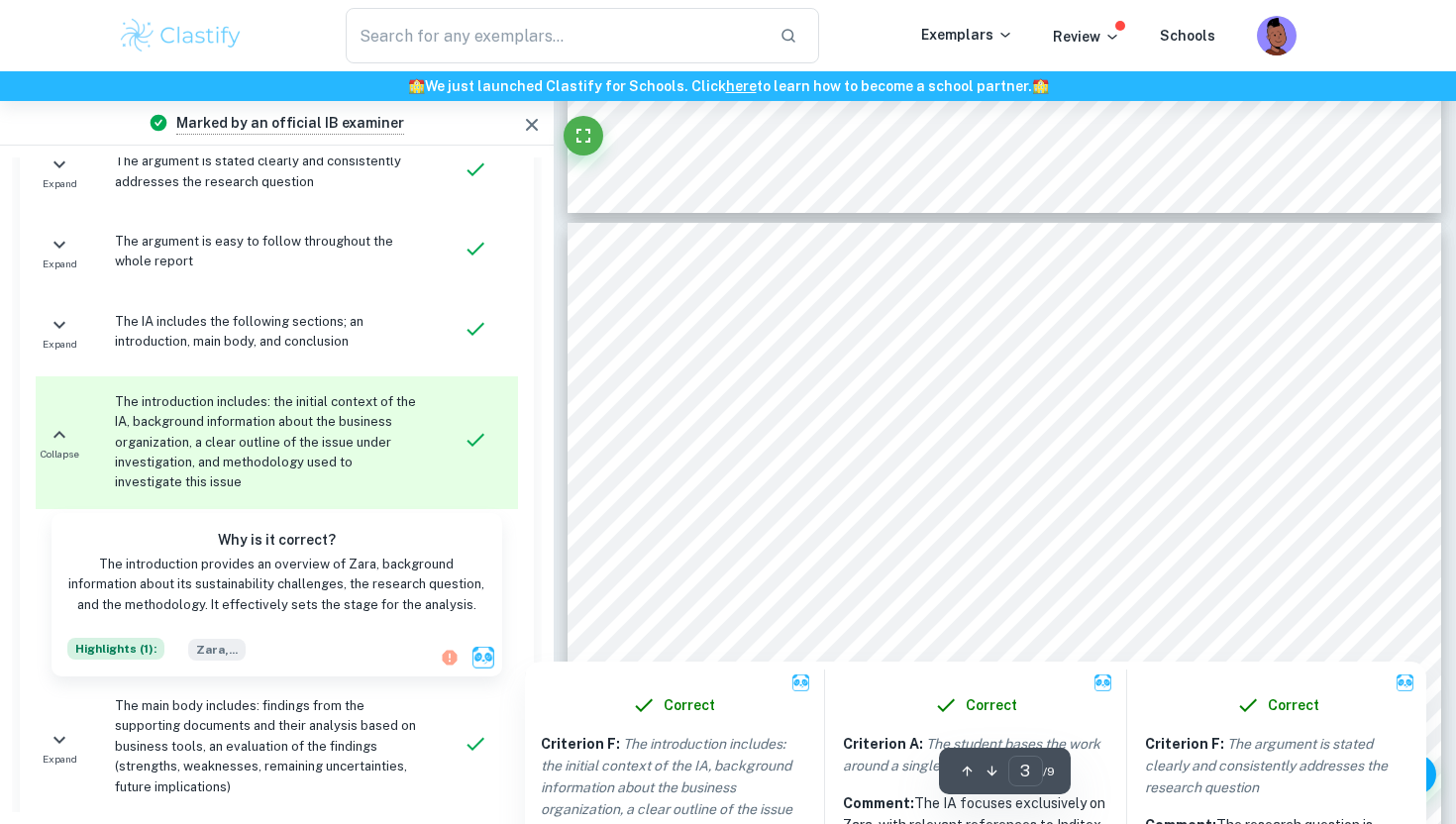click at bounding box center [1002, 350] 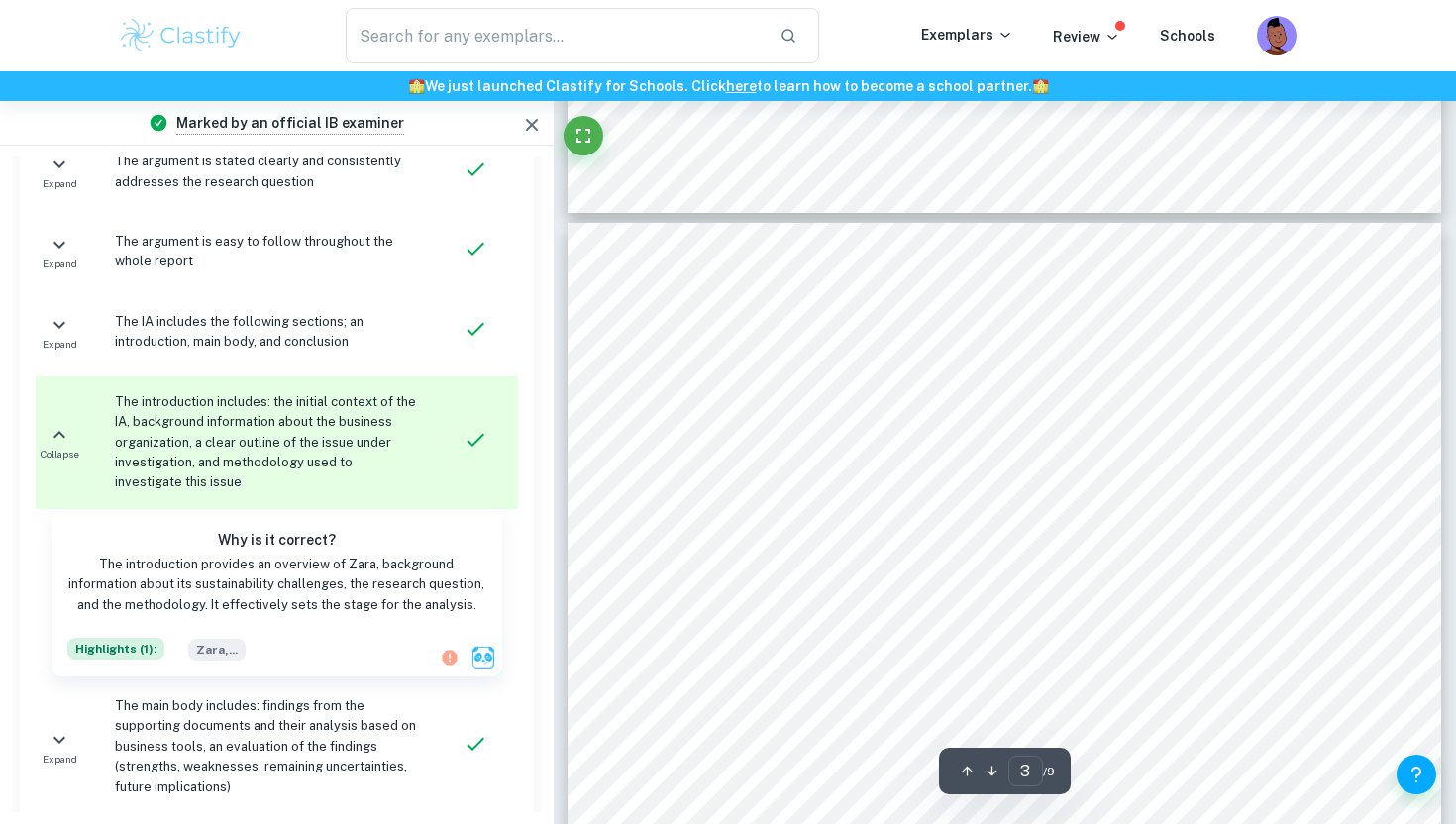 scroll, scrollTop: 3612, scrollLeft: 0, axis: vertical 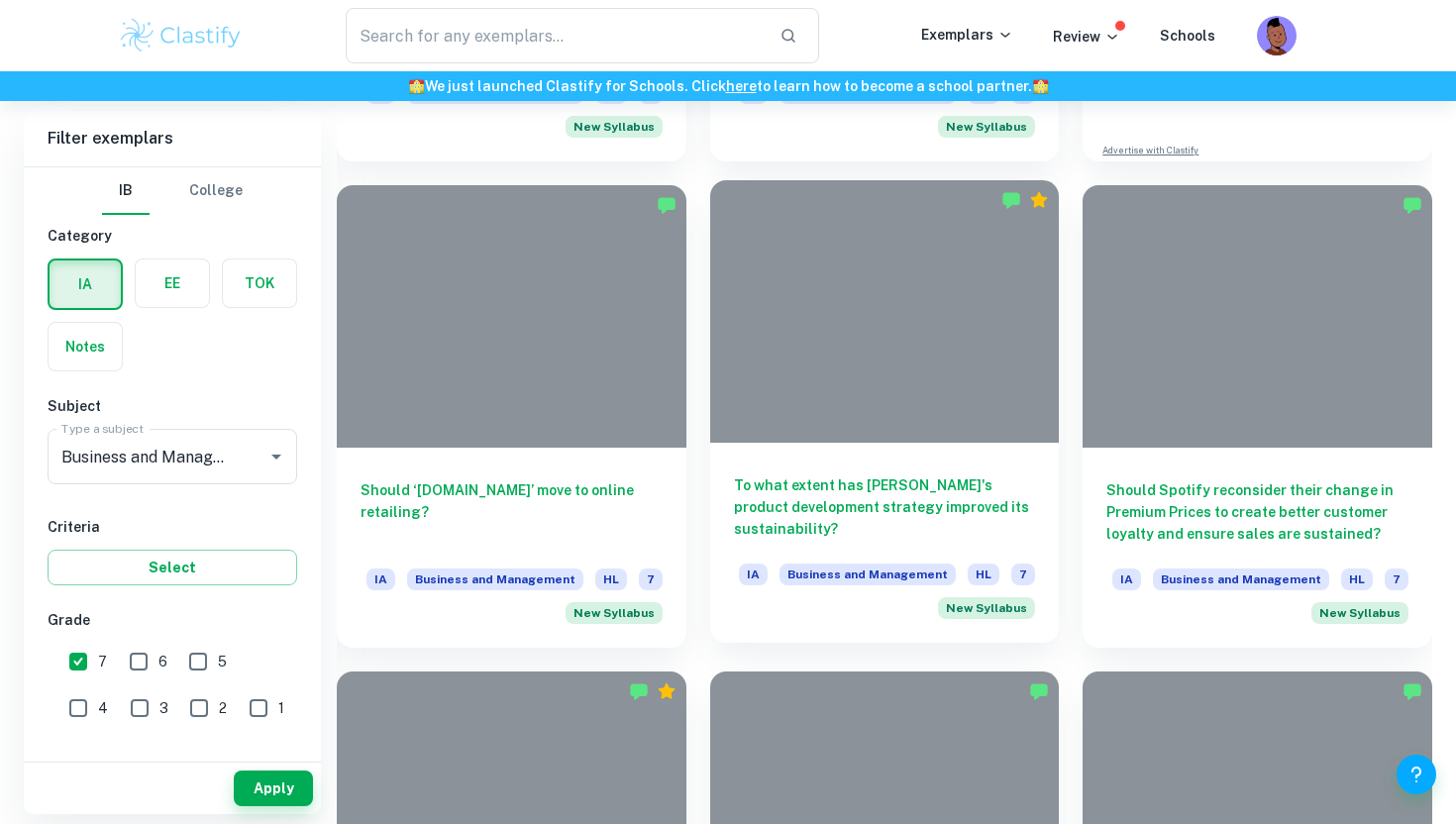 click on "To what extent has [PERSON_NAME]'s product development strategy improved its sustainability?" at bounding box center [884, 507] 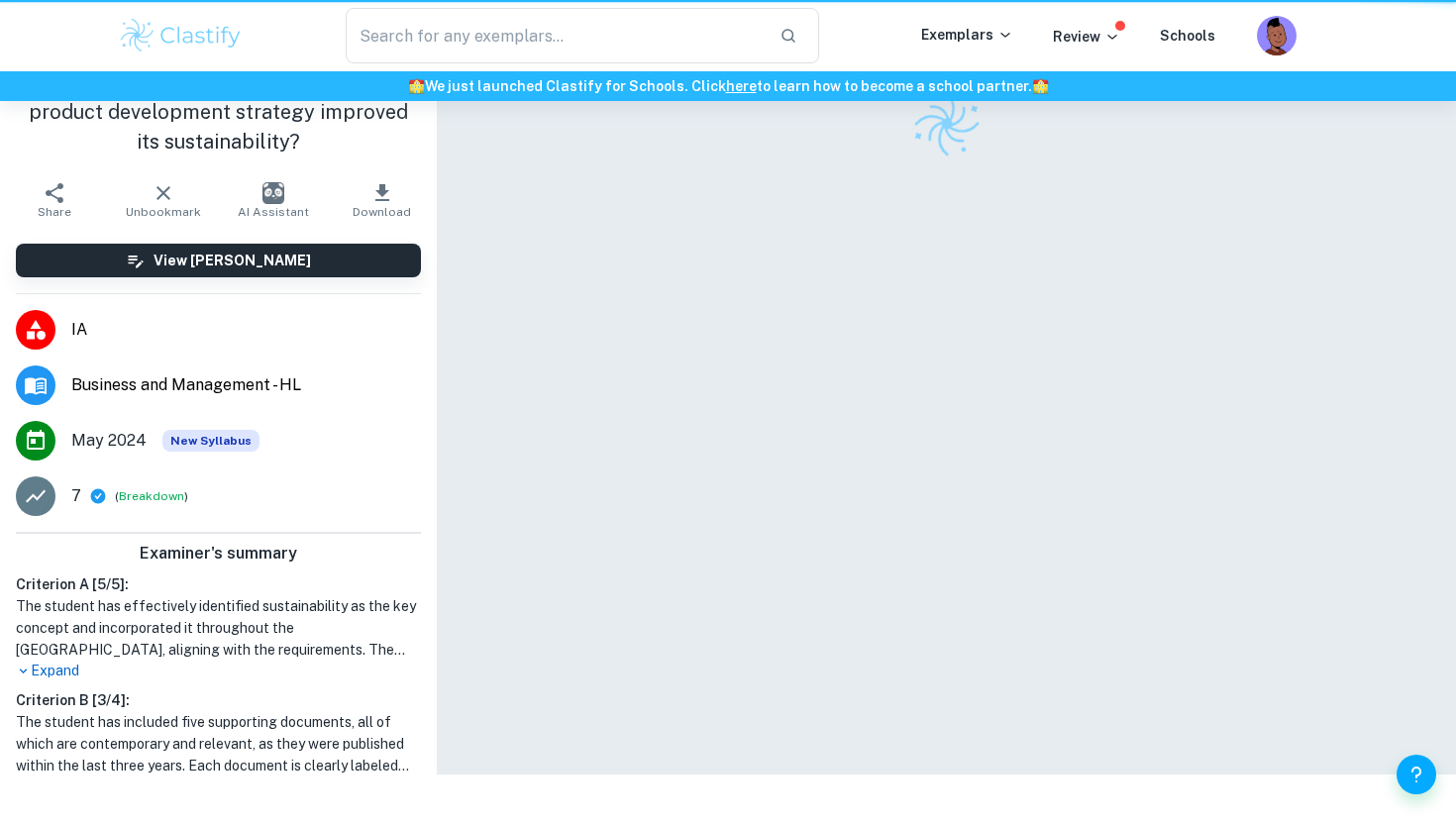 scroll, scrollTop: 0, scrollLeft: 0, axis: both 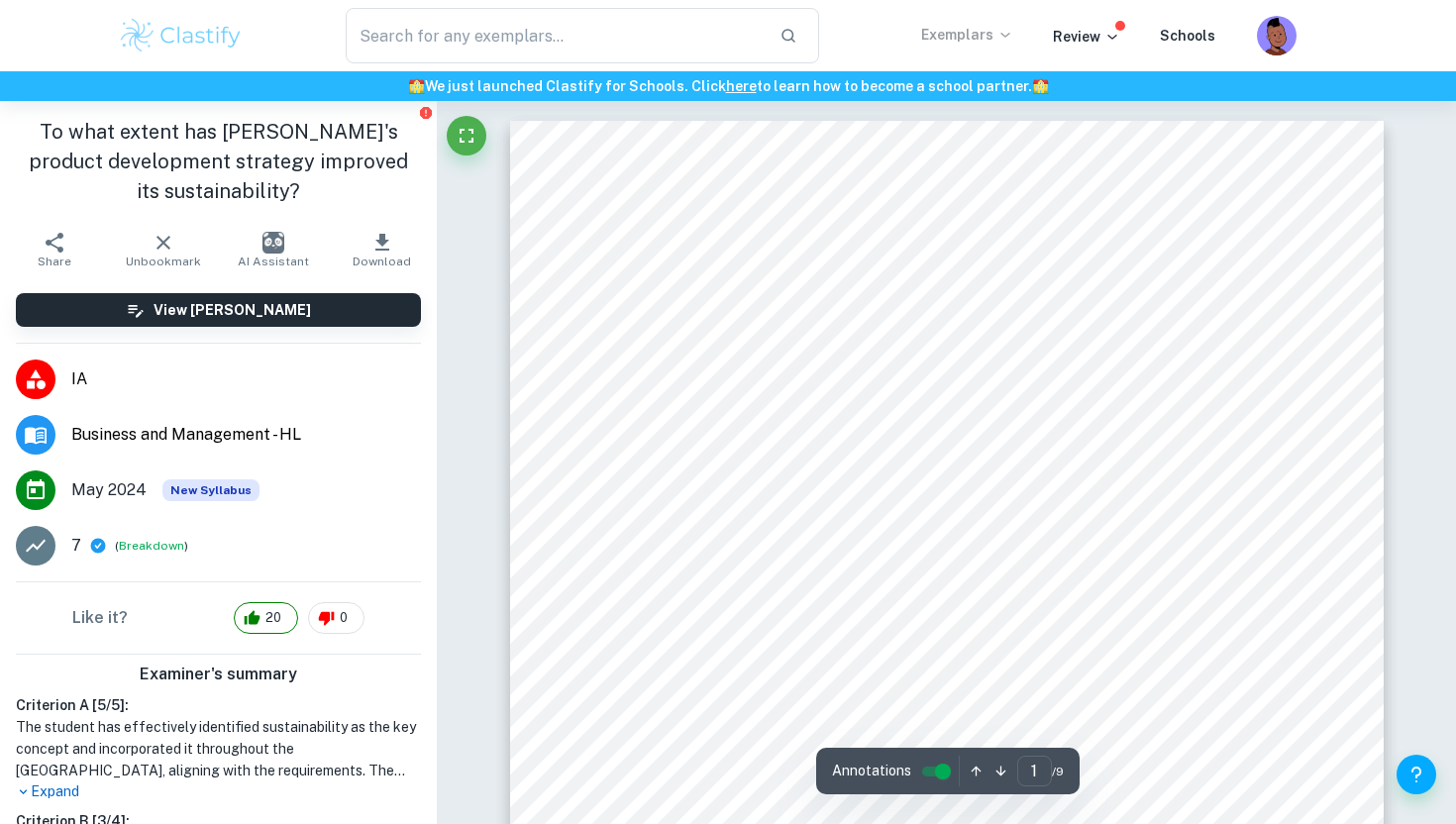 click on "Exemplars" at bounding box center [967, 35] 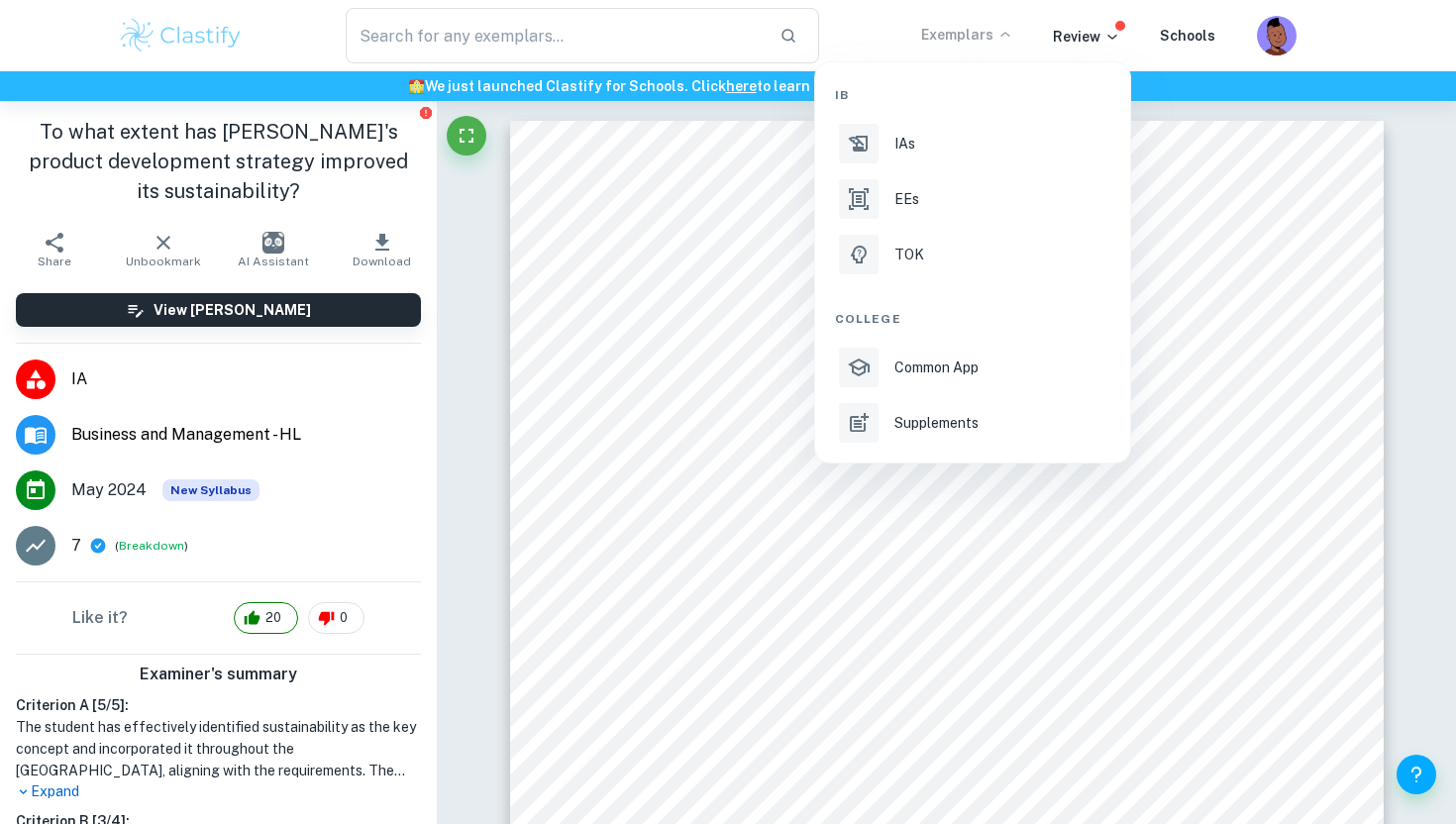 click at bounding box center (728, 412) 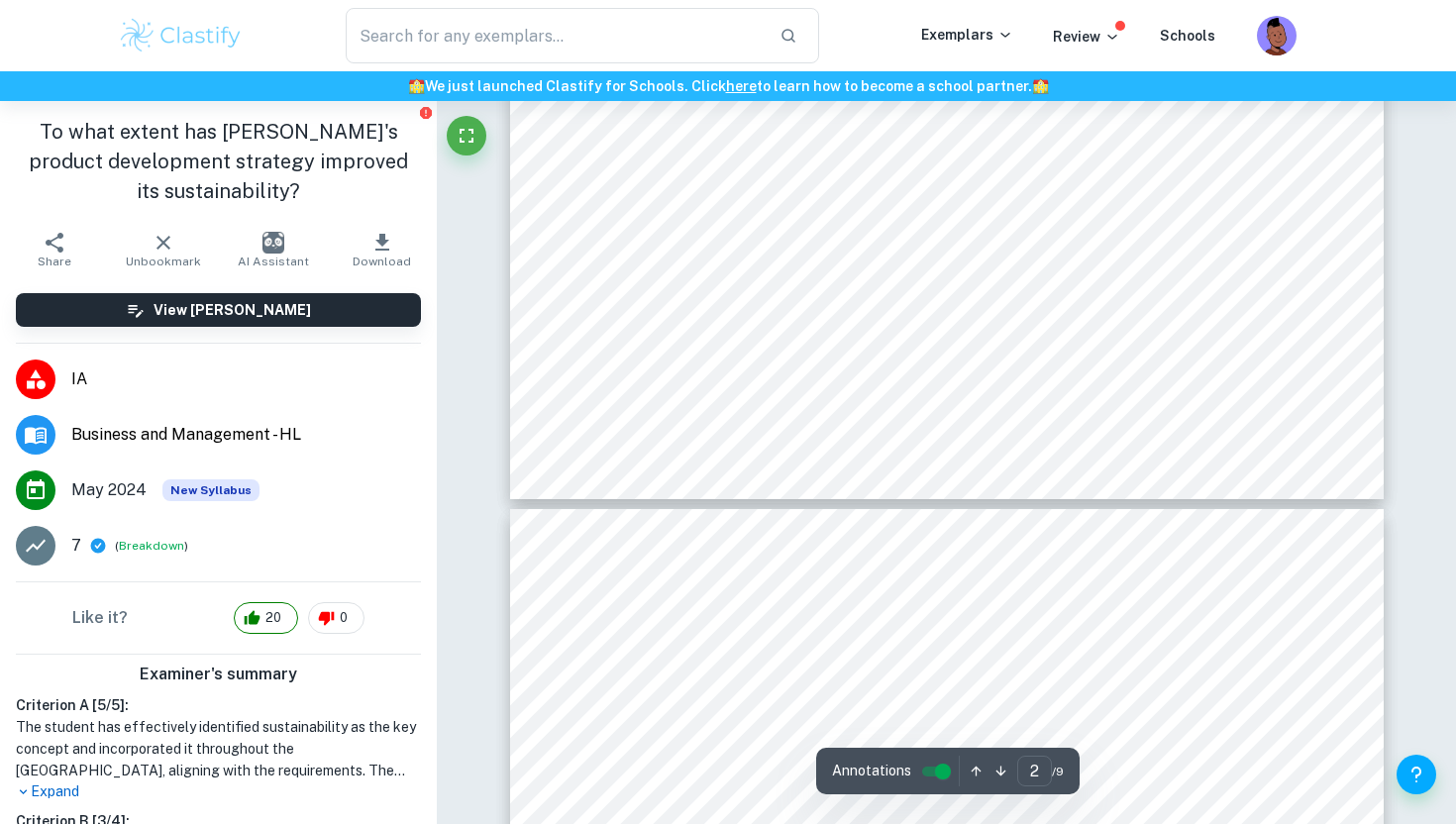 scroll, scrollTop: 2297, scrollLeft: 0, axis: vertical 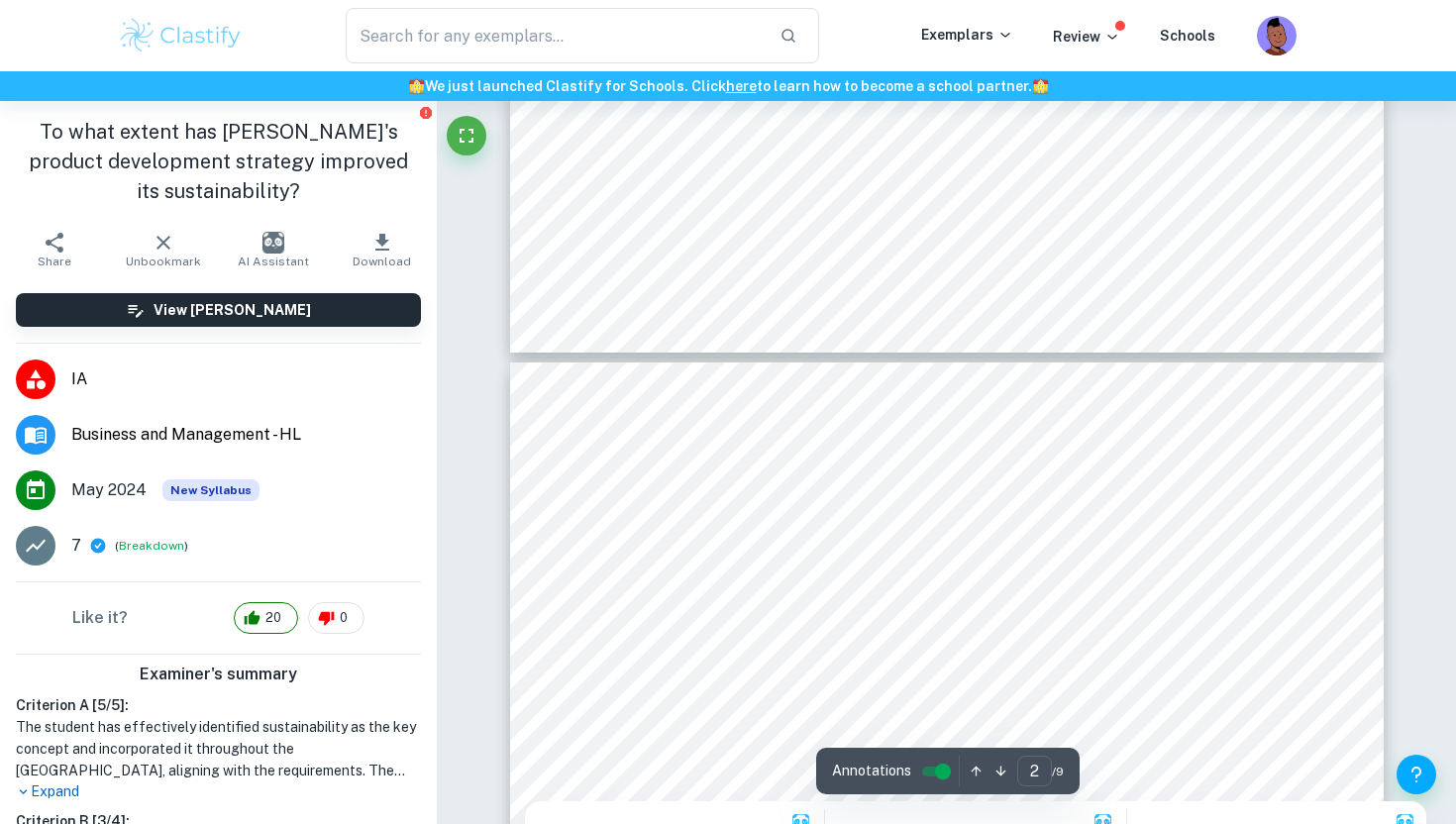 type on "3" 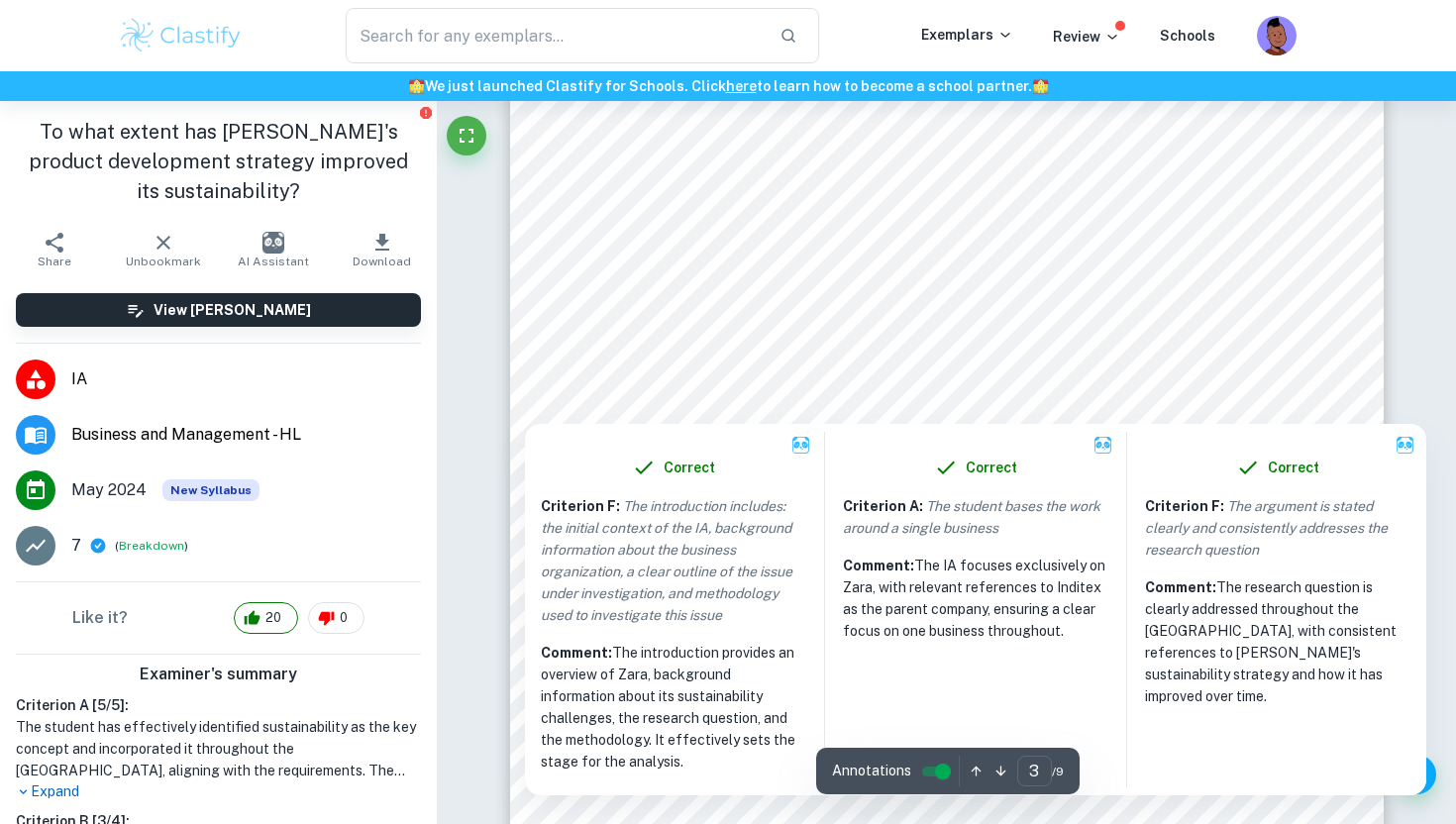 scroll, scrollTop: 2757, scrollLeft: 0, axis: vertical 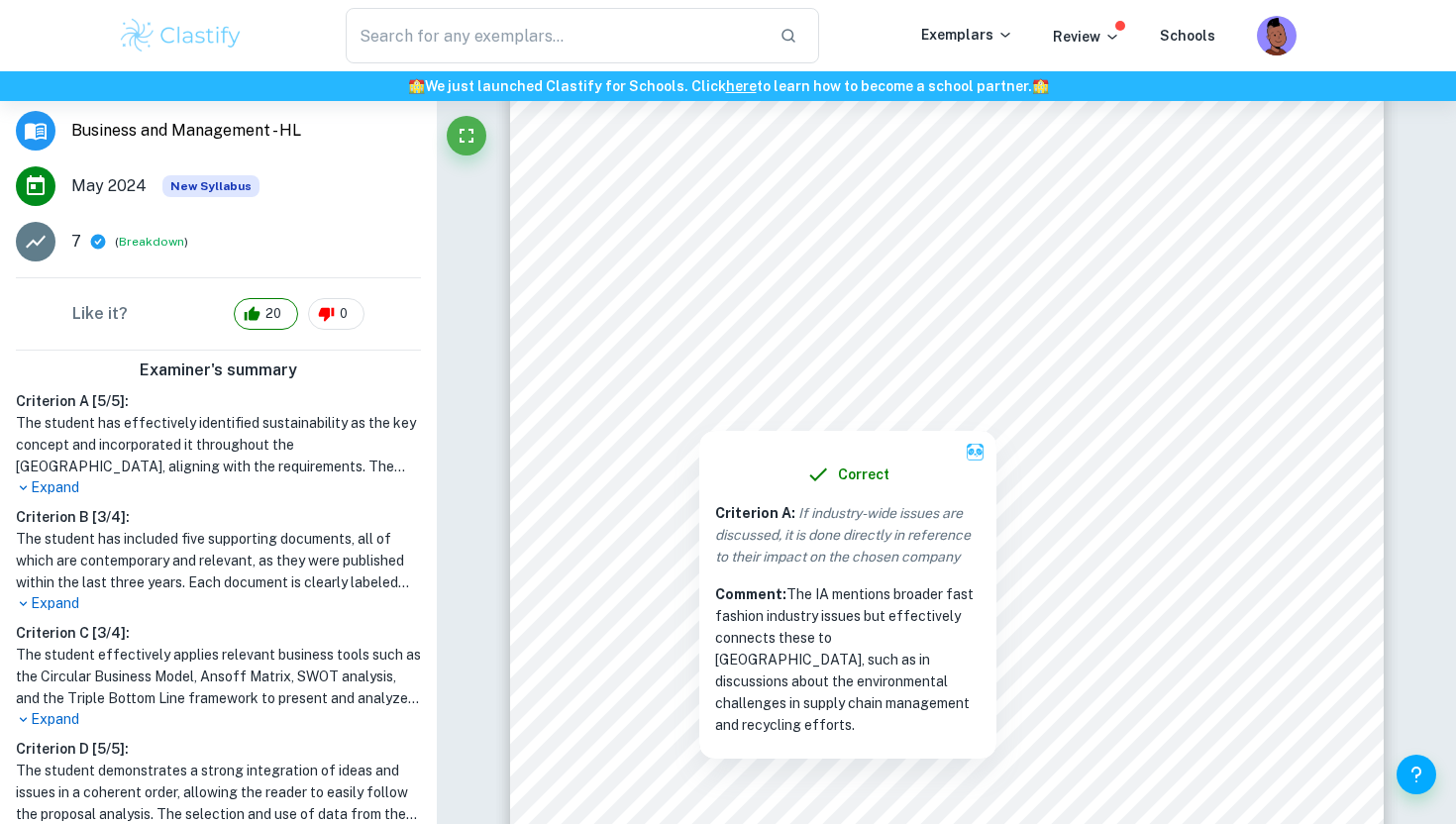 click on "Expand" at bounding box center (218, 487) 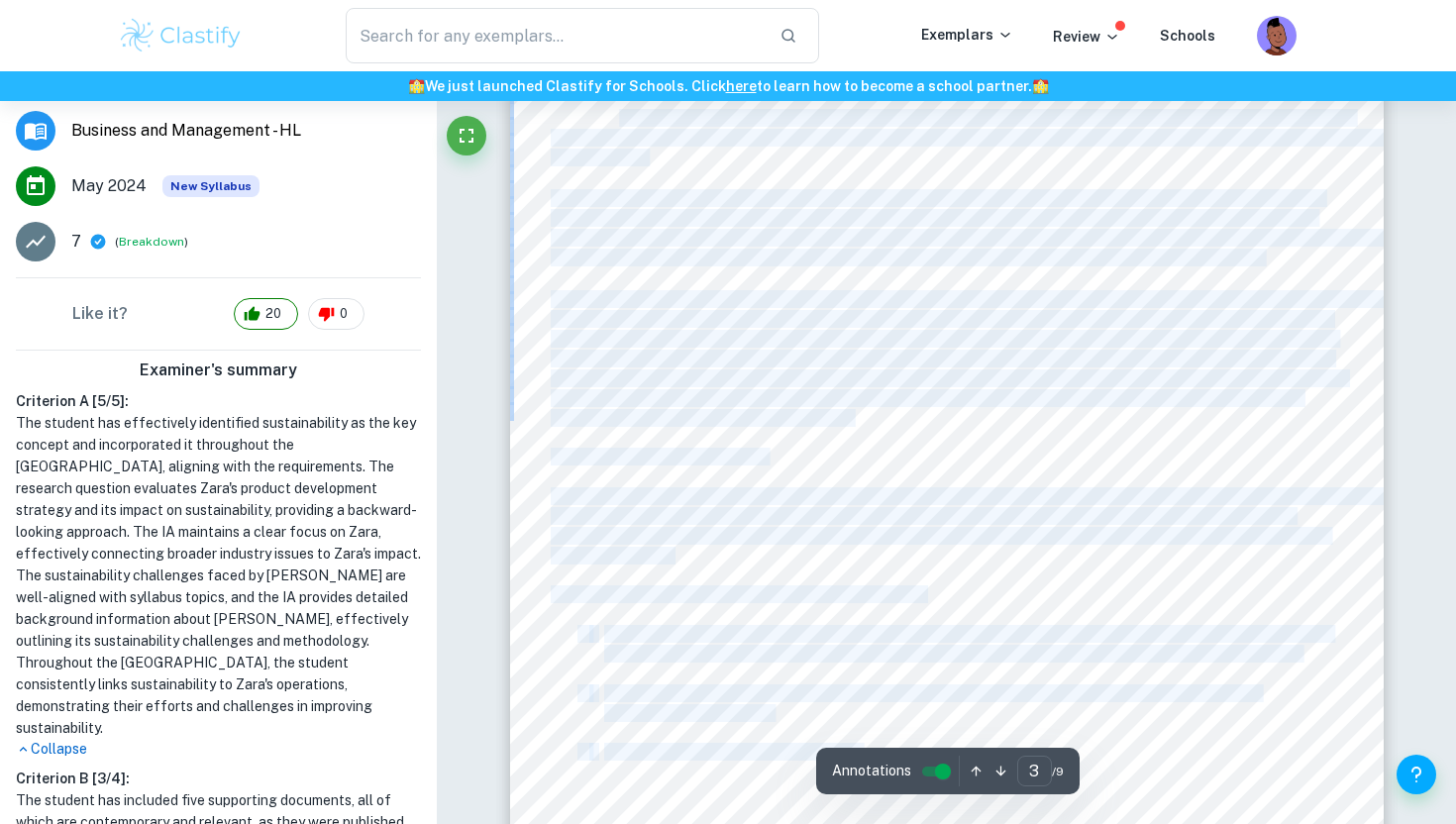 drag, startPoint x: 880, startPoint y: 422, endPoint x: 622, endPoint y: 121, distance: 396.44 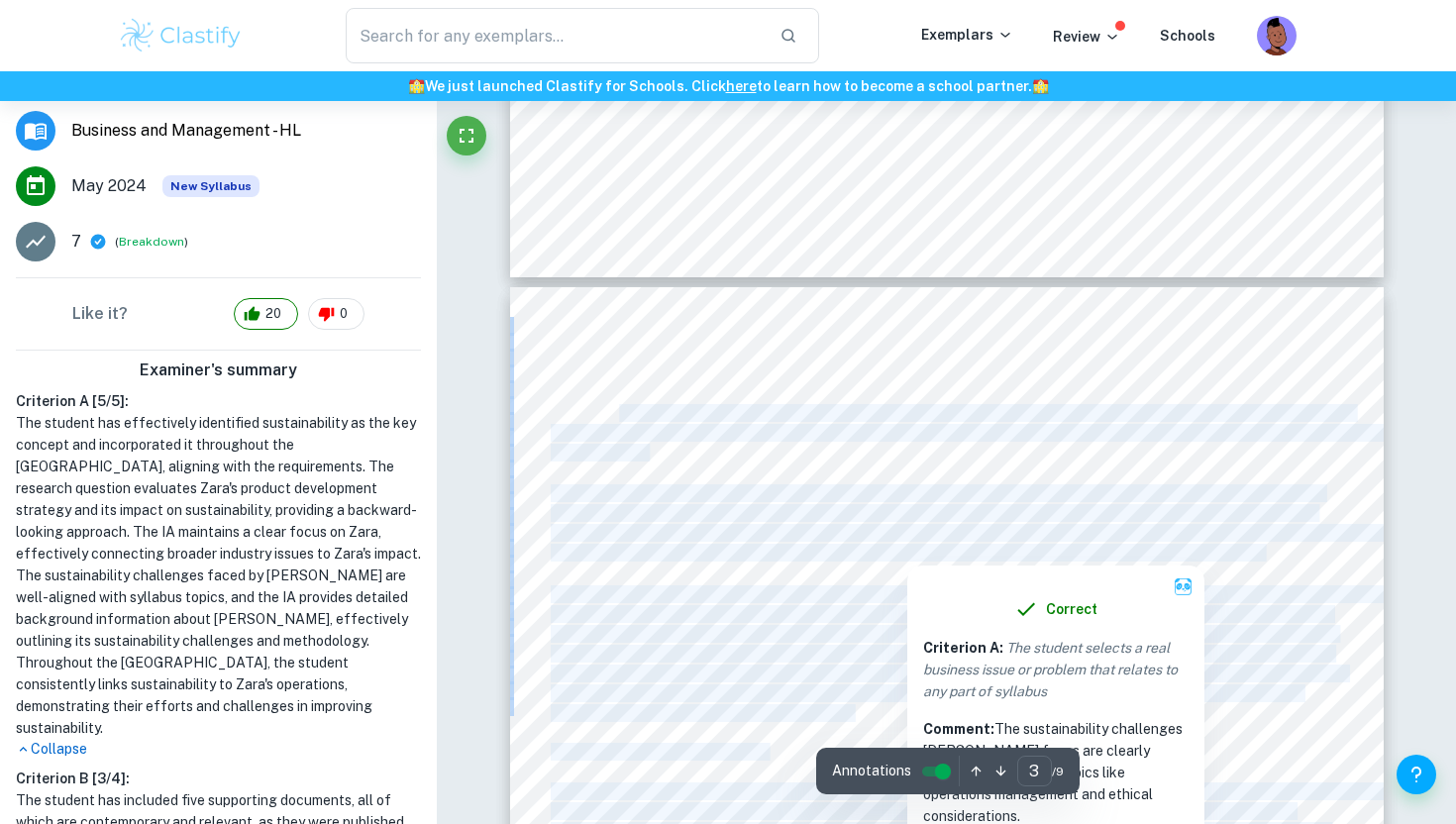 scroll, scrollTop: 2463, scrollLeft: 0, axis: vertical 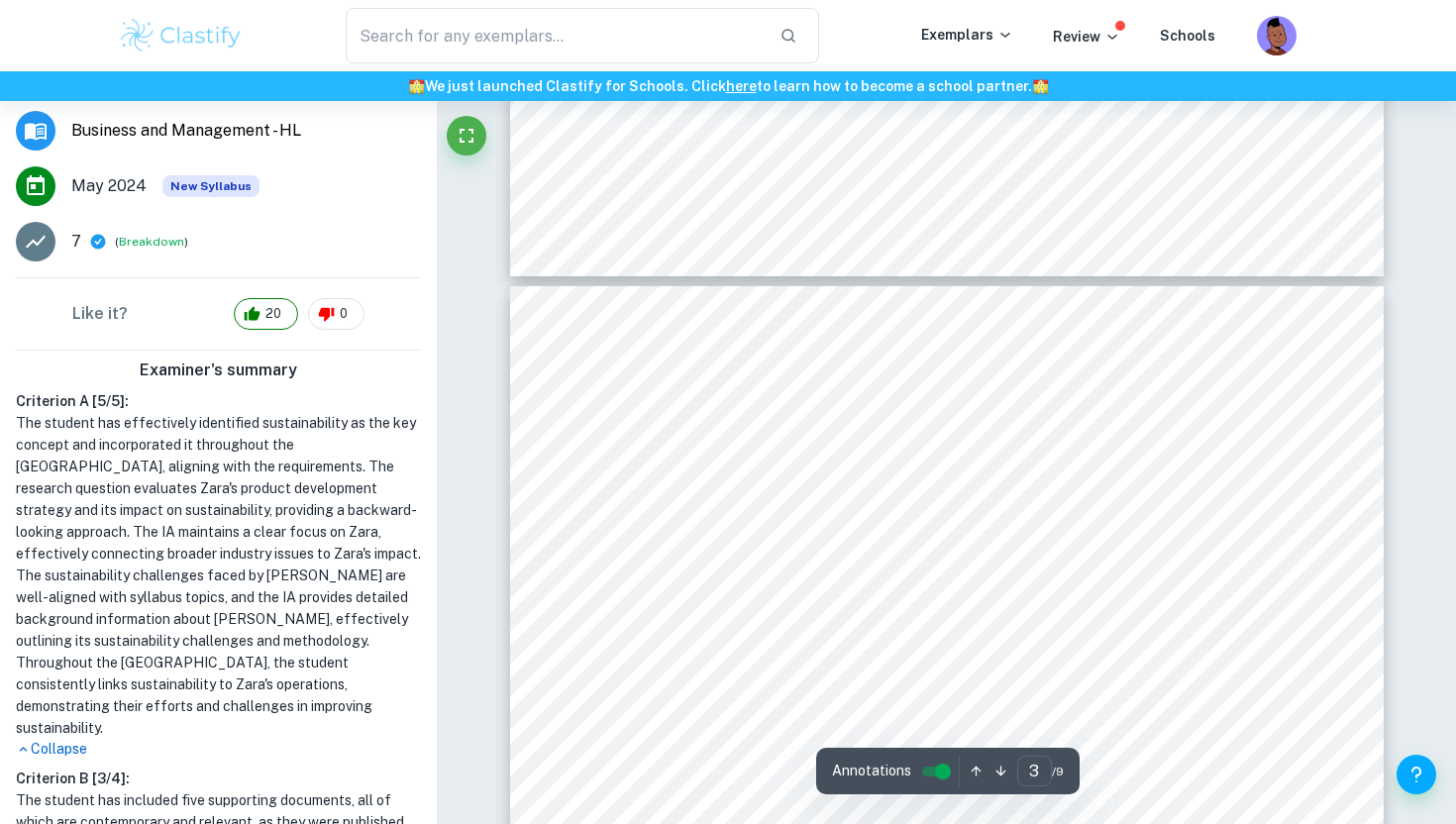 click on "krq407 Introduction: Zara, a Spanish fast fashion retailer, is one of the world's largest international fashion brands founded by [PERSON_NAME] in [DATE]. ([PERSON_NAME] 2023). It is owned by Inditex, a publicly held company that operates a range of fast fashion brands (Inditex 2023). Despite producing over 450 million items annually and 500 new designs weekly, Zara faces sustainability issues such as harsh labour employment, underage labour, and excessive energy and water consumption, leading to toxic waste and pollution (supporting document 2). Resultantly, Zara has been implementing various sustainability strategies, such as improving product manufacturing, supply chain management, and employment under product development. This led to the research question <To what extent has [PERSON_NAME]'s product development strategy improved its sustainability?=. Sustainability is defined as "meeting the needs of the present without compromising the ability of future generations to articles, to reduce bias and increase reliability. 1." at bounding box center (947, 903) 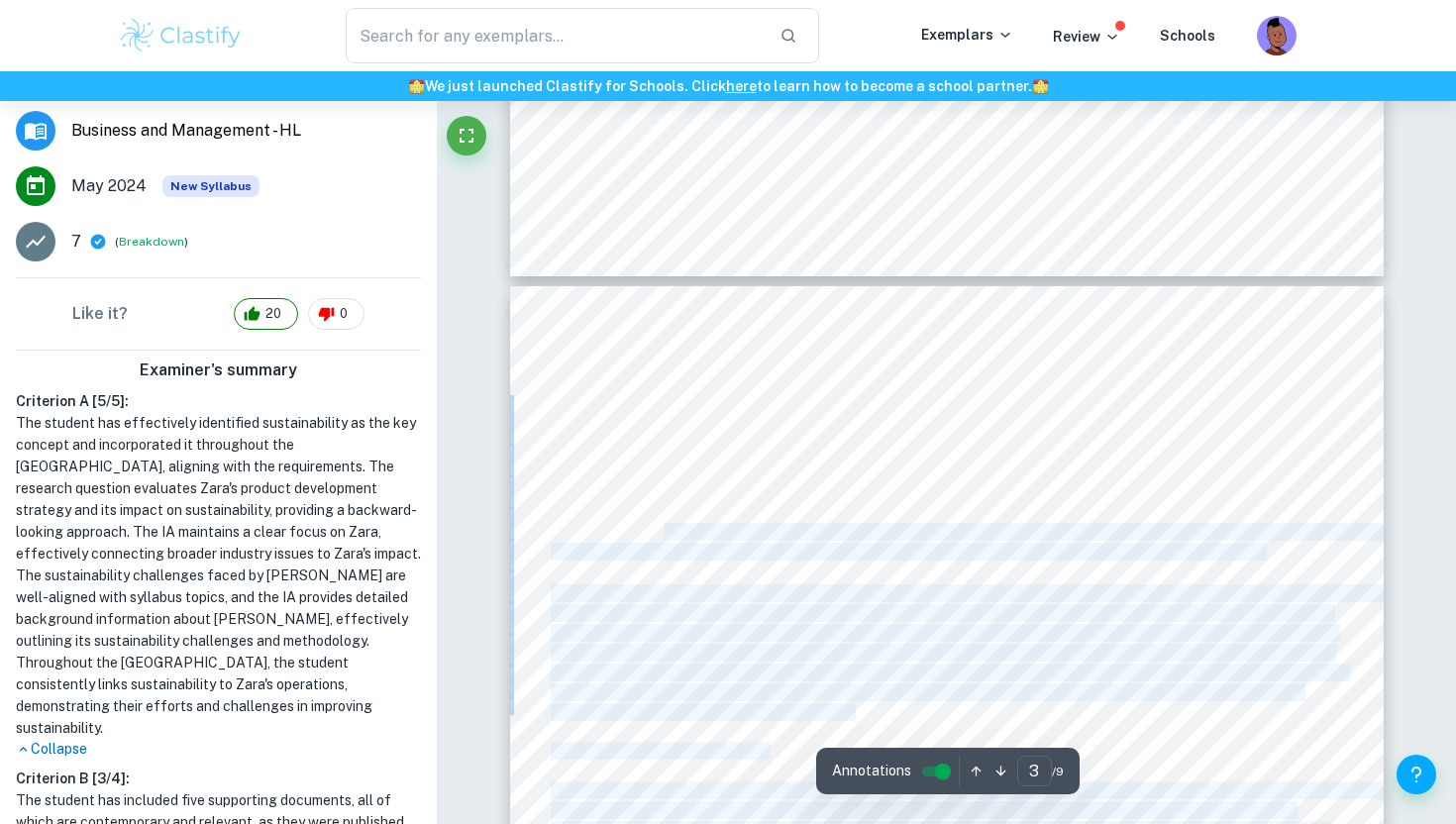 drag, startPoint x: 536, startPoint y: 401, endPoint x: 660, endPoint y: 518, distance: 170.4846 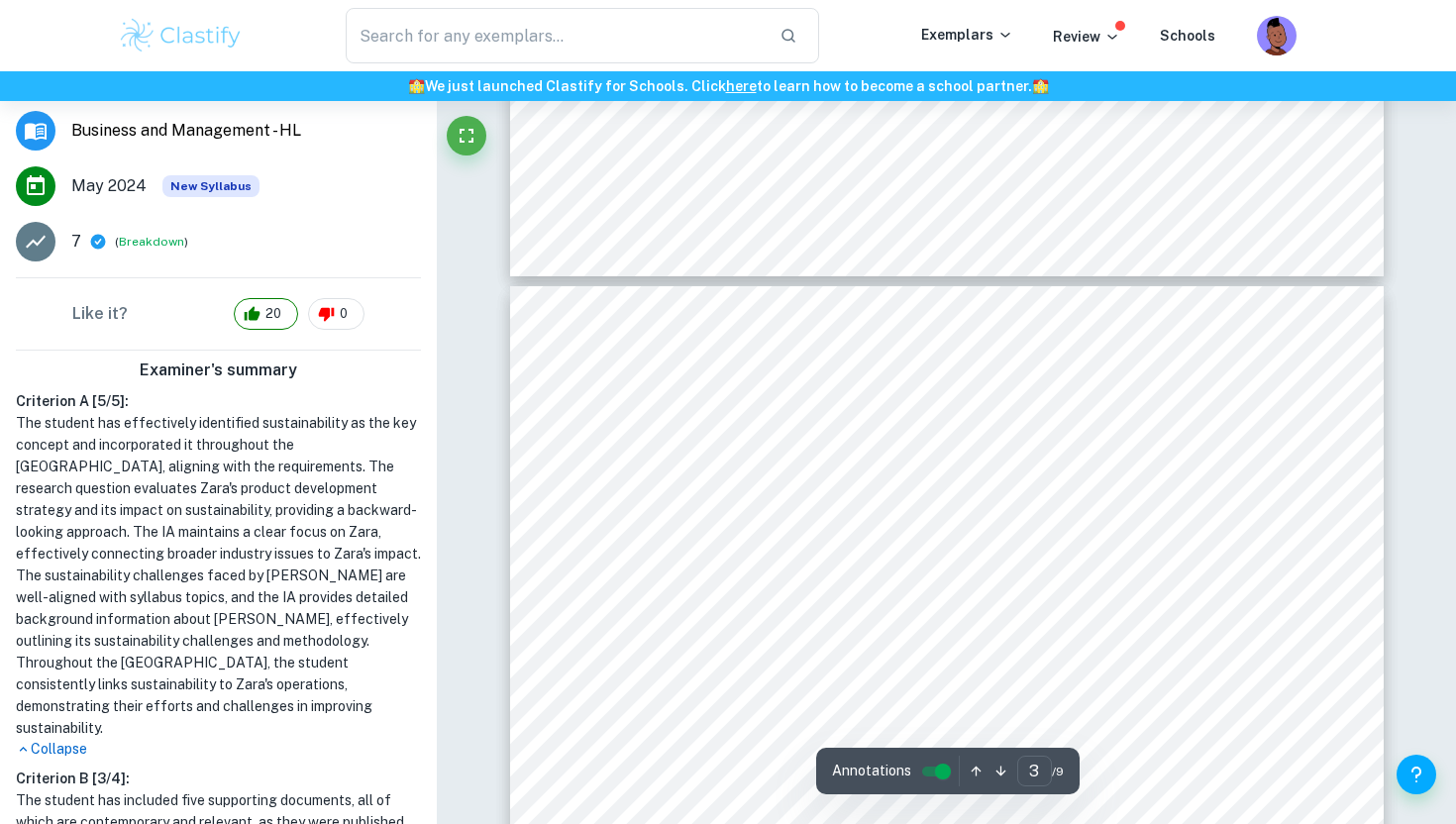 click on "krq407 Introduction: Zara, a Spanish fast fashion retailer, is one of the world's largest international fashion brands founded by [PERSON_NAME] in [DATE]. ([PERSON_NAME] 2023). It is owned by Inditex, a publicly held company that operates a range of fast fashion brands (Inditex 2023). Despite producing over 450 million items annually and 500 new designs weekly, Zara faces sustainability issues such as harsh labour employment, underage labour, and excessive energy and water consumption, leading to toxic waste and pollution (supporting document 2). Resultantly, Zara has been implementing various sustainability strategies, such as improving product manufacturing, supply chain management, and employment under product development. This led to the research question <To what extent has [PERSON_NAME]'s product development strategy improved its sustainability?=. Sustainability is defined as "meeting the needs of the present without compromising the ability of future generations to articles, to reduce bias and increase reliability. 1." at bounding box center [947, 903] 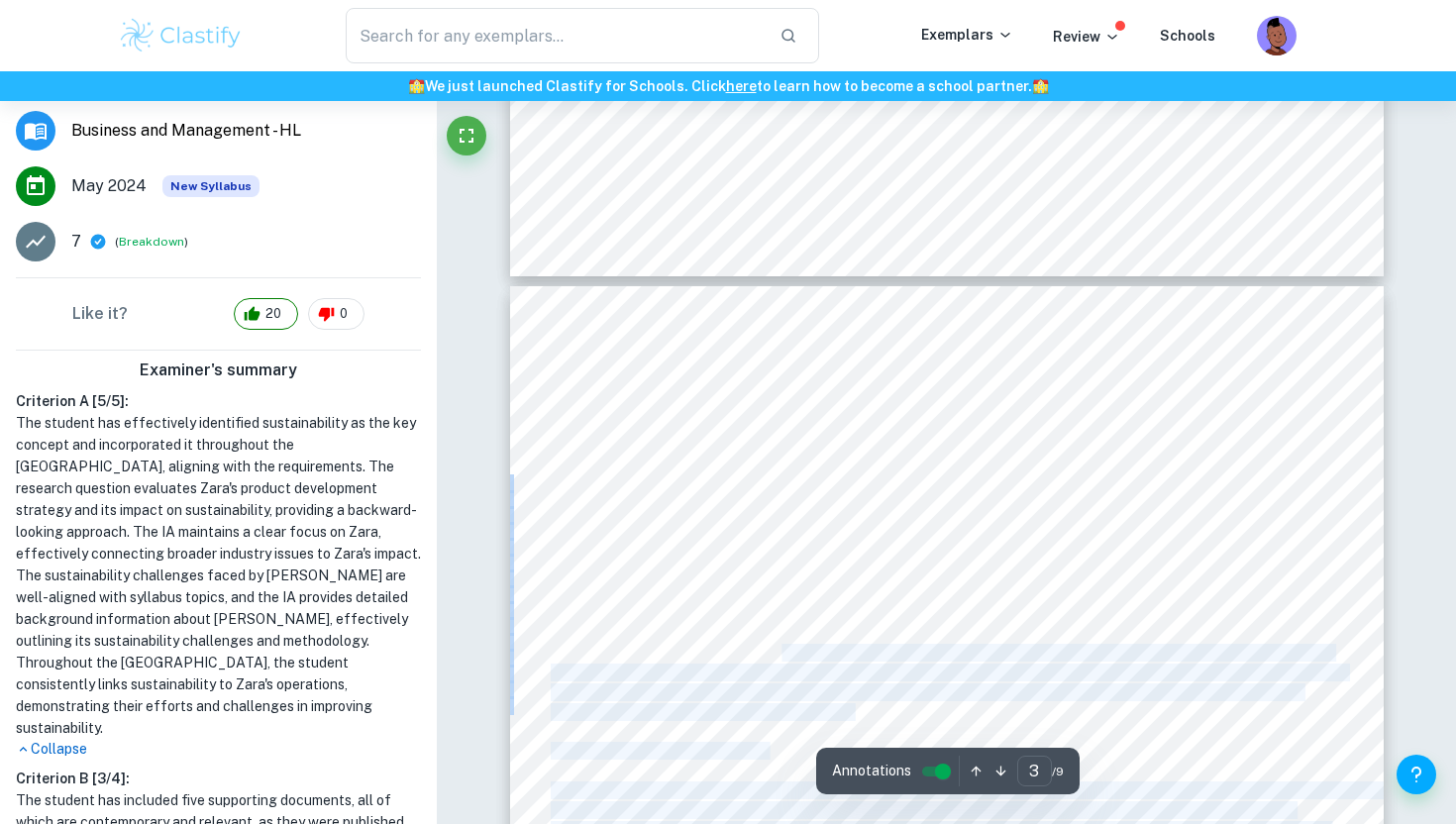 drag, startPoint x: 860, startPoint y: 713, endPoint x: 781, endPoint y: 649, distance: 101.67104 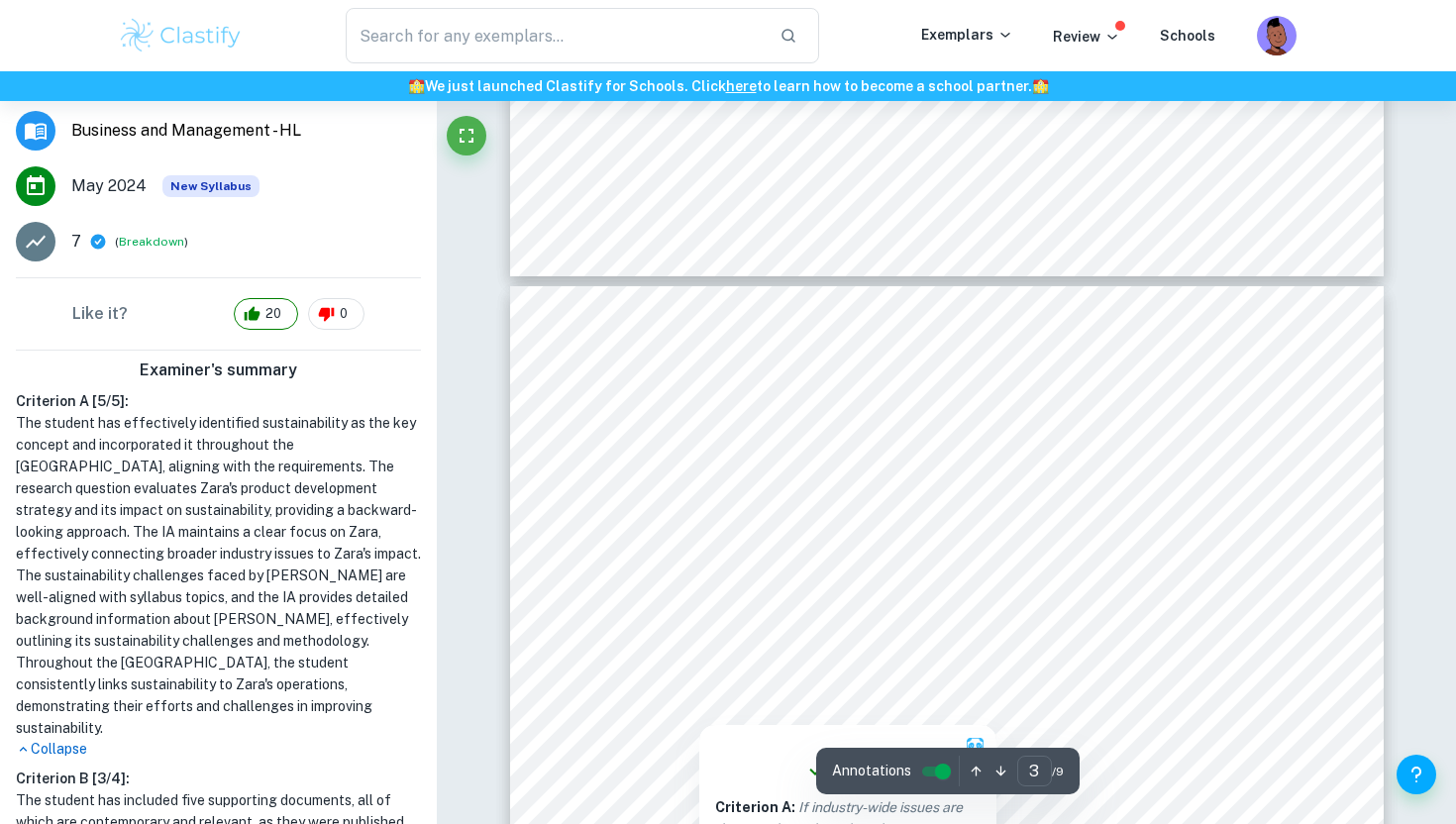 click at bounding box center [941, 652] 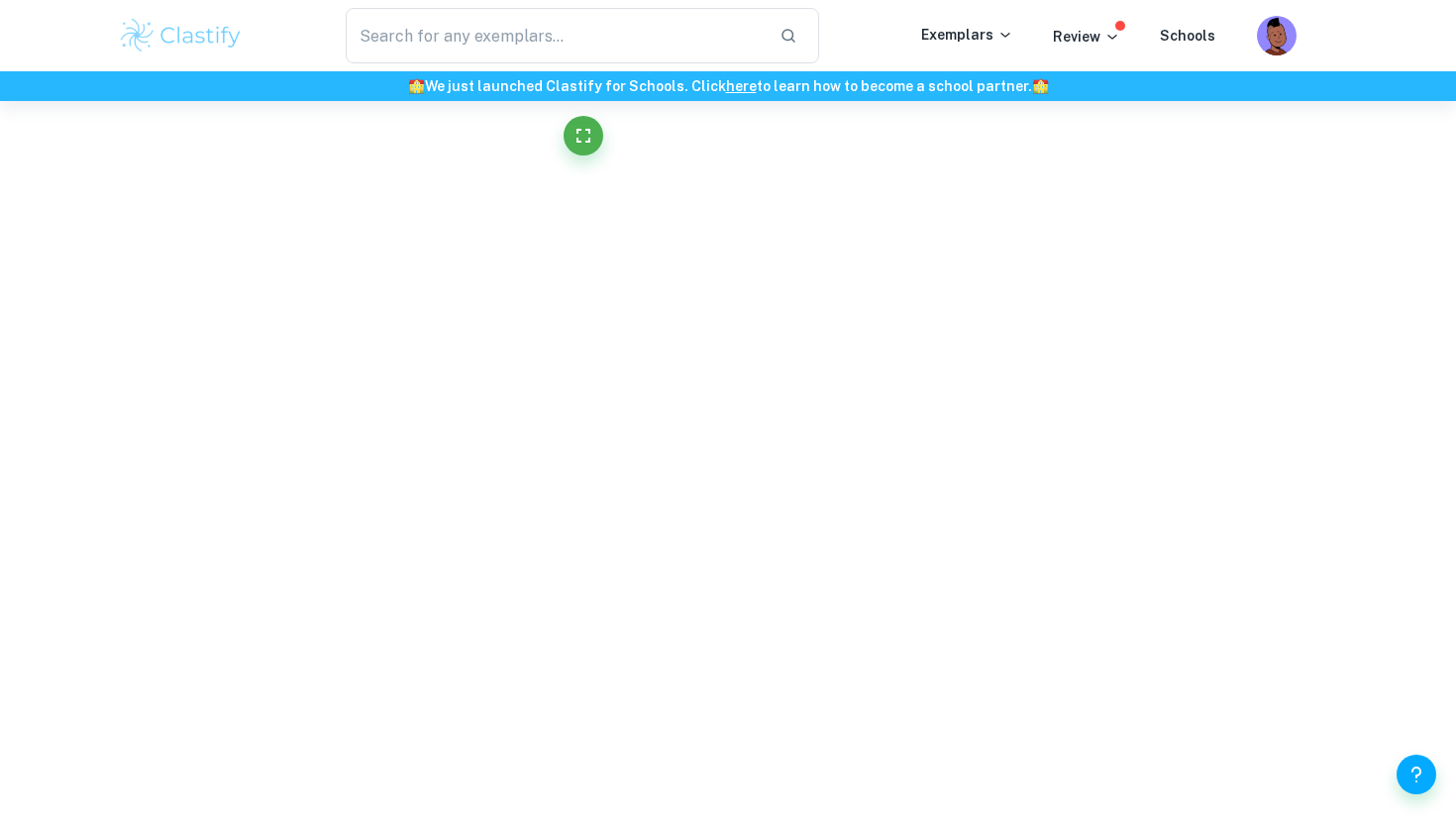 scroll, scrollTop: 0, scrollLeft: 0, axis: both 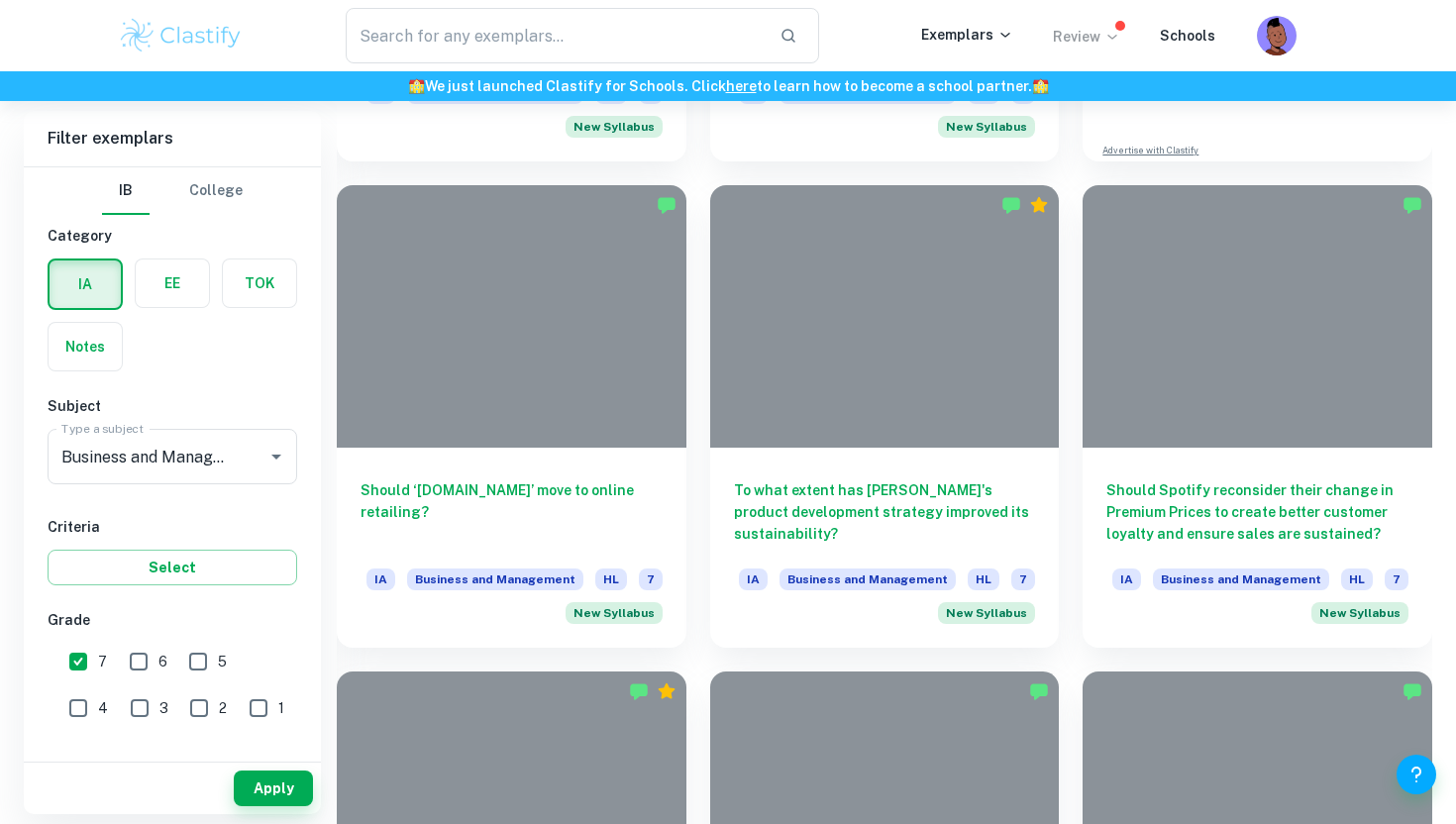 click on "Review" at bounding box center [1087, 37] 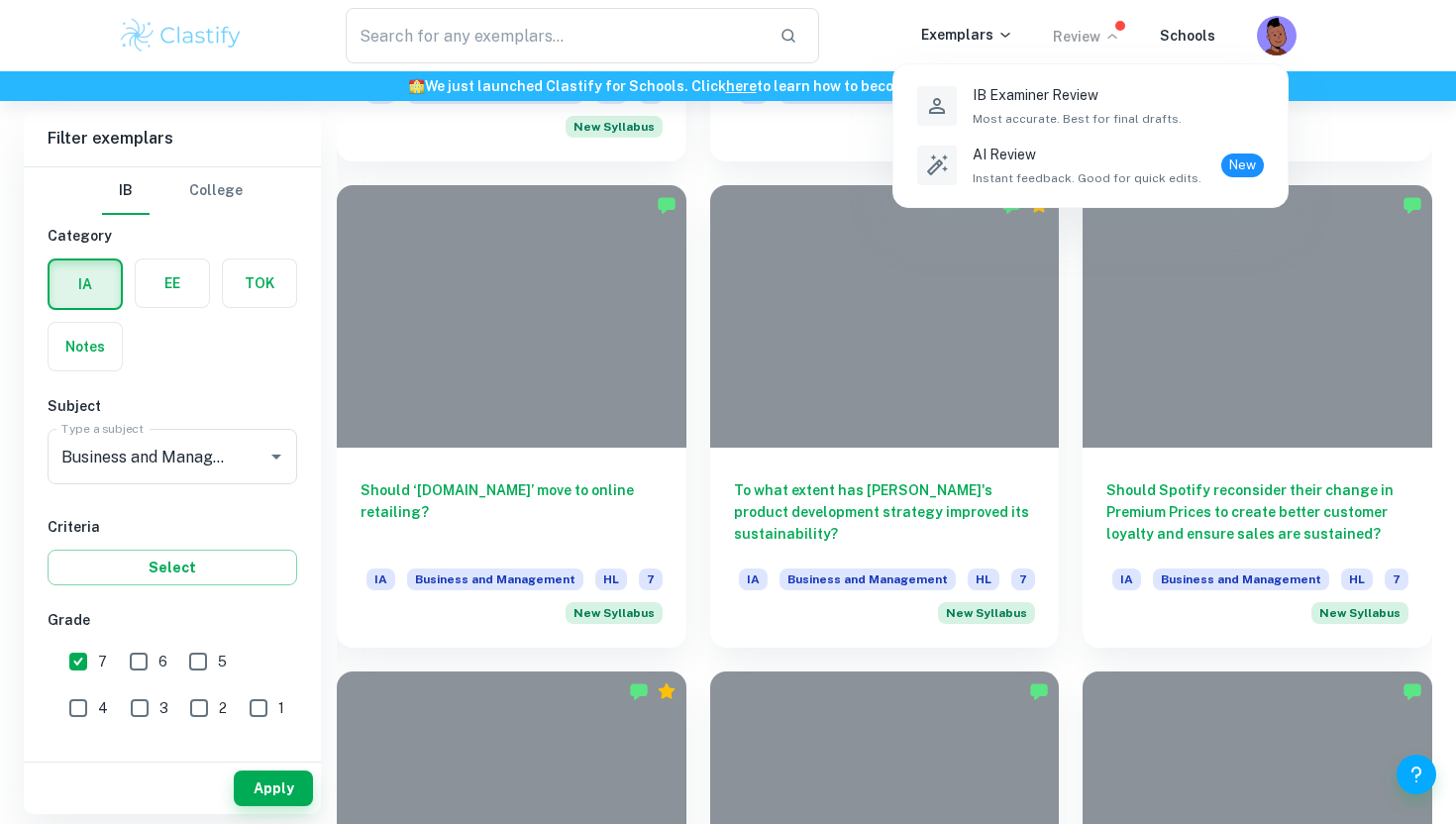click at bounding box center [728, 412] 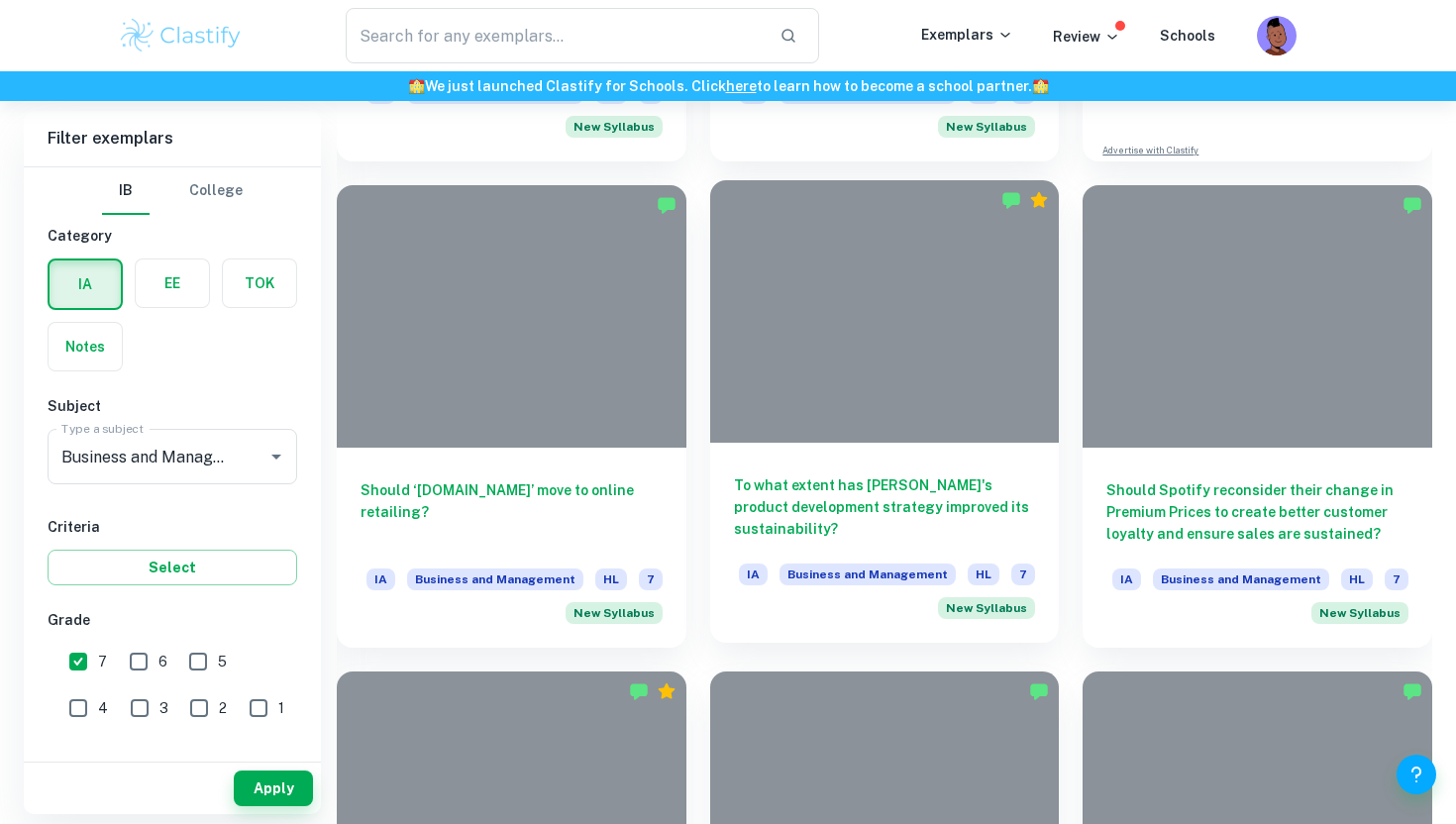 click on "To what extent has [PERSON_NAME]'s product development strategy improved its sustainability?" at bounding box center [884, 507] 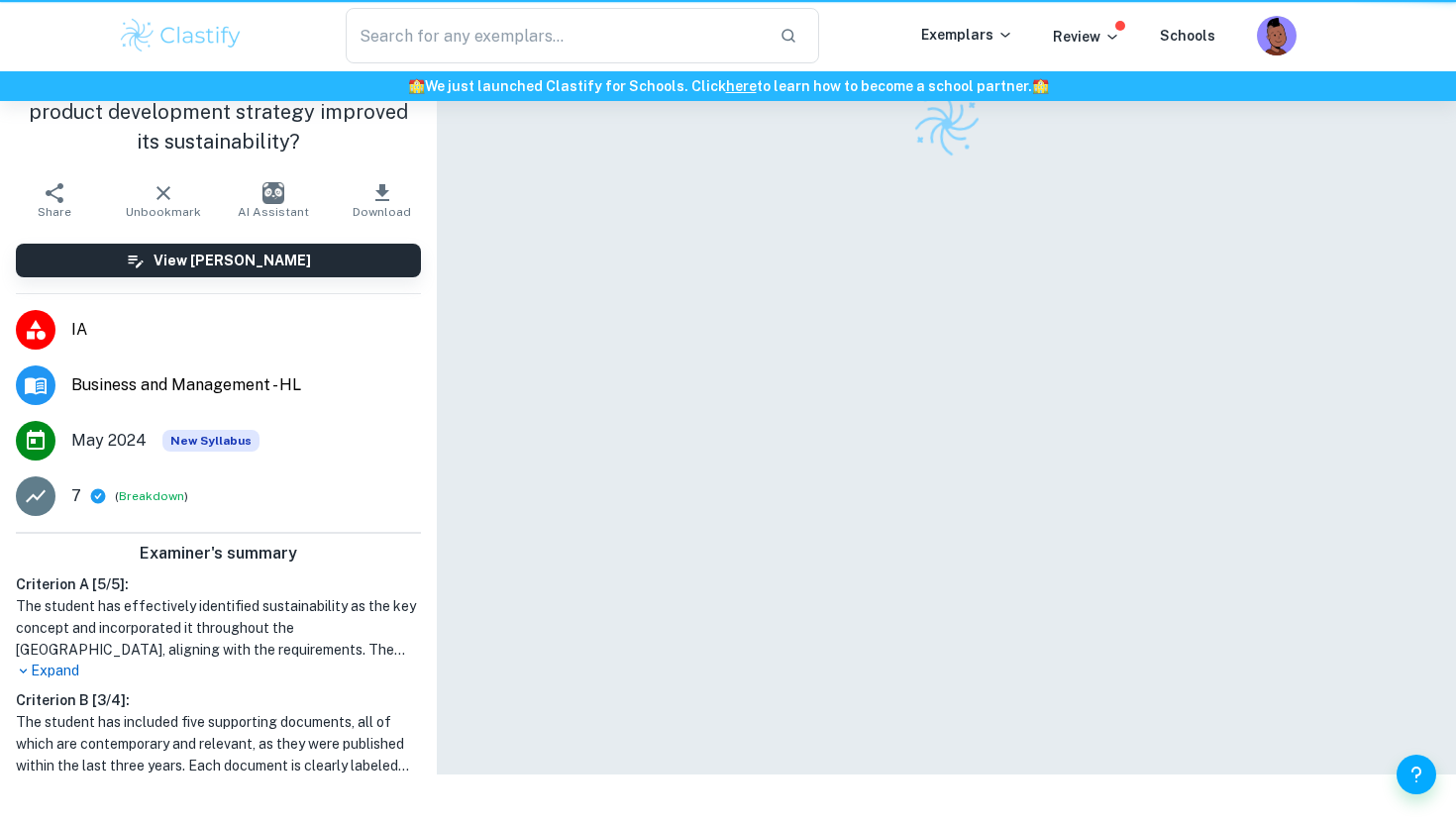scroll, scrollTop: 0, scrollLeft: 0, axis: both 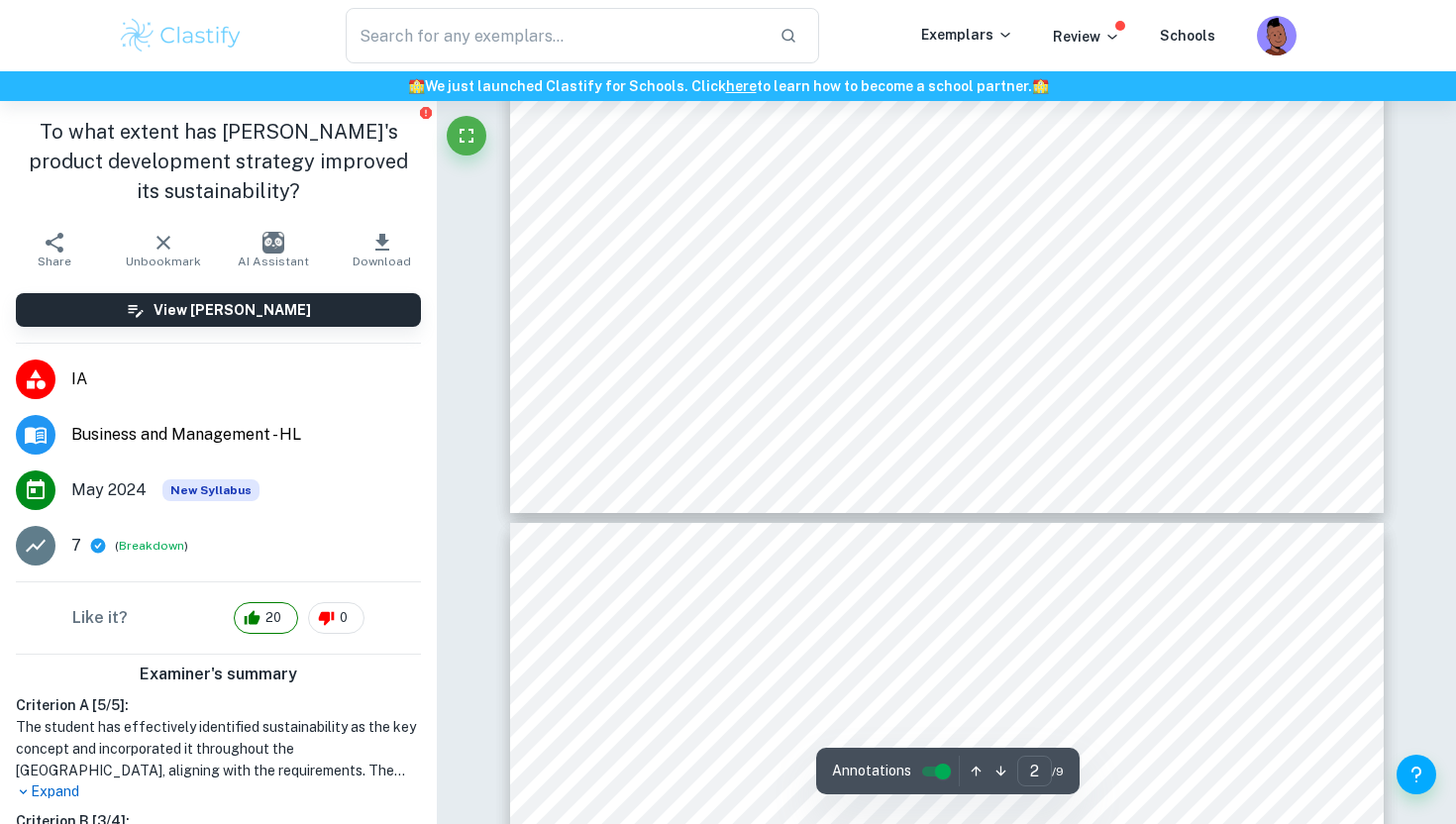 type on "3" 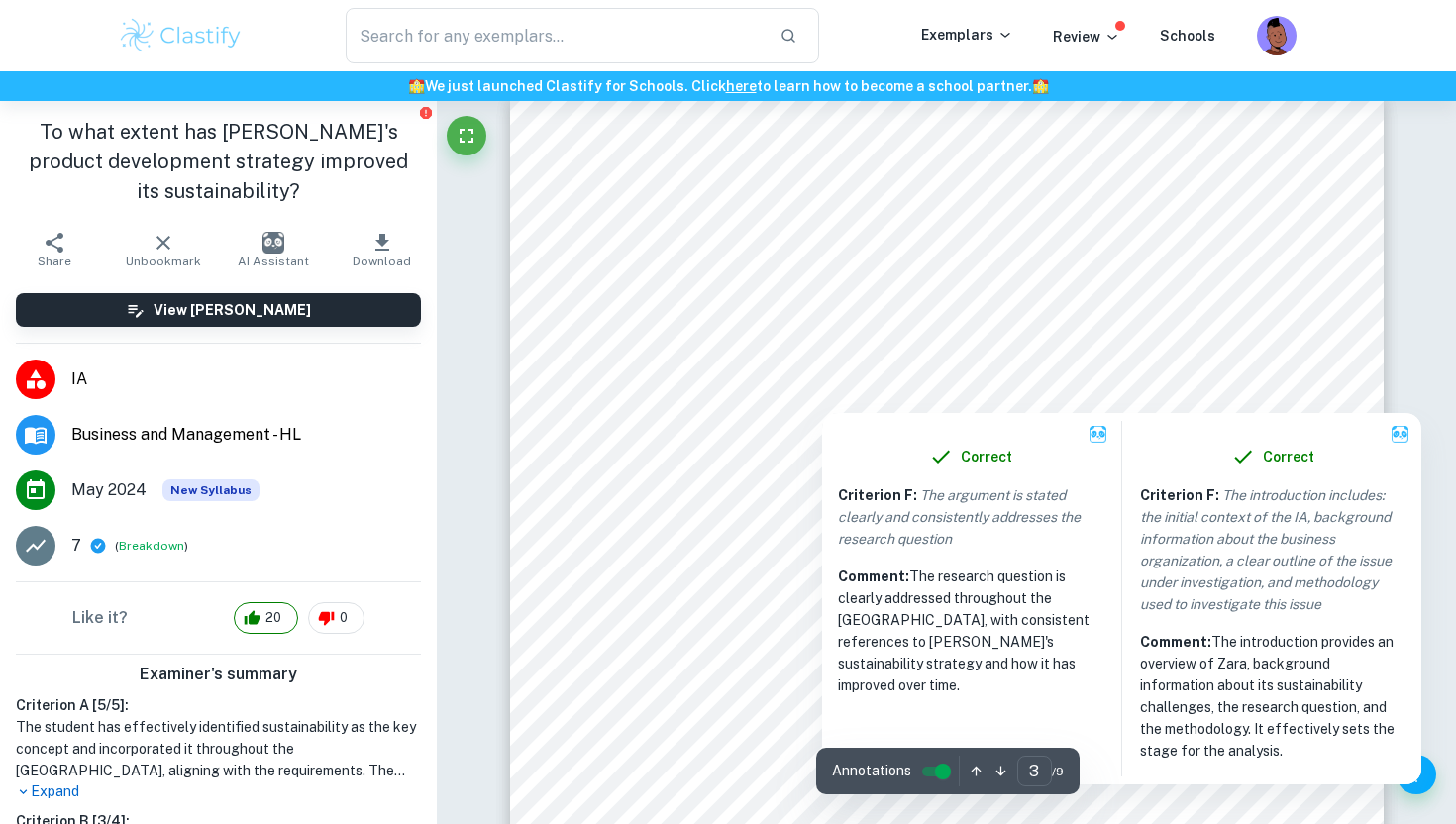 scroll, scrollTop: 2679, scrollLeft: 0, axis: vertical 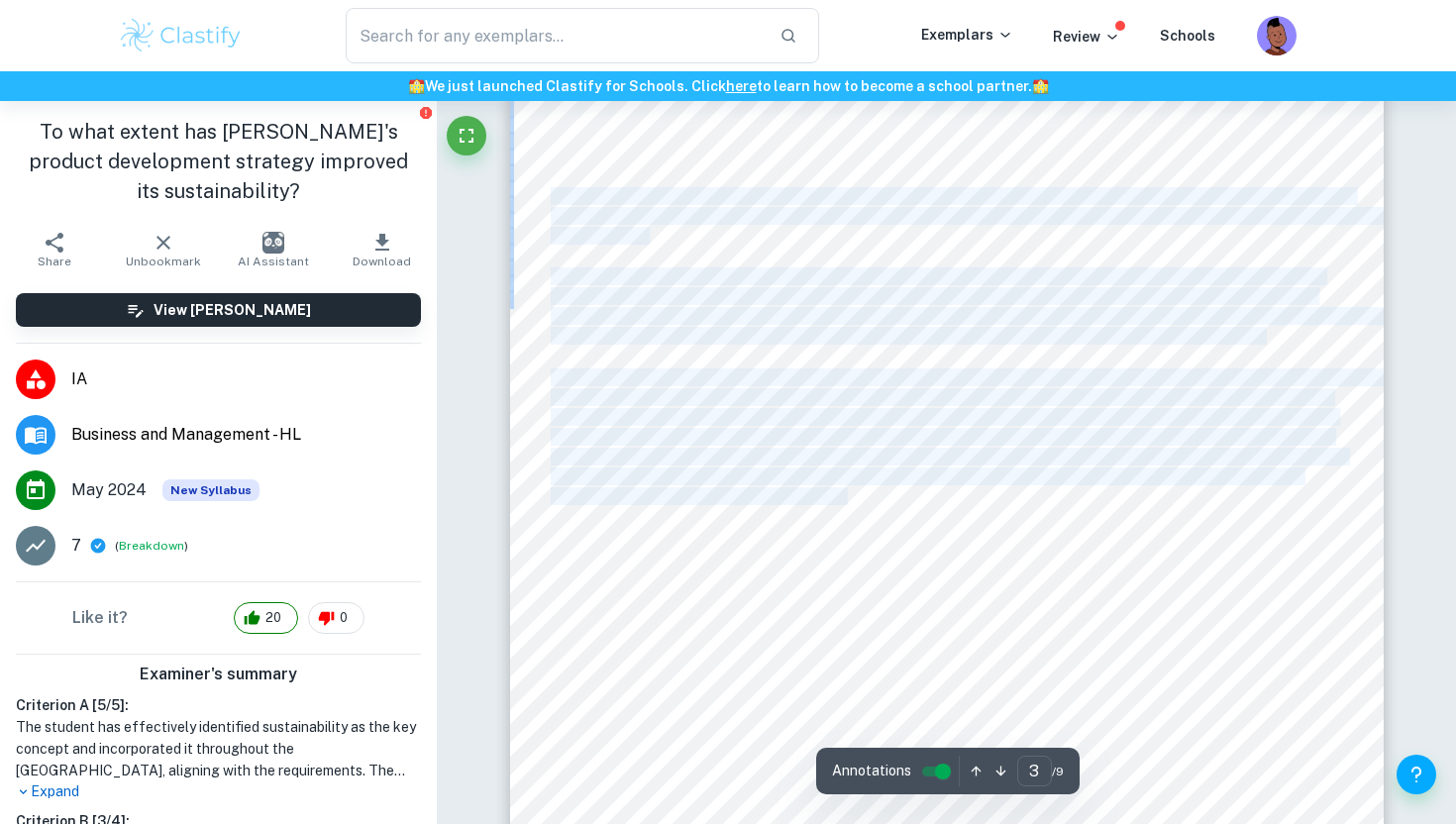 drag, startPoint x: 846, startPoint y: 496, endPoint x: 554, endPoint y: 198, distance: 417.215 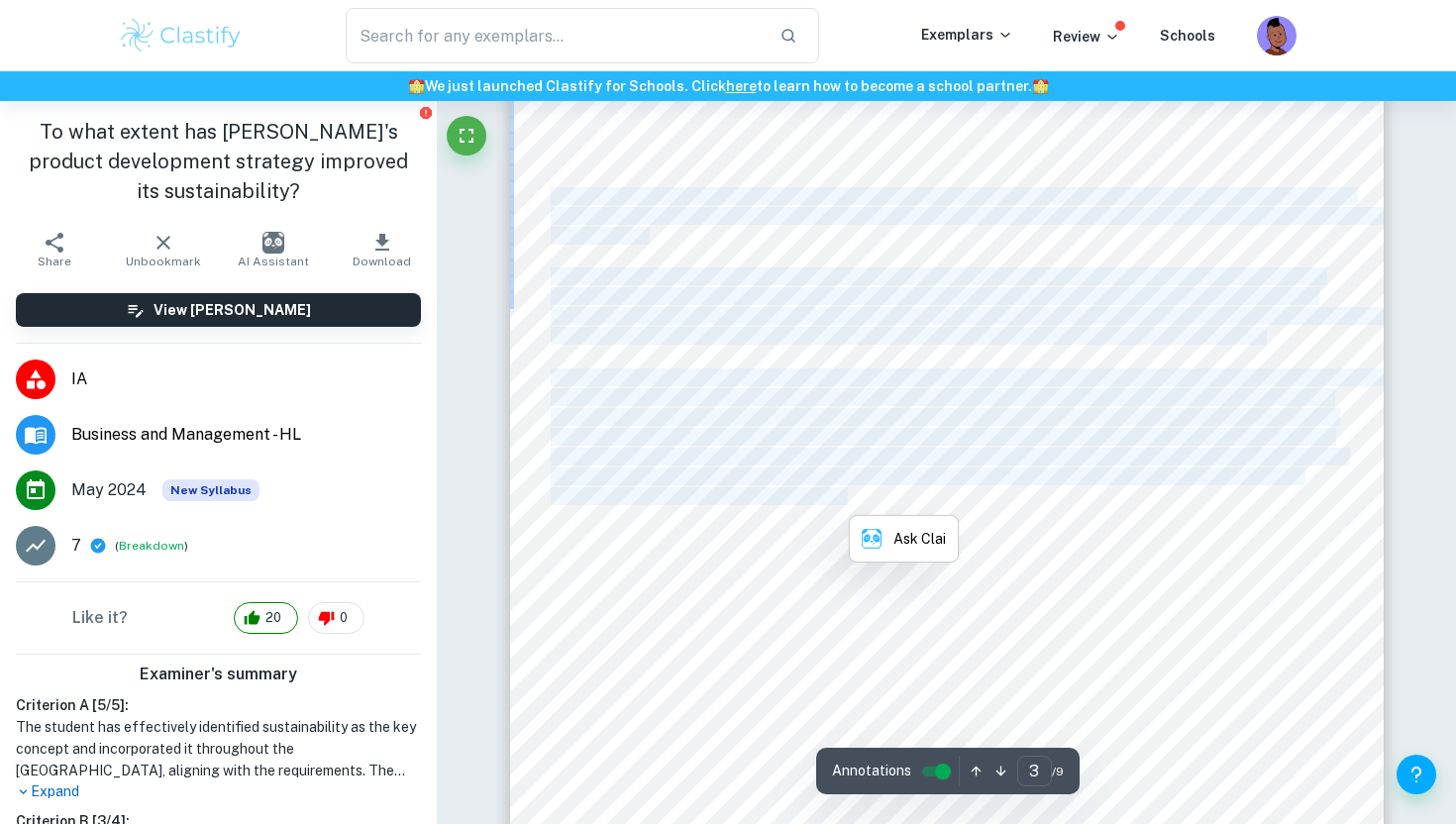 copy on "Zara, a Spanish fast fashion retailer, is one of the world's largest international fashion brands founded by [PERSON_NAME] in [DATE]. ([PERSON_NAME] 2023). It is owned by Inditex, a publicly held company that operates a range of fast fashion brands (Inditex 2023). Despite producing over 450 million items annually and 500 new designs weekly, Zara faces sustainability issues such as harsh labour employment, underage labour, and excessive energy and water consumption, leading to toxic waste and pollution (supporting document 2). Resultantly, Zara has been implementing various sustainability strategies, such as improving product manufacturing, supply chain management, and employment under product development. This led to the research question <To what extent has [PERSON_NAME]'s product development strategy improved its sustainability?=. Sustainability is defined as "meeting the needs of the present without compromising the ability of future generations to meet their own needs" (UN 1987). The Circular Business Model is used to ..." 